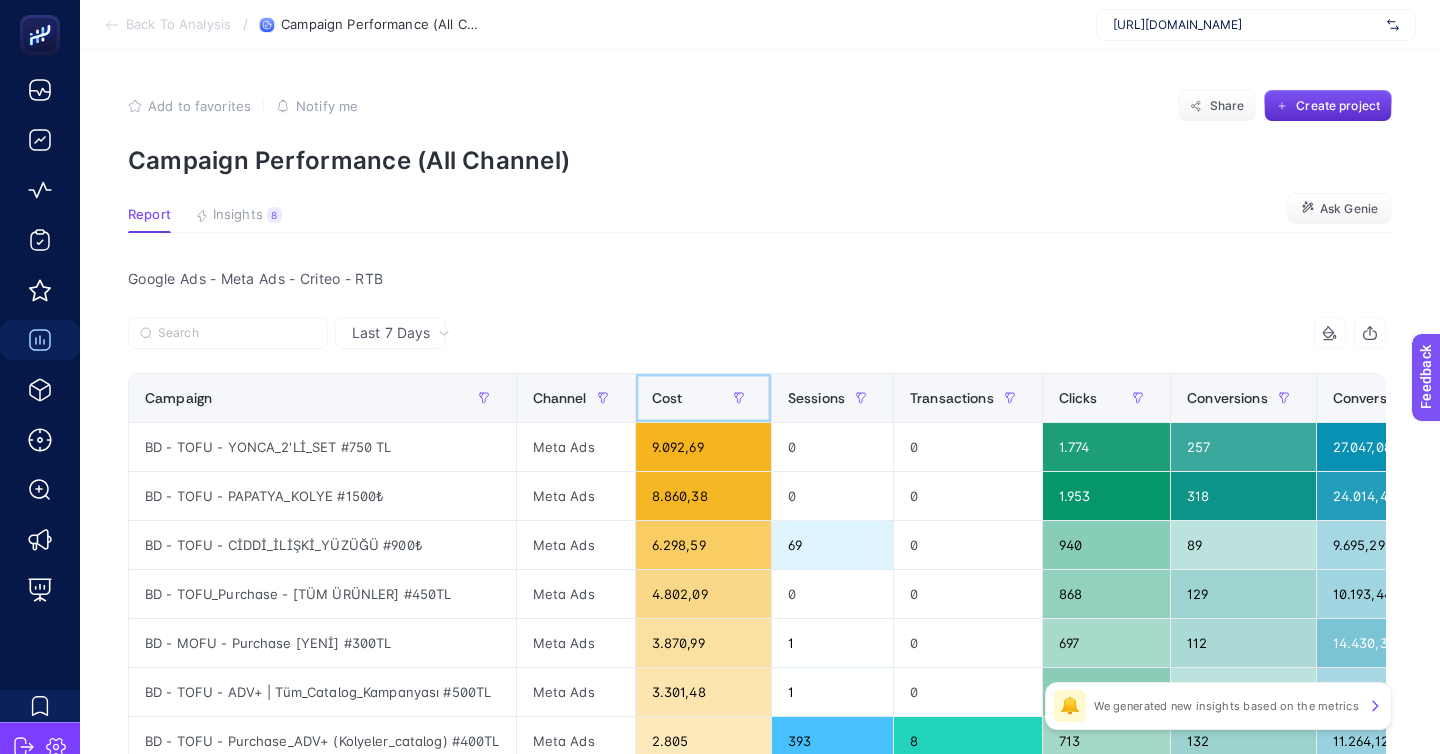 scroll, scrollTop: 98, scrollLeft: 0, axis: vertical 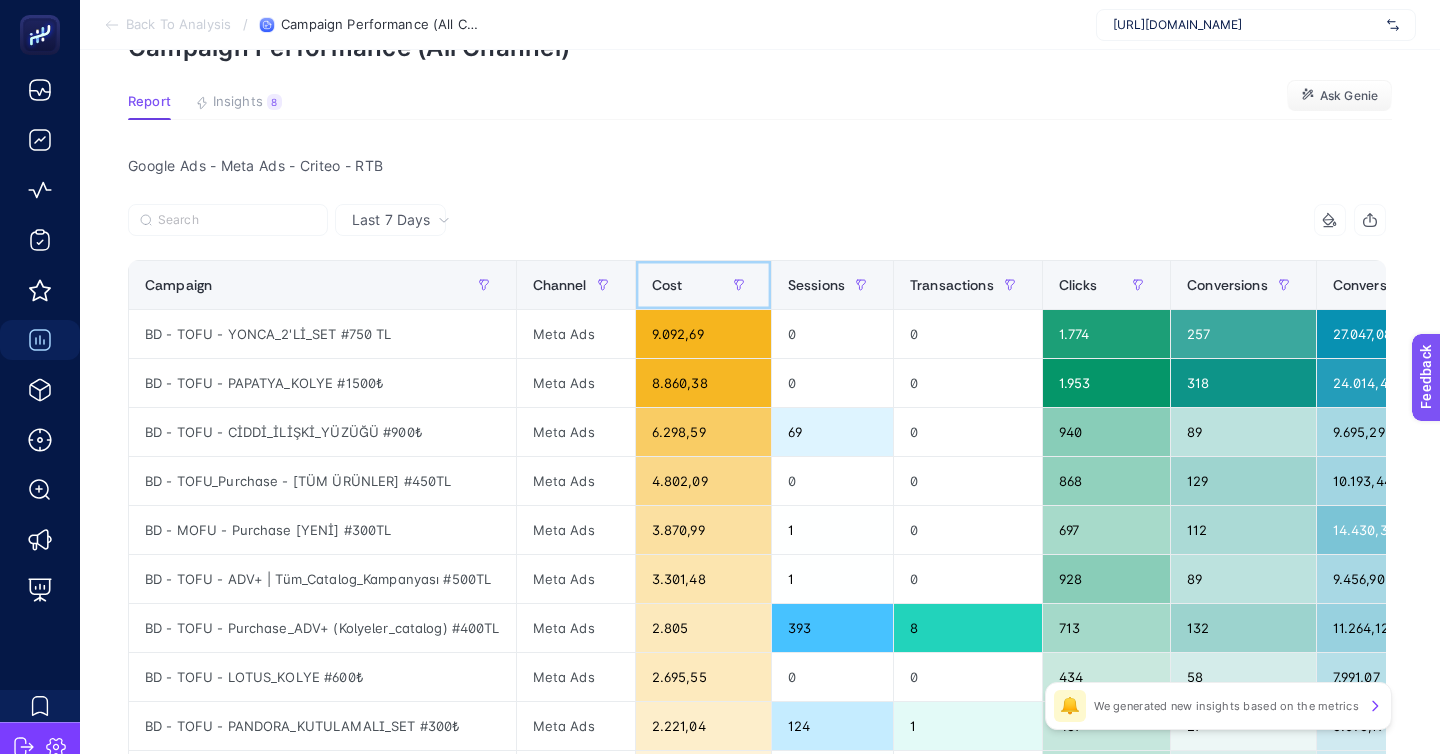 click on "Cost" at bounding box center (703, 285) 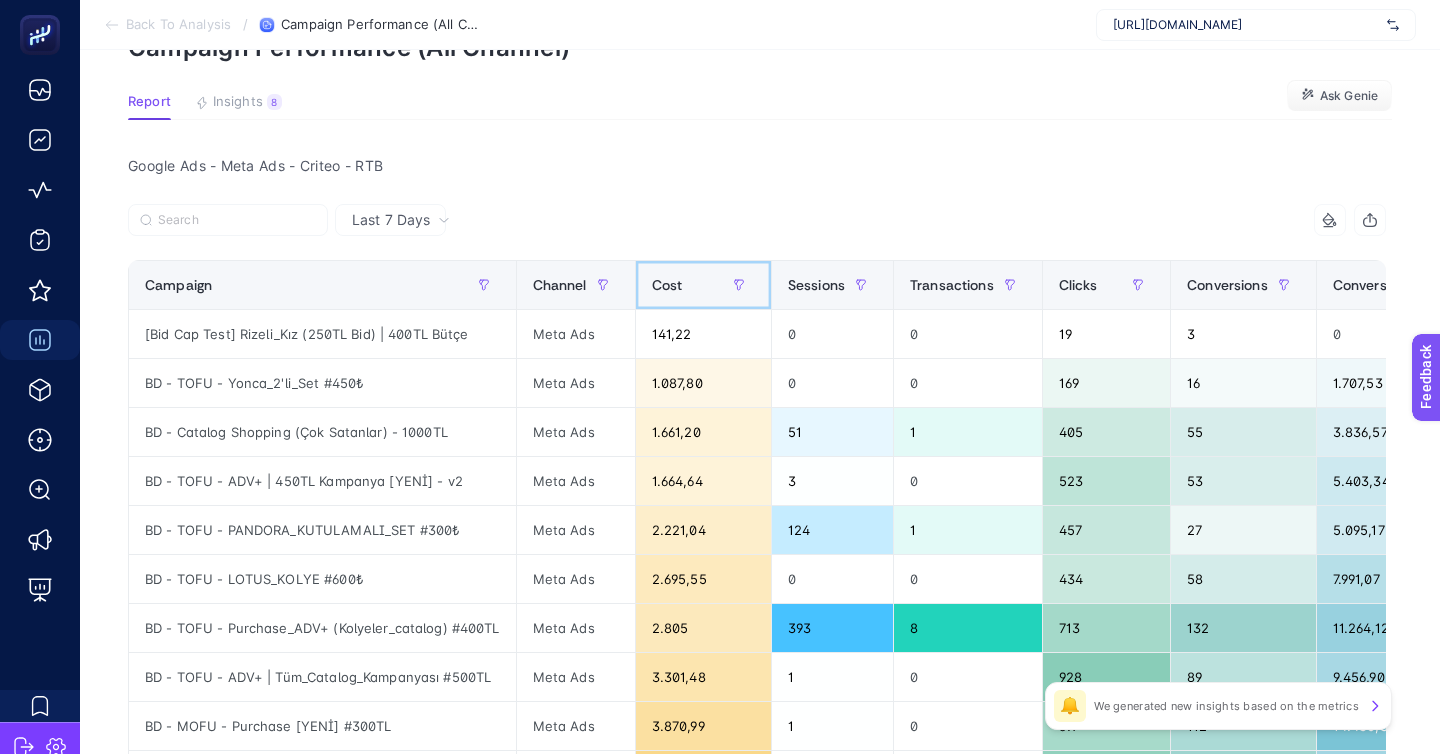 click on "Cost" at bounding box center [703, 285] 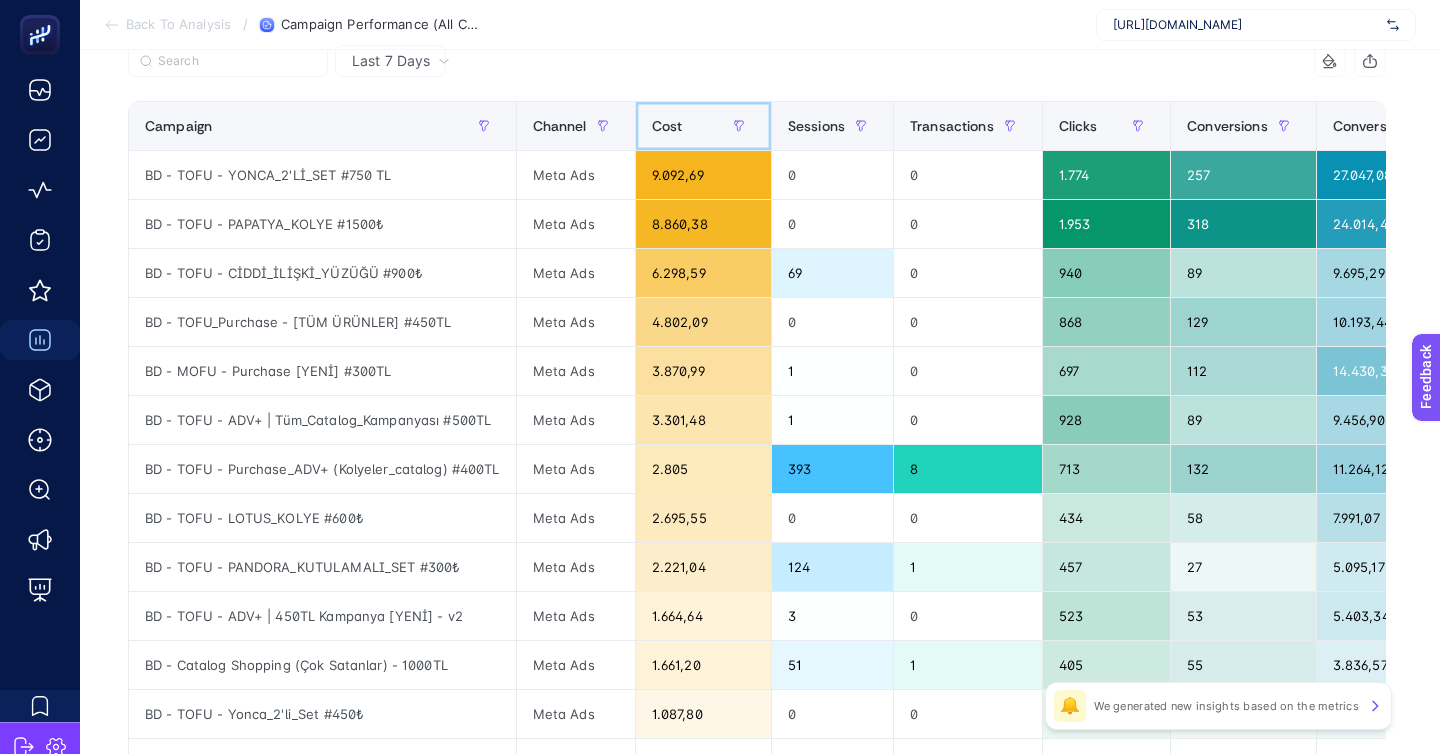 scroll, scrollTop: 359, scrollLeft: 0, axis: vertical 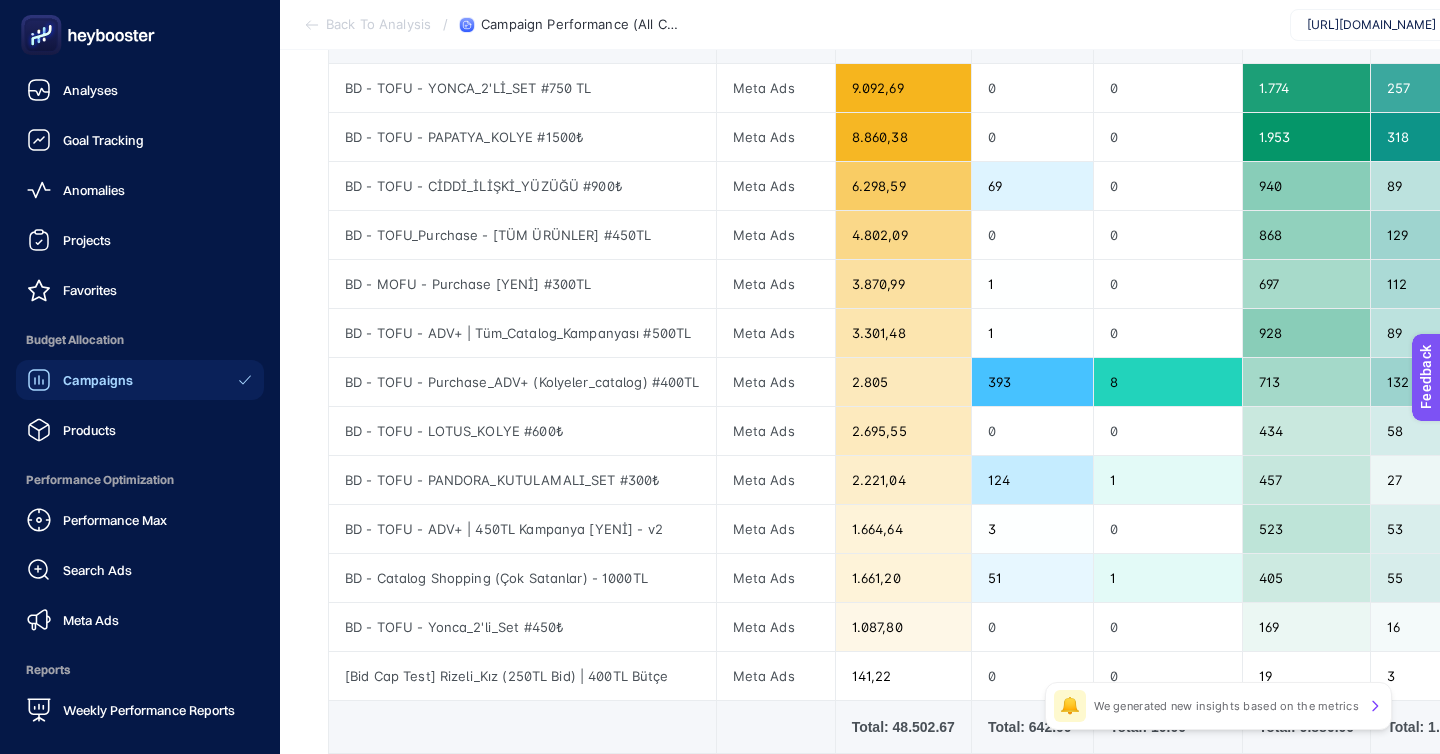 click 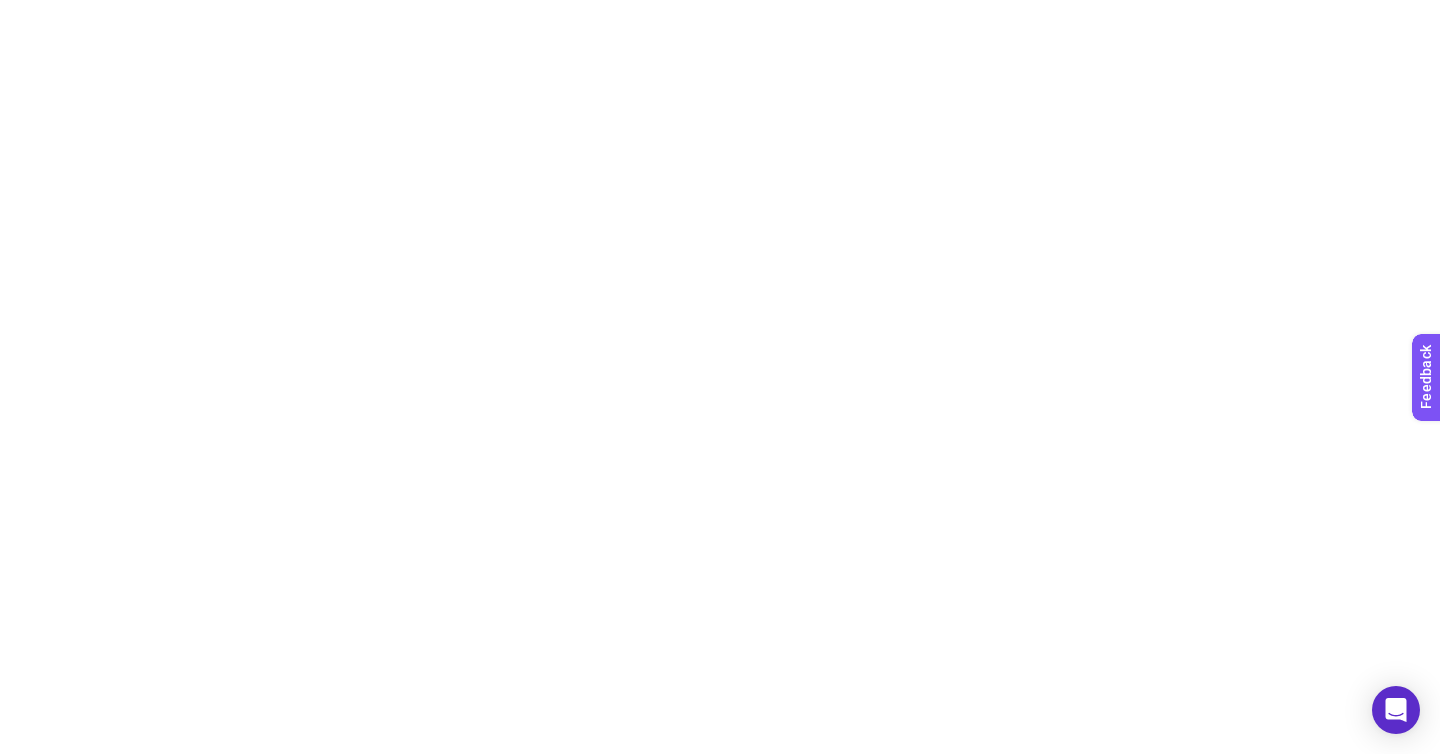 scroll, scrollTop: 0, scrollLeft: 0, axis: both 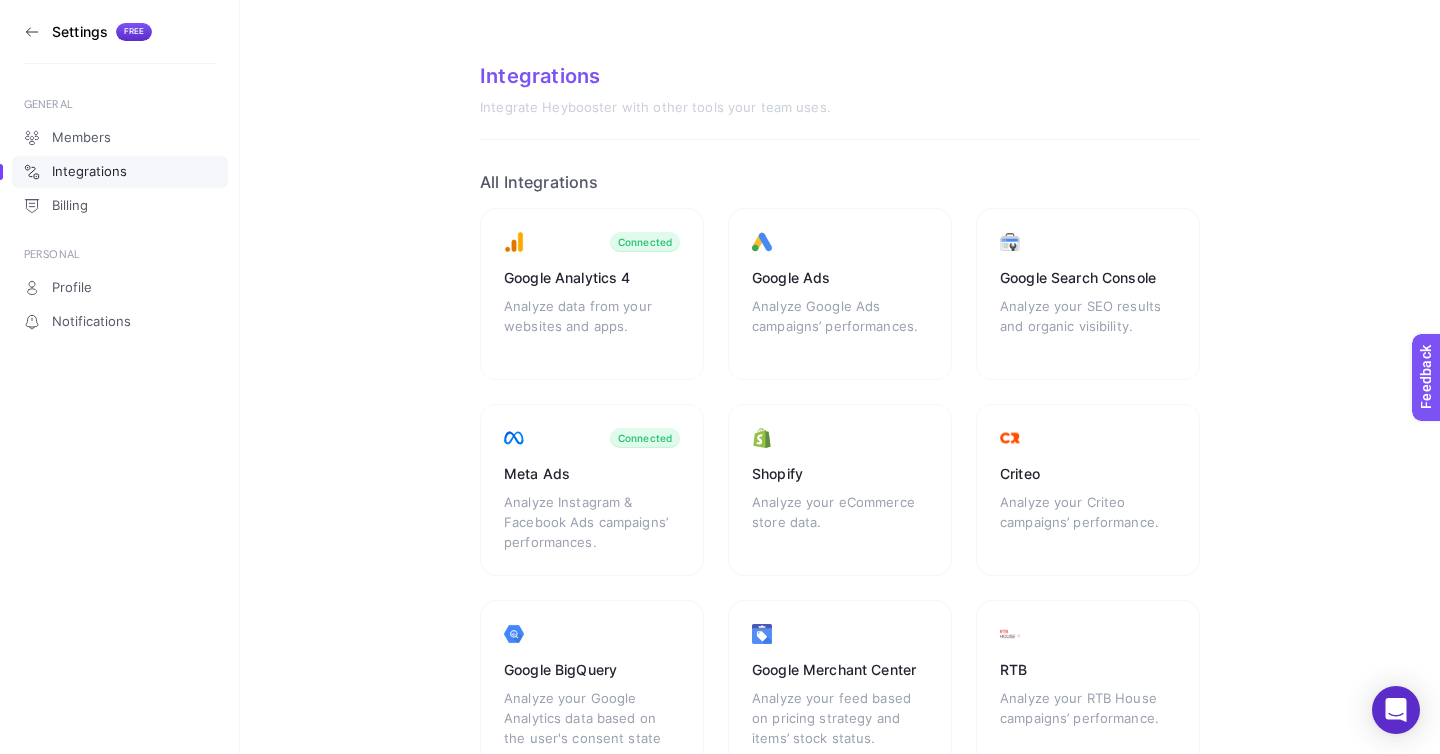 click 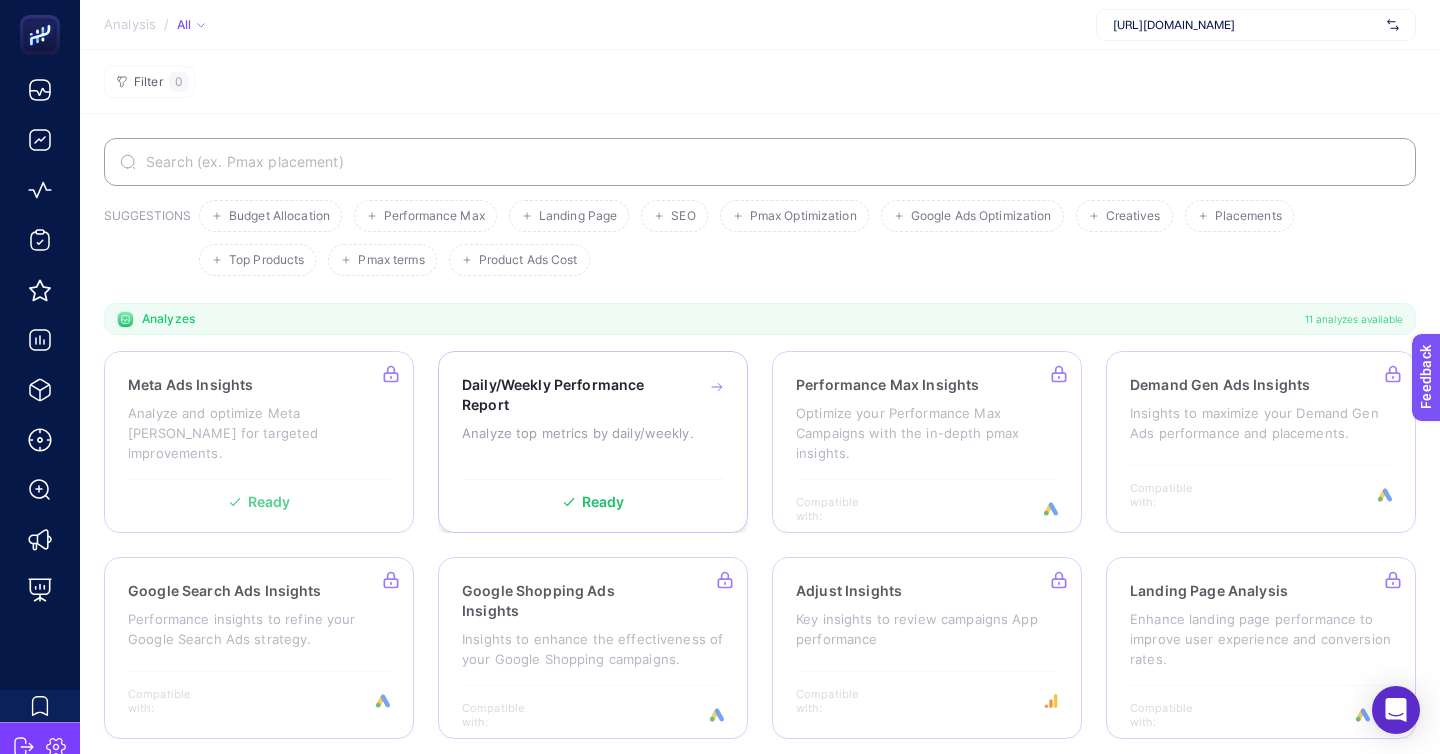 click on "Analyze top metrics by daily/weekly." at bounding box center [593, 433] 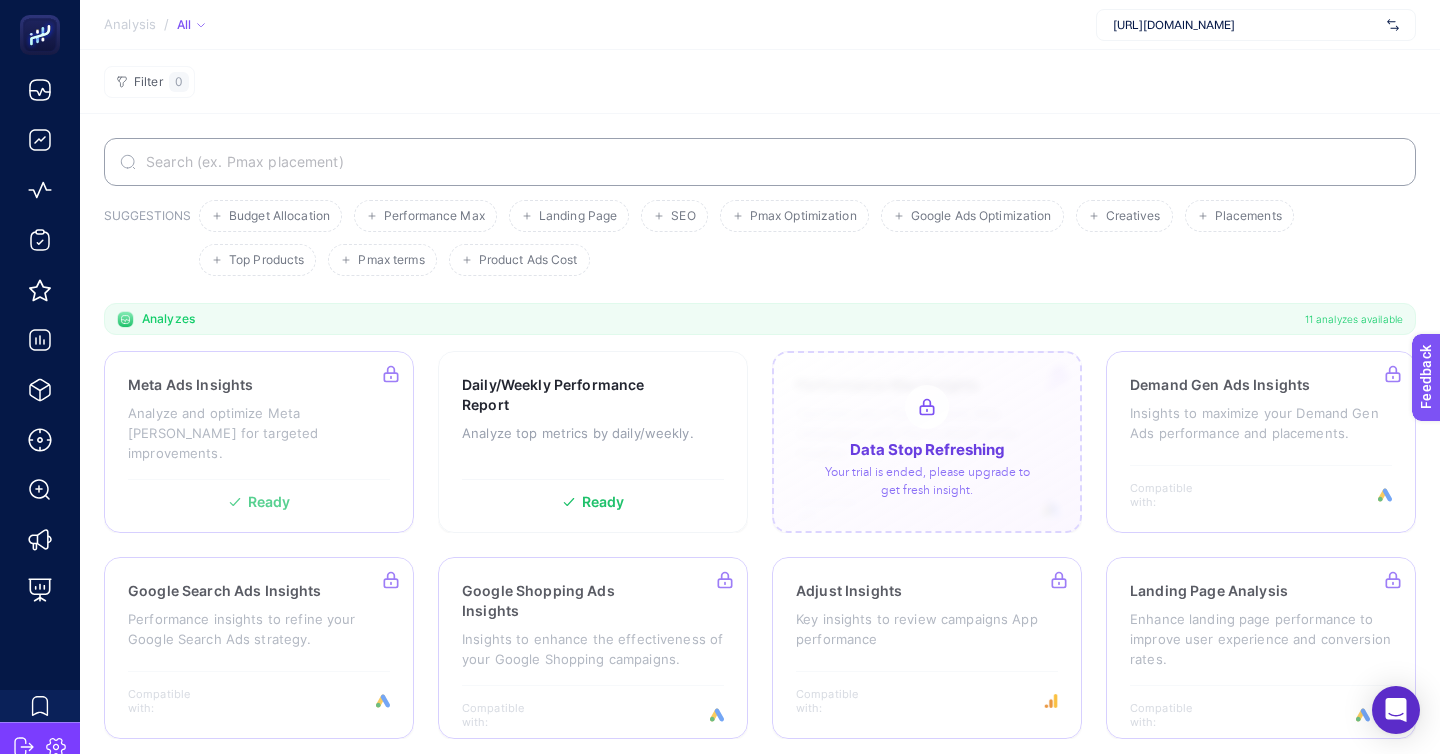 click at bounding box center [927, 442] 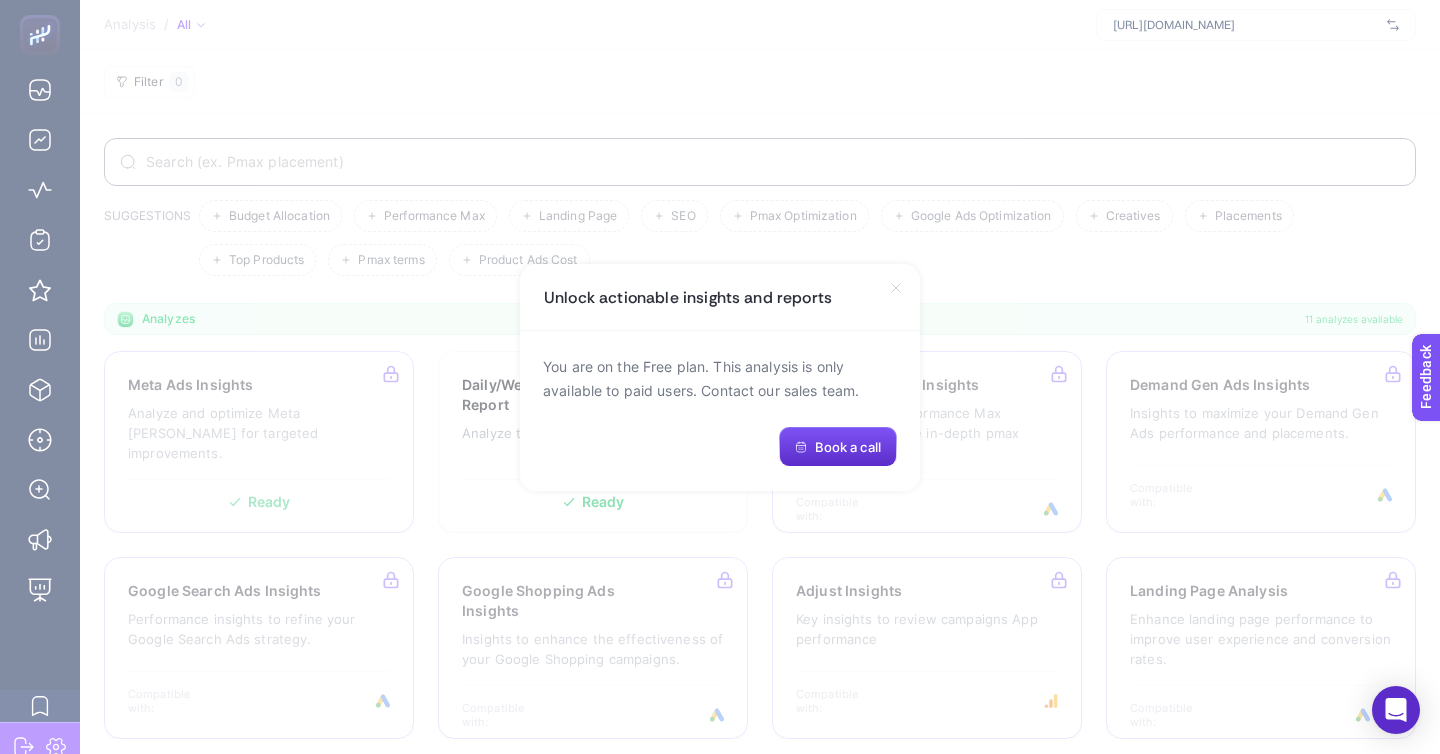 click on "Unlock actionable insights and reports" at bounding box center [720, 297] 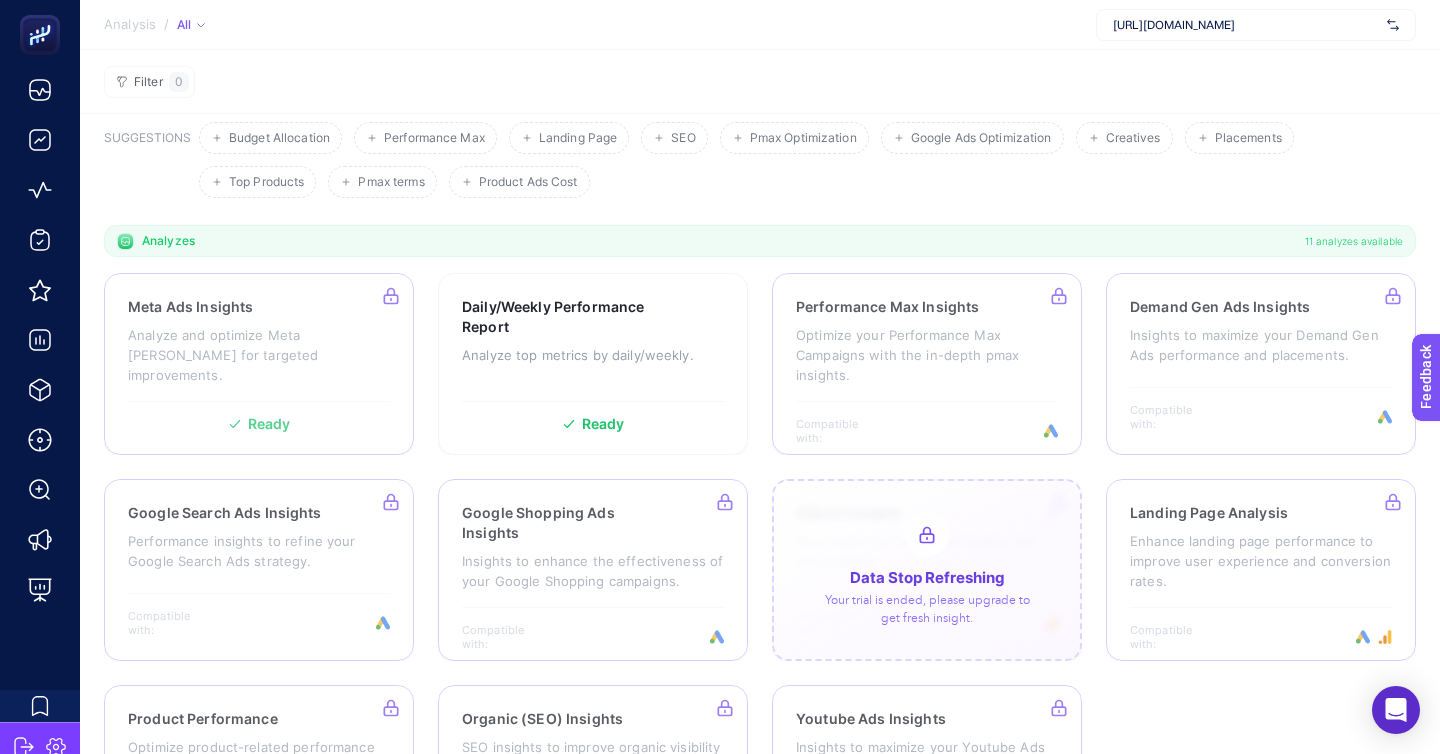 scroll, scrollTop: 94, scrollLeft: 0, axis: vertical 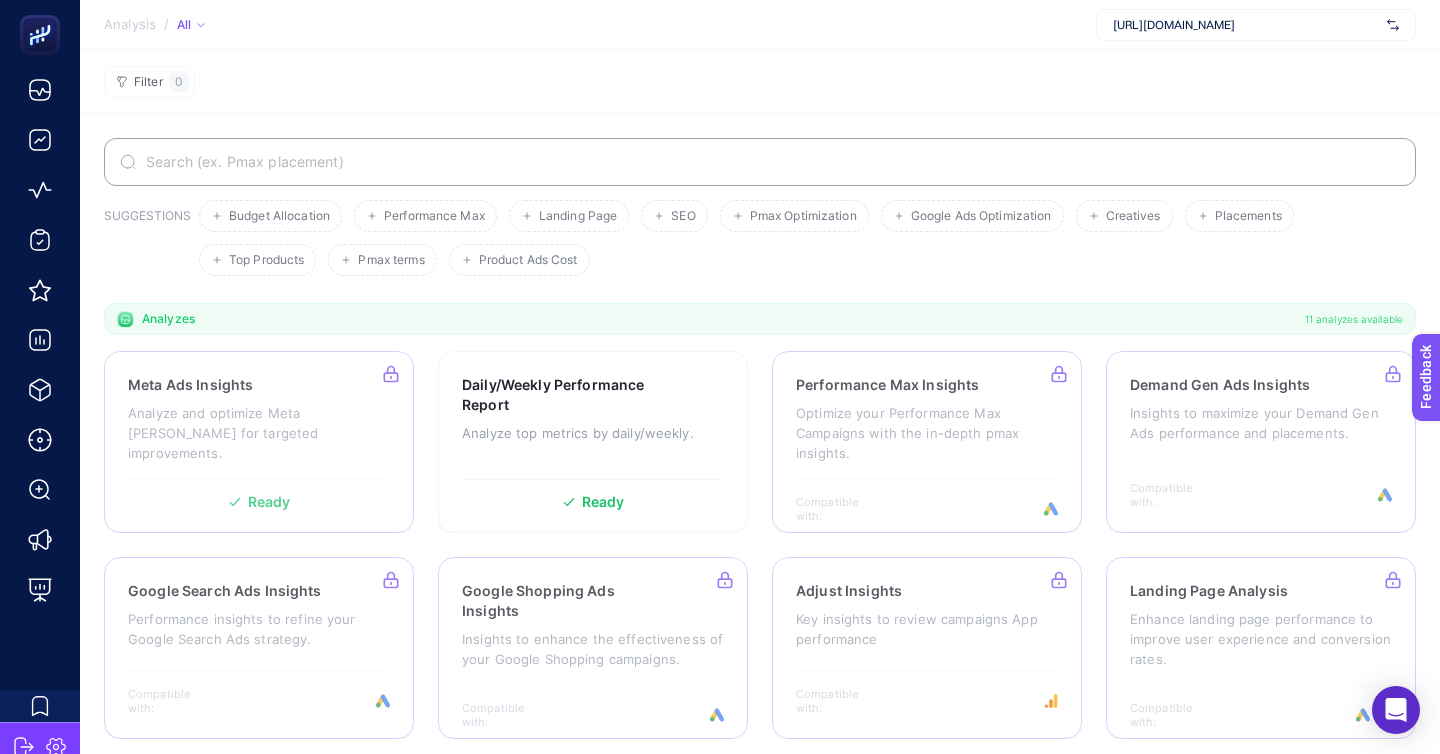 click on "Budget Allocation Performance Max Landing Page SEO Pmax Optimization Google Ads Optimization Creatives Placements Top Products Pmax terms Product Ads Cost" at bounding box center [803, 238] 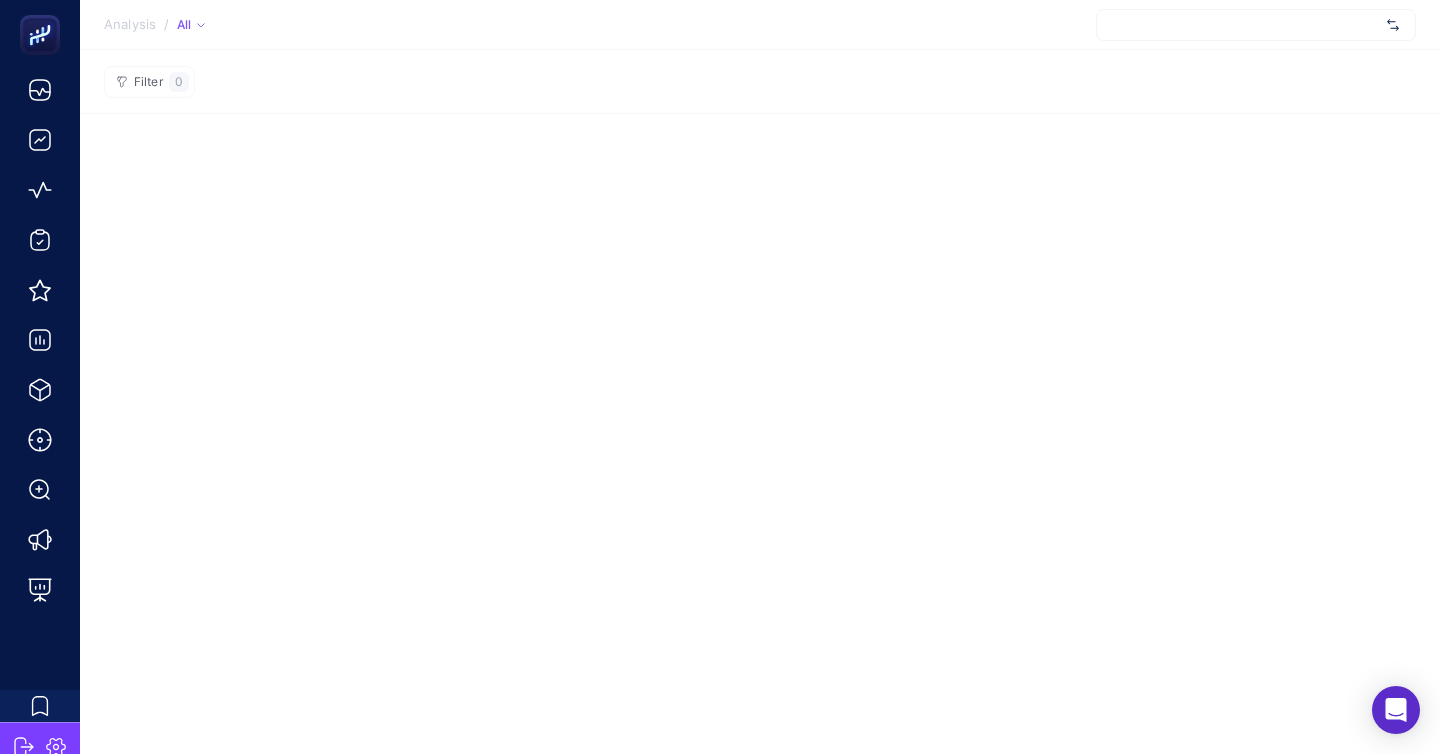 scroll, scrollTop: 0, scrollLeft: 0, axis: both 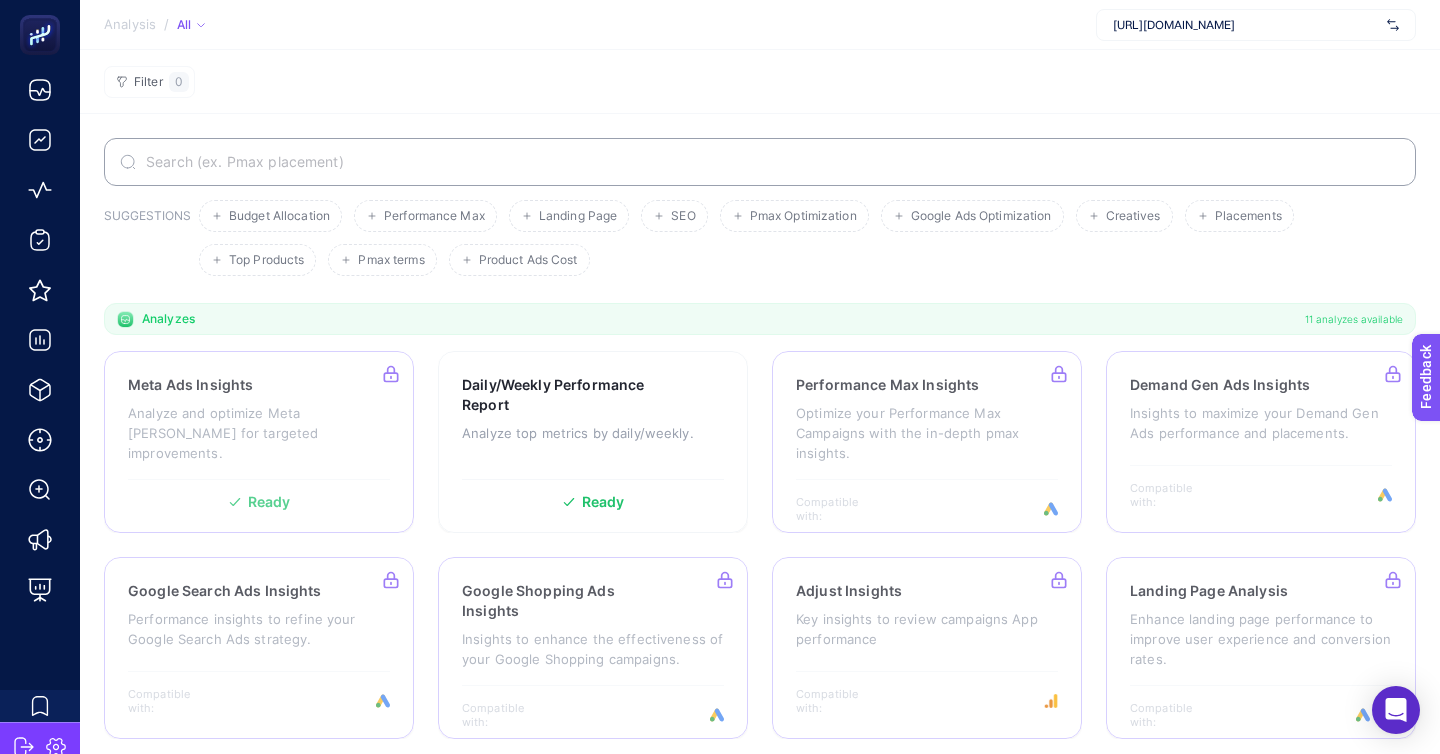 click at bounding box center (760, 162) 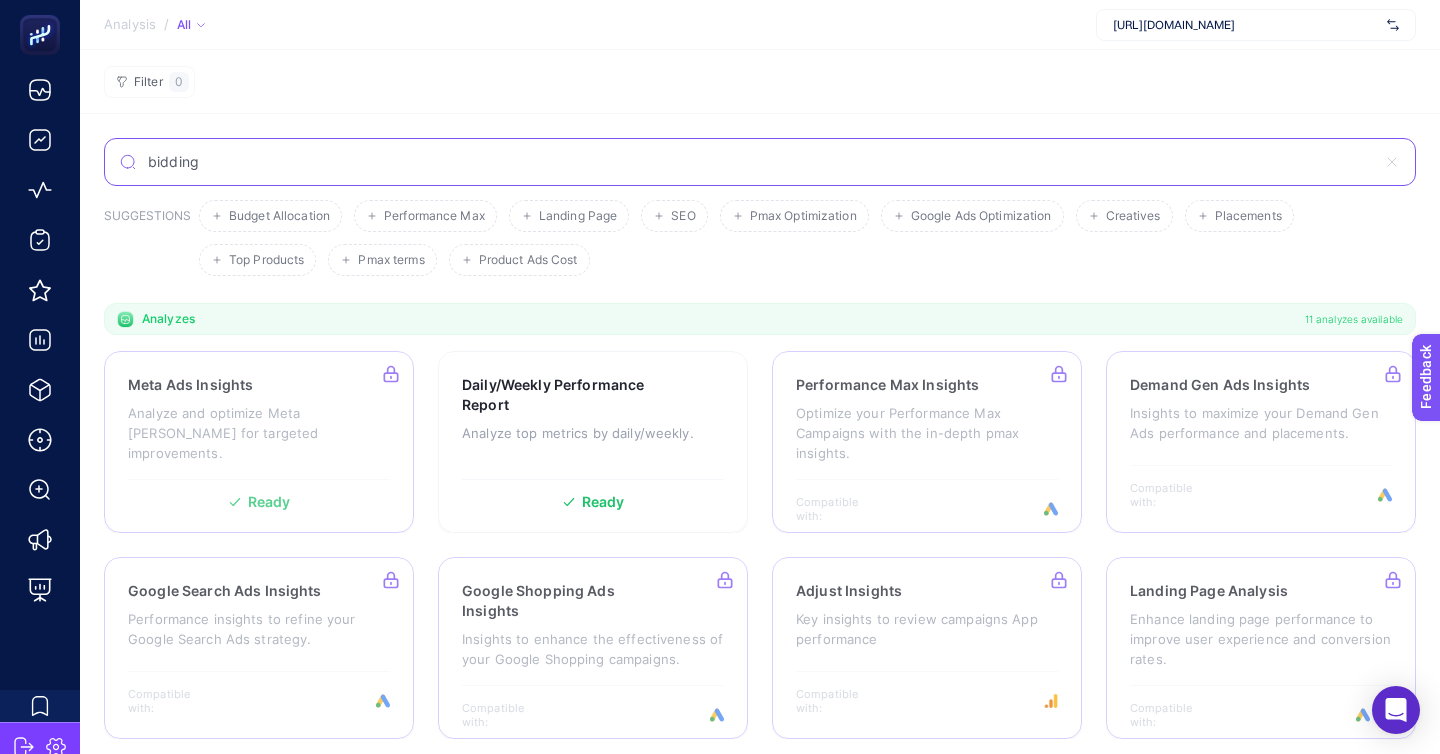 type on "bidding" 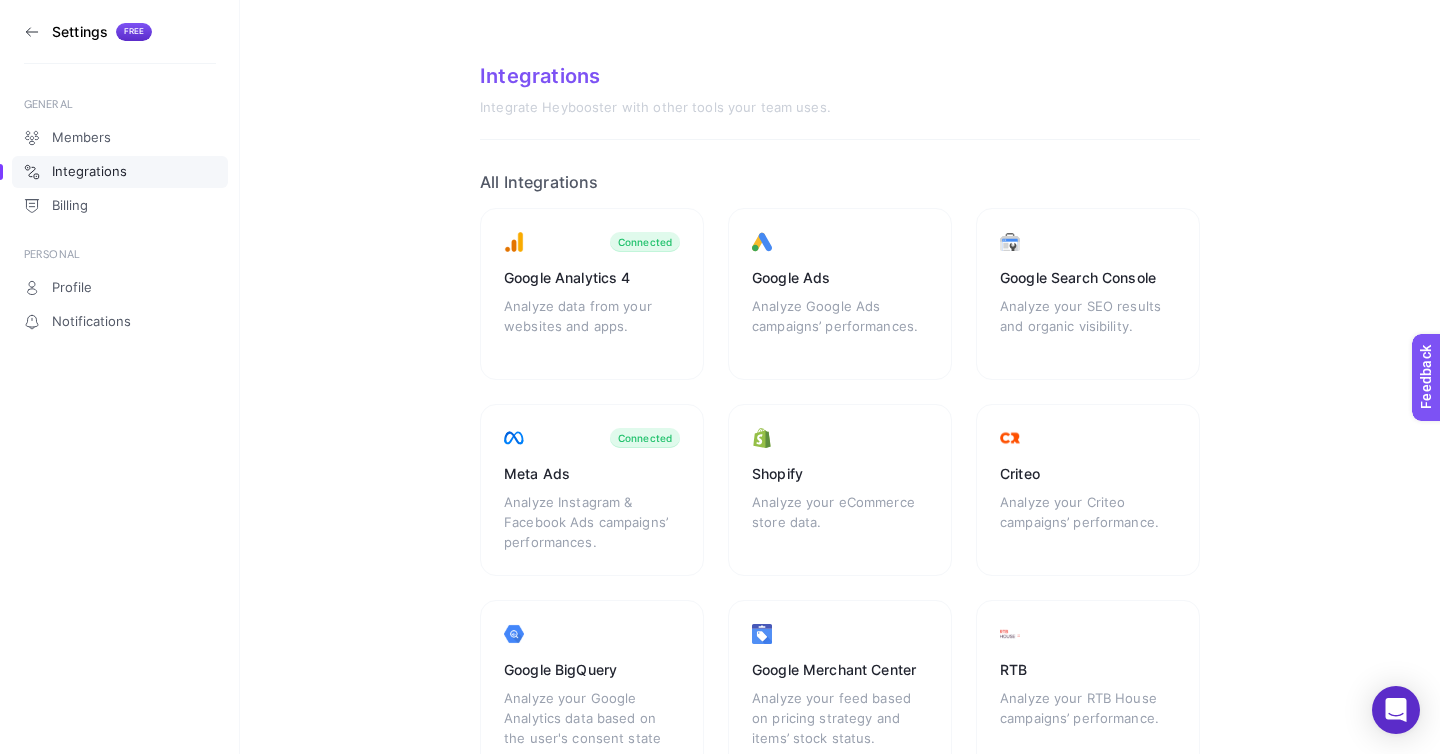 click 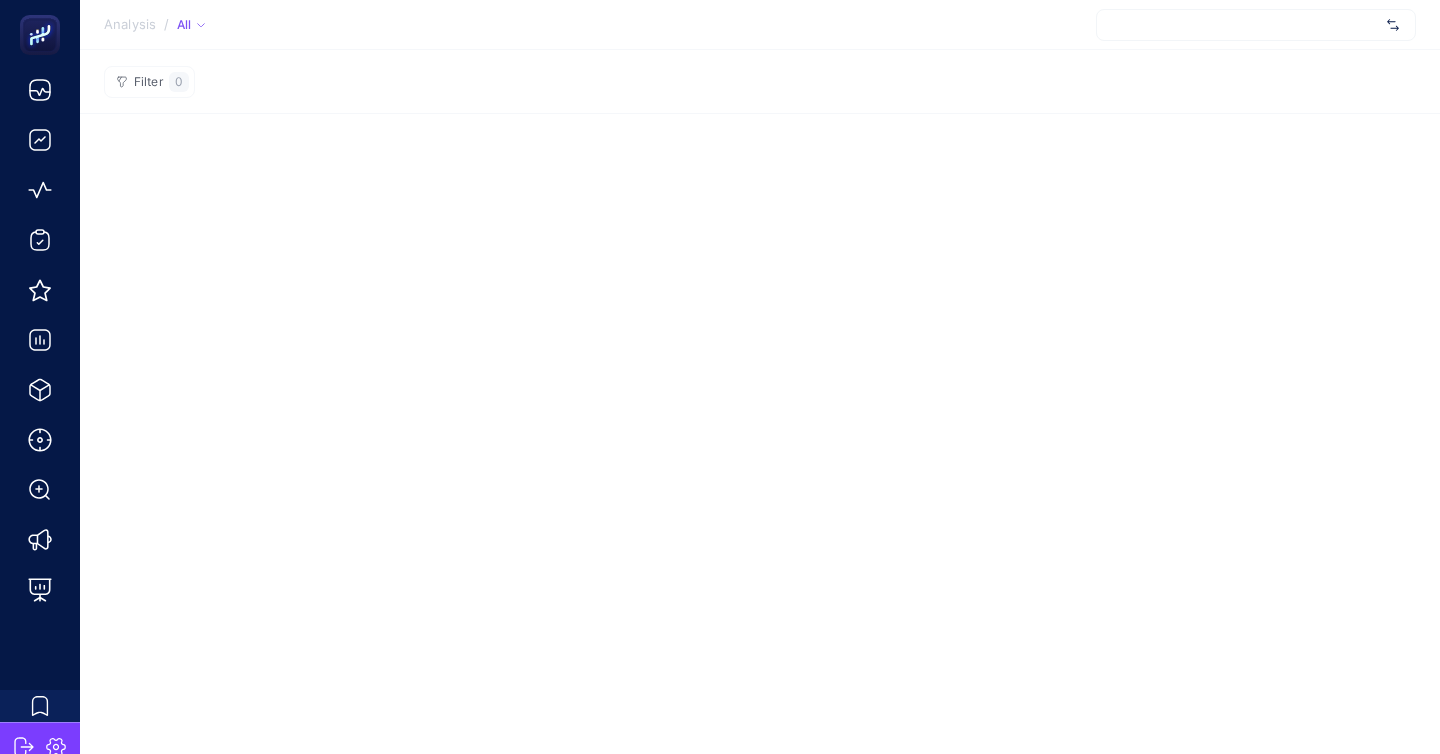 scroll, scrollTop: 0, scrollLeft: 0, axis: both 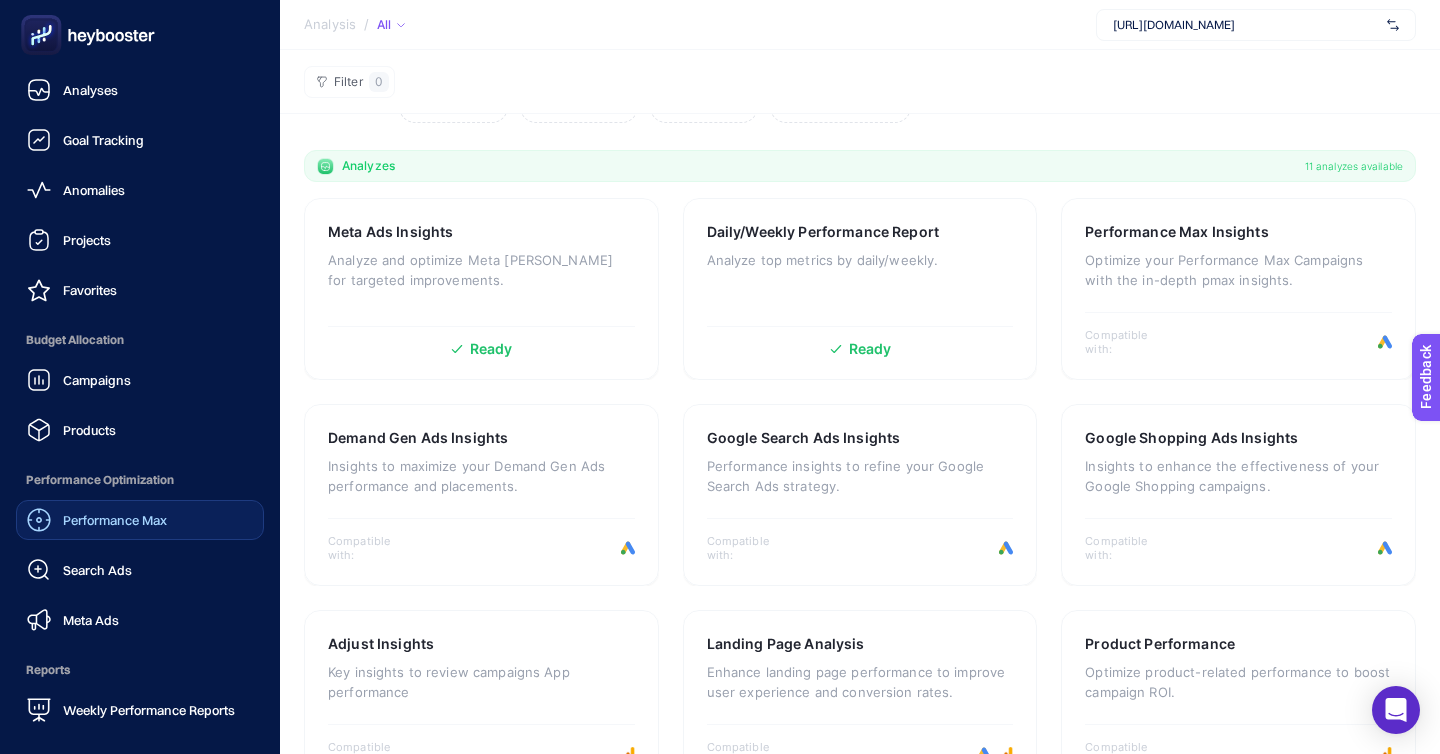 click on "Performance Max" 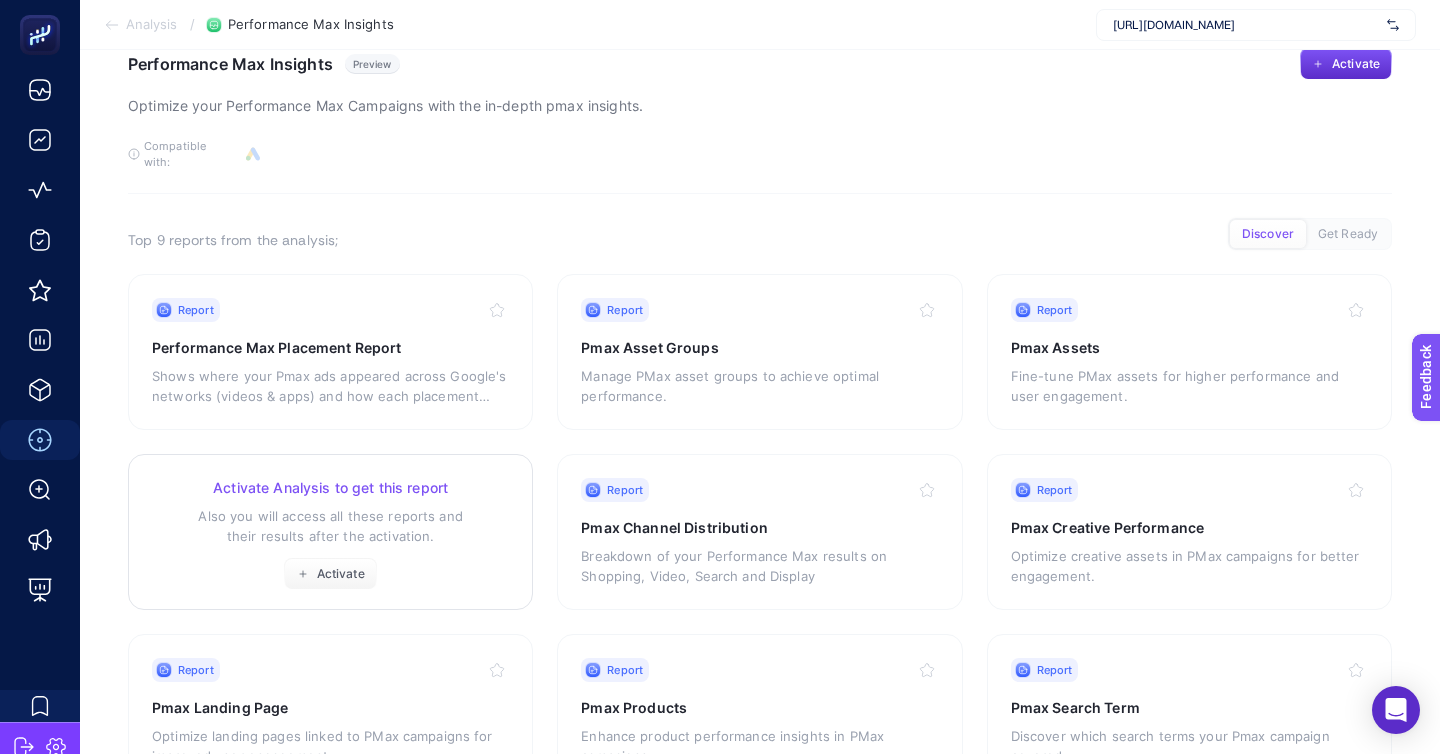 scroll, scrollTop: 0, scrollLeft: 0, axis: both 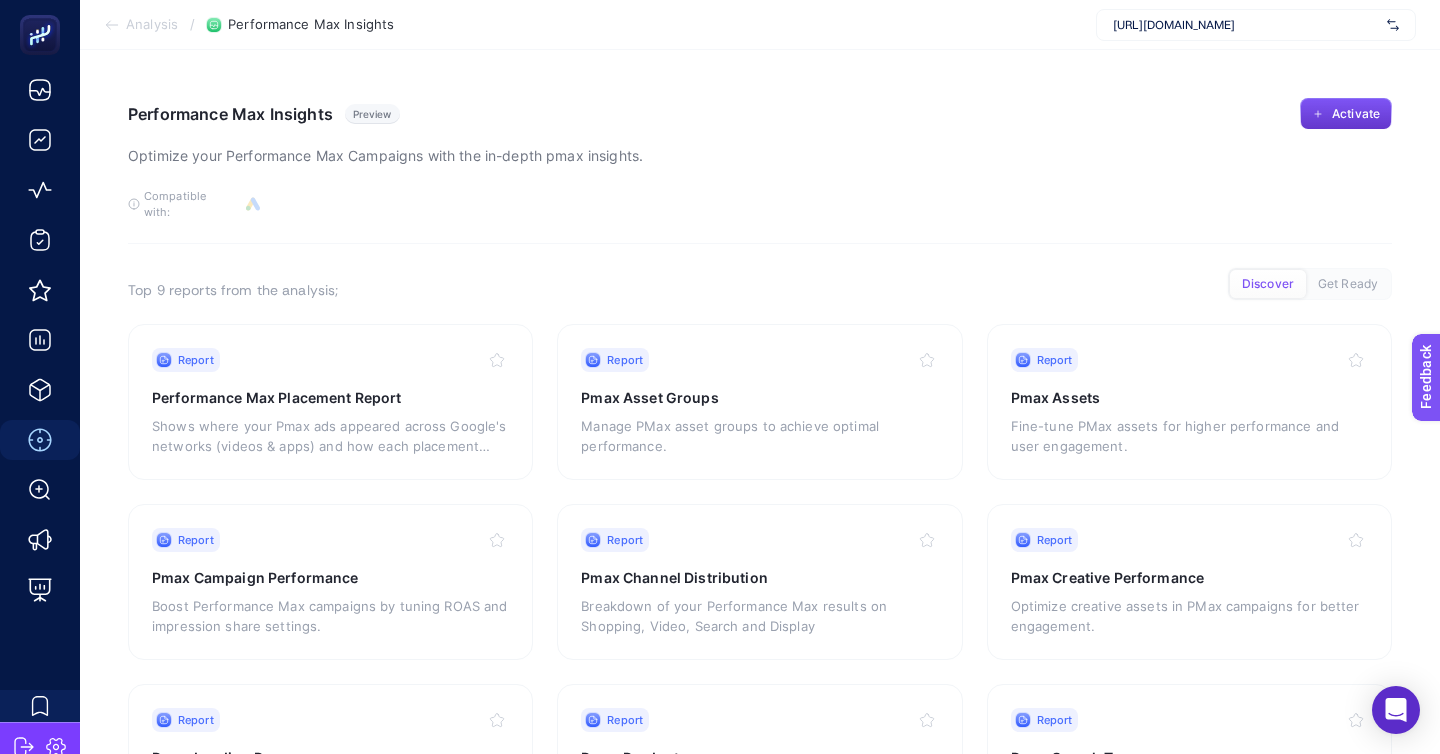 click on "Activate" at bounding box center [1346, 114] 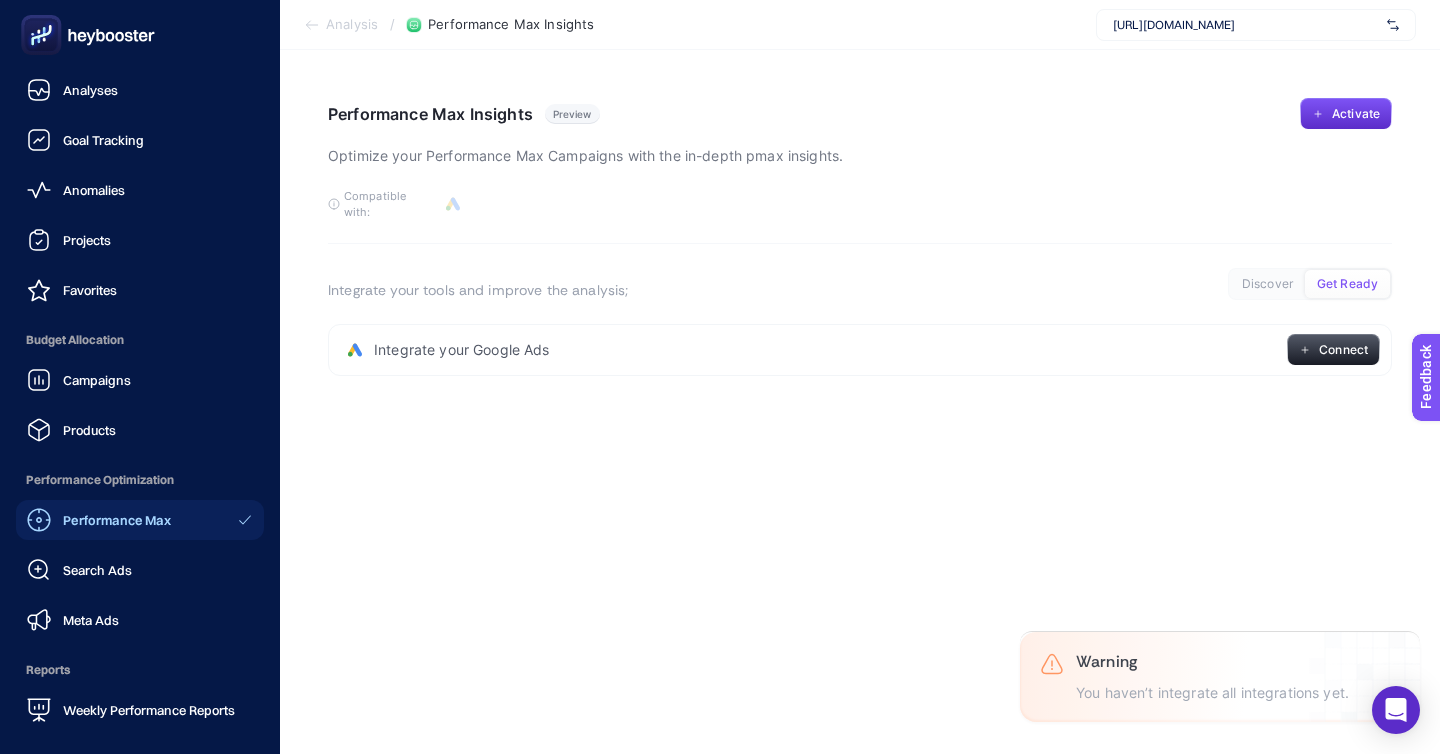 click on "Campaigns Products" at bounding box center [140, 405] 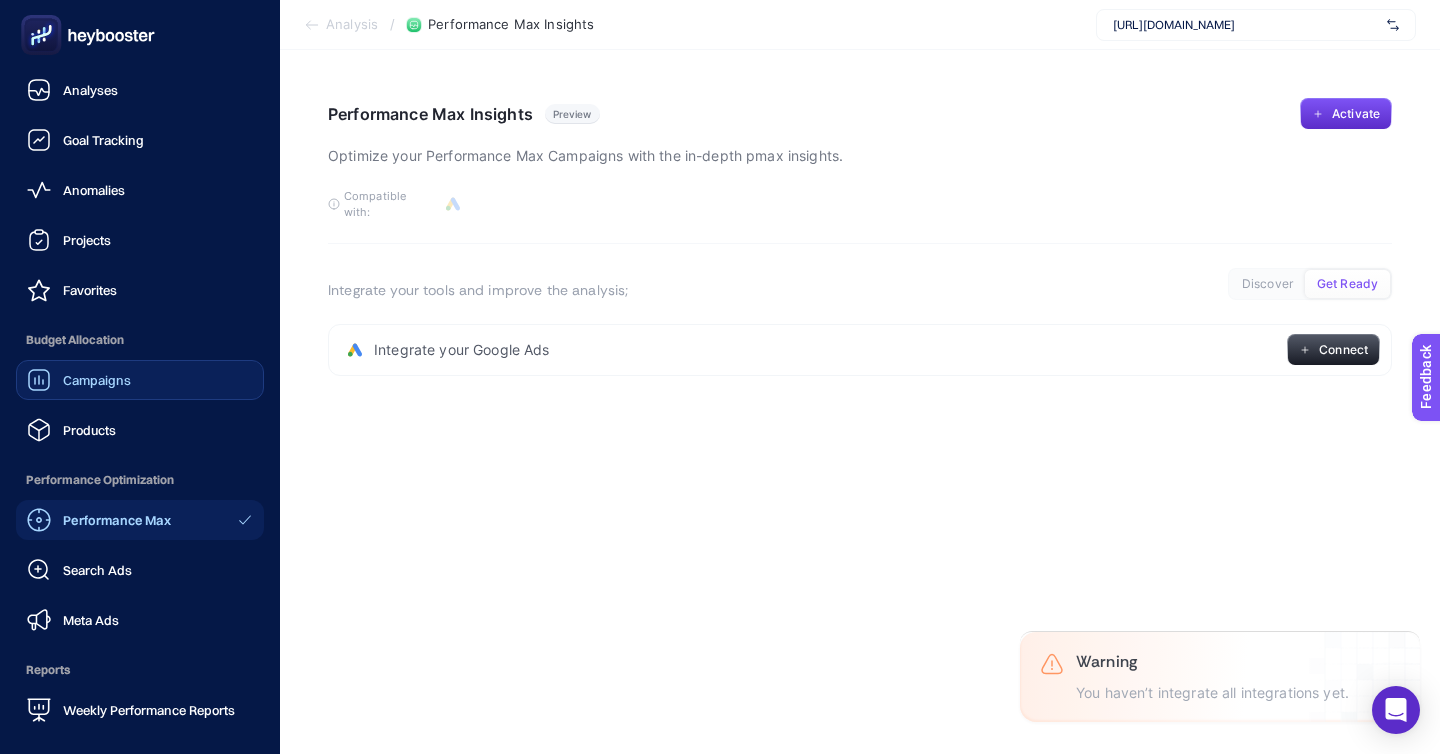 click on "Campaigns" 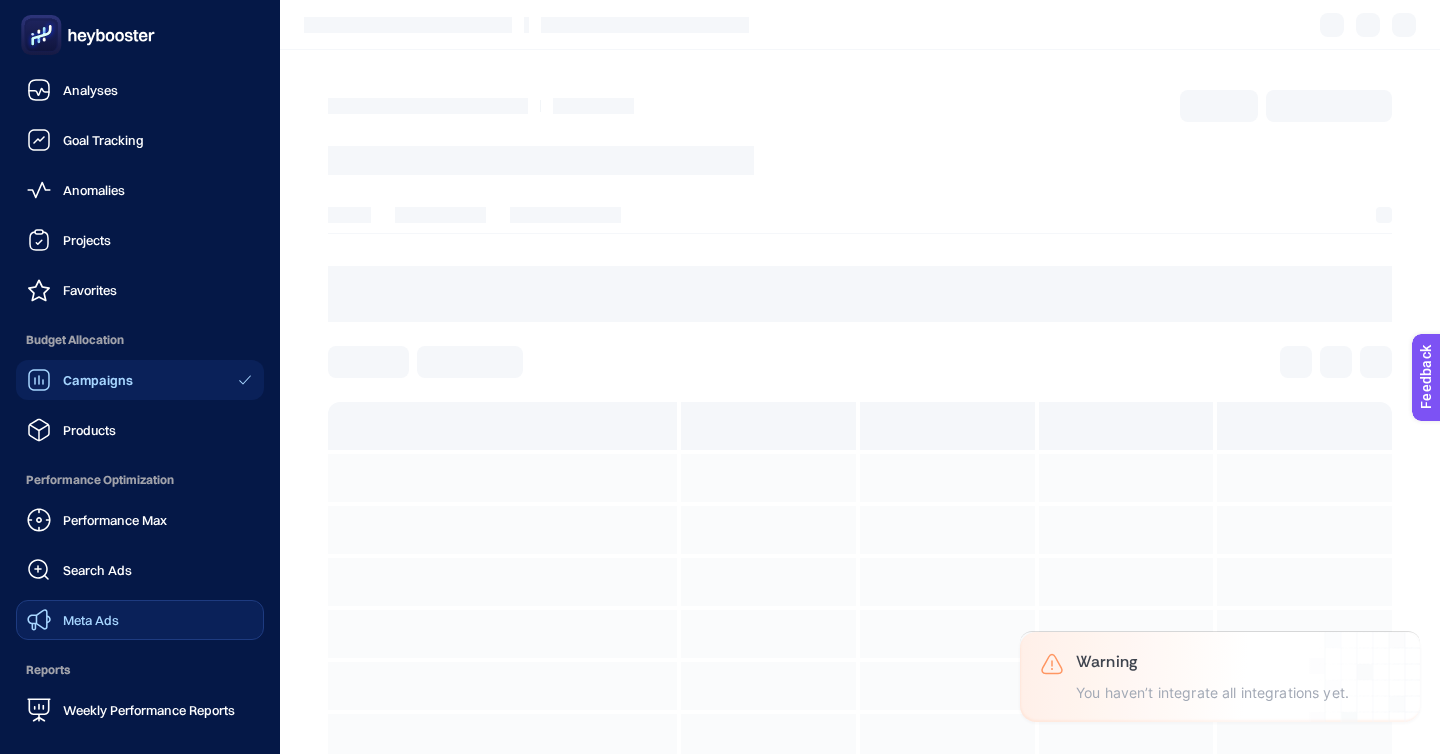click on "Meta Ads" 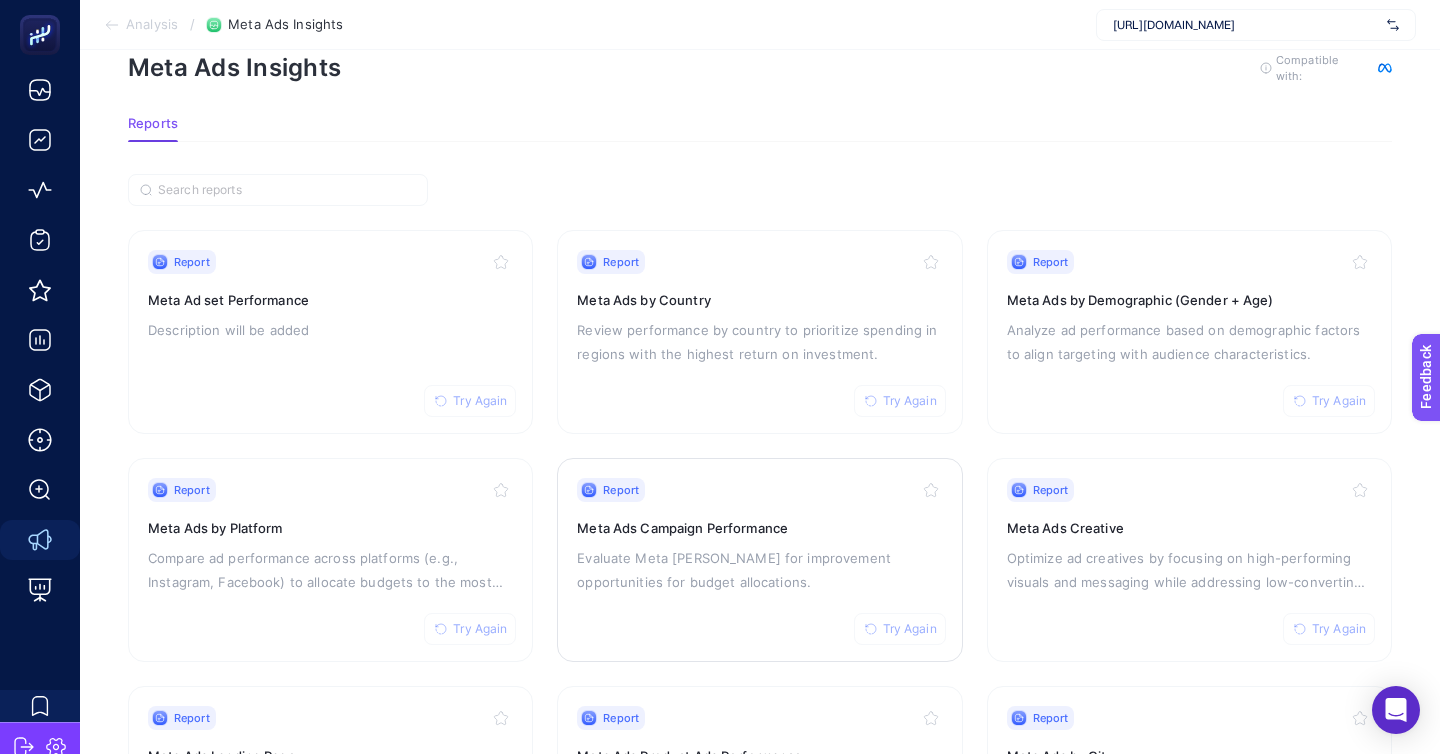 scroll, scrollTop: 18, scrollLeft: 0, axis: vertical 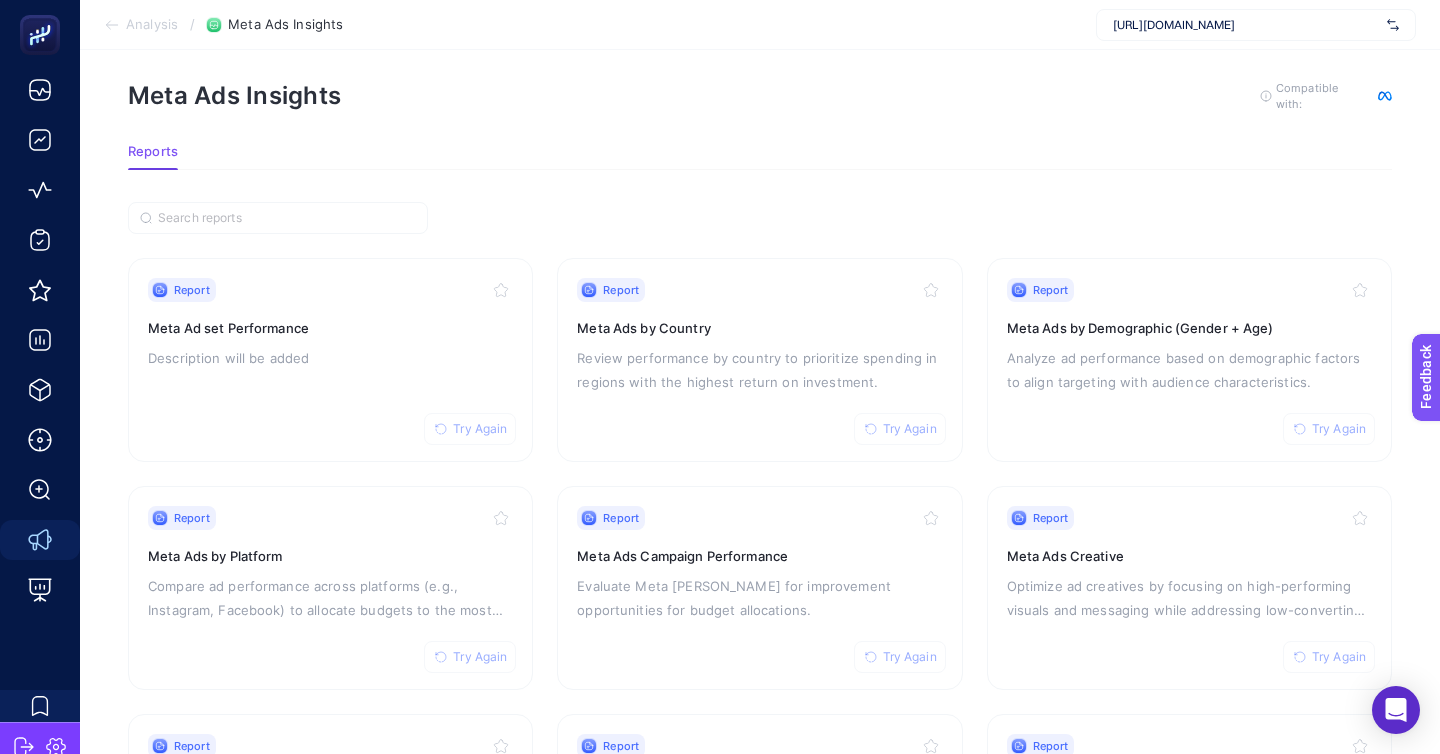 click on "Reports" at bounding box center (760, 157) 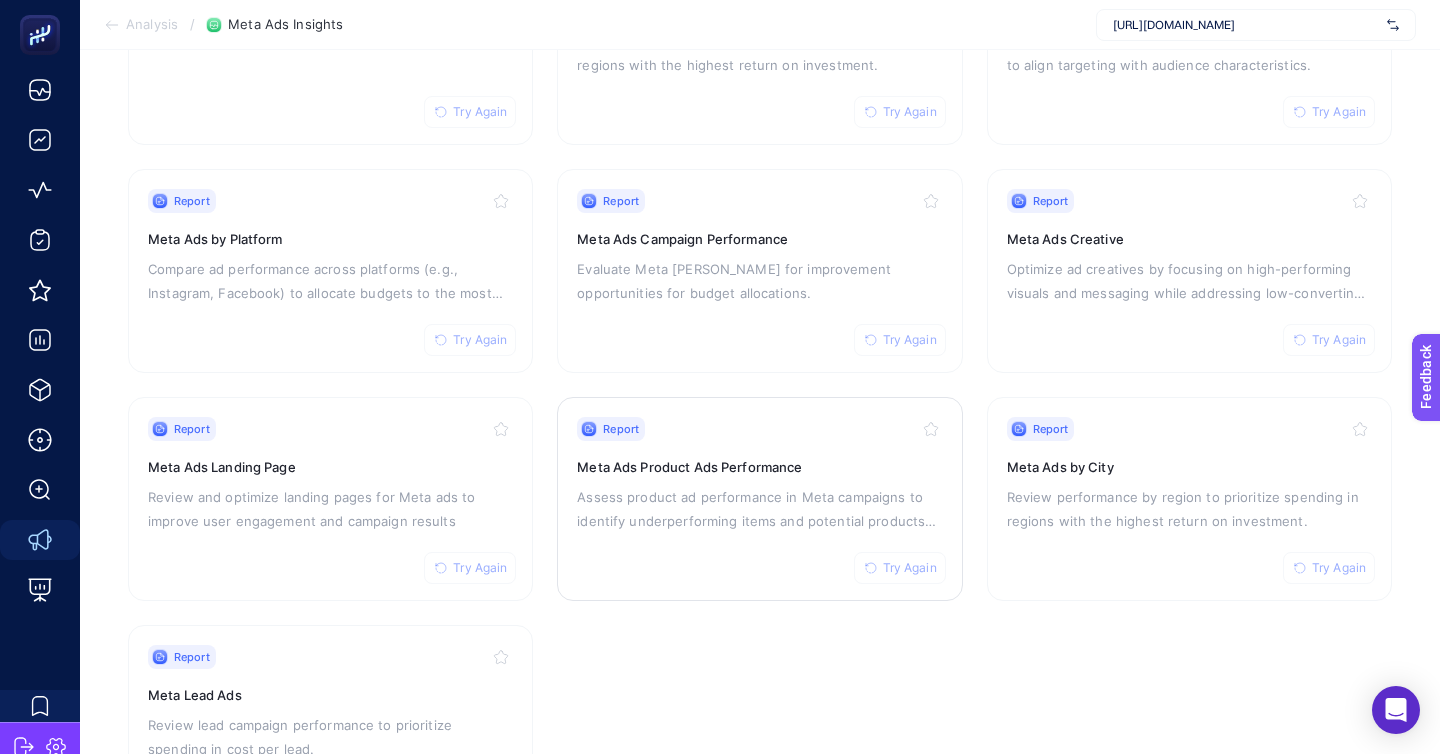 scroll, scrollTop: 327, scrollLeft: 0, axis: vertical 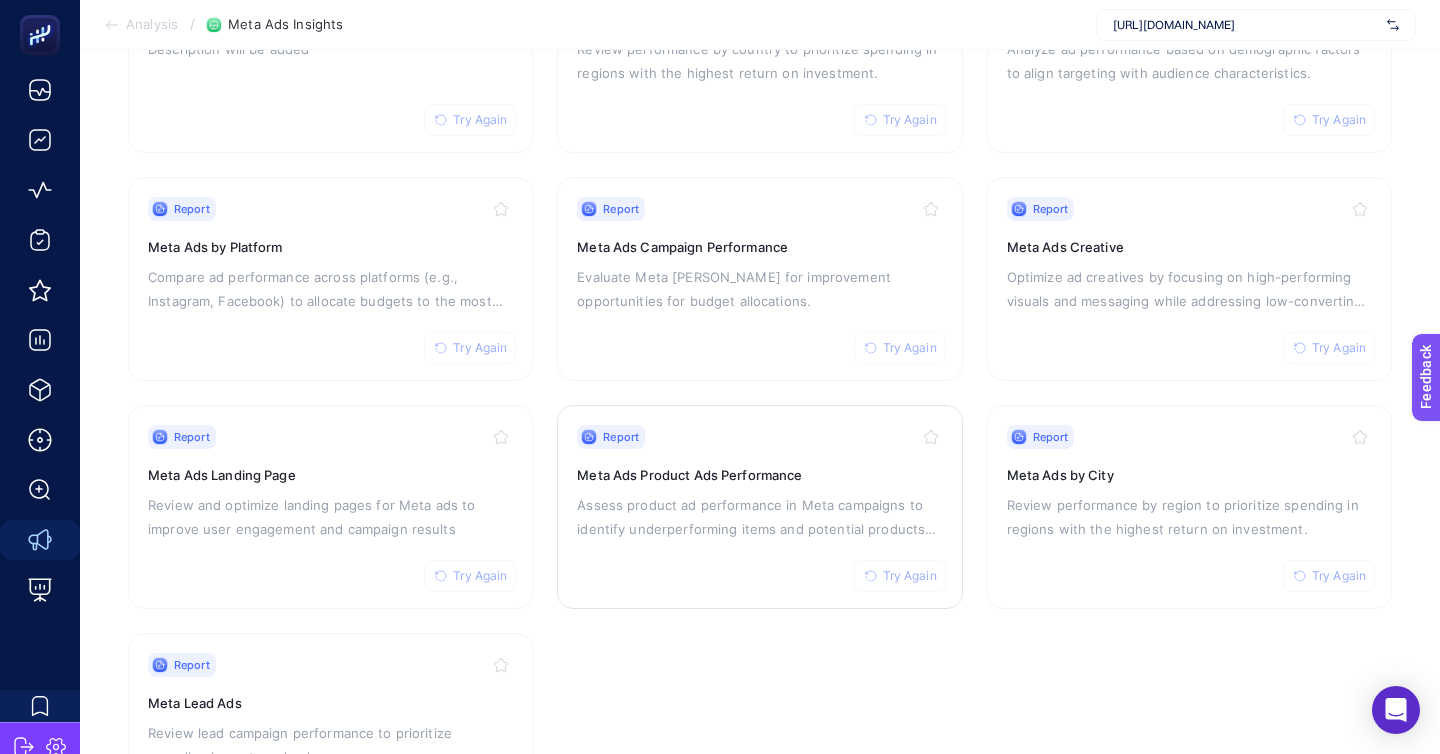 click on "Assess product ad performance in Meta campaigns to identify underperforming items and potential products for promotion." at bounding box center (759, 517) 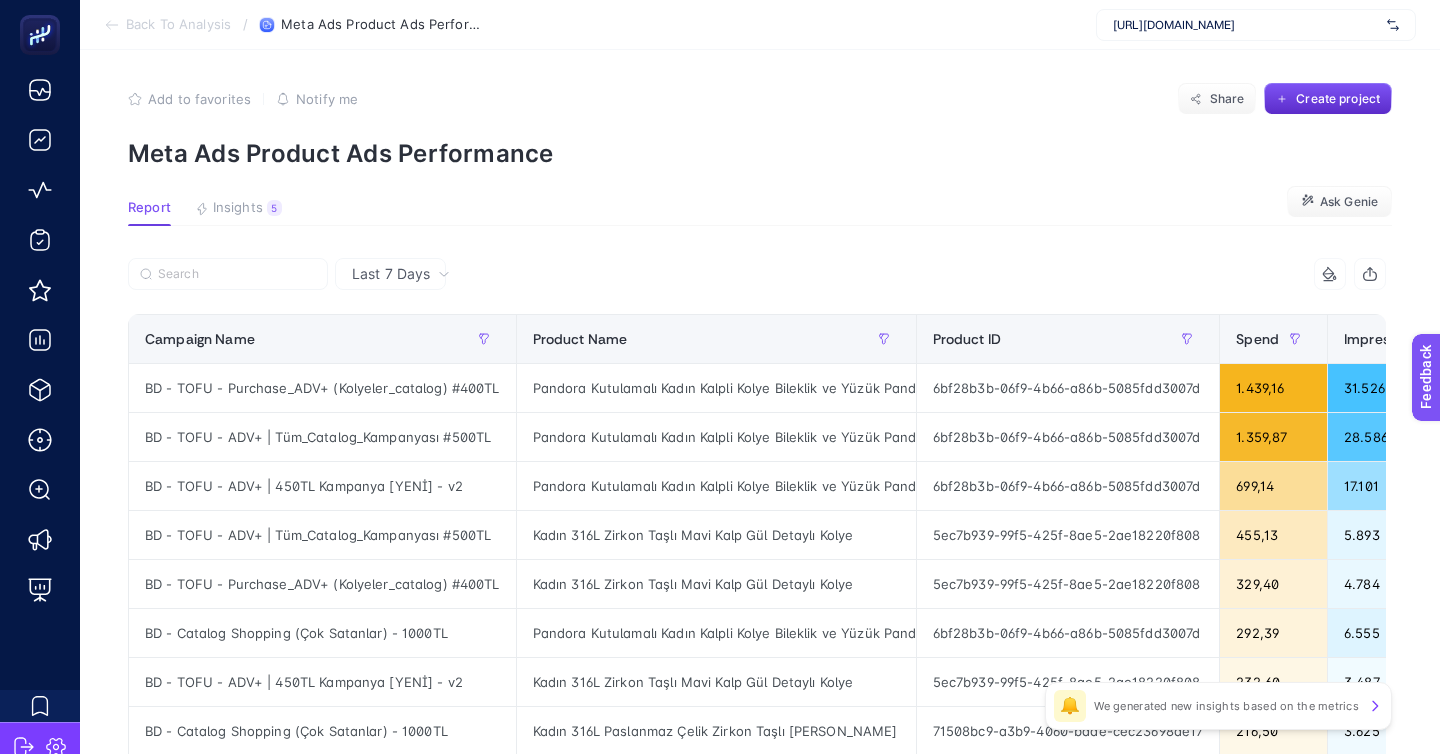 scroll, scrollTop: 11, scrollLeft: 0, axis: vertical 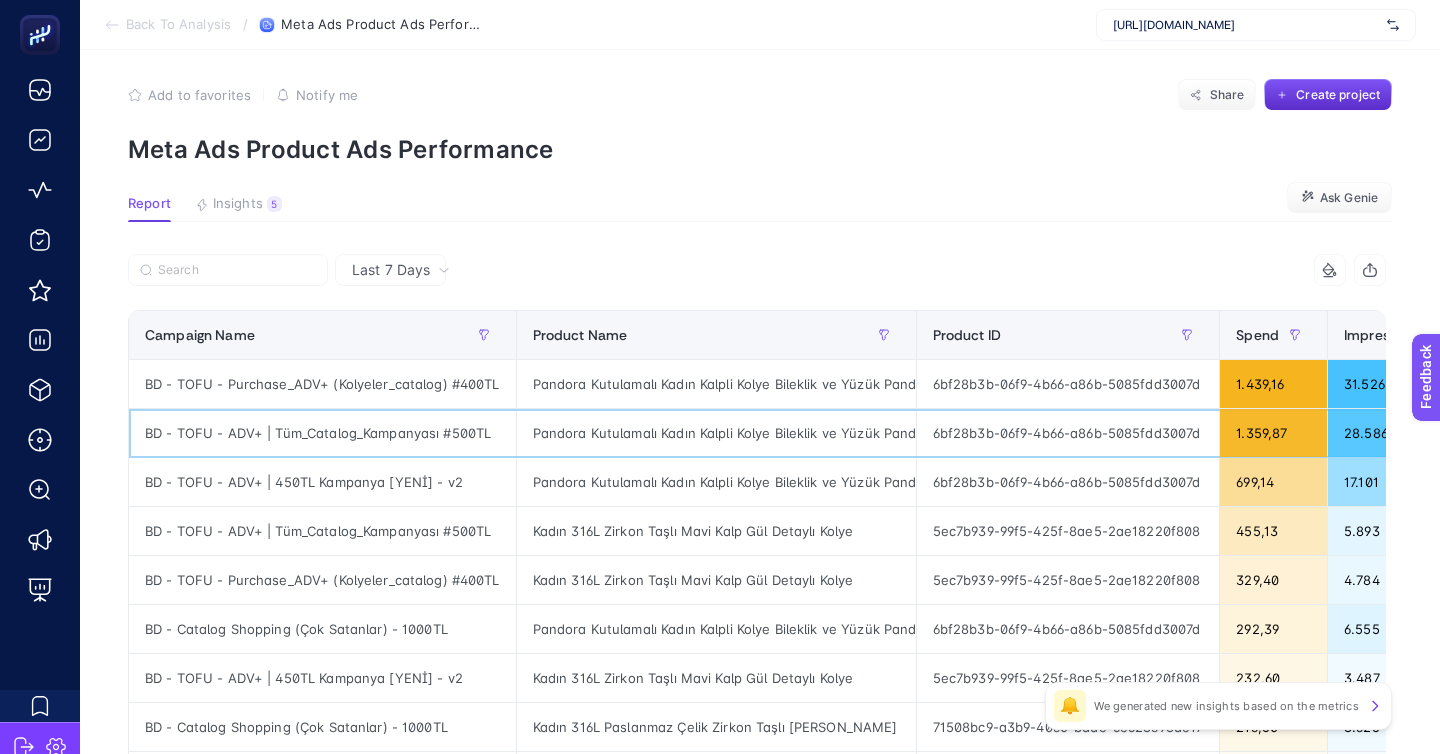 click on "Pandora Kutulamalı Kadın Kalpli Kolye Bileklik ve Yüzük Pandora Seti" 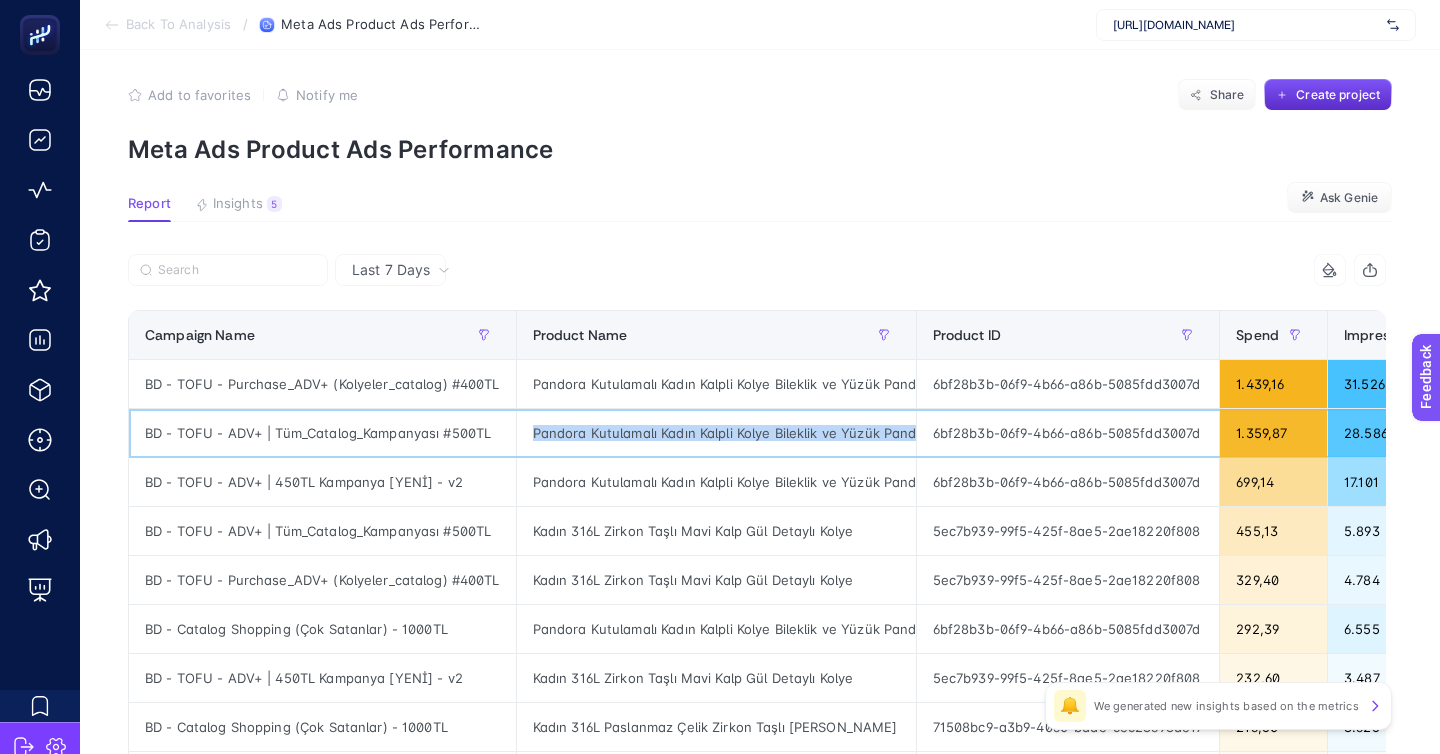 click on "Pandora Kutulamalı Kadın Kalpli Kolye Bileklik ve Yüzük Pandora Seti" 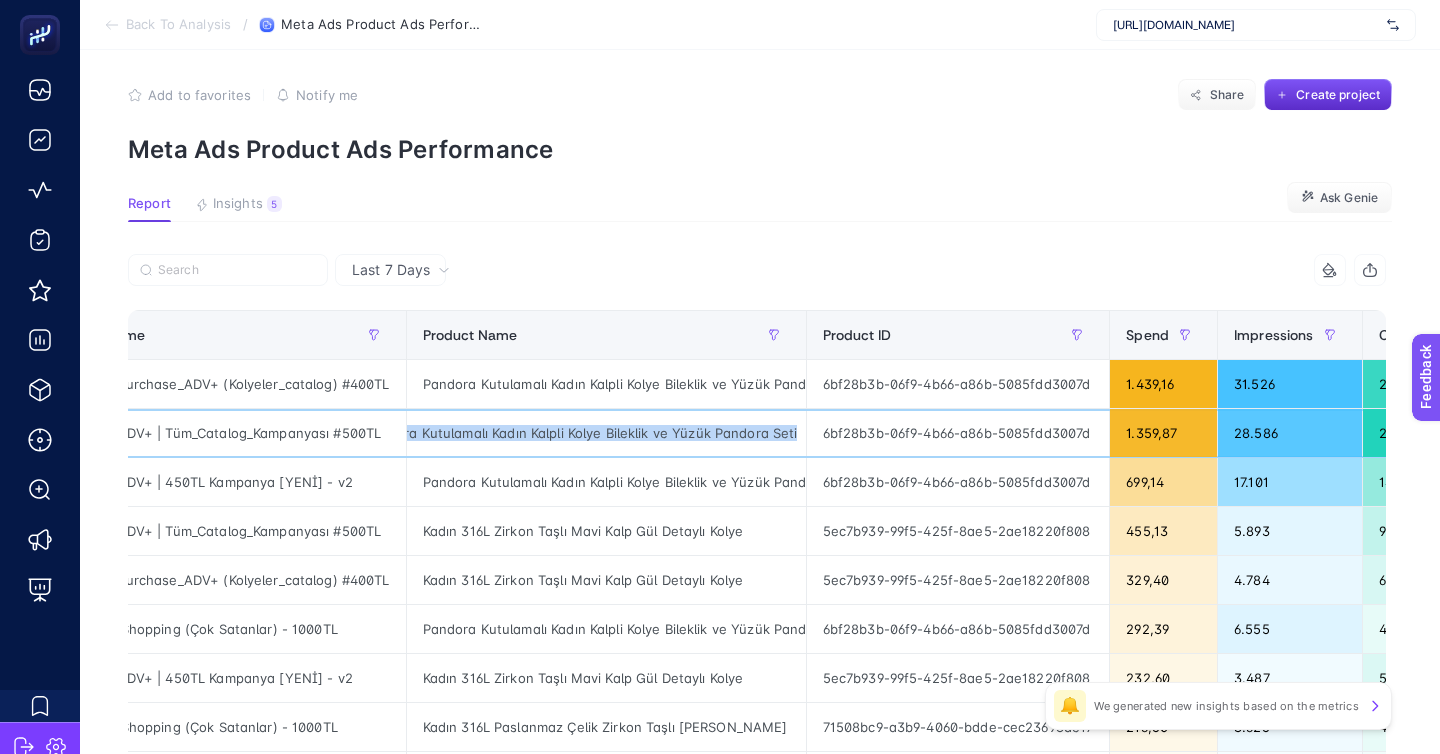 scroll, scrollTop: 0, scrollLeft: 125, axis: horizontal 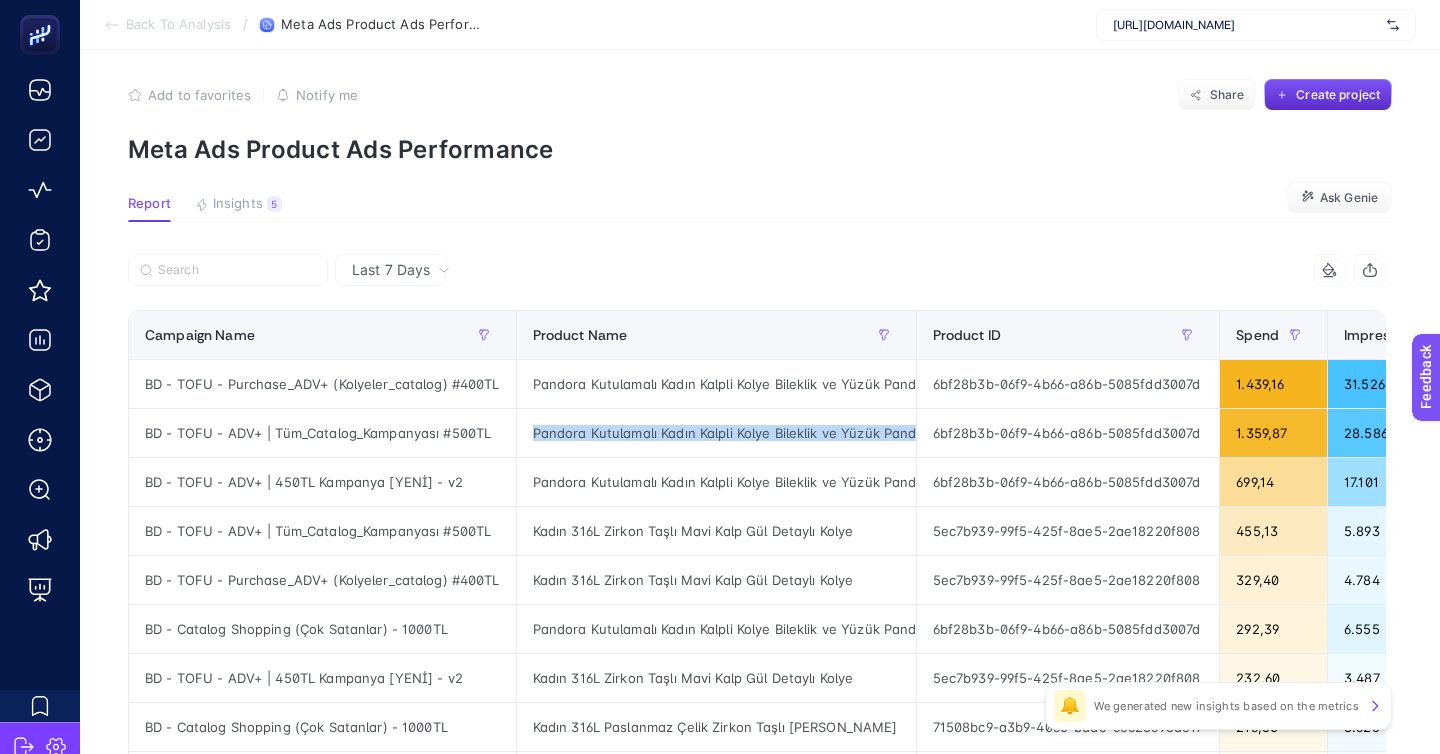 click on "Kadın 316L Zirkon Taşlı Mavi Kalp Gül Detaylı Kolye" 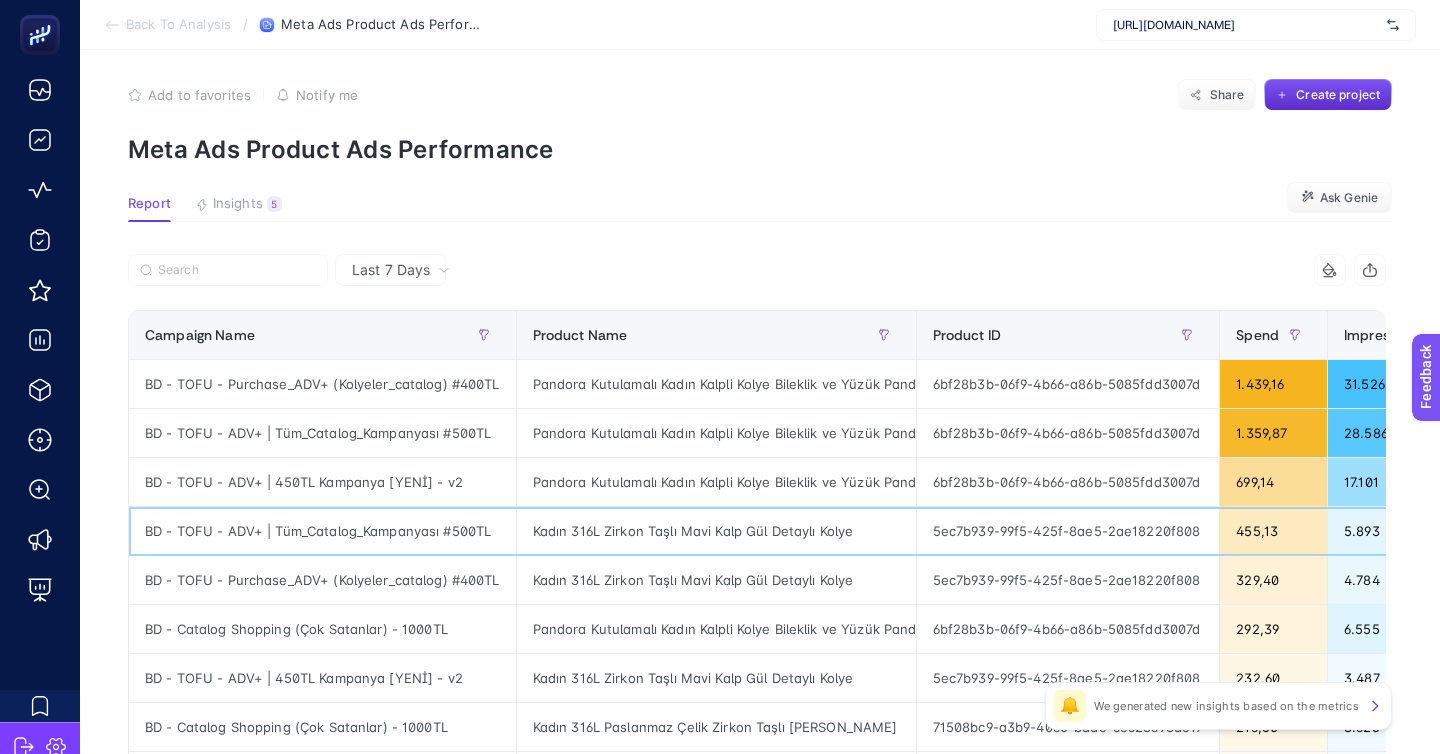 click on "Kadın 316L Zirkon Taşlı Mavi Kalp Gül Detaylı Kolye" 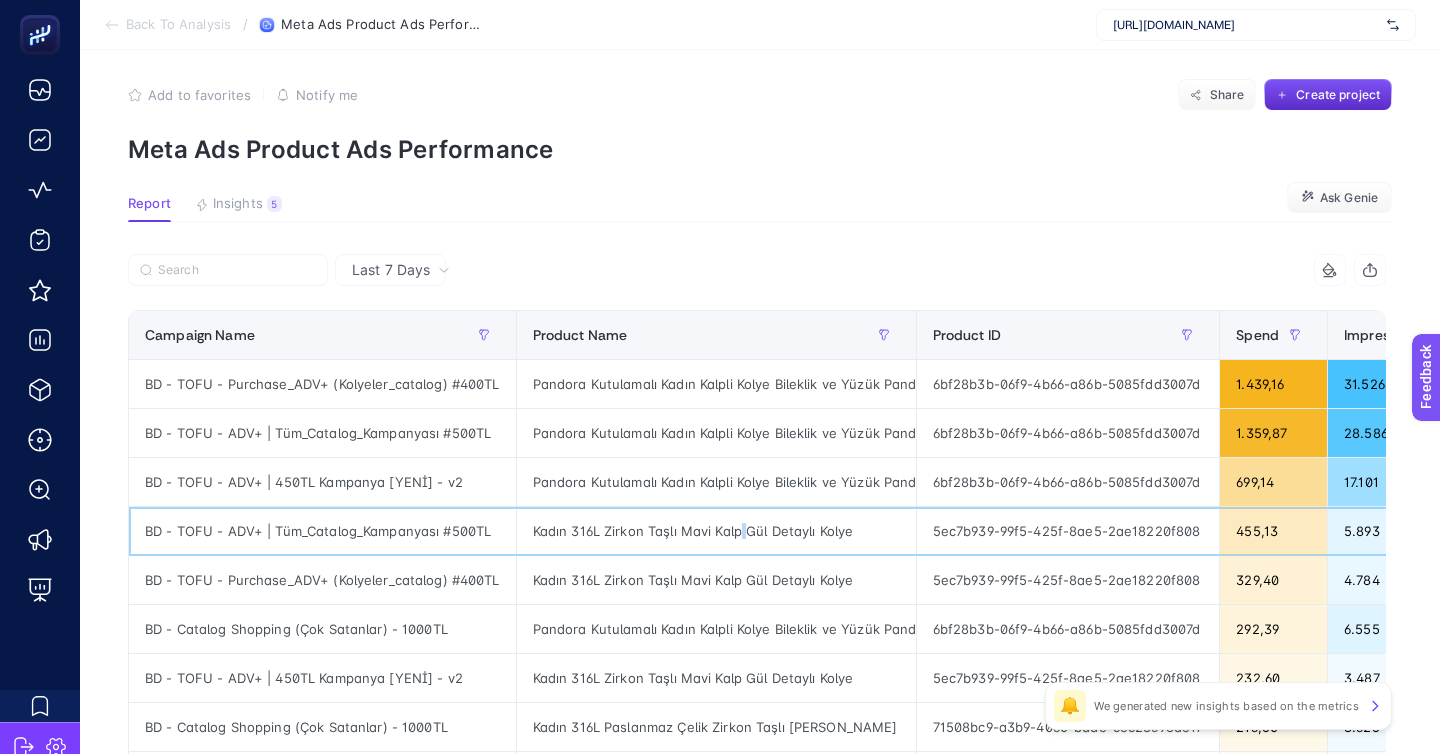 click on "Kadın 316L Zirkon Taşlı Mavi Kalp Gül Detaylı Kolye" 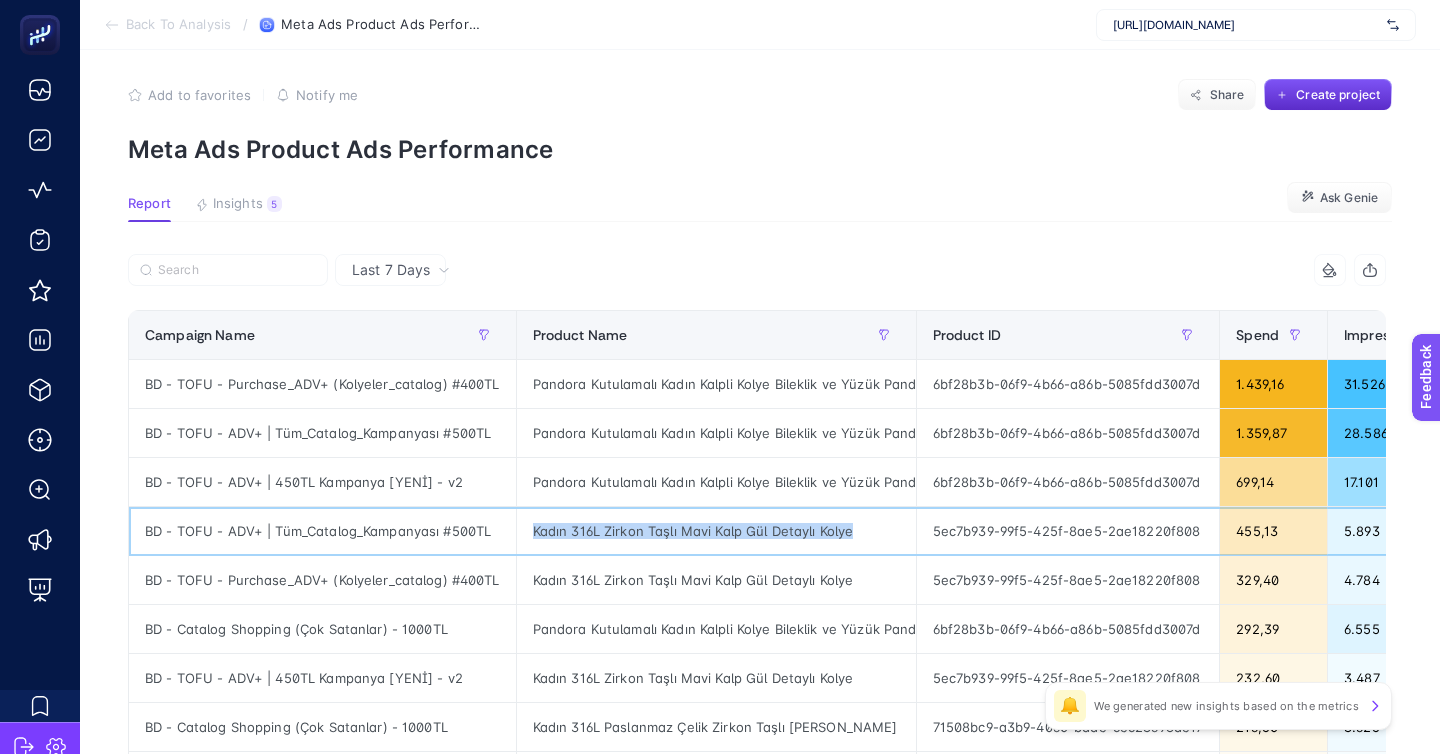 click on "Kadın 316L Zirkon Taşlı Mavi Kalp Gül Detaylı Kolye" 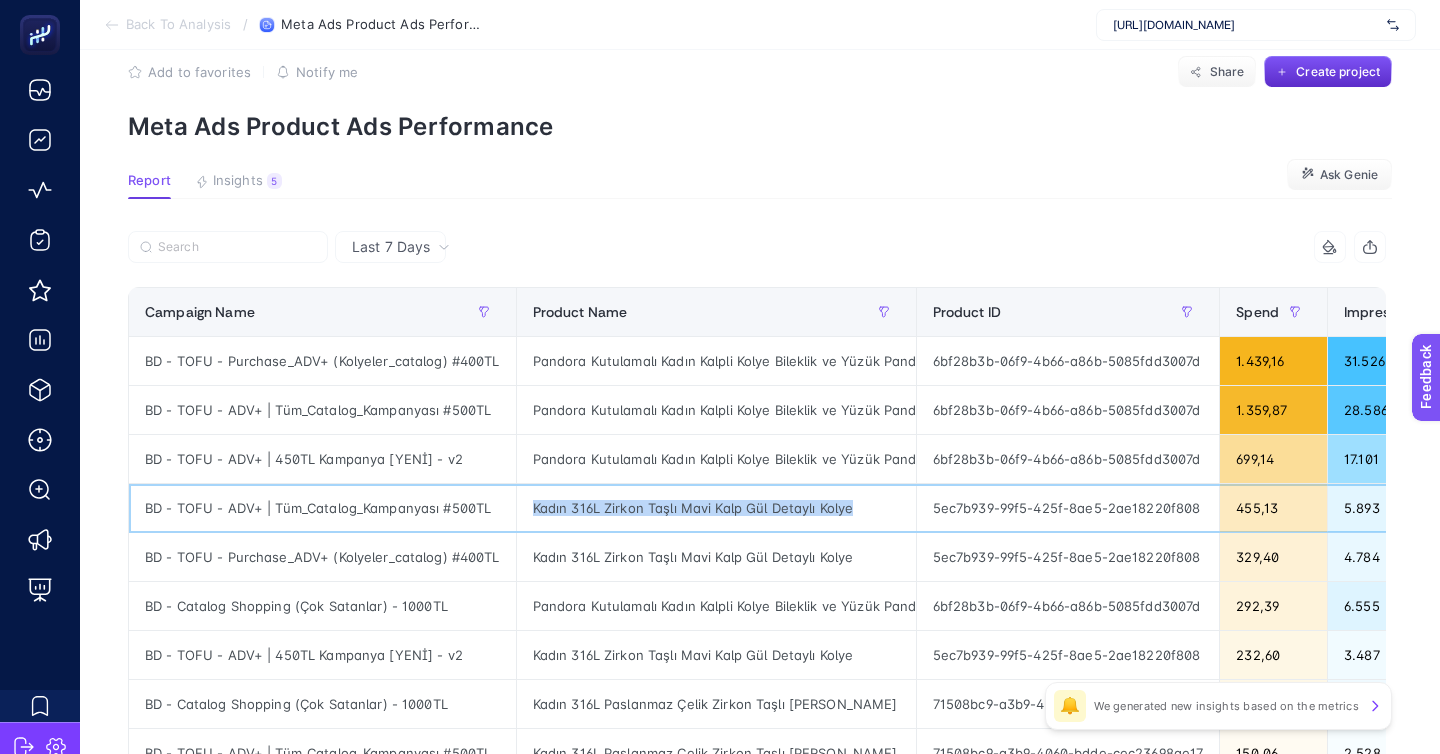 scroll, scrollTop: 0, scrollLeft: 0, axis: both 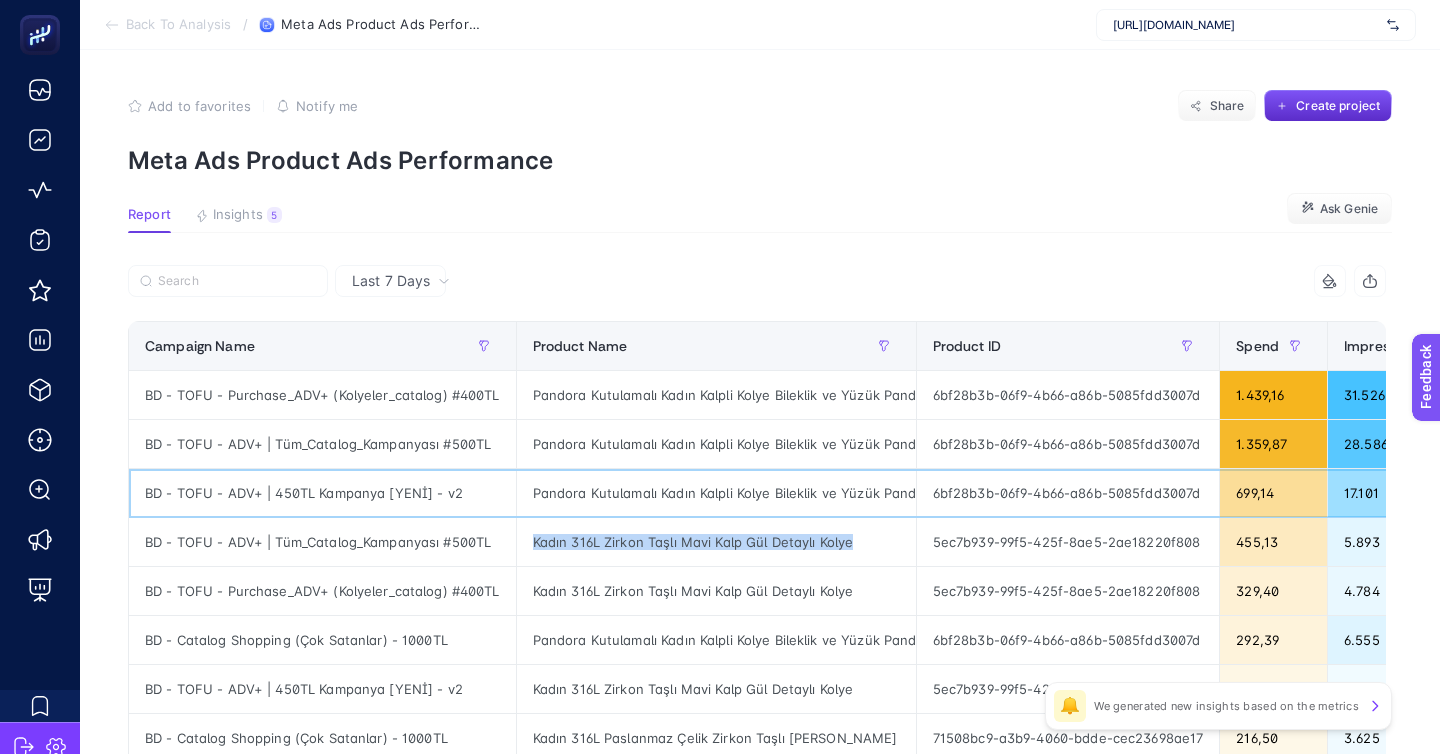 click on "Pandora Kutulamalı Kadın Kalpli Kolye Bileklik ve Yüzük Pandora Seti" 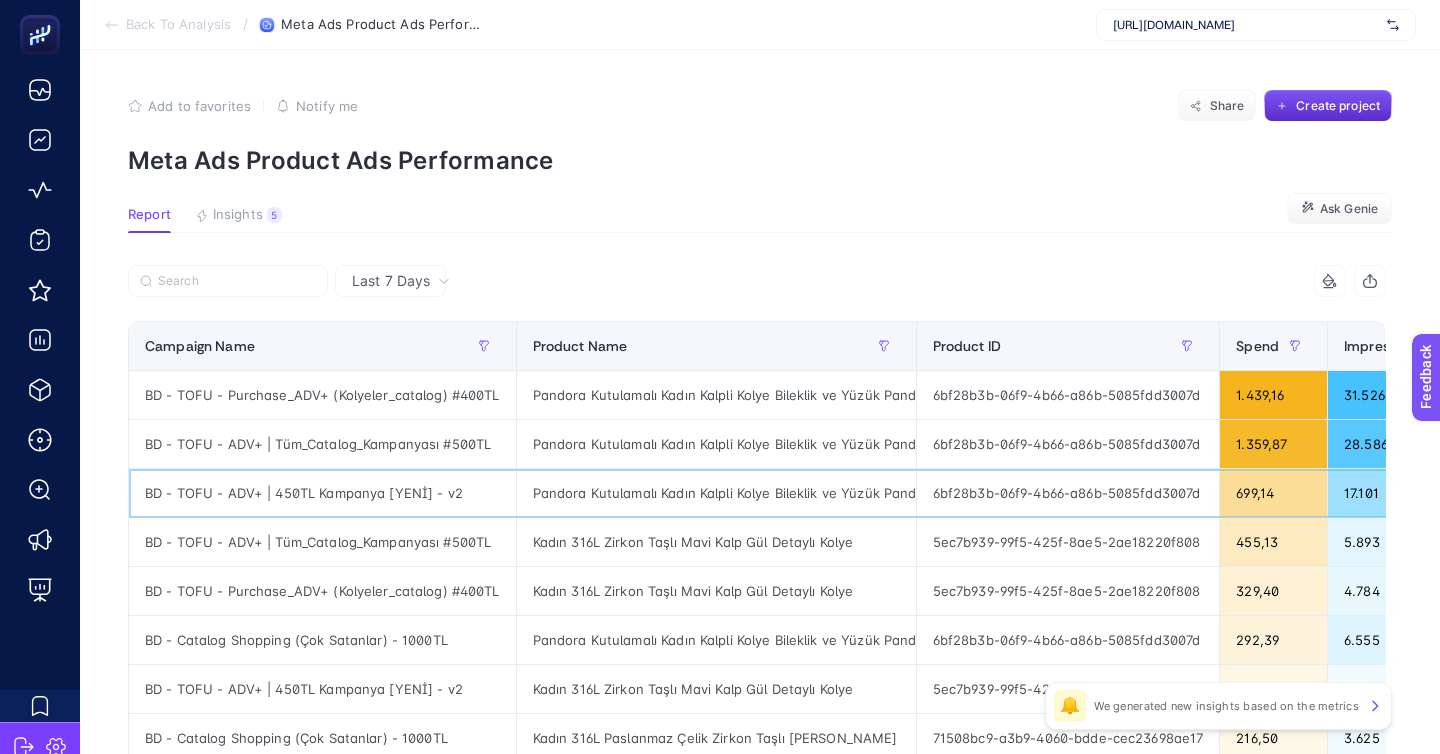 click on "Pandora Kutulamalı Kadın Kalpli Kolye Bileklik ve Yüzük Pandora Seti" 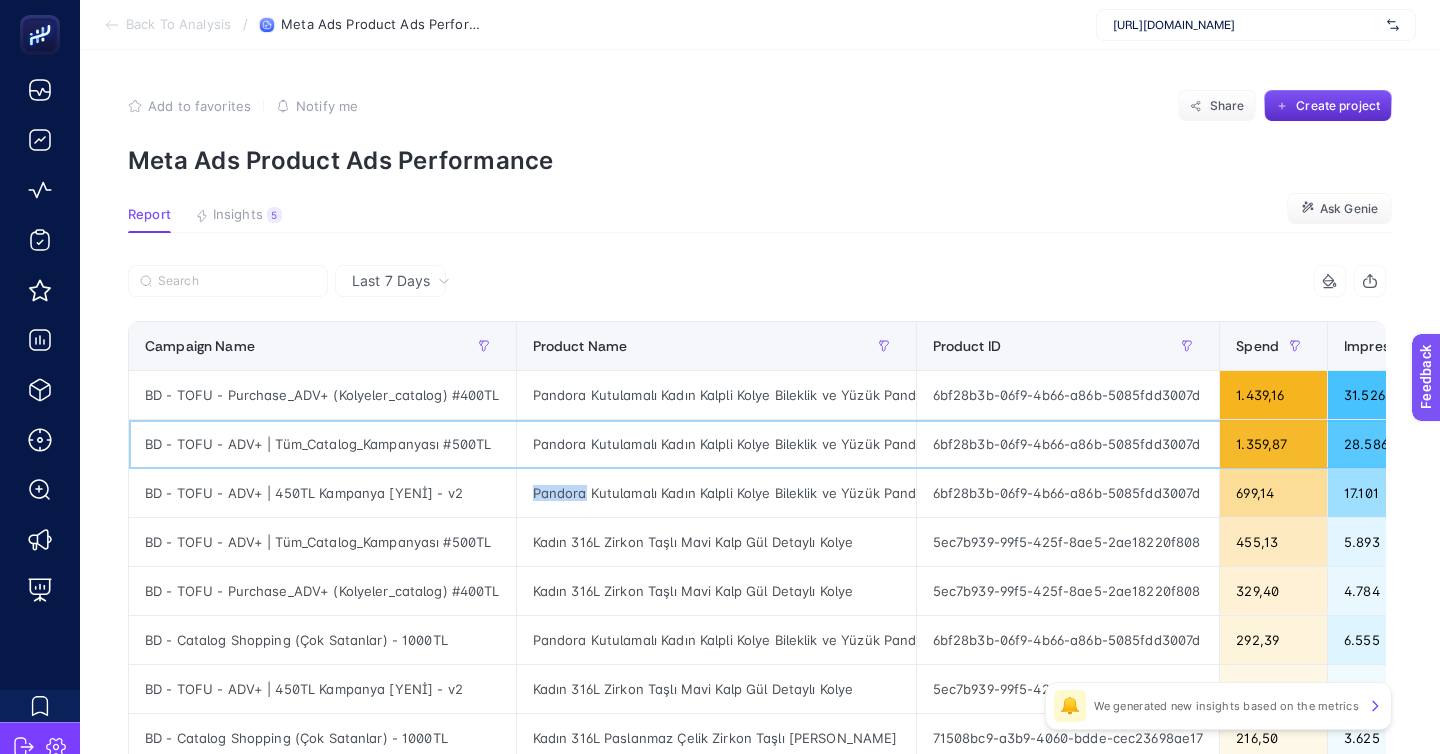 click on "Pandora Kutulamalı Kadın Kalpli Kolye Bileklik ve Yüzük Pandora Seti" 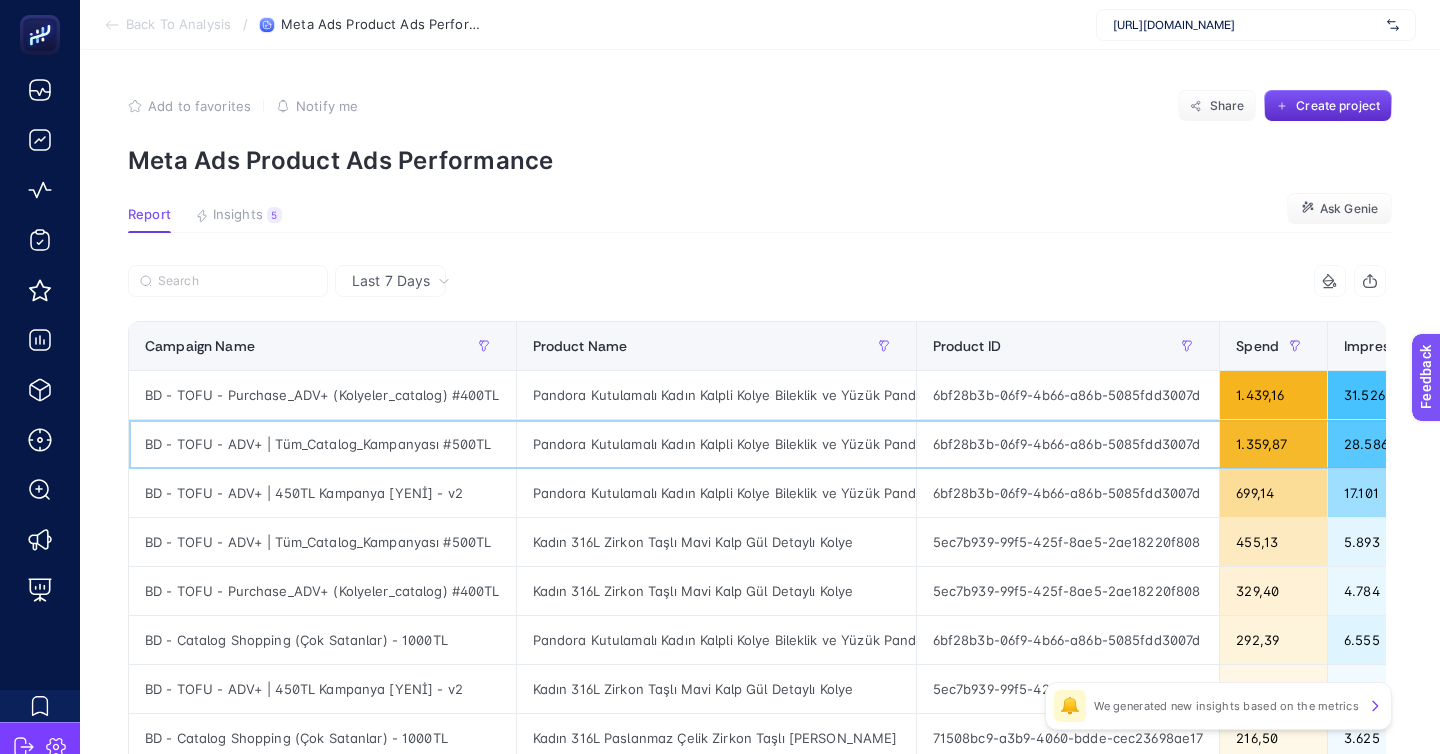 click on "Pandora Kutulamalı Kadın Kalpli Kolye Bileklik ve Yüzük Pandora Seti" 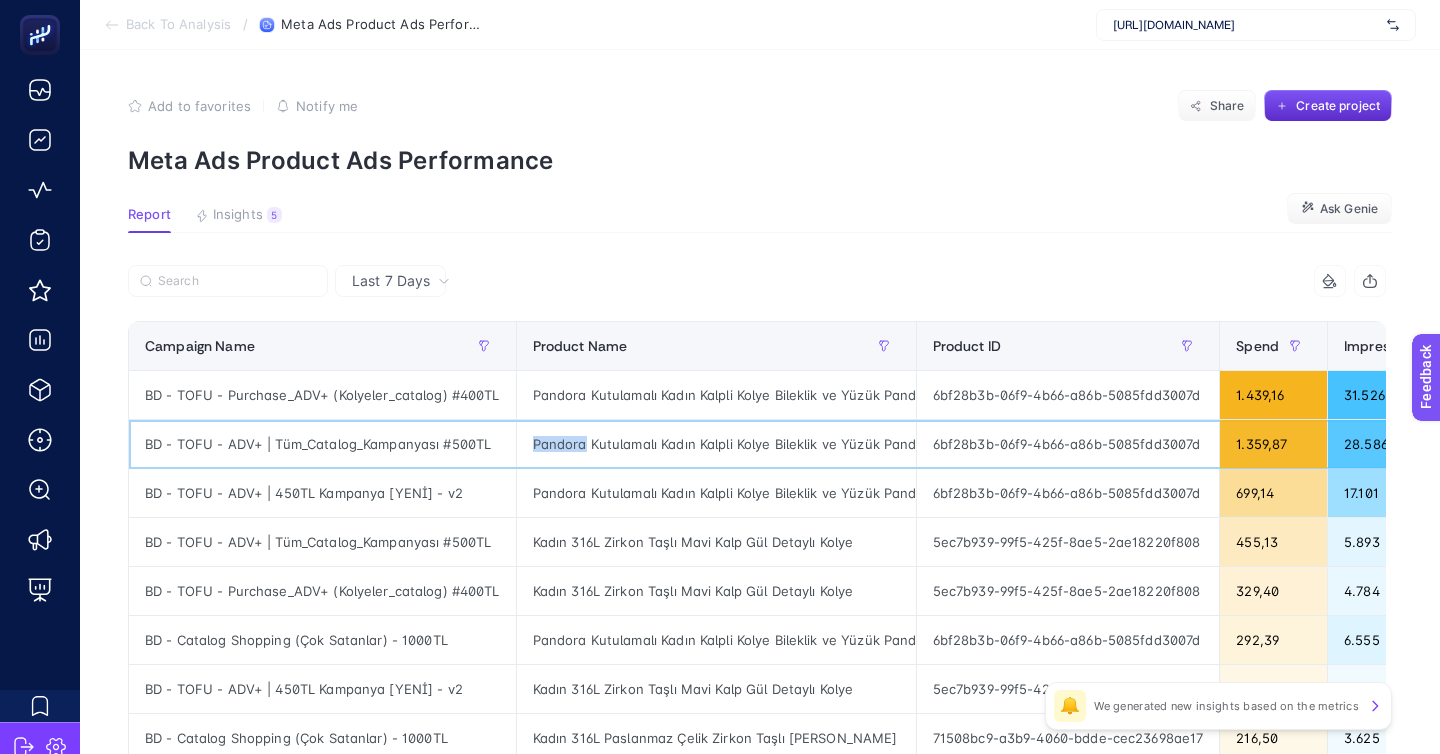 click on "Pandora Kutulamalı Kadın Kalpli Kolye Bileklik ve Yüzük Pandora Seti" 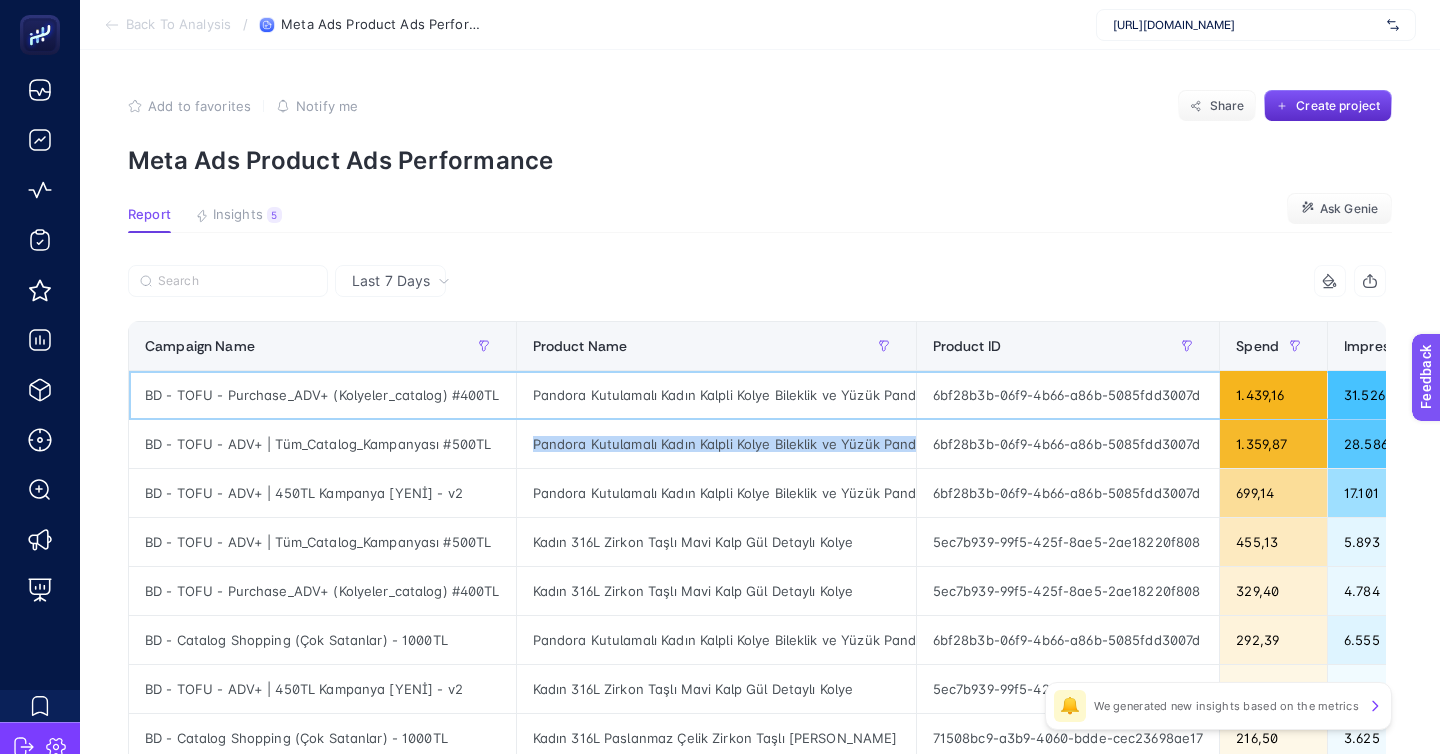 click on "Pandora Kutulamalı Kadın Kalpli Kolye Bileklik ve Yüzük Pandora Seti" 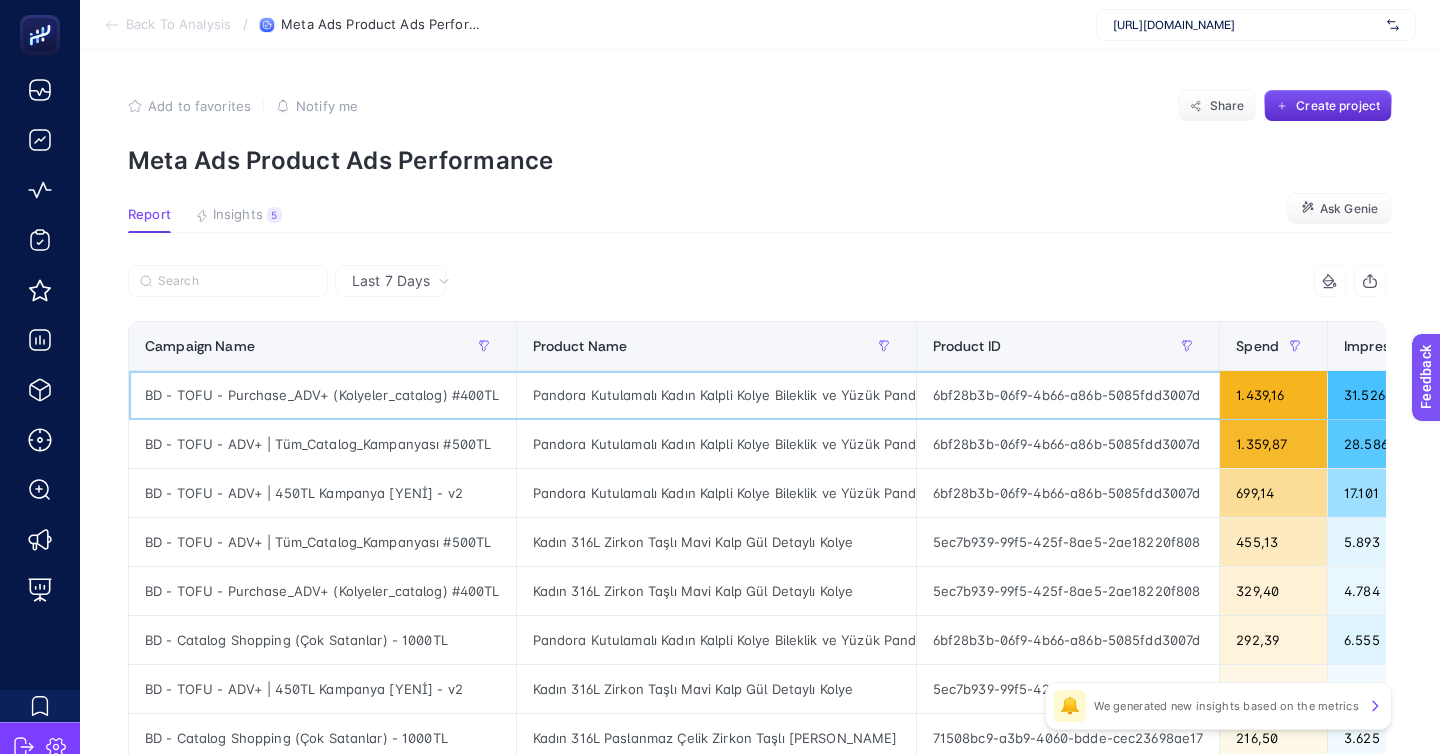 click on "Pandora Kutulamalı Kadın Kalpli Kolye Bileklik ve Yüzük Pandora Seti" 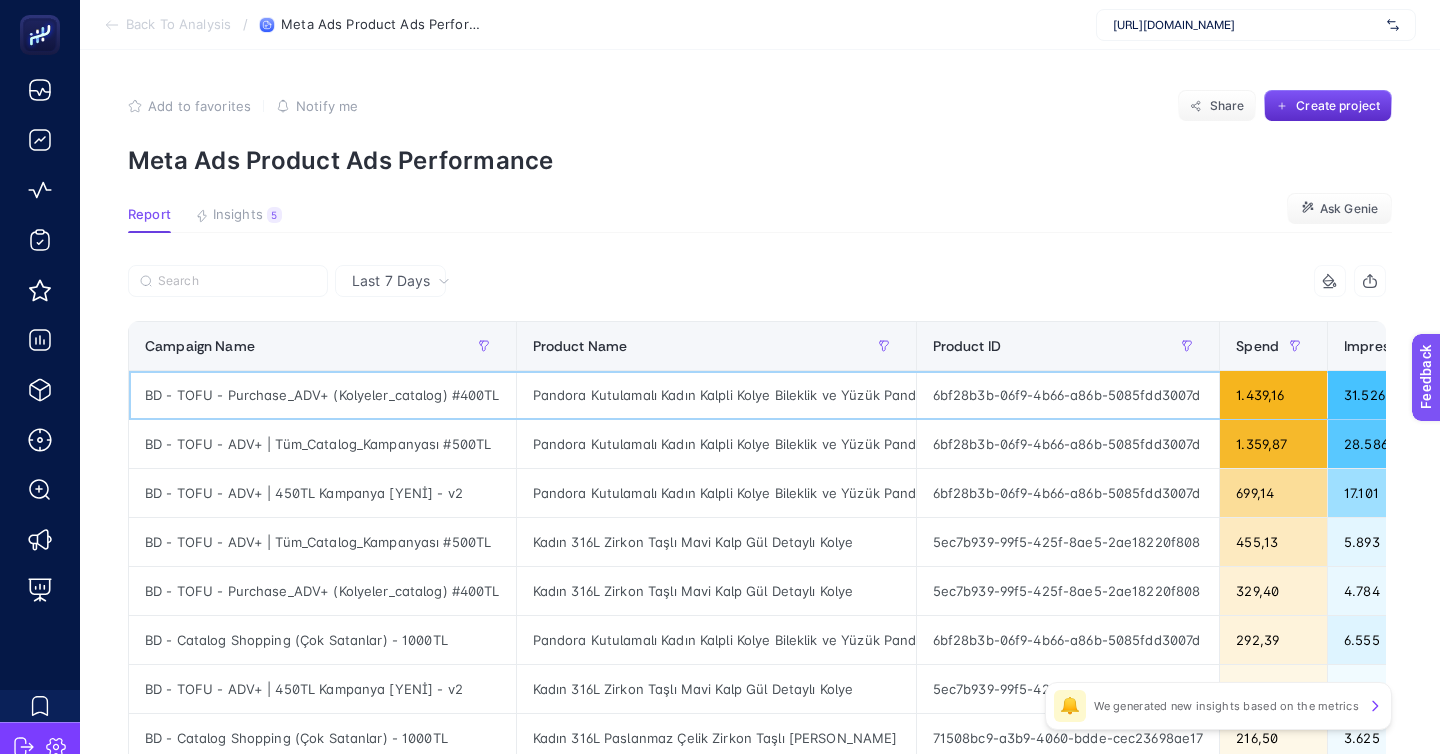 click on "Pandora Kutulamalı Kadın Kalpli Kolye Bileklik ve Yüzük Pandora Seti" 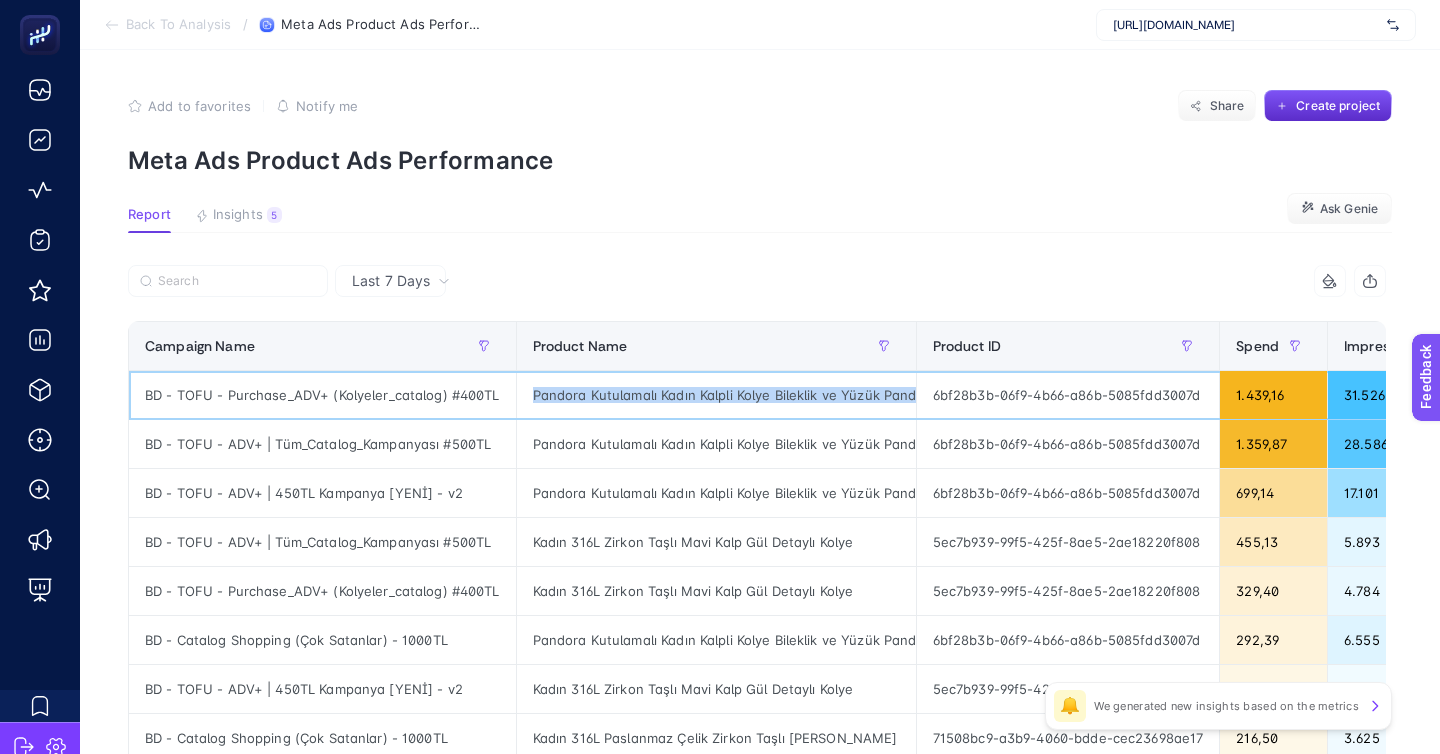 scroll, scrollTop: 0, scrollLeft: 59, axis: horizontal 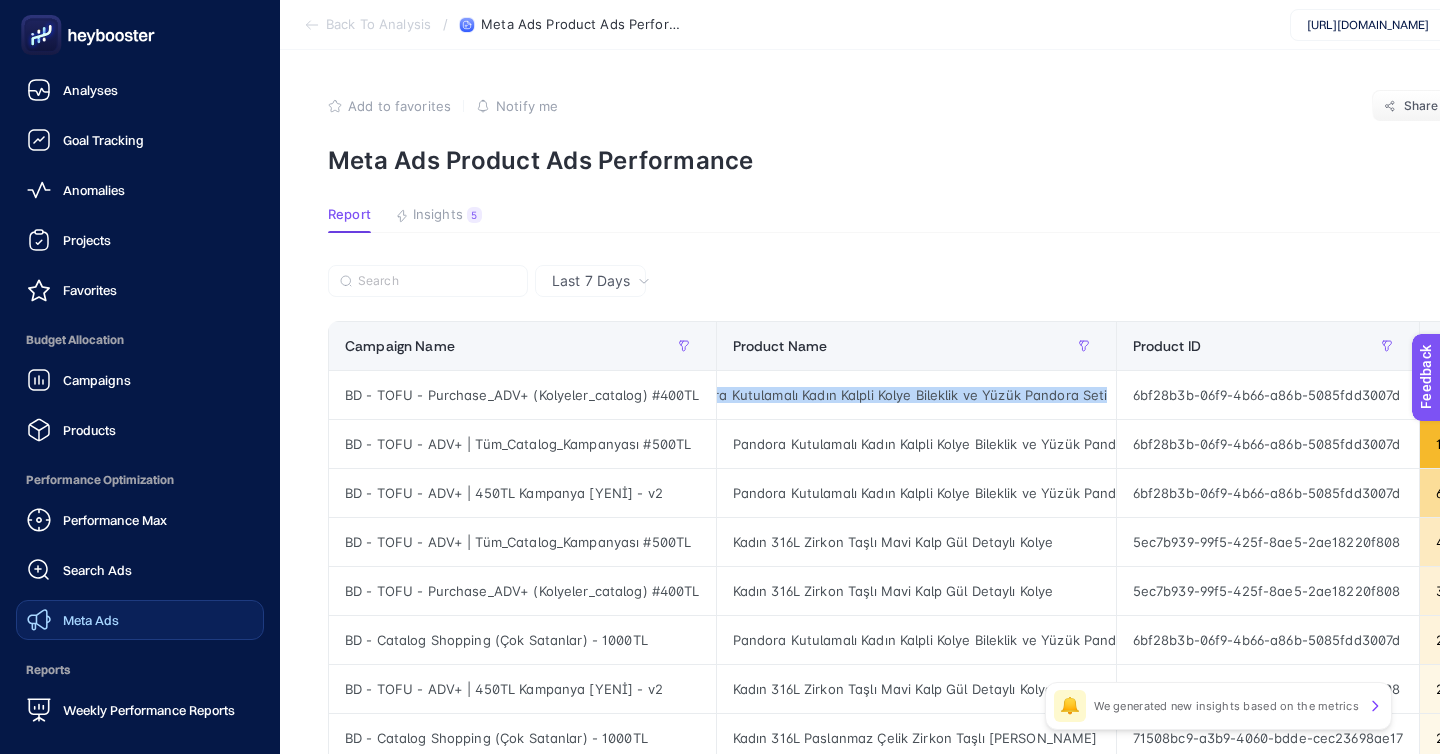 click on "Meta Ads" 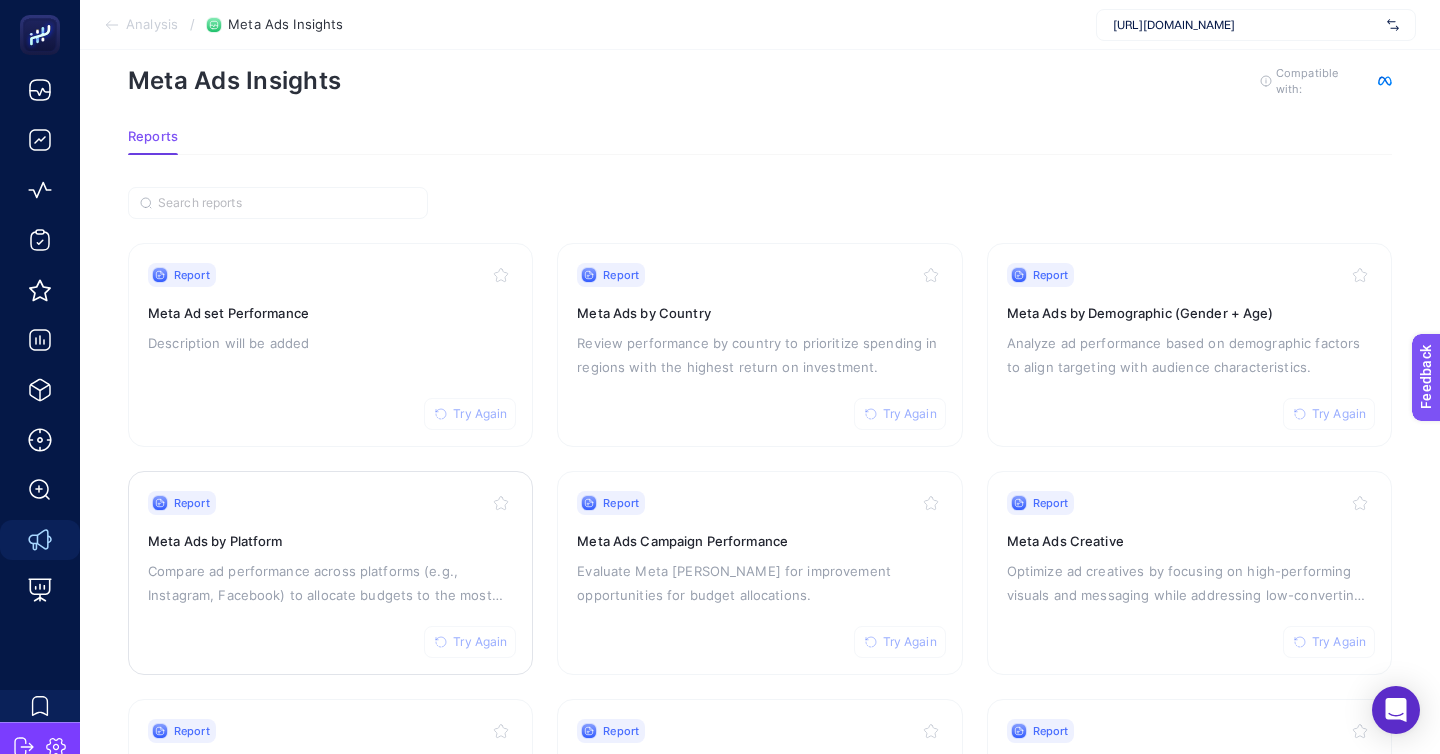 scroll, scrollTop: 43, scrollLeft: 0, axis: vertical 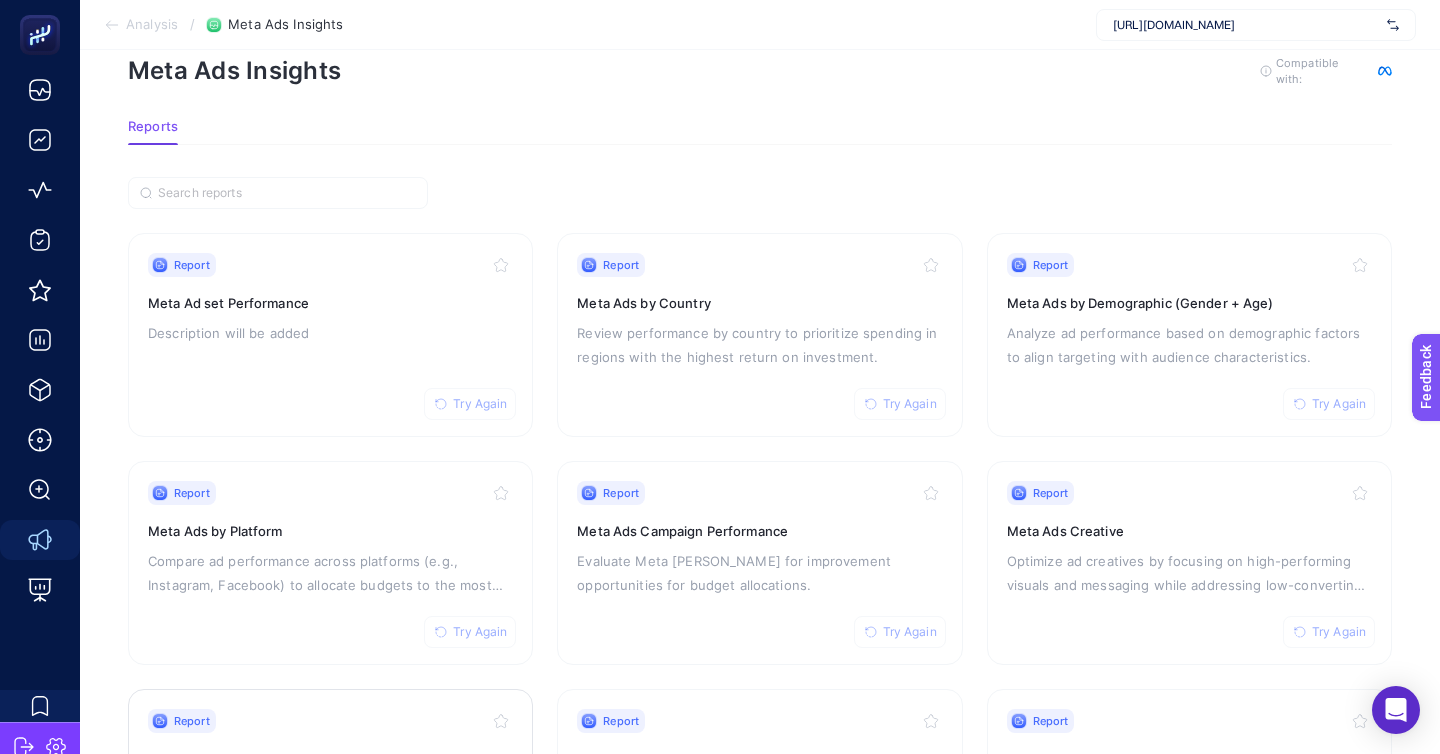 click on "Meta Ads Landing Page" at bounding box center [330, 759] 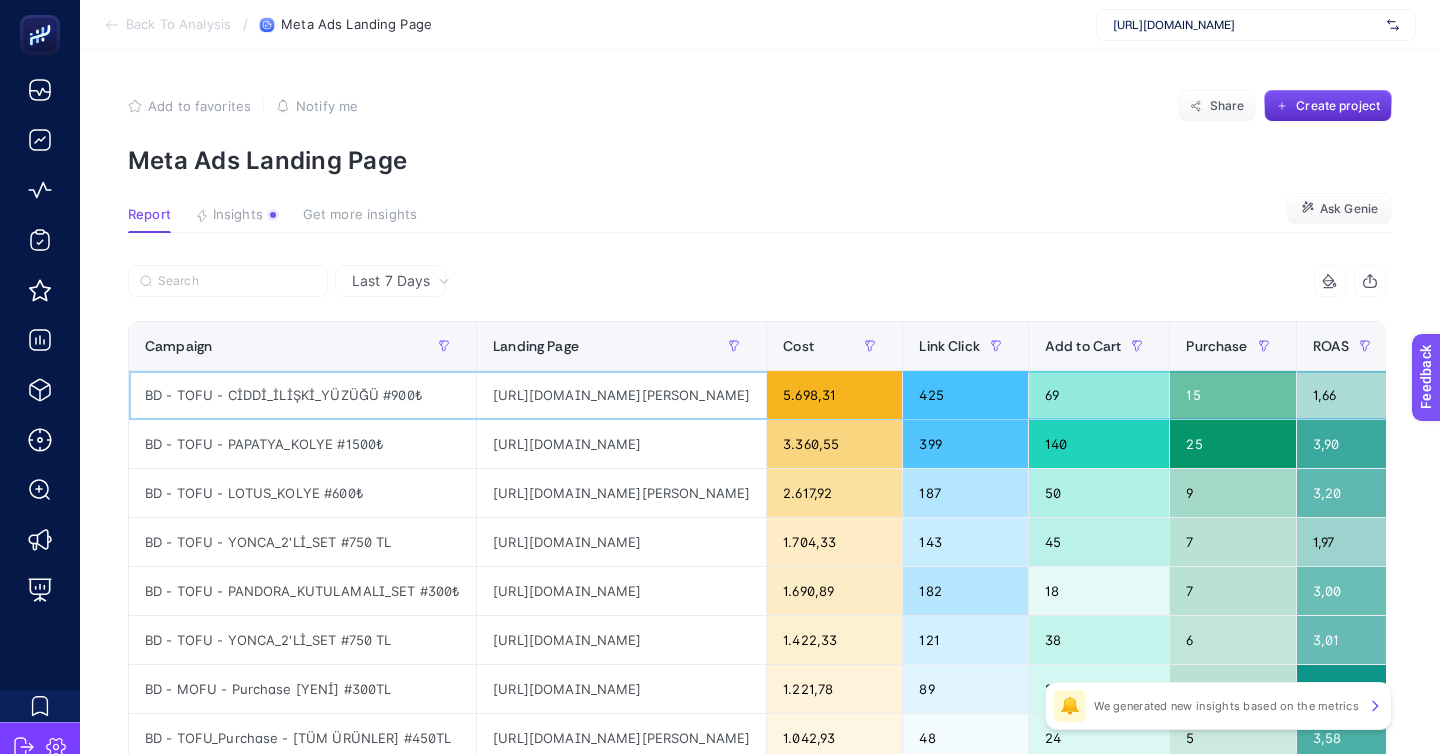 click on "https://evorya.com.tr/kadife-gul-icinden-cikan-14-ayar-pandora-ciddi-iliski-yuzugu" 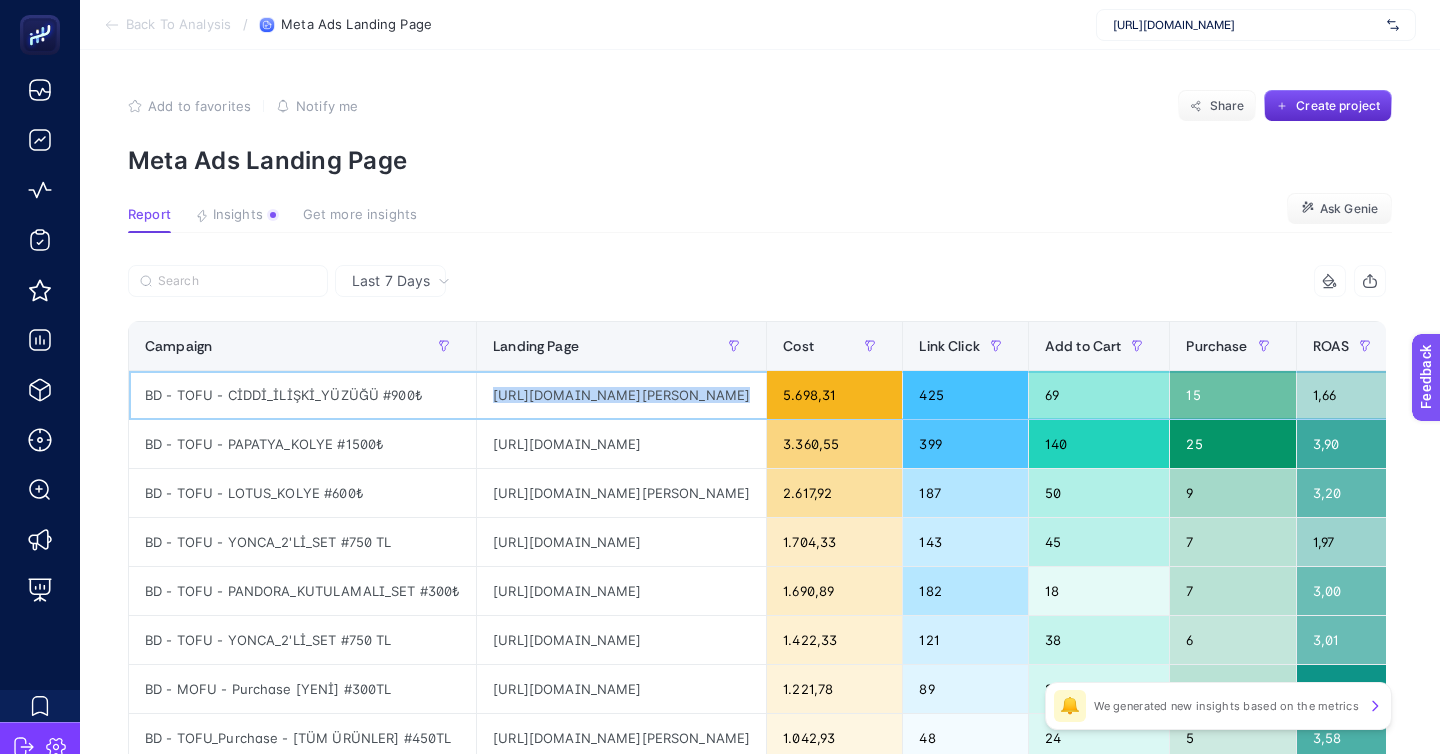 click on "https://evorya.com.tr/kadife-gul-icinden-cikan-14-ayar-pandora-ciddi-iliski-yuzugu" 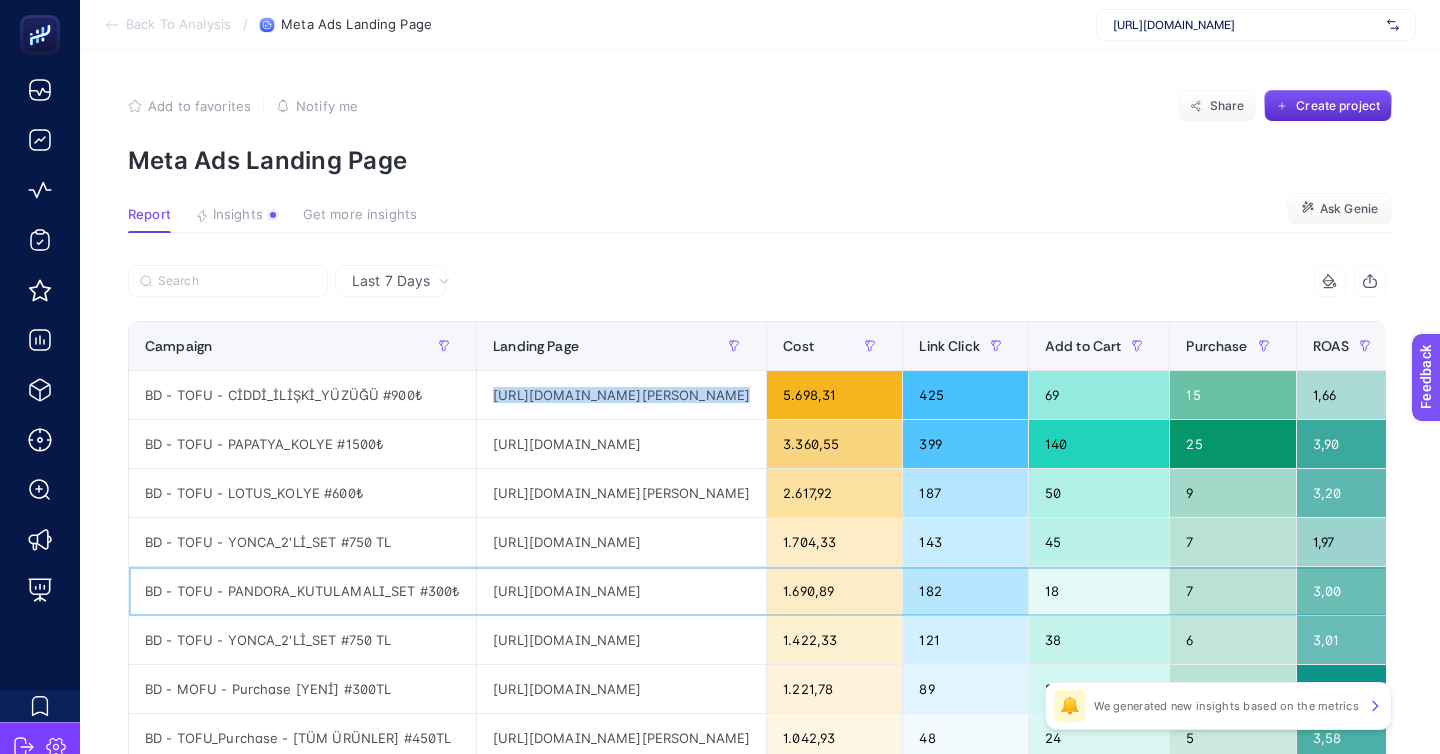 click on "https://evorya.com.tr/kadin-kalpli-kolye-bileklik-ve-yuzuk-pandora-kutulamali-set" 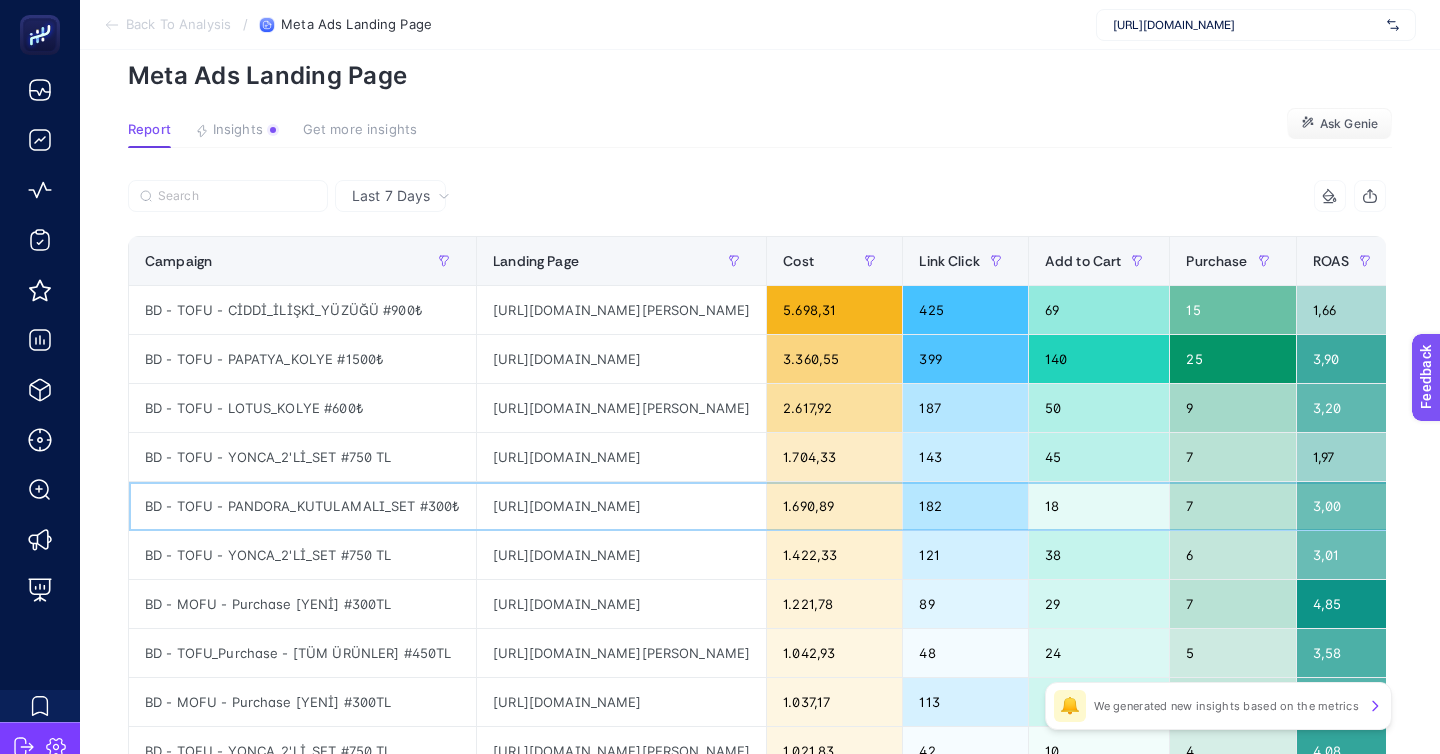 scroll, scrollTop: 39, scrollLeft: 0, axis: vertical 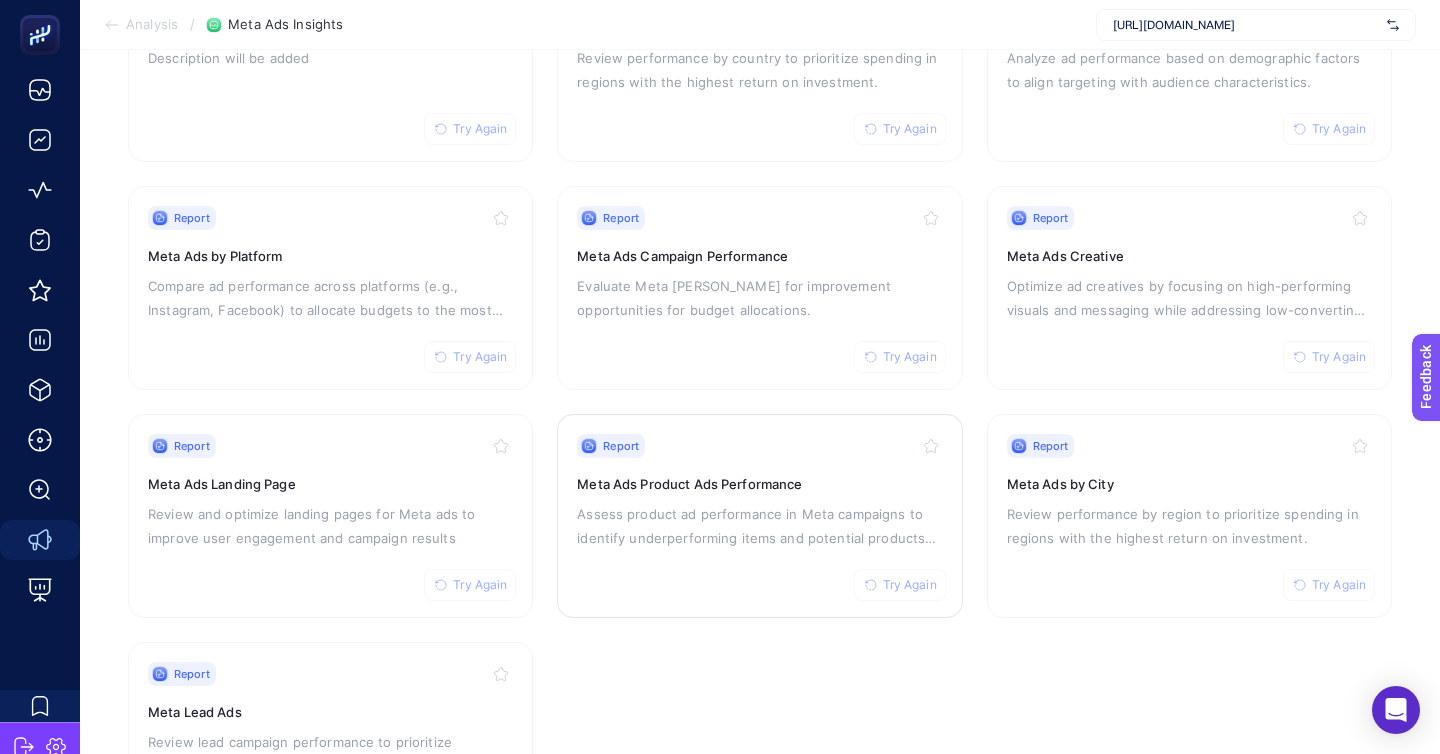 click on "Report Try Again Meta Ads Product Ads Performance Assess product ad performance in Meta campaigns to identify underperforming items and potential products for promotion." at bounding box center [759, 516] 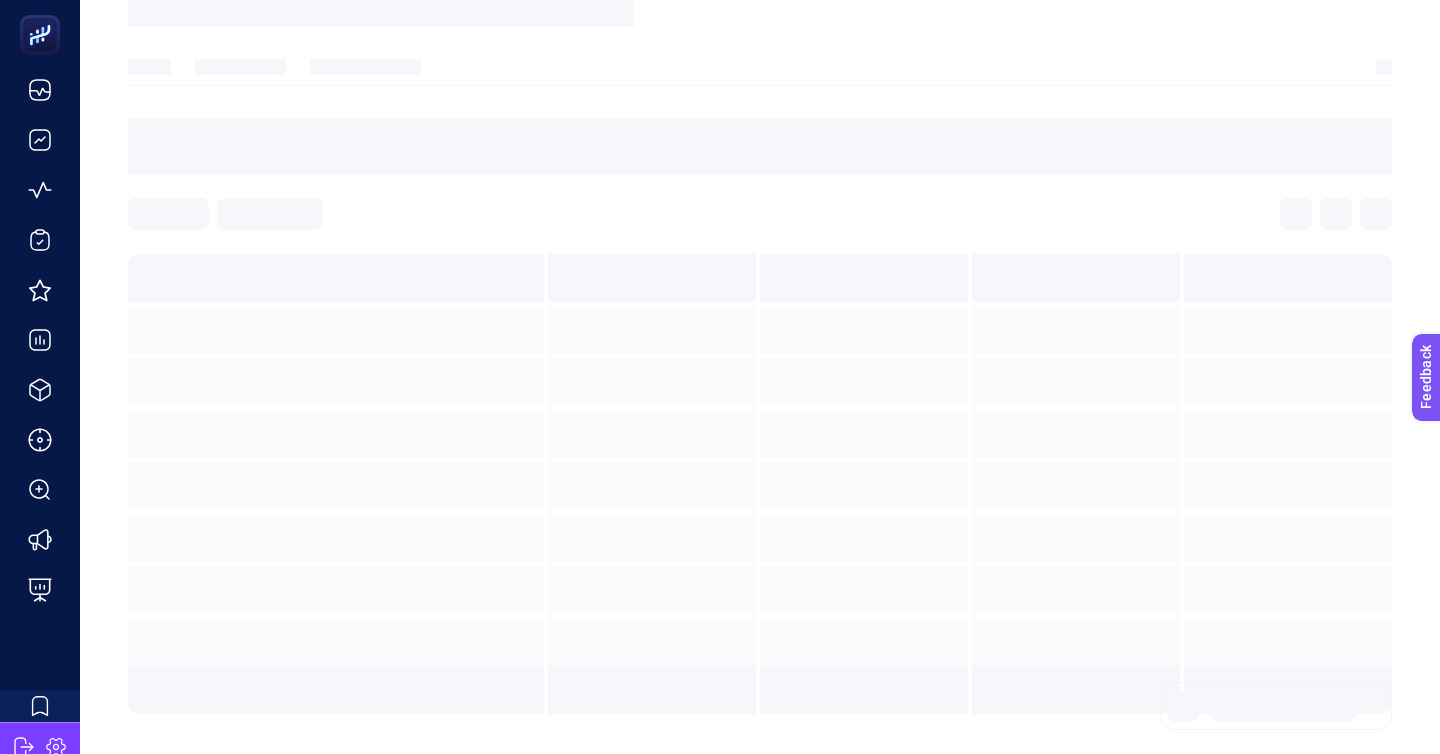 scroll, scrollTop: 0, scrollLeft: 0, axis: both 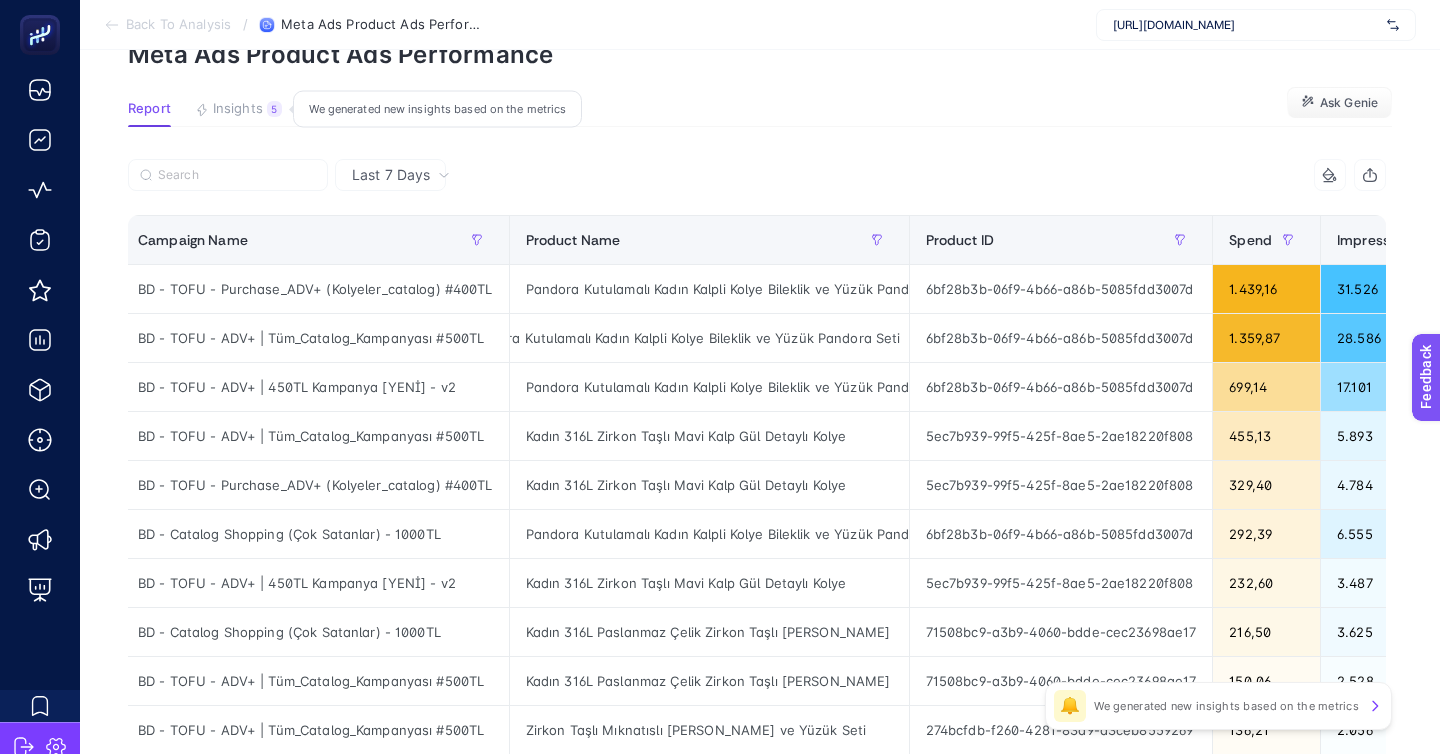 click on "Insights" at bounding box center [238, 109] 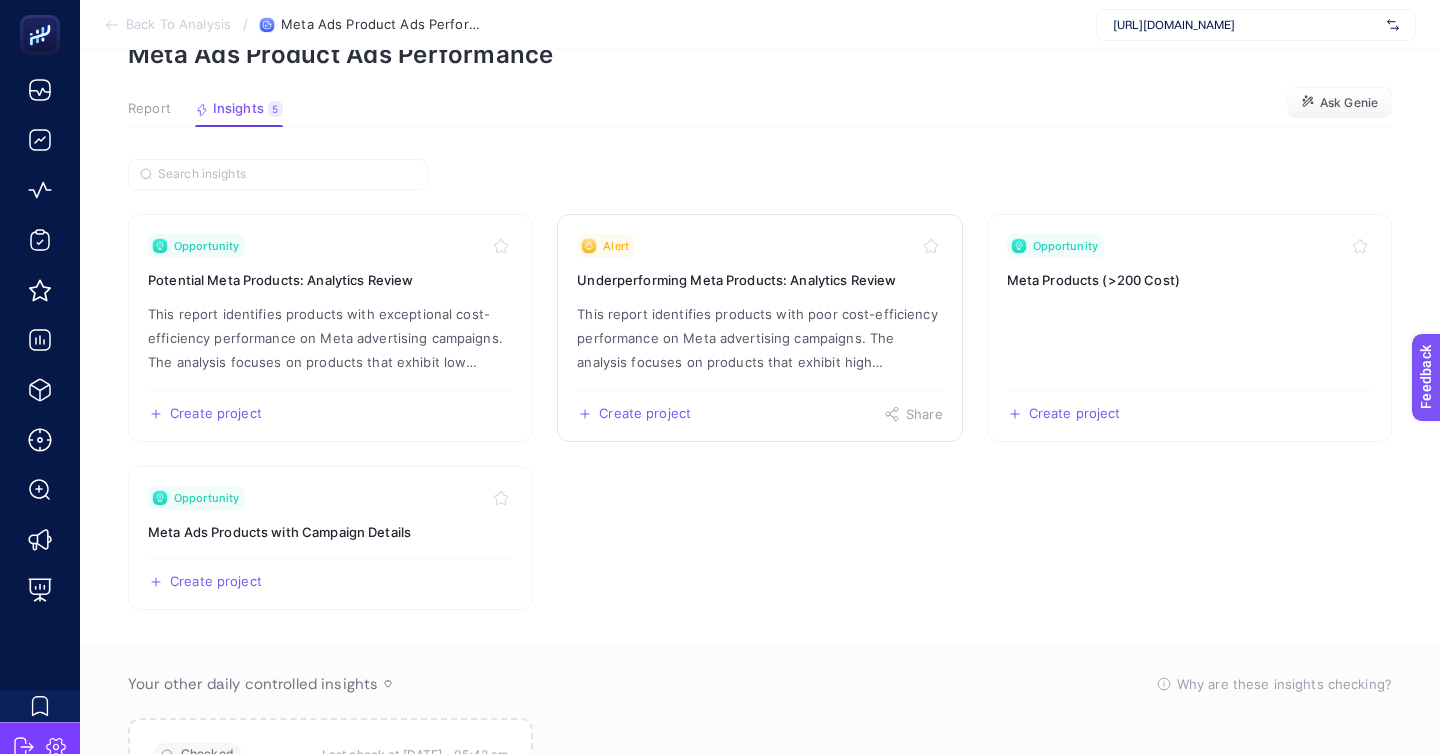 click on "Underperforming Meta Products: Analytics Review" at bounding box center (759, 280) 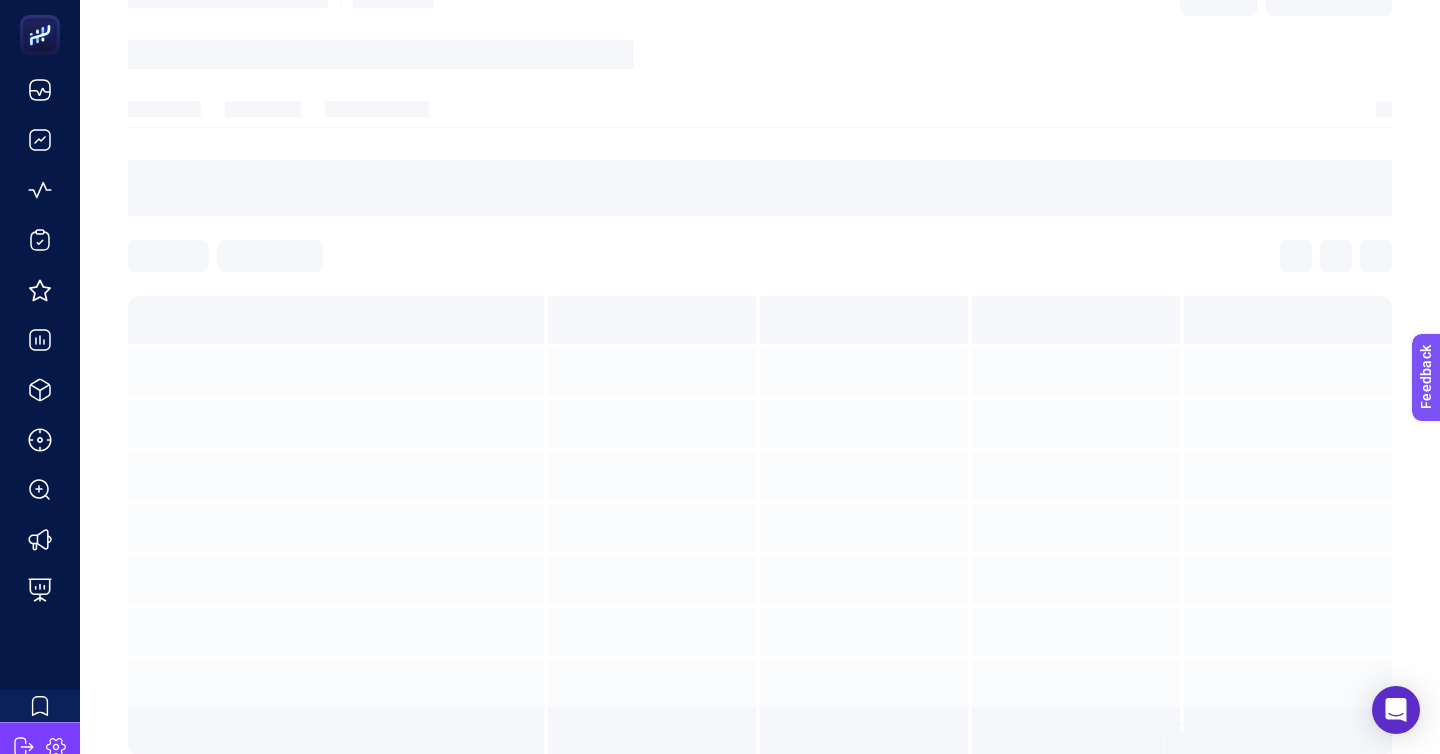 scroll, scrollTop: 0, scrollLeft: 0, axis: both 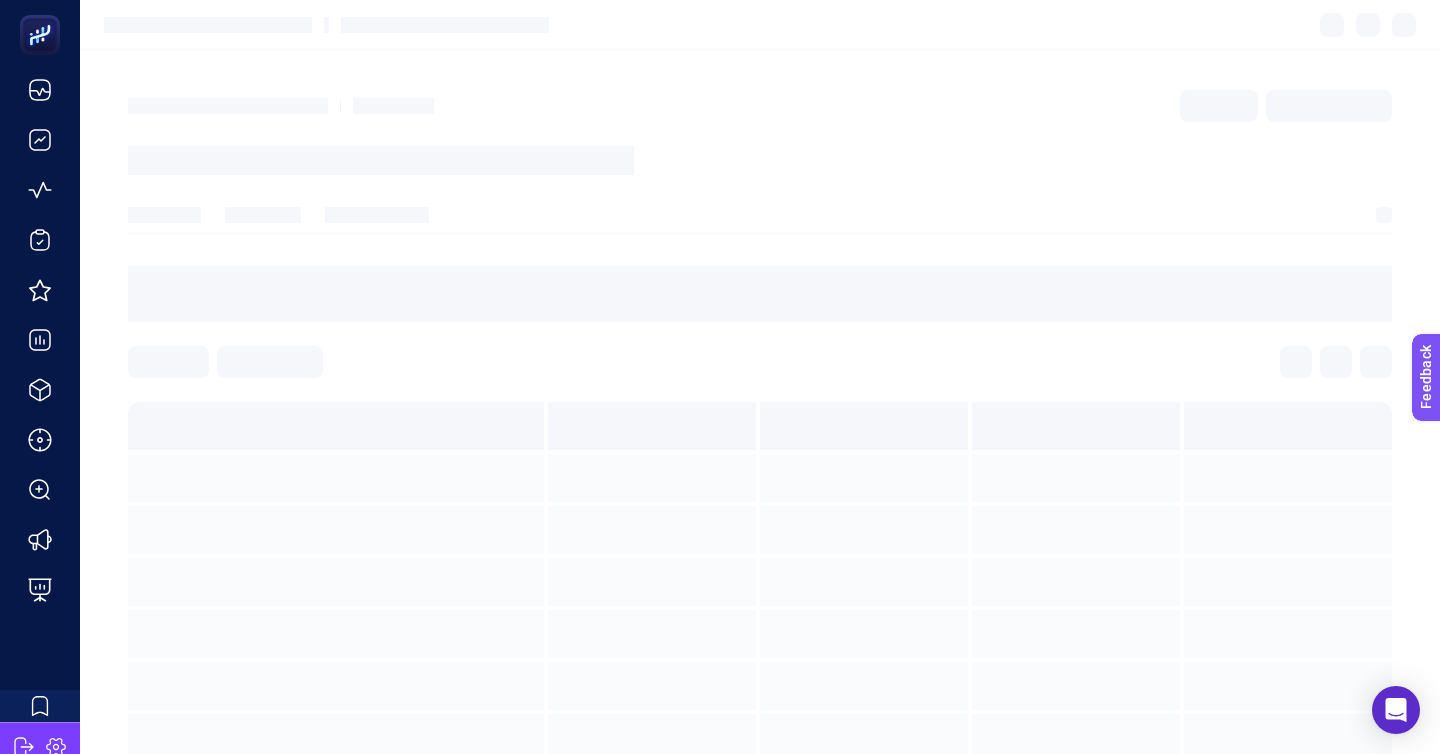 click 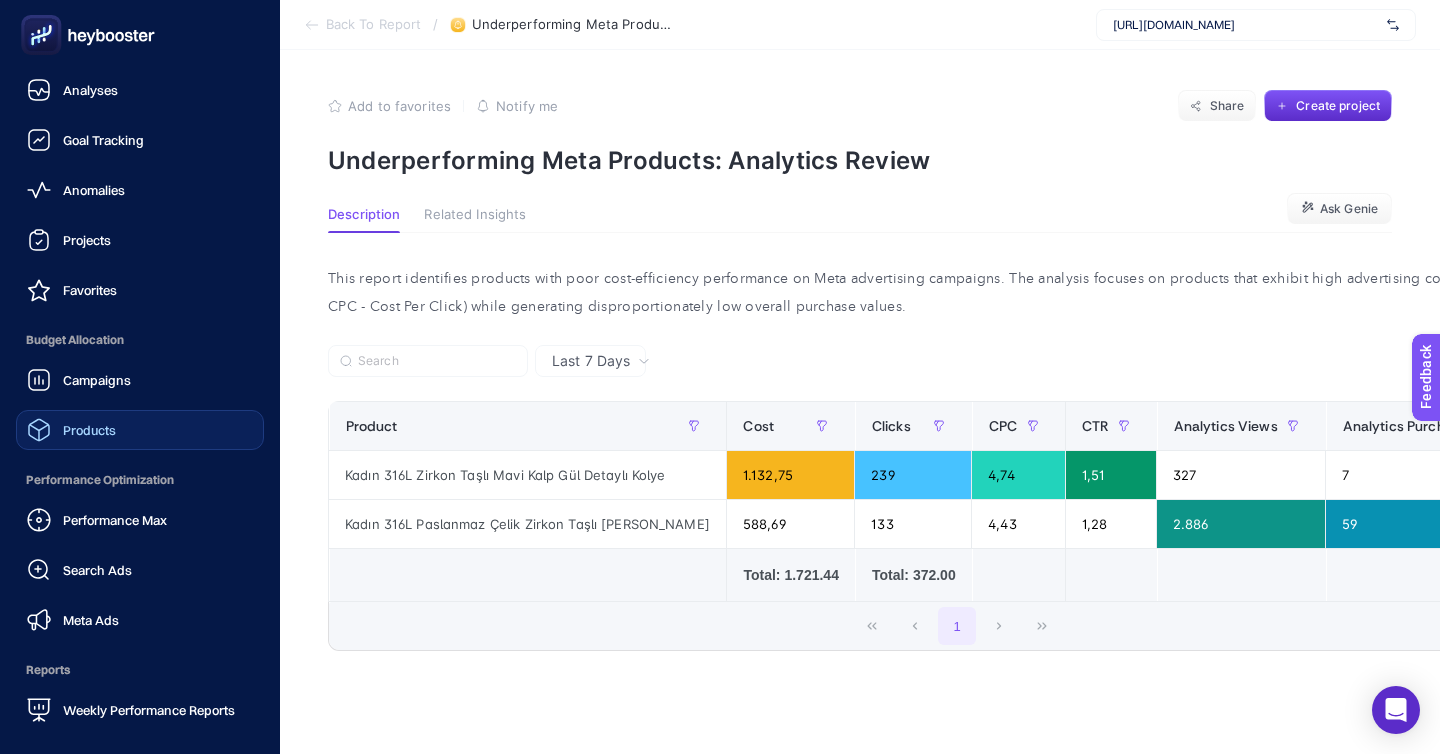 click on "Products" 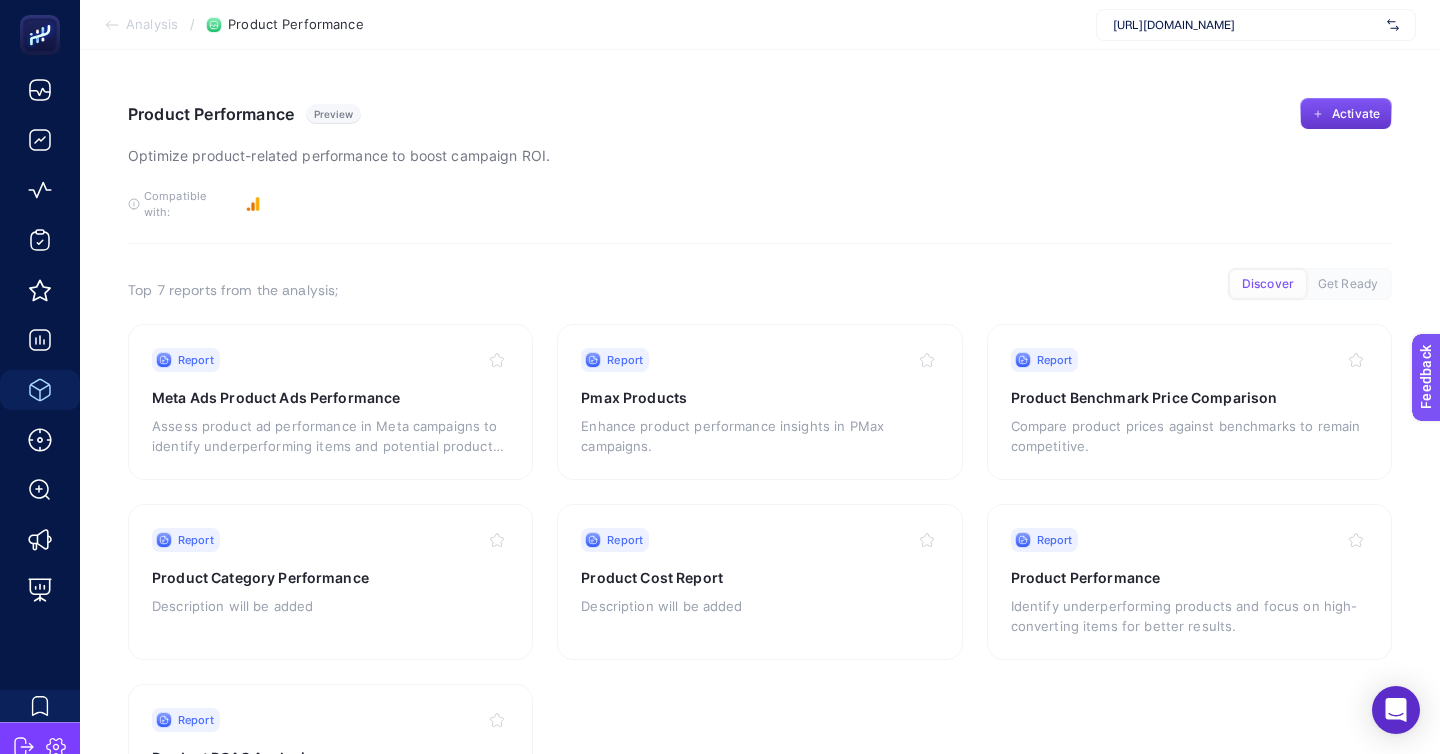 click on "Activate" 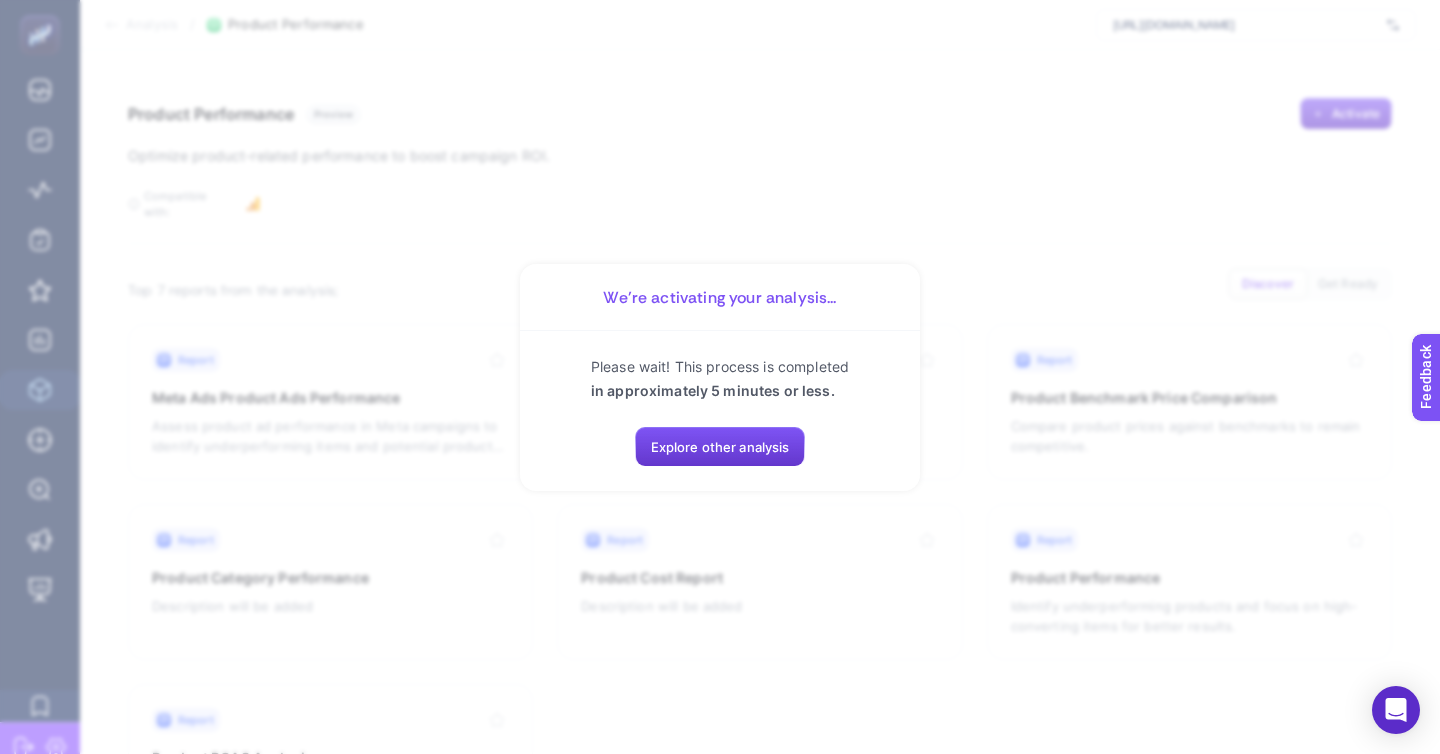 click on "Explore other analysis" 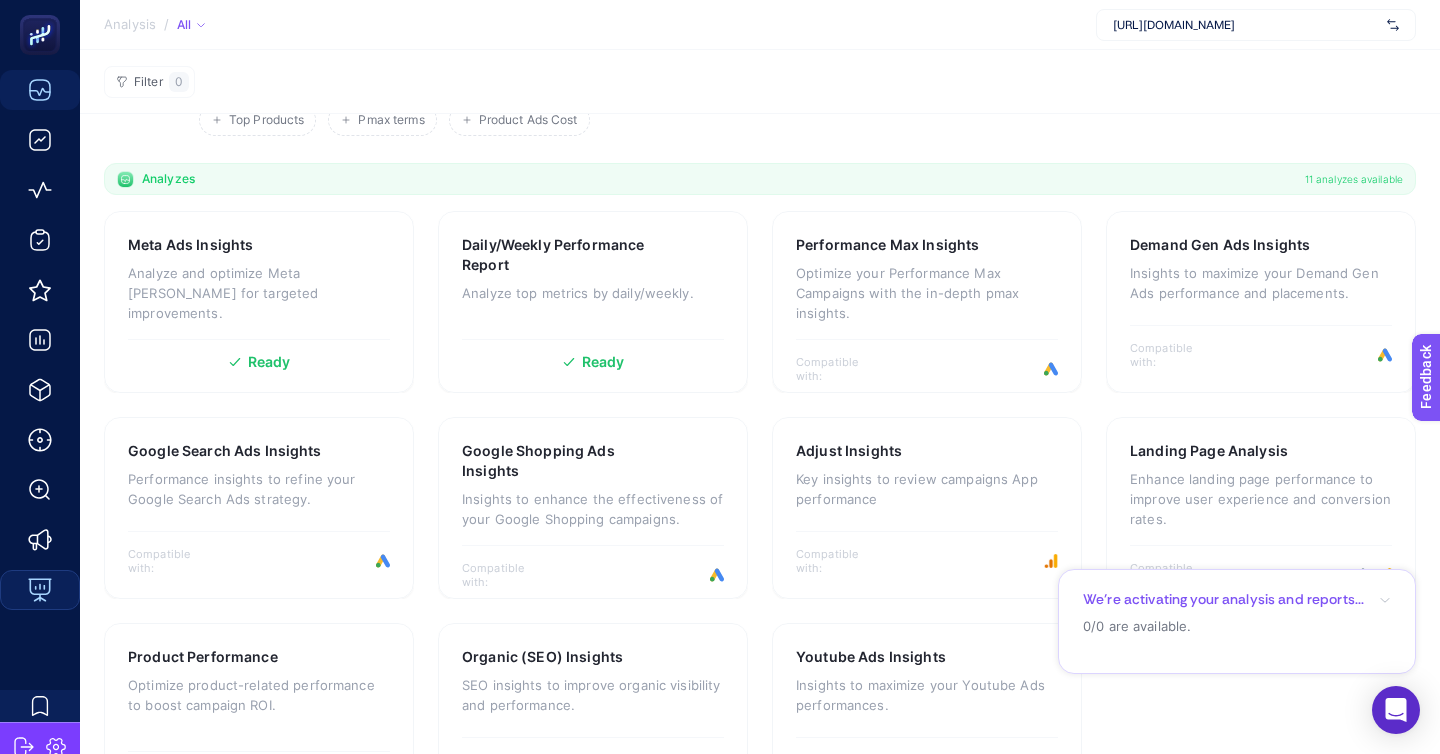 scroll, scrollTop: 153, scrollLeft: 0, axis: vertical 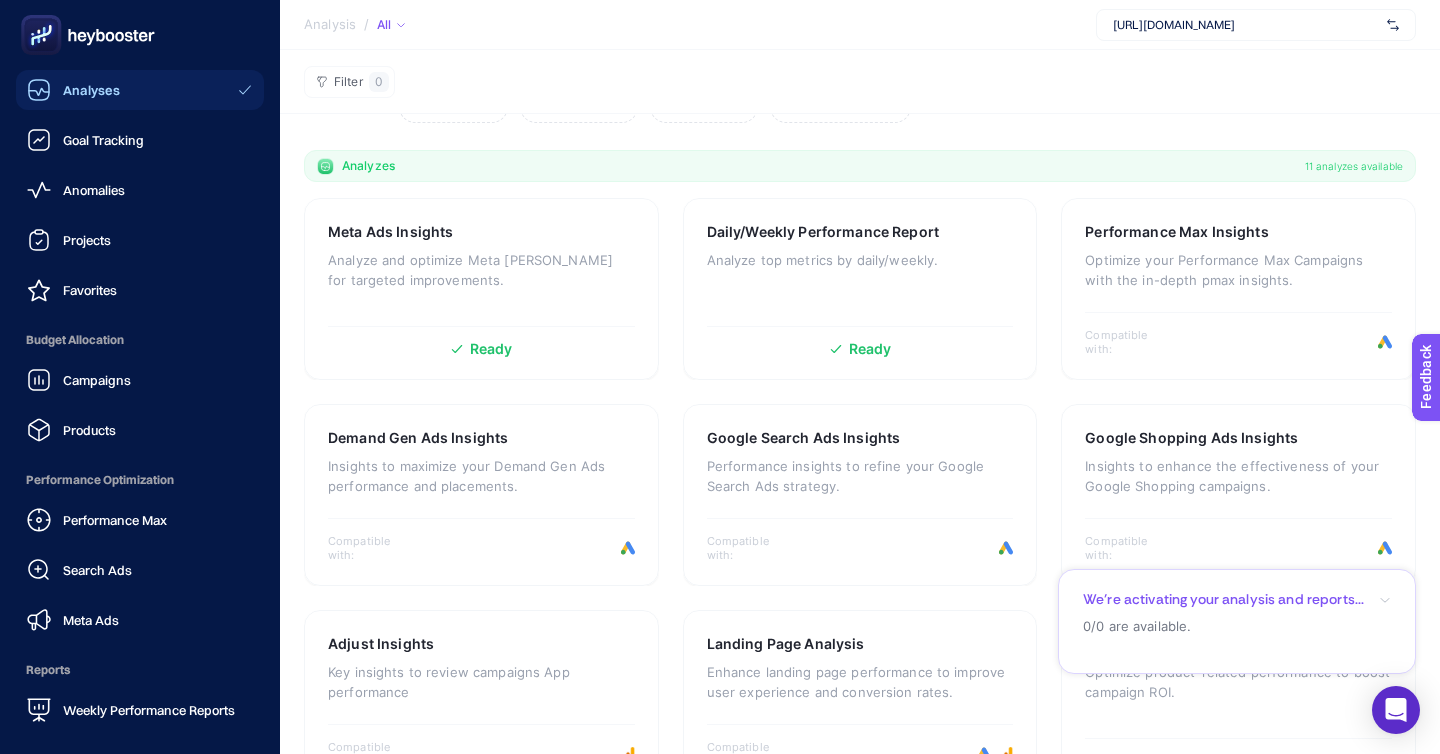 click on "Performance Optimization" at bounding box center (140, 480) 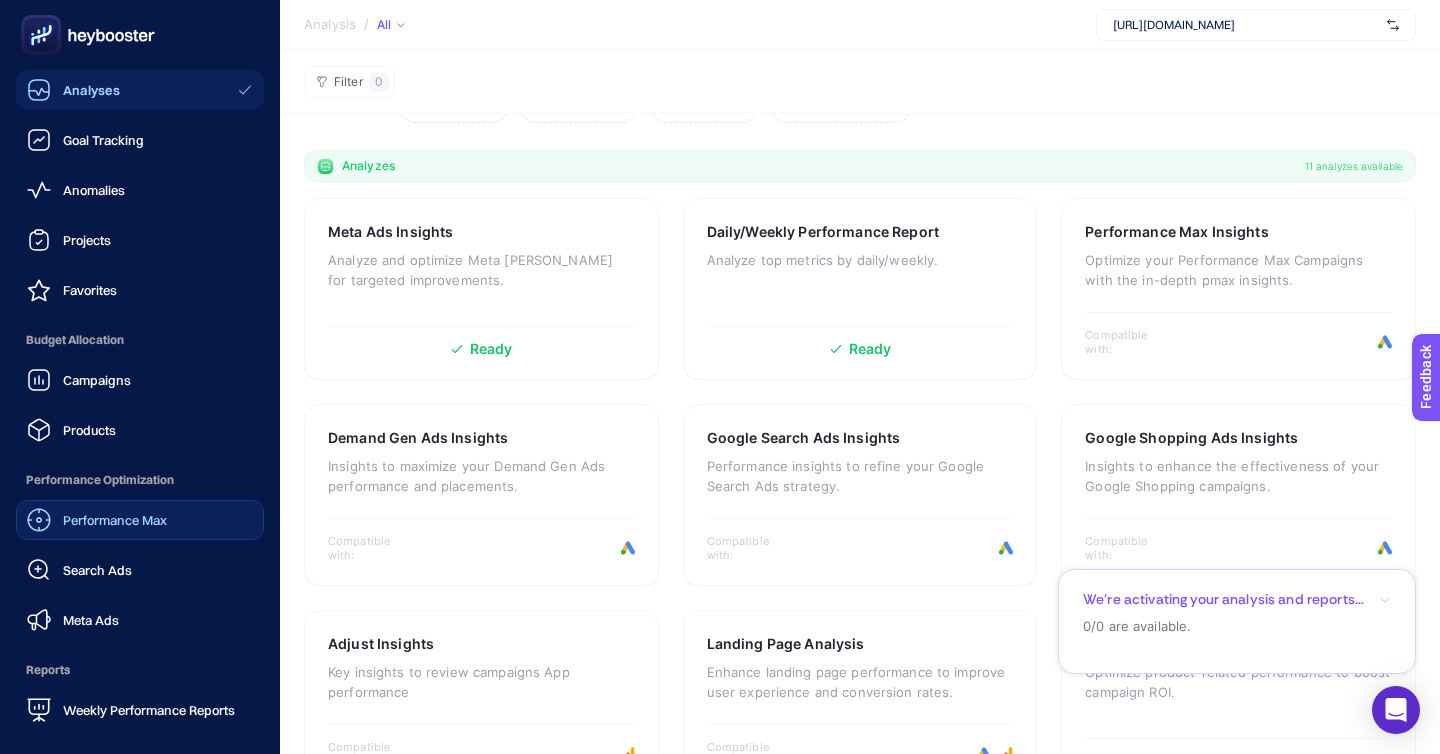 click on "Performance Max" 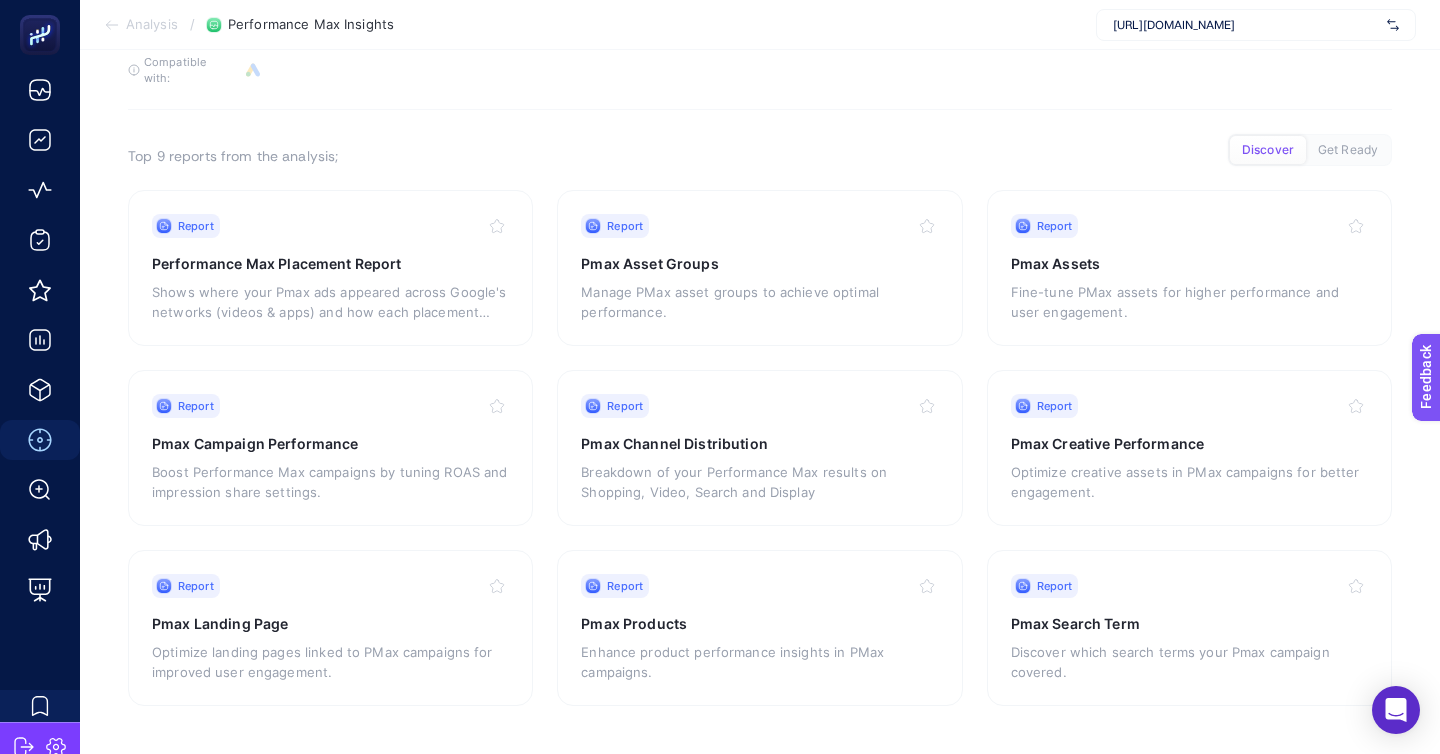 scroll, scrollTop: 53, scrollLeft: 0, axis: vertical 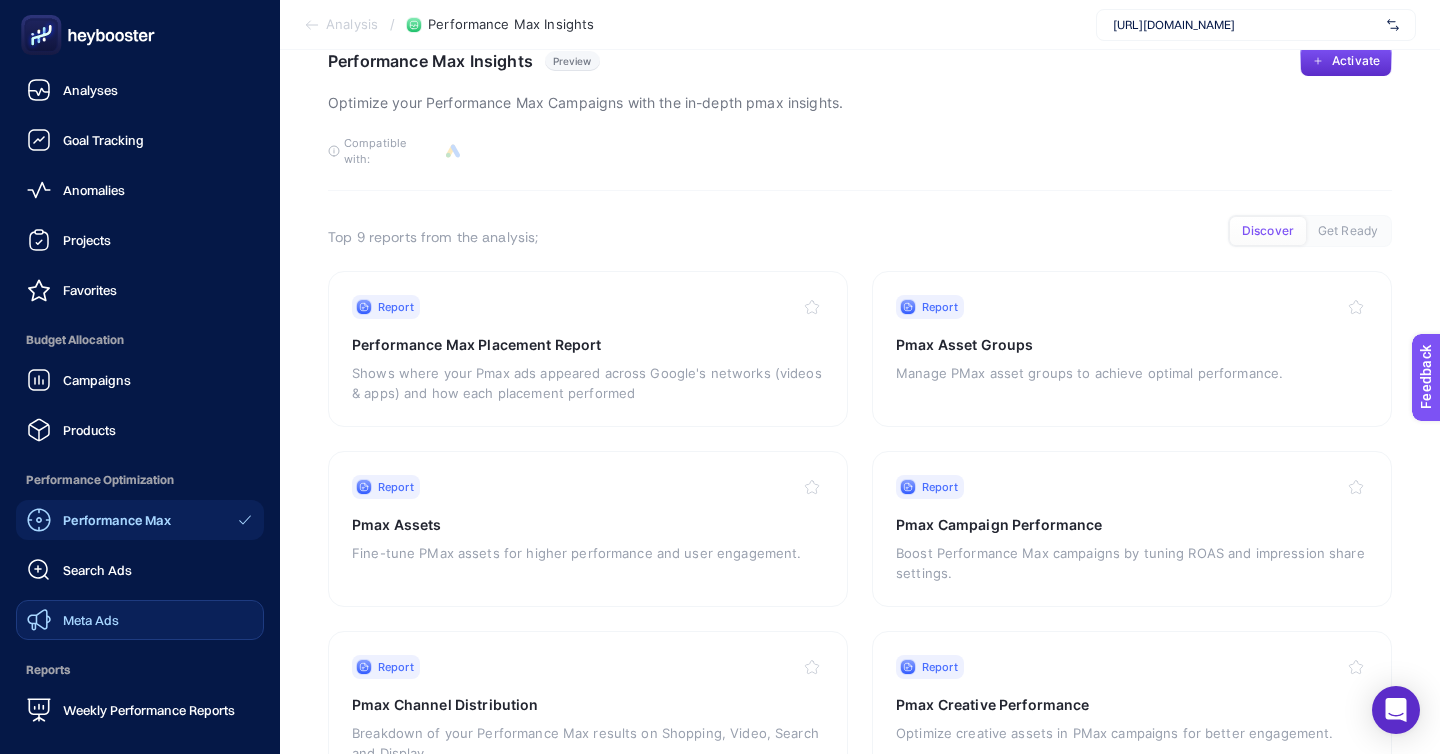 click on "Meta Ads" 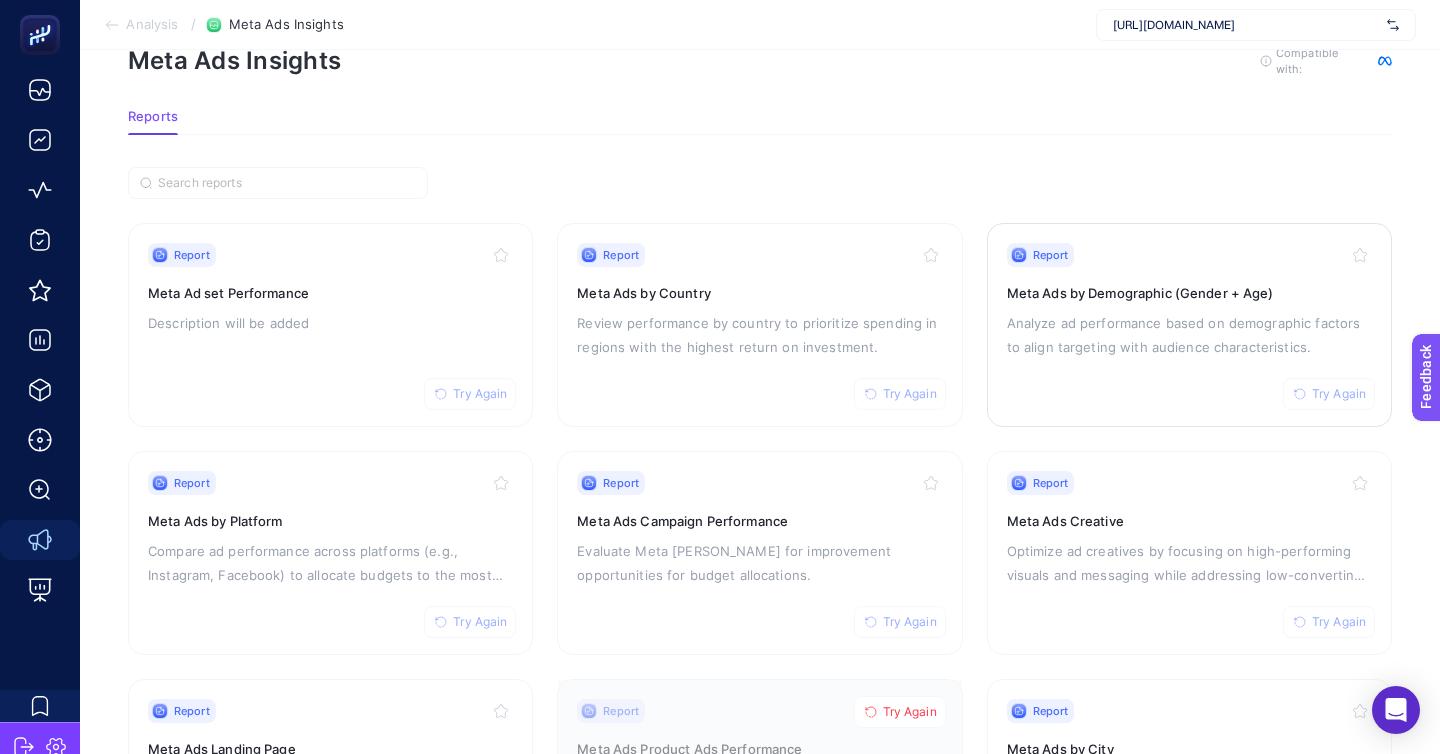 click on "Analyze ad performance based on demographic factors to align targeting with audience characteristics." at bounding box center [1189, 335] 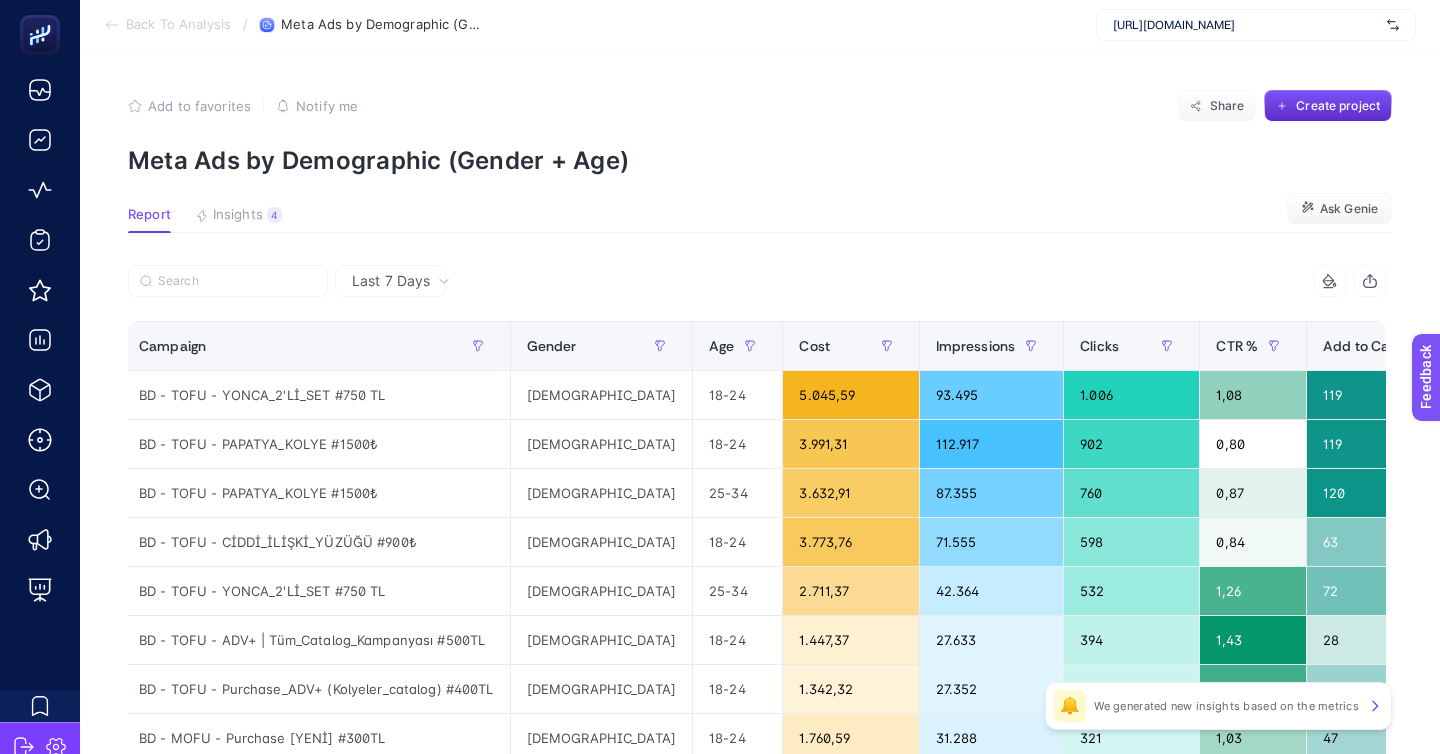 scroll, scrollTop: 0, scrollLeft: 0, axis: both 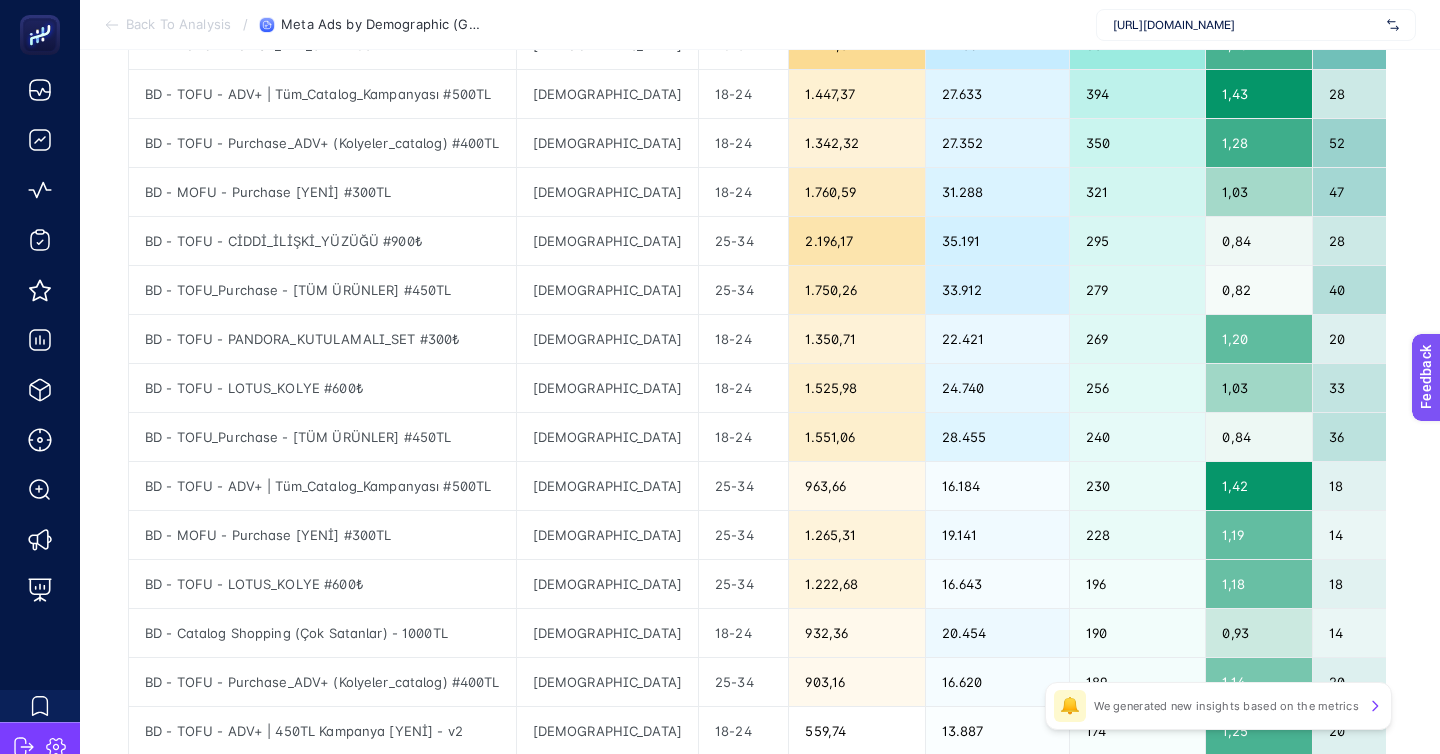 click on "2" 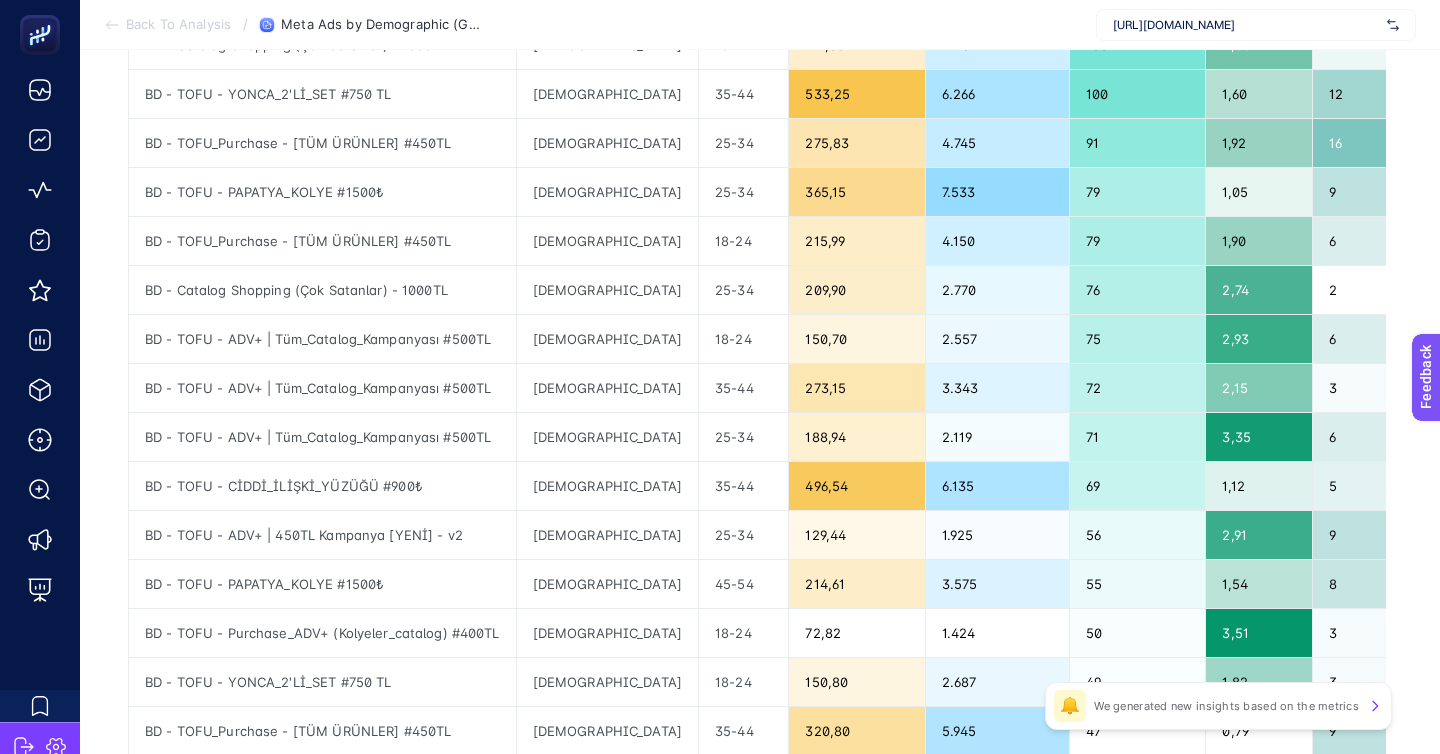 click on "4" 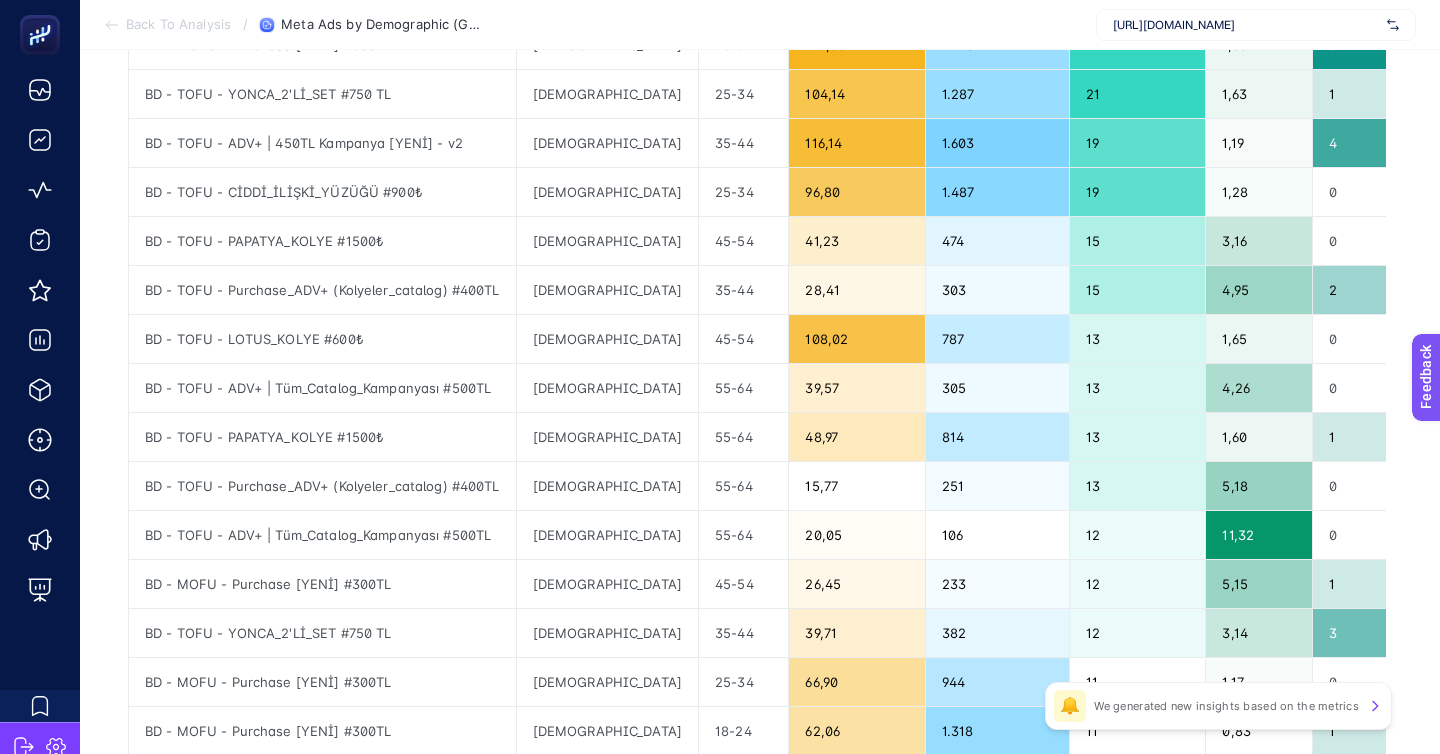 click 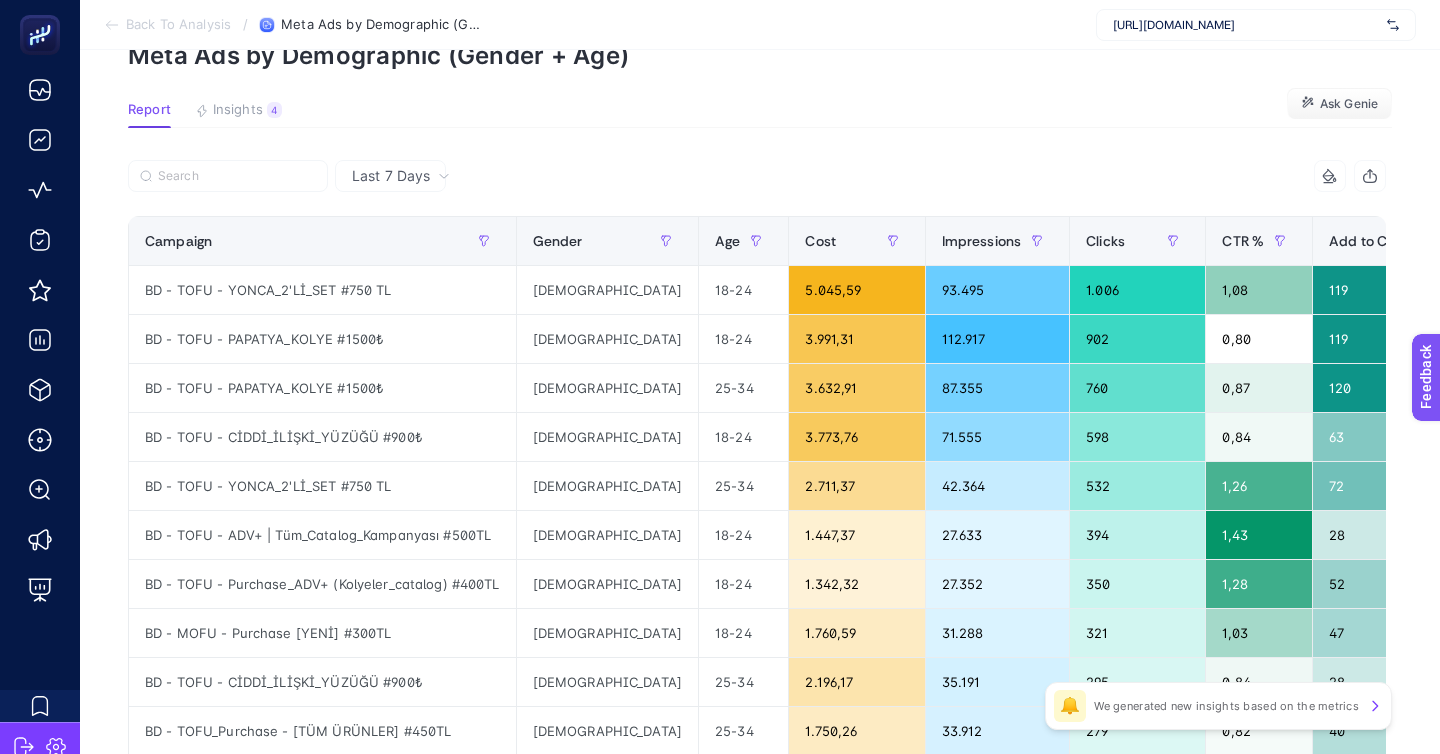 scroll, scrollTop: 119, scrollLeft: 0, axis: vertical 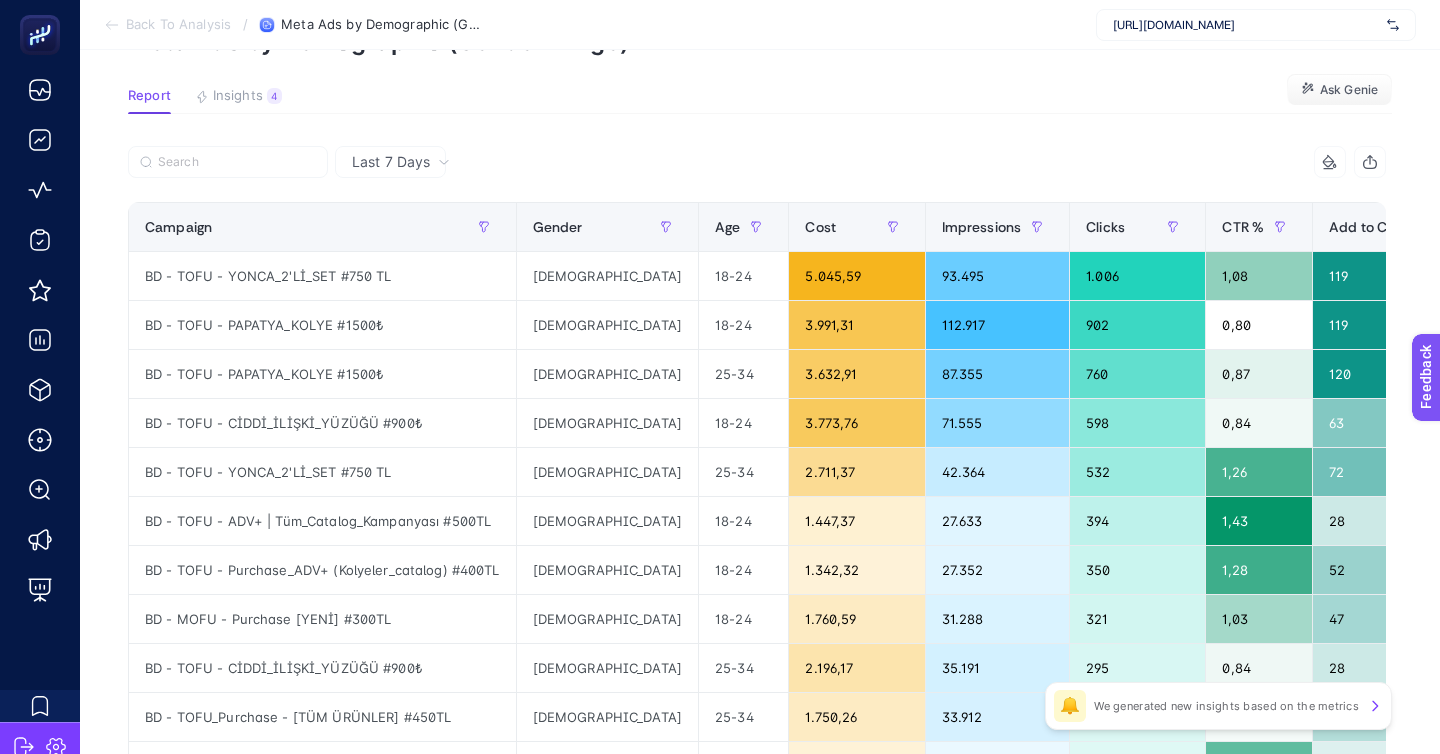 click on "Purchase" 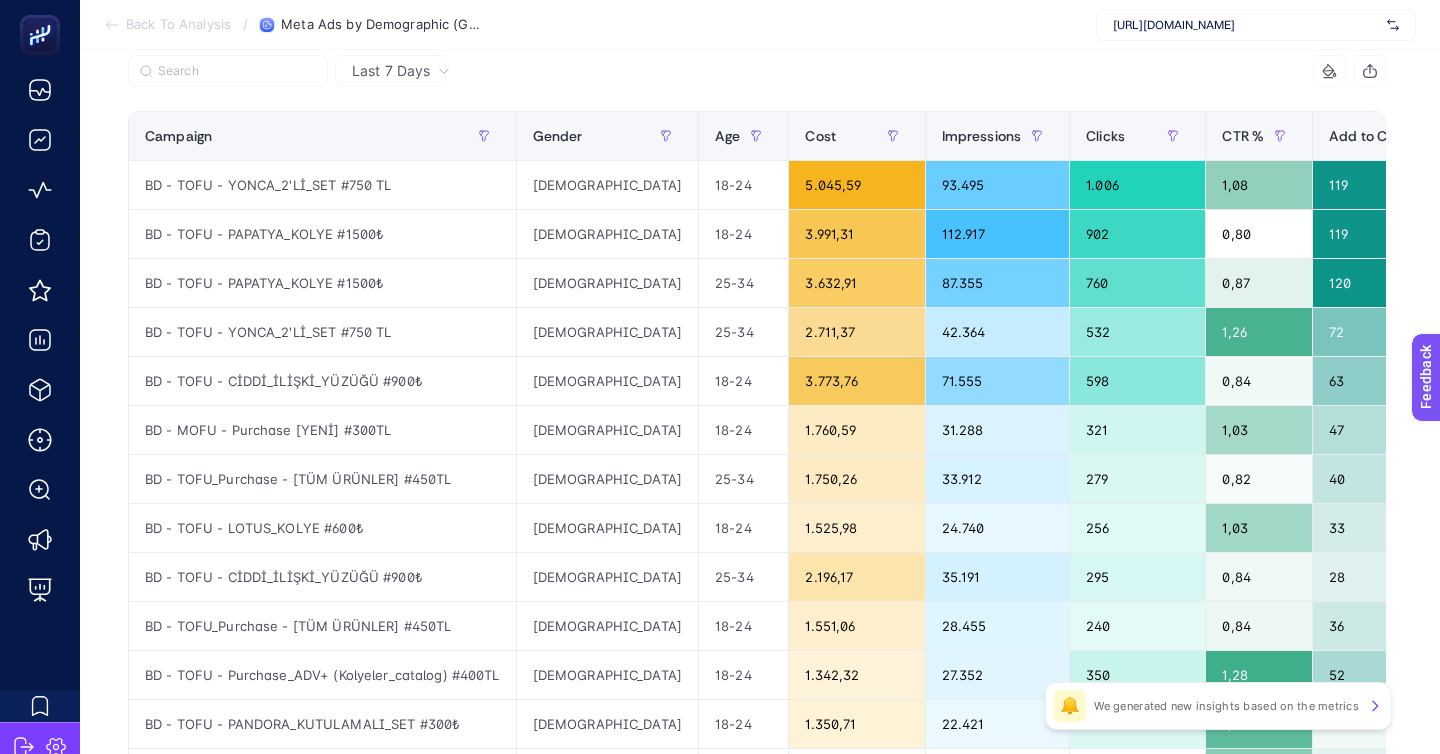 scroll, scrollTop: 0, scrollLeft: 0, axis: both 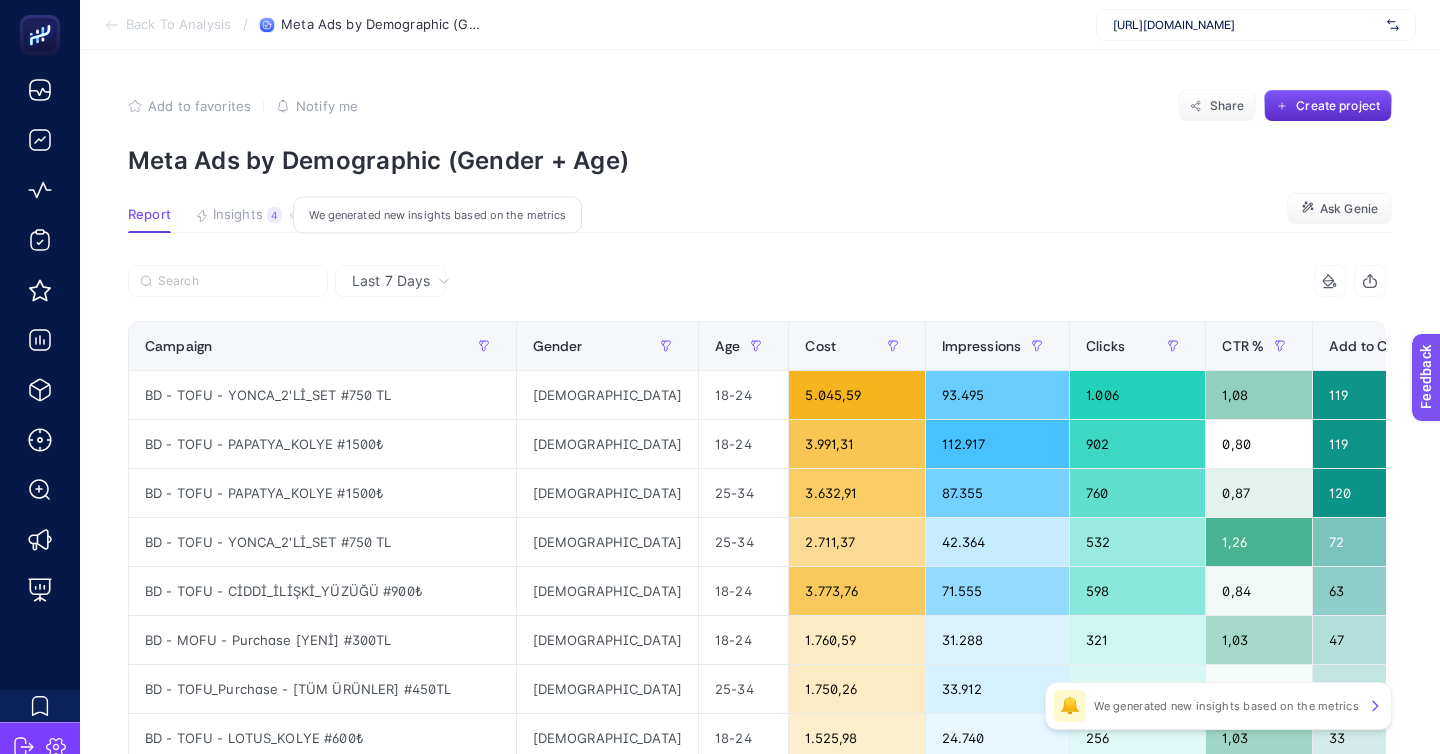 click on "Insights" at bounding box center (238, 215) 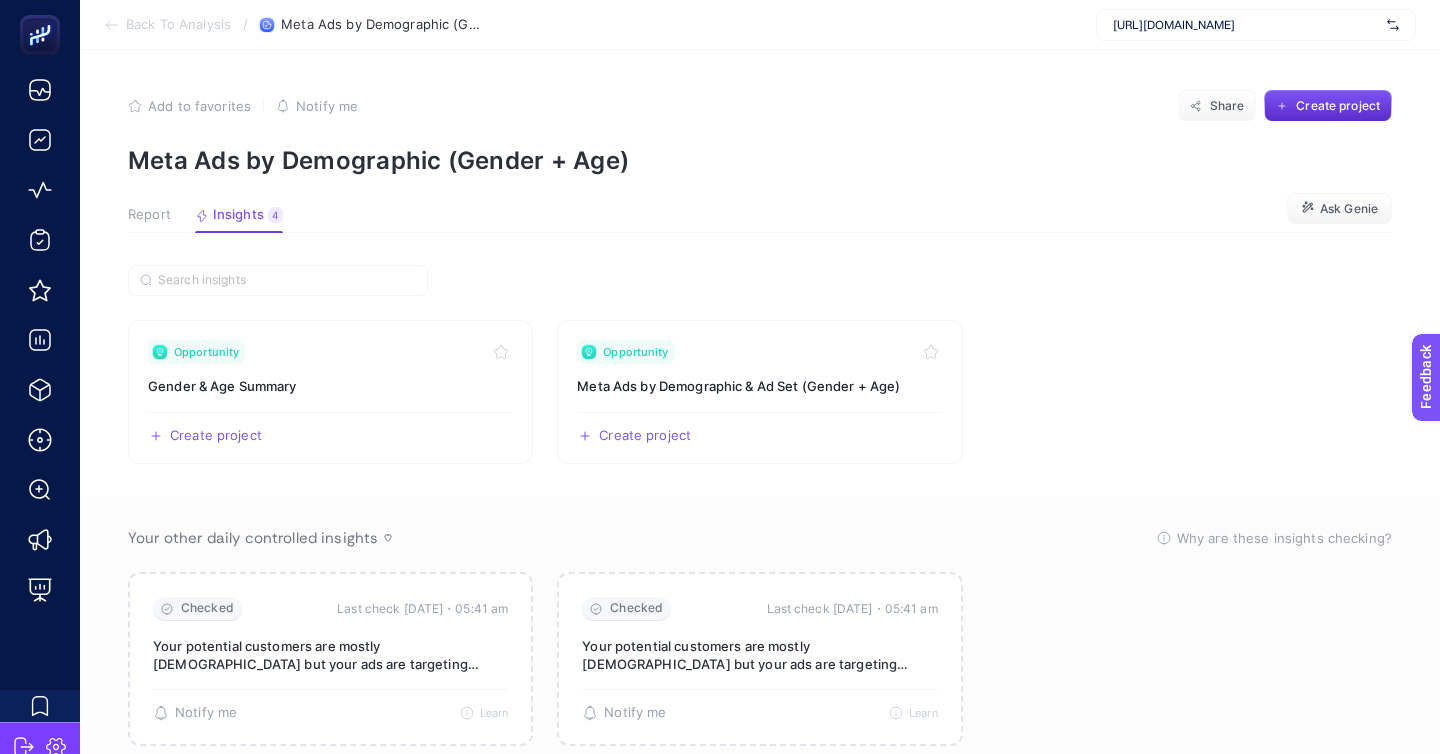 click on "Add to favorites false Notify me Share Create project Meta Ads by Demographic (Gender + Age) Report Insights 4  We generated new insights based on the metrics  Ask Genie Opportunity Gender & Age Summary  Create project   Share  Opportunity Meta Ads by Demographic & Ad Set (Gender + Age)  Create project   Share   Your other daily controlled insights   Why are these insights checking?   These insights are currently being checked to ensure that they are up to date and reflect the most recent data available. The system regularly reviews insights to verify the accuracy of the data sources and the integrity of the integrations that support them. This process helps to identify any potential issues, such as missing data or disconnected integrations, so that insights remain relevant and actionable. Once the check is complete, any necessary updates or adjustments will be applied to keep the insights aligned with current performance metrics and objectives.   Checked   Last check today・05:41 am  🔔   Notify me" 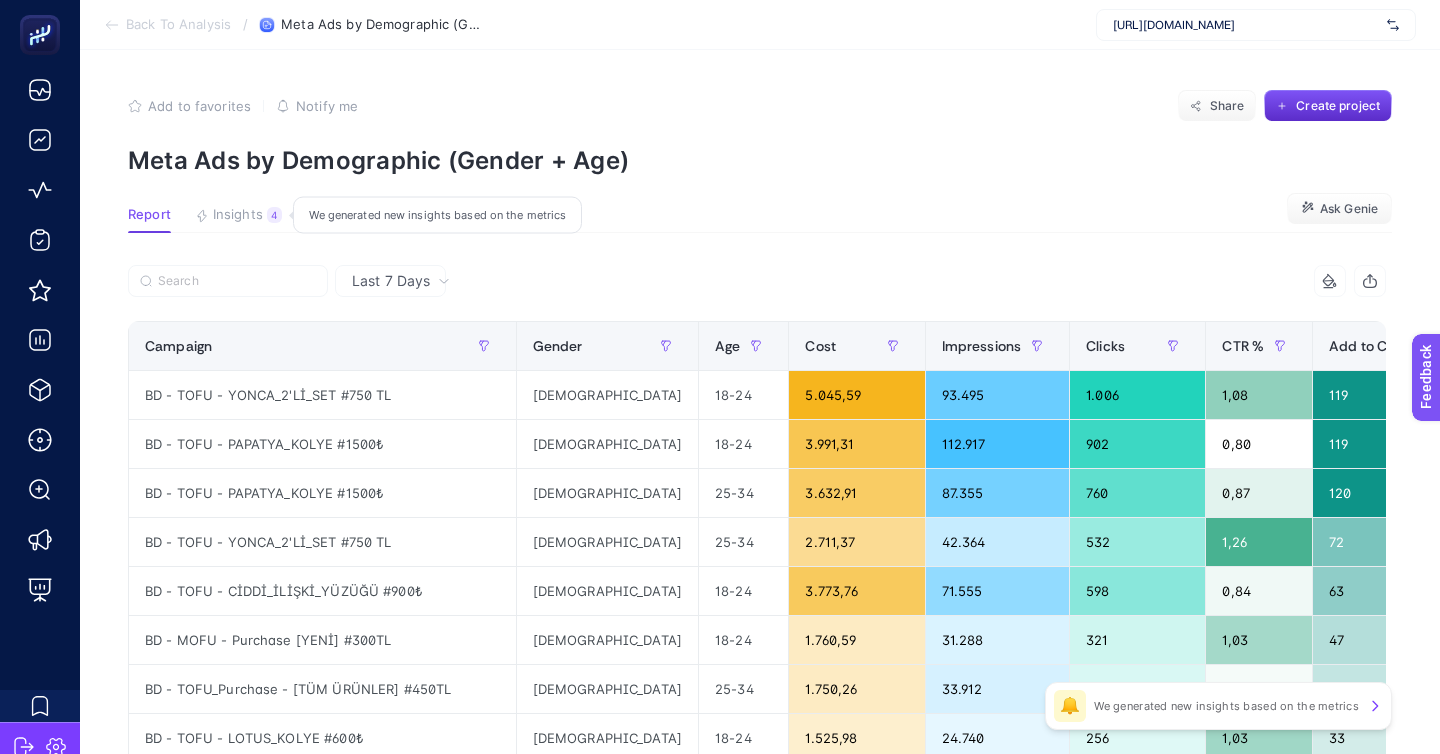 click on "Insights" at bounding box center (238, 215) 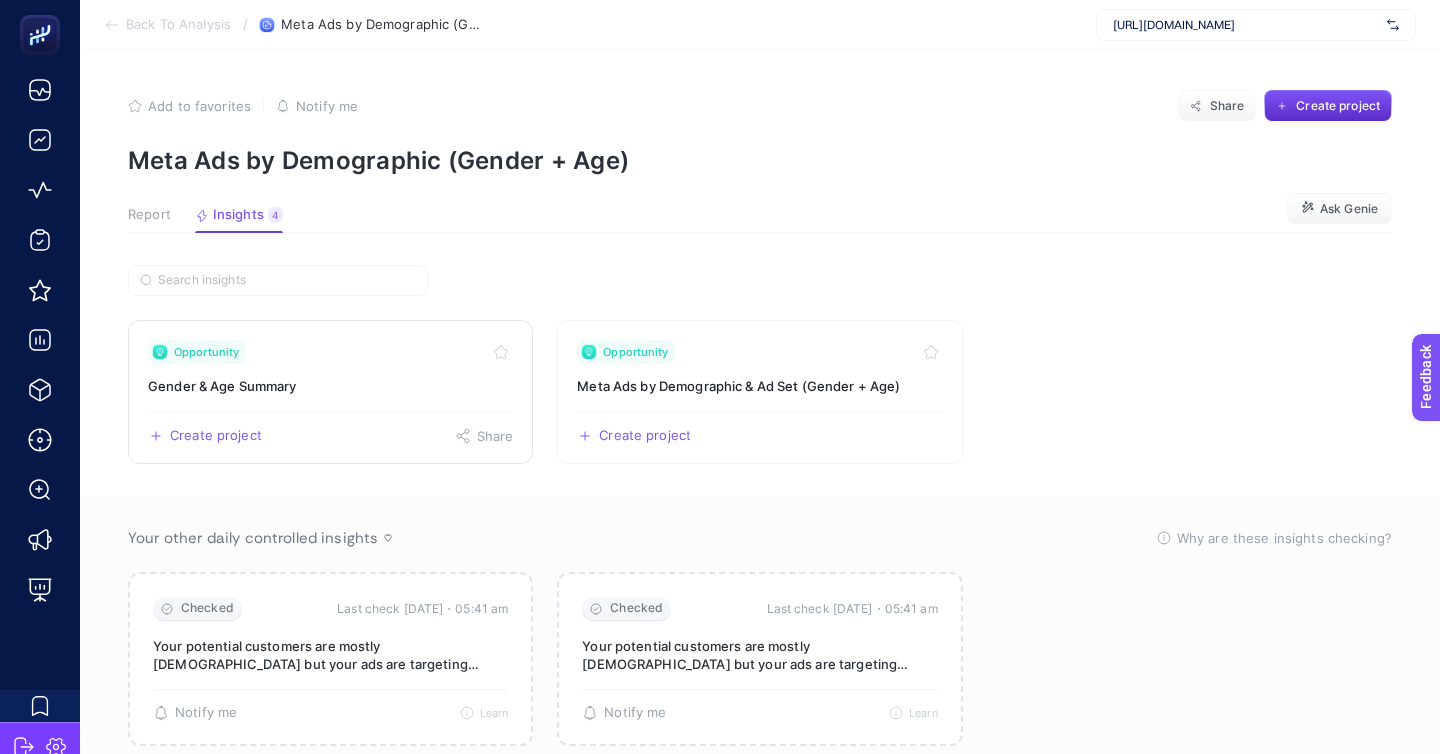 click on "Opportunity Gender & Age Summary  Create project   Share" 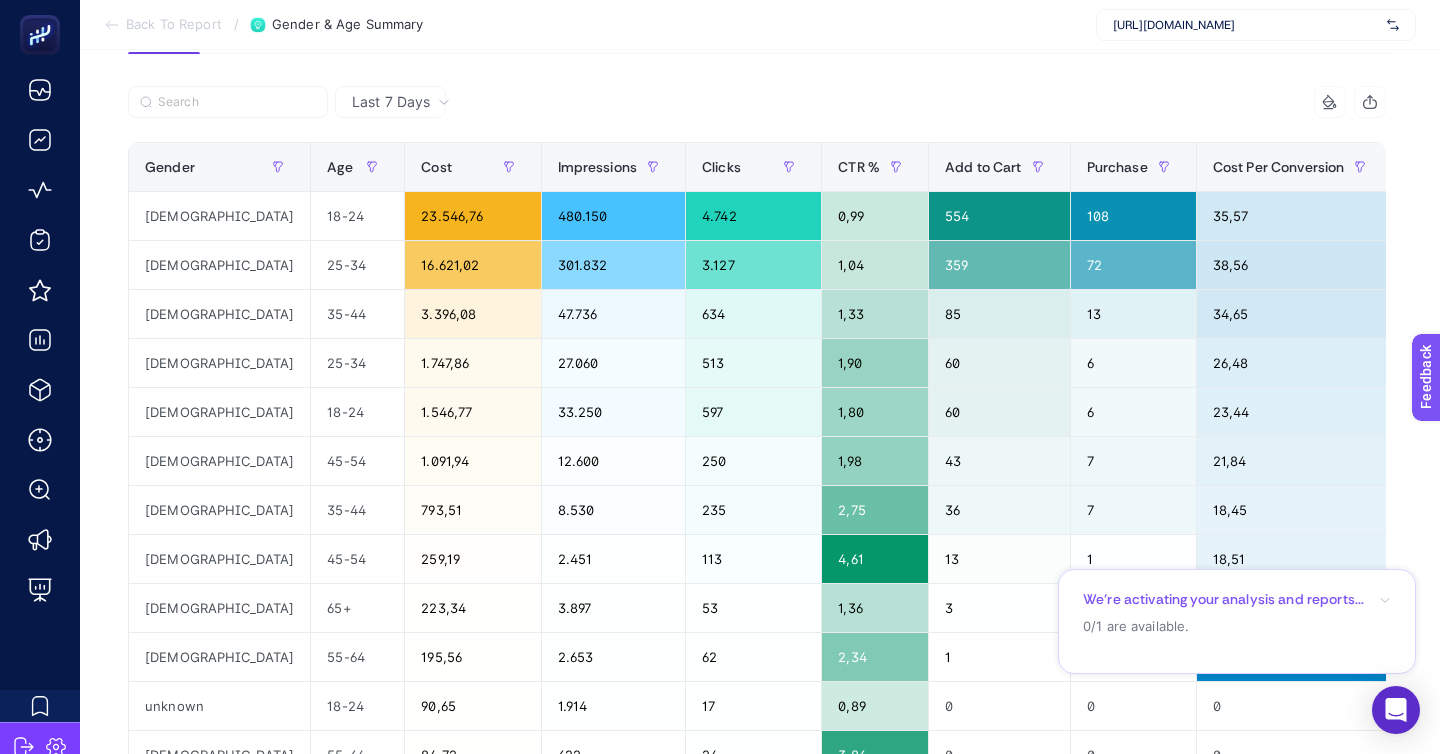 scroll, scrollTop: 186, scrollLeft: 0, axis: vertical 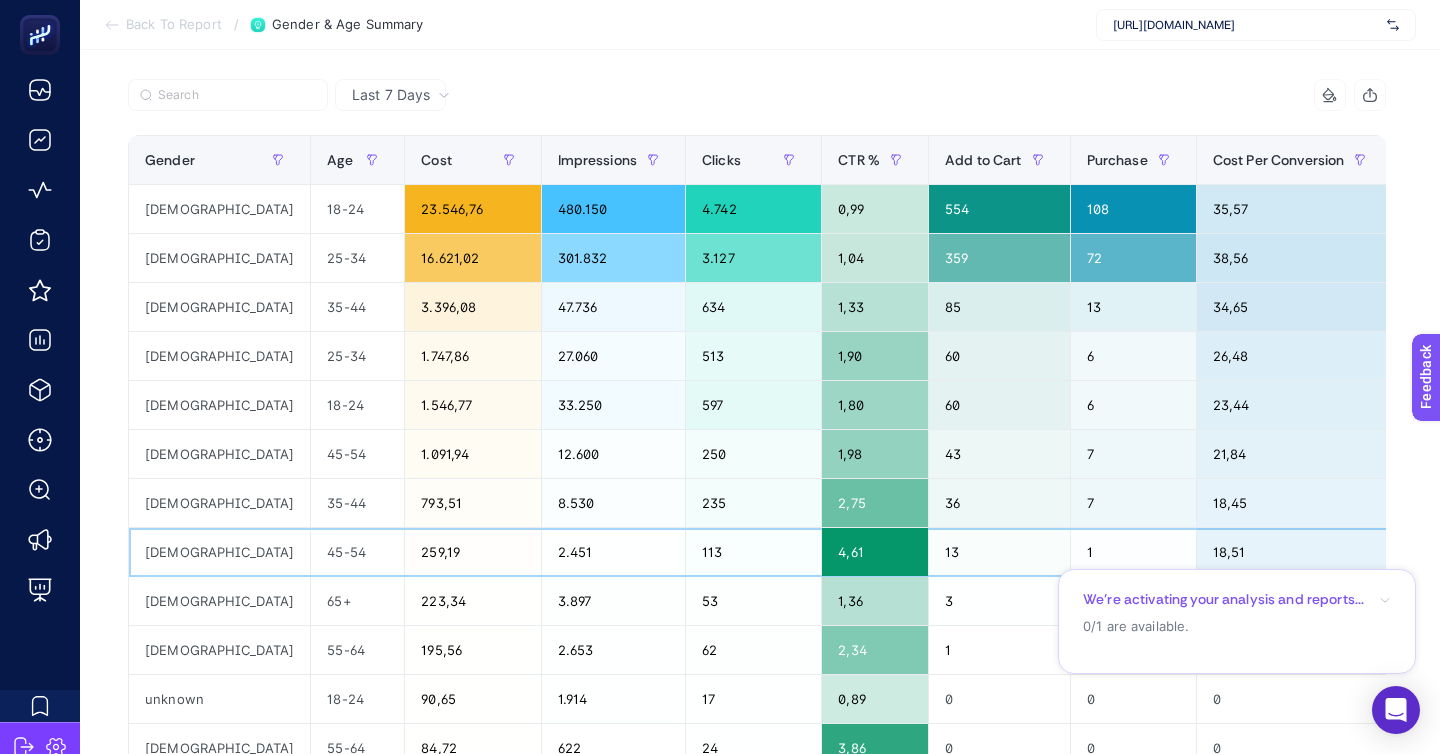 click on "259,19" 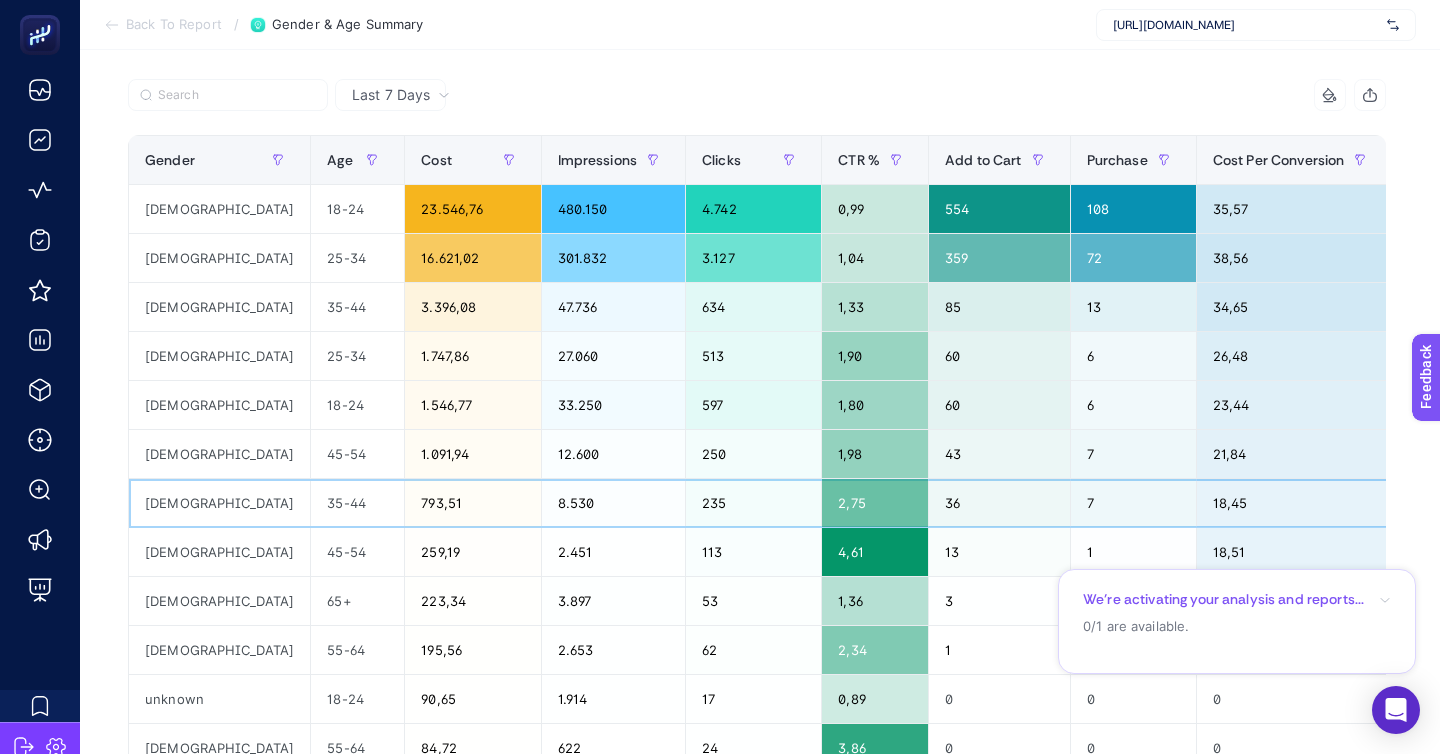 click on "793,51" 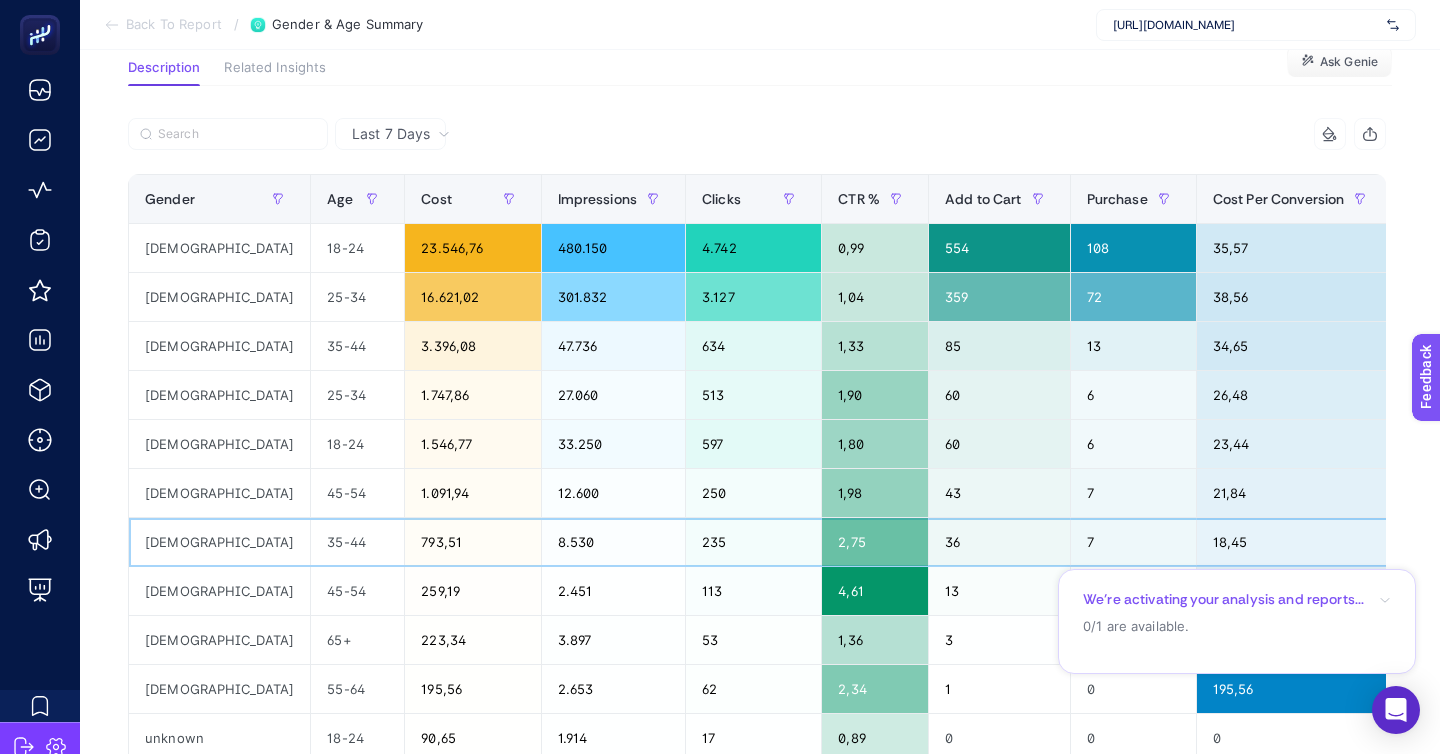 scroll, scrollTop: 143, scrollLeft: 0, axis: vertical 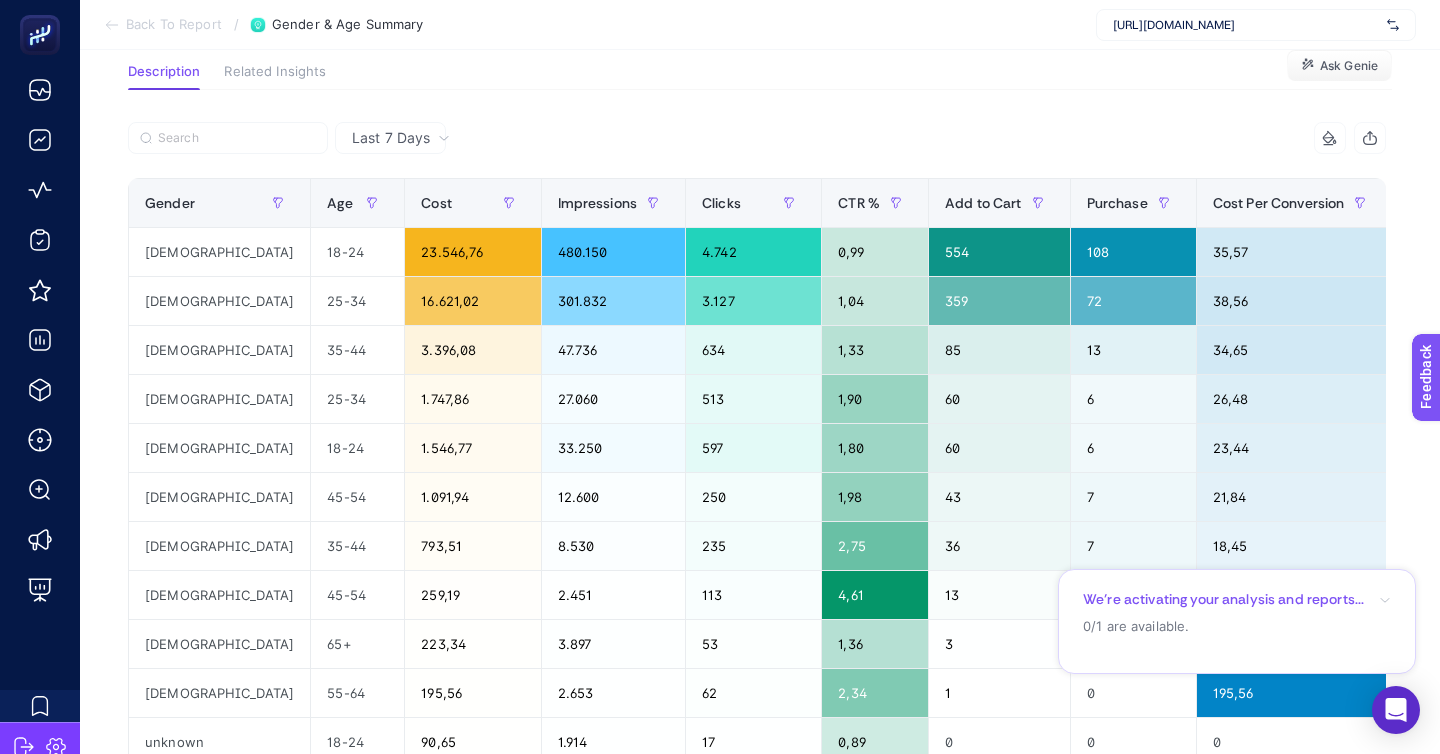 click on "Last 7 Days" at bounding box center [390, 138] 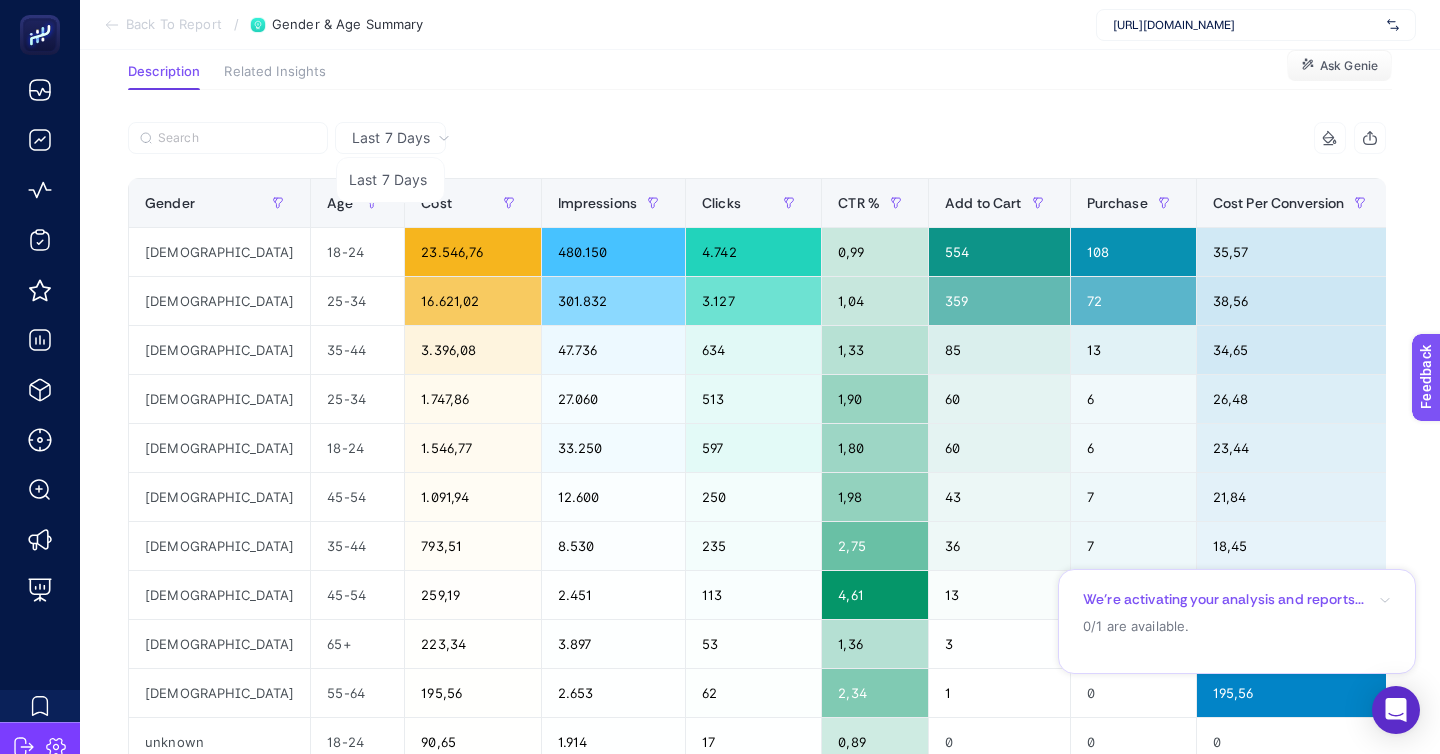 click on "Last 7 Days Last 7 Days" at bounding box center [757, 138] 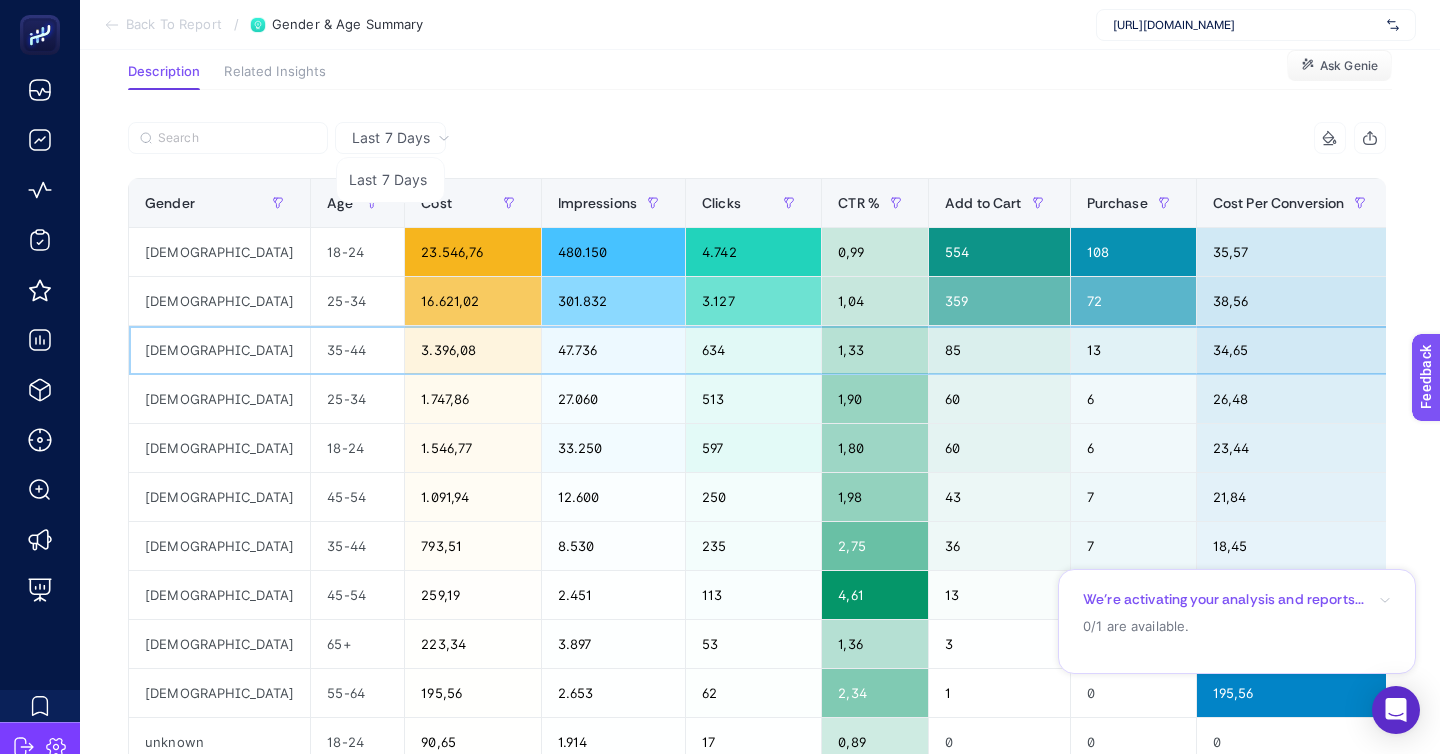 click on "3.396,08" 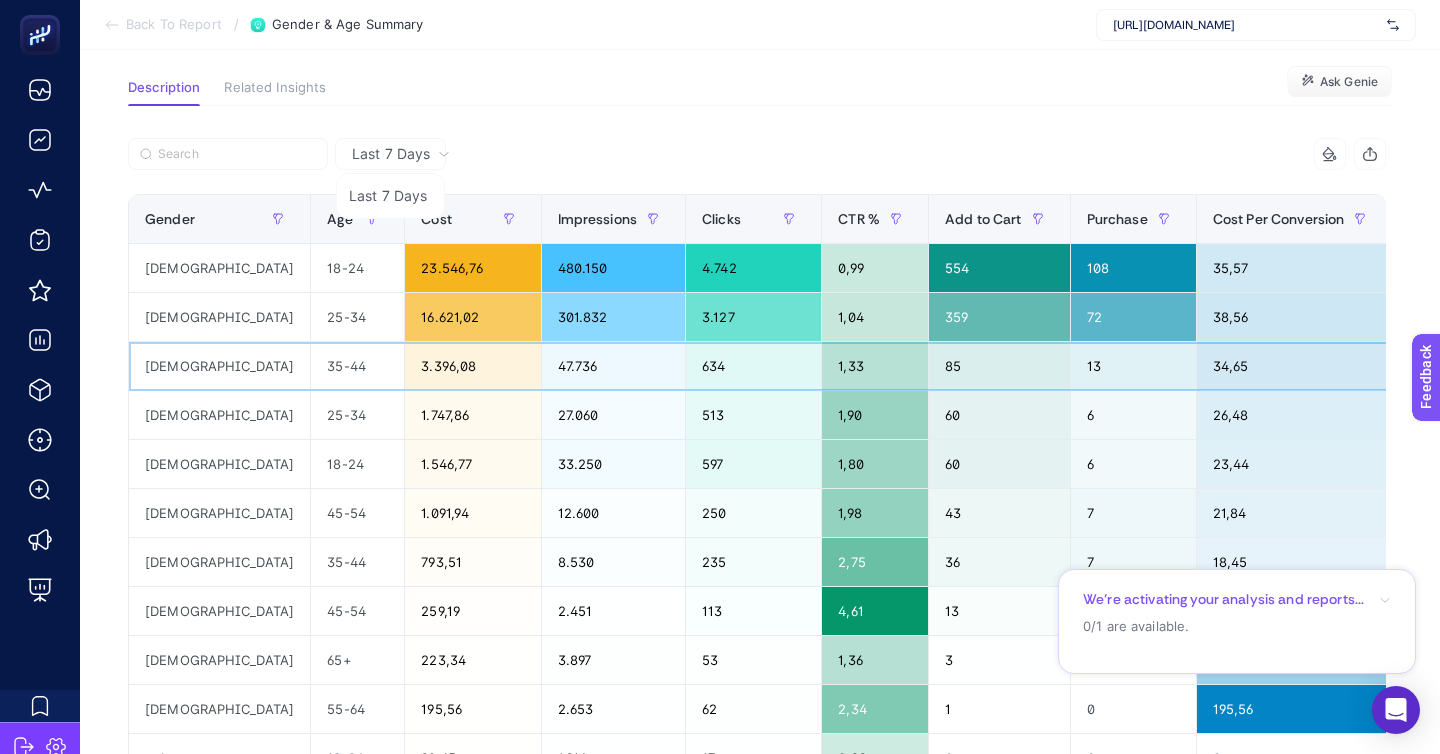 scroll, scrollTop: 117, scrollLeft: 0, axis: vertical 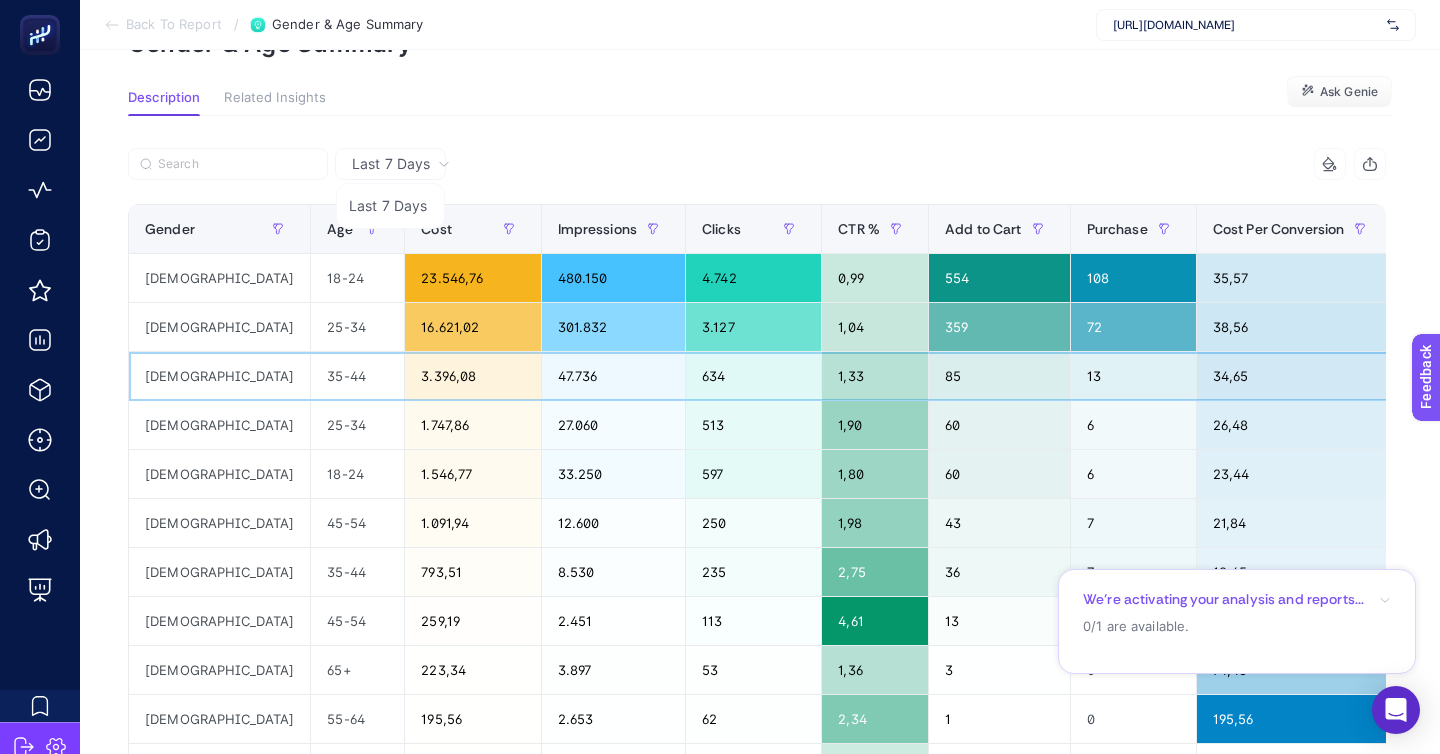 click on "3.396,08" 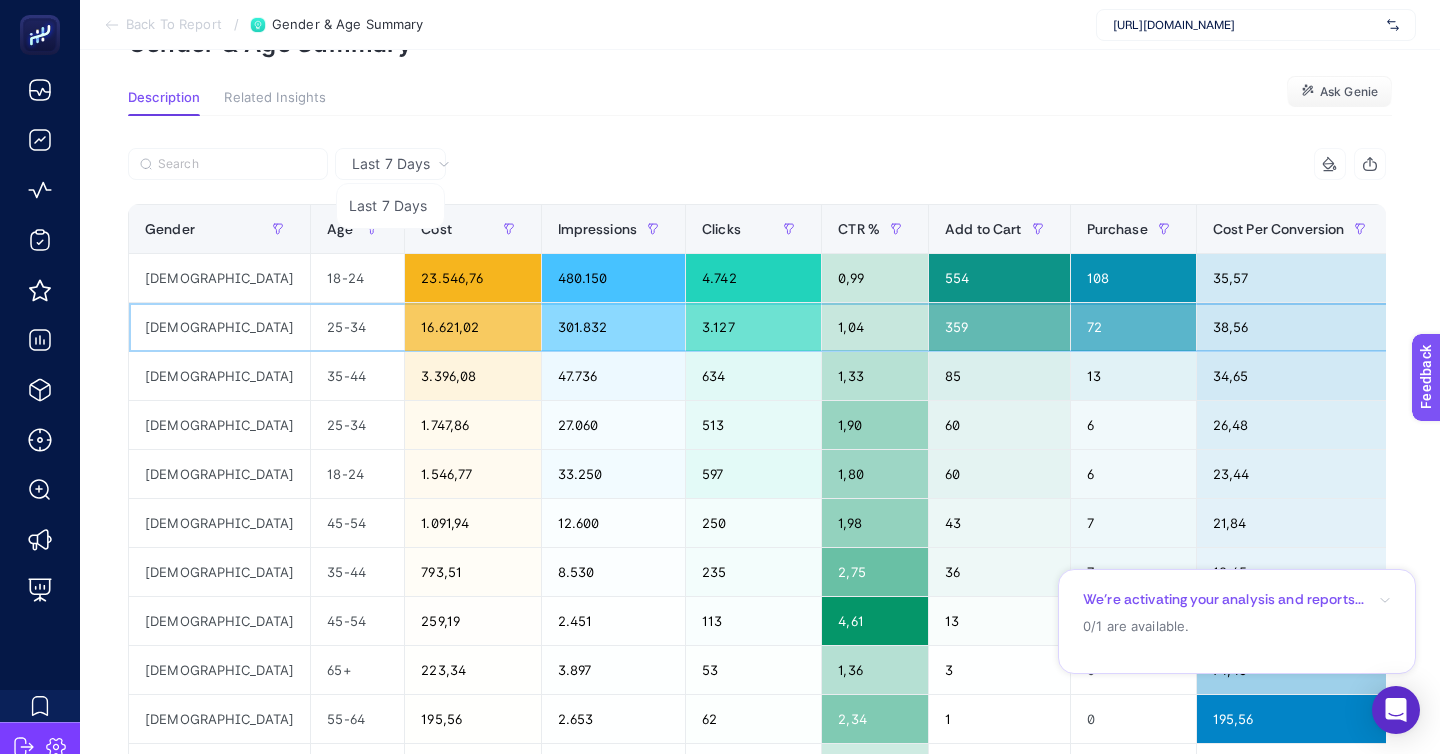 click on "16.621,02" 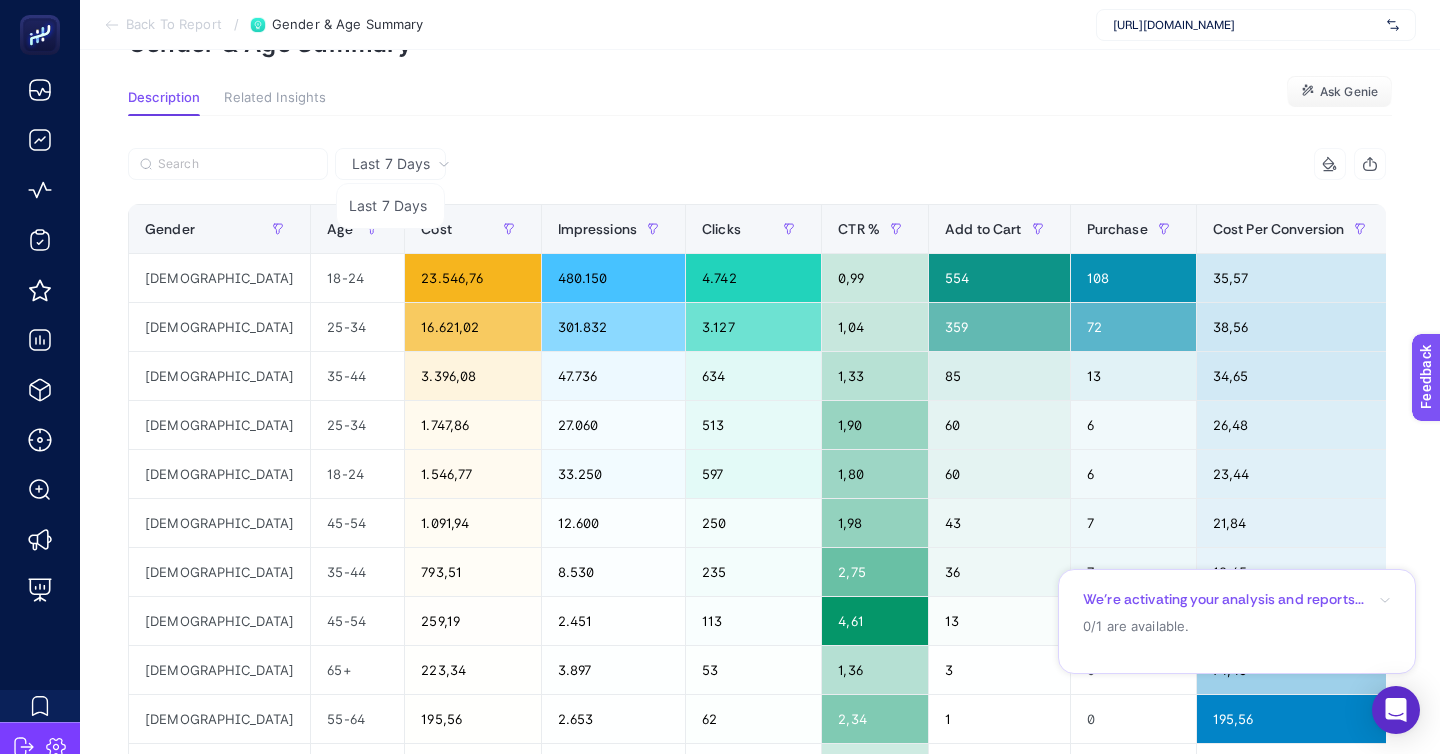 click on "Description Related Insights Ask Genie" at bounding box center [760, 103] 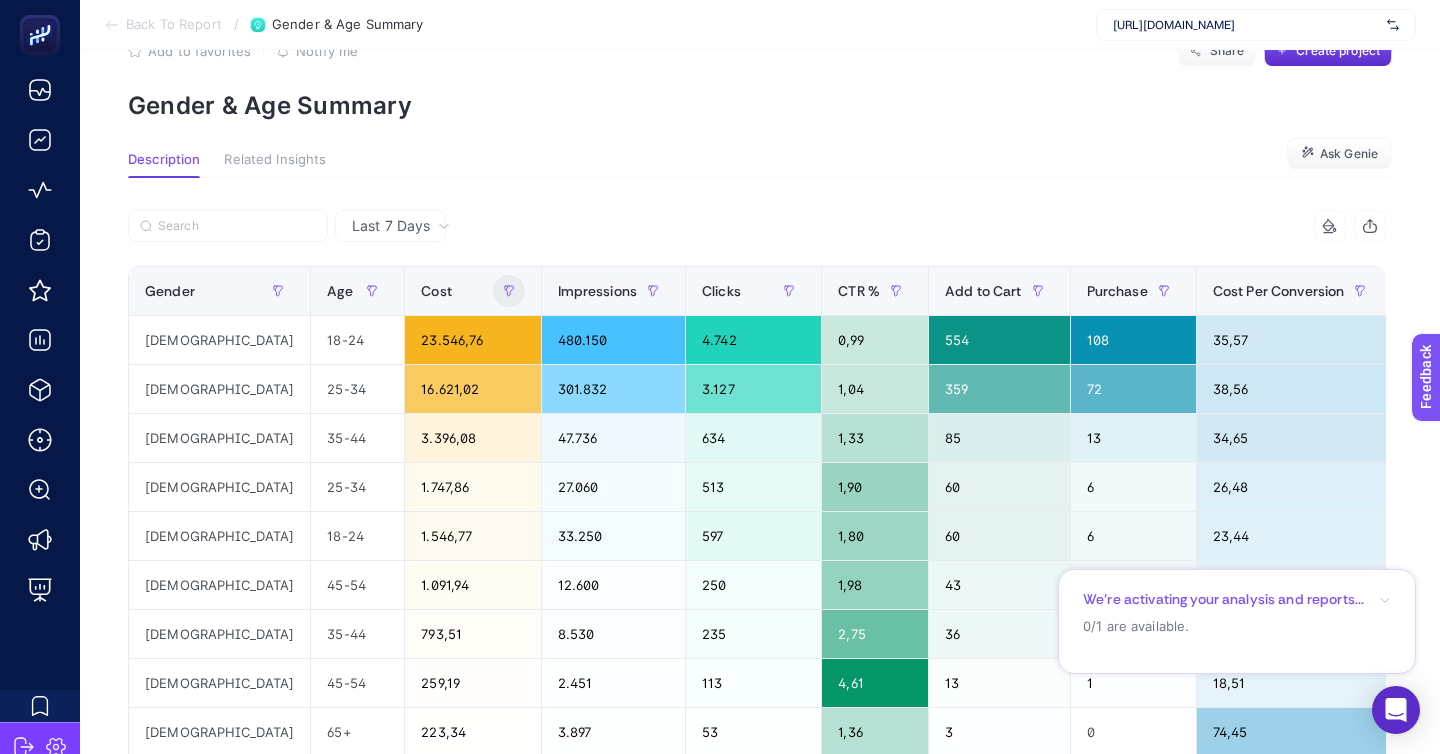 scroll, scrollTop: 0, scrollLeft: 0, axis: both 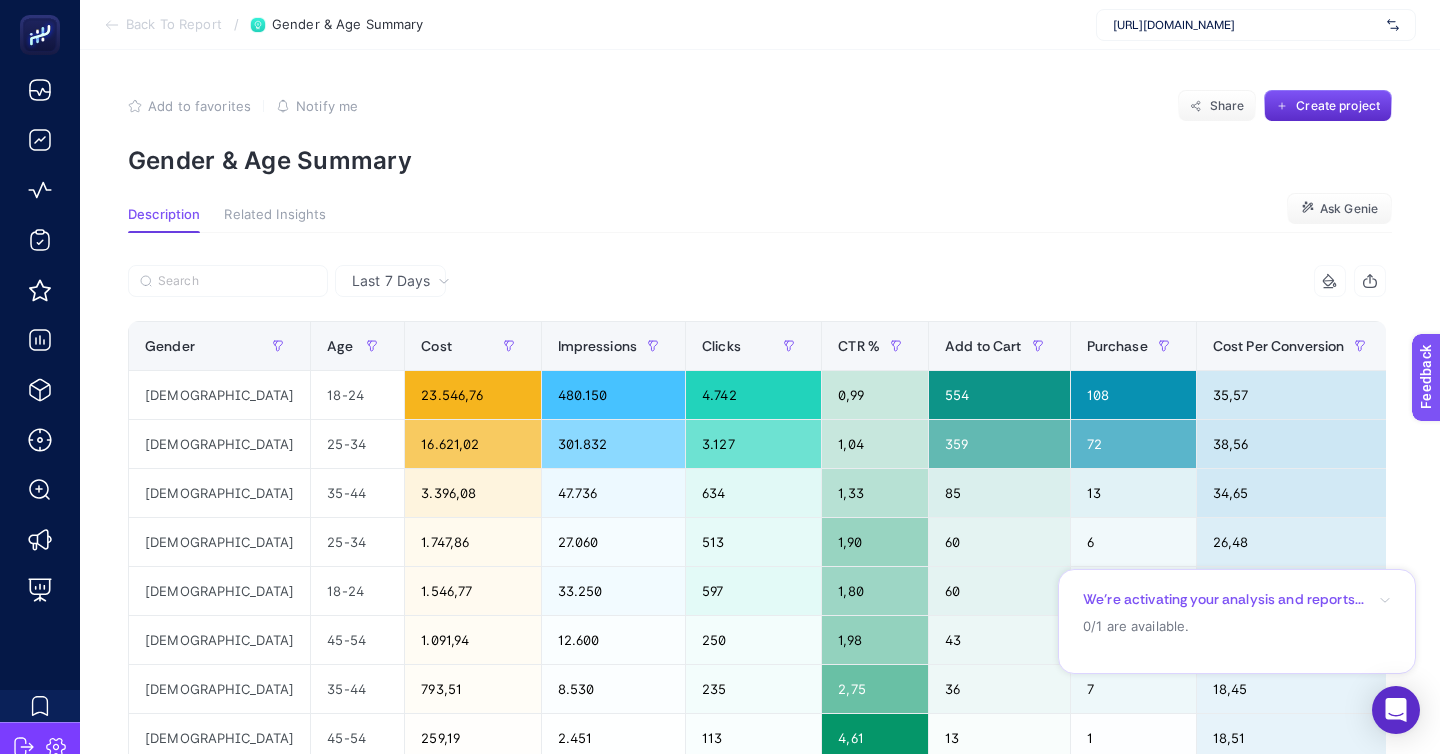 click on "Back To Report" at bounding box center [174, 25] 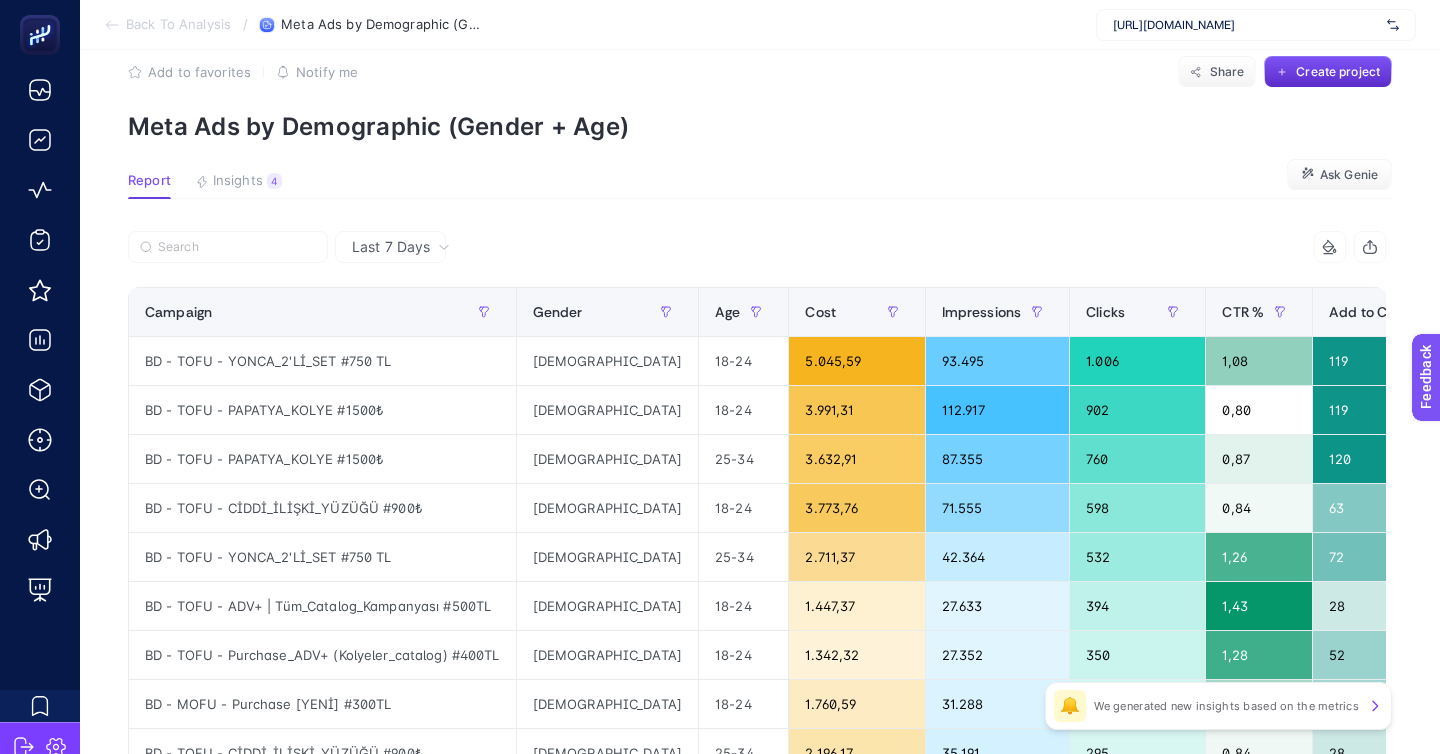 scroll, scrollTop: 22, scrollLeft: 0, axis: vertical 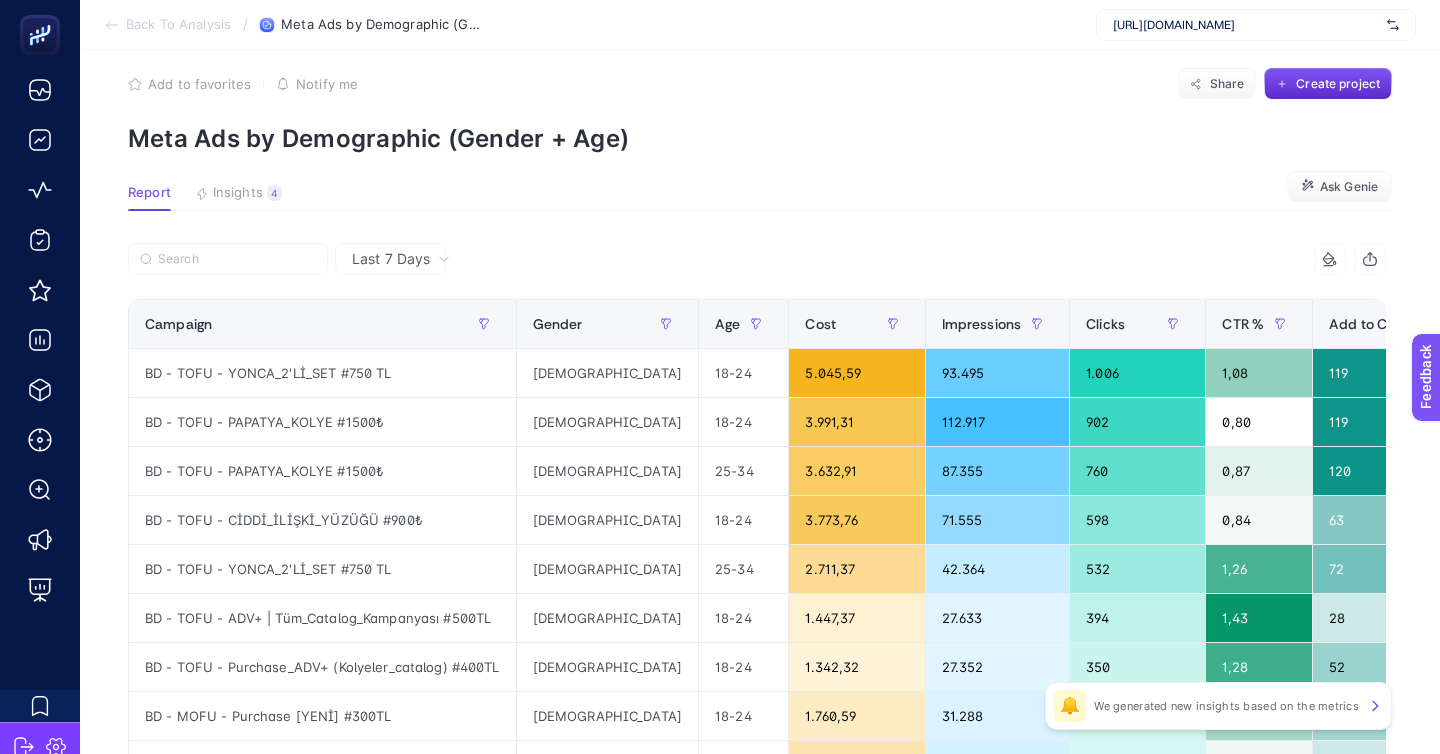 click on "Back To Analysis" at bounding box center (178, 25) 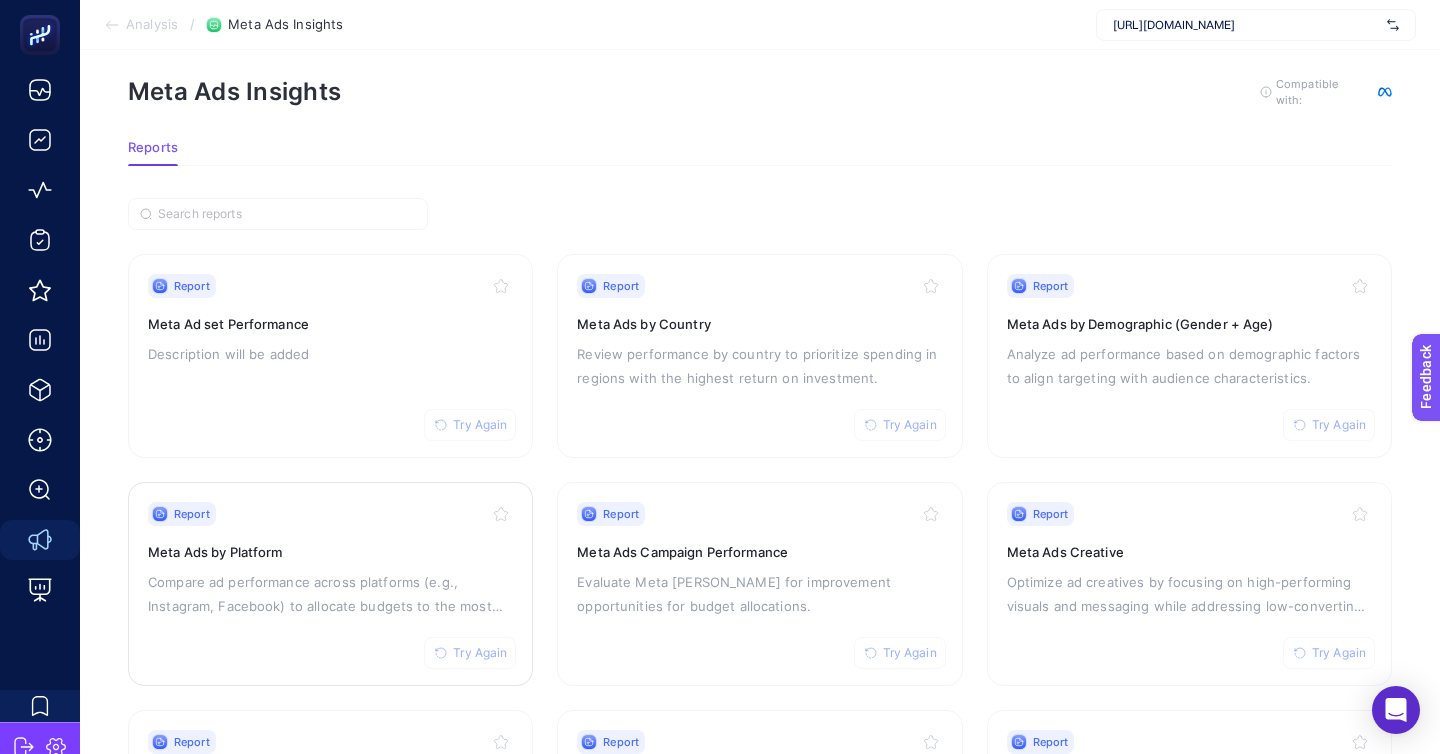 click on "Compare ad performance across platforms (e.g., Instagram, Facebook) to allocate budgets to the most effective channels​" at bounding box center [330, 594] 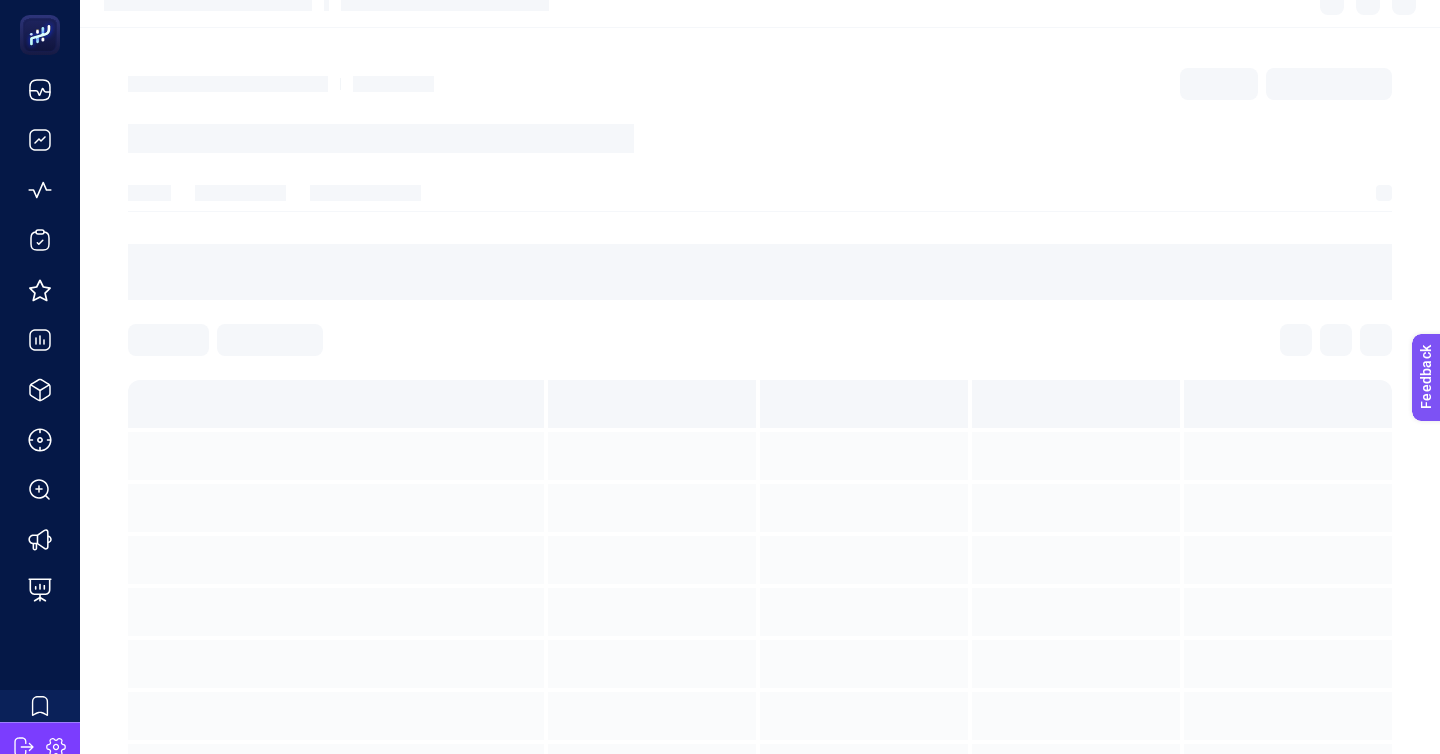 scroll, scrollTop: 0, scrollLeft: 0, axis: both 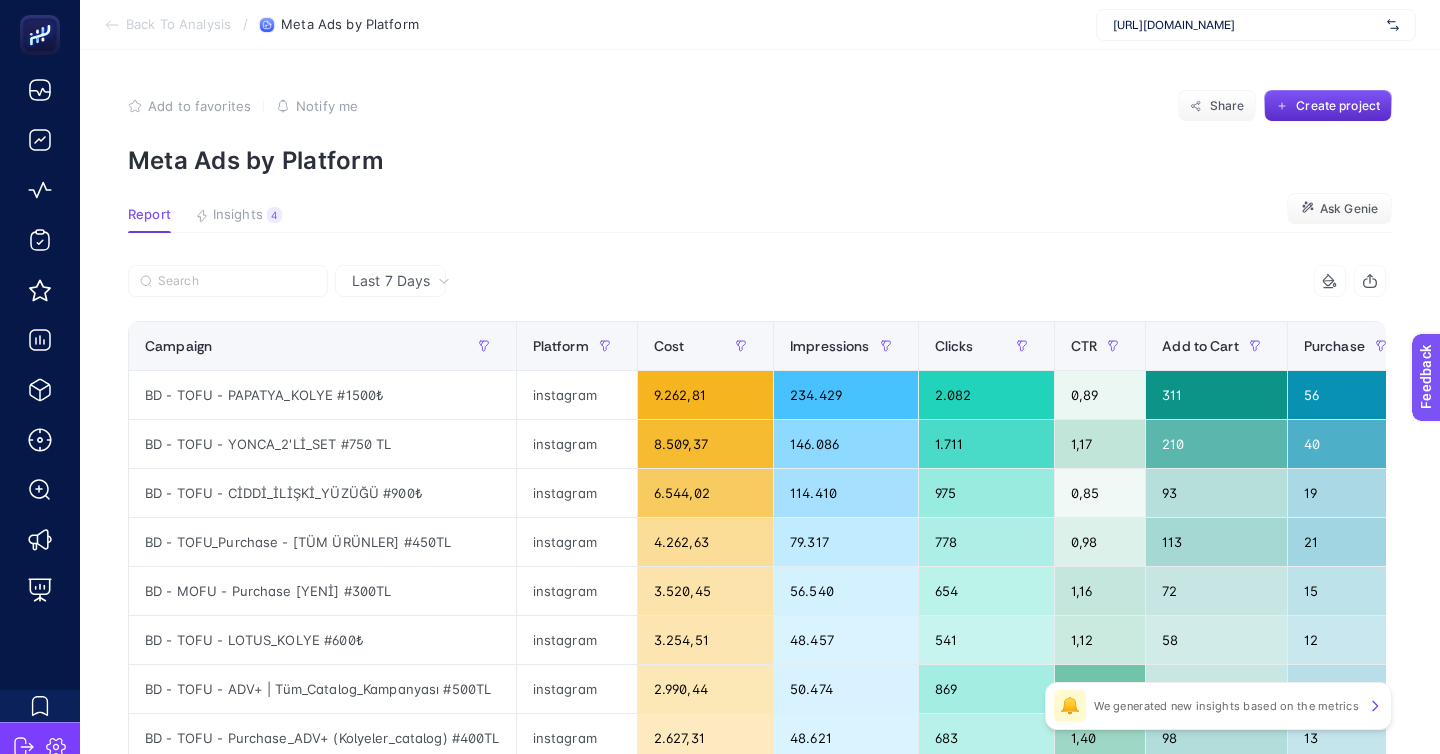 click on "https://bossydigital.com/" at bounding box center [1246, 25] 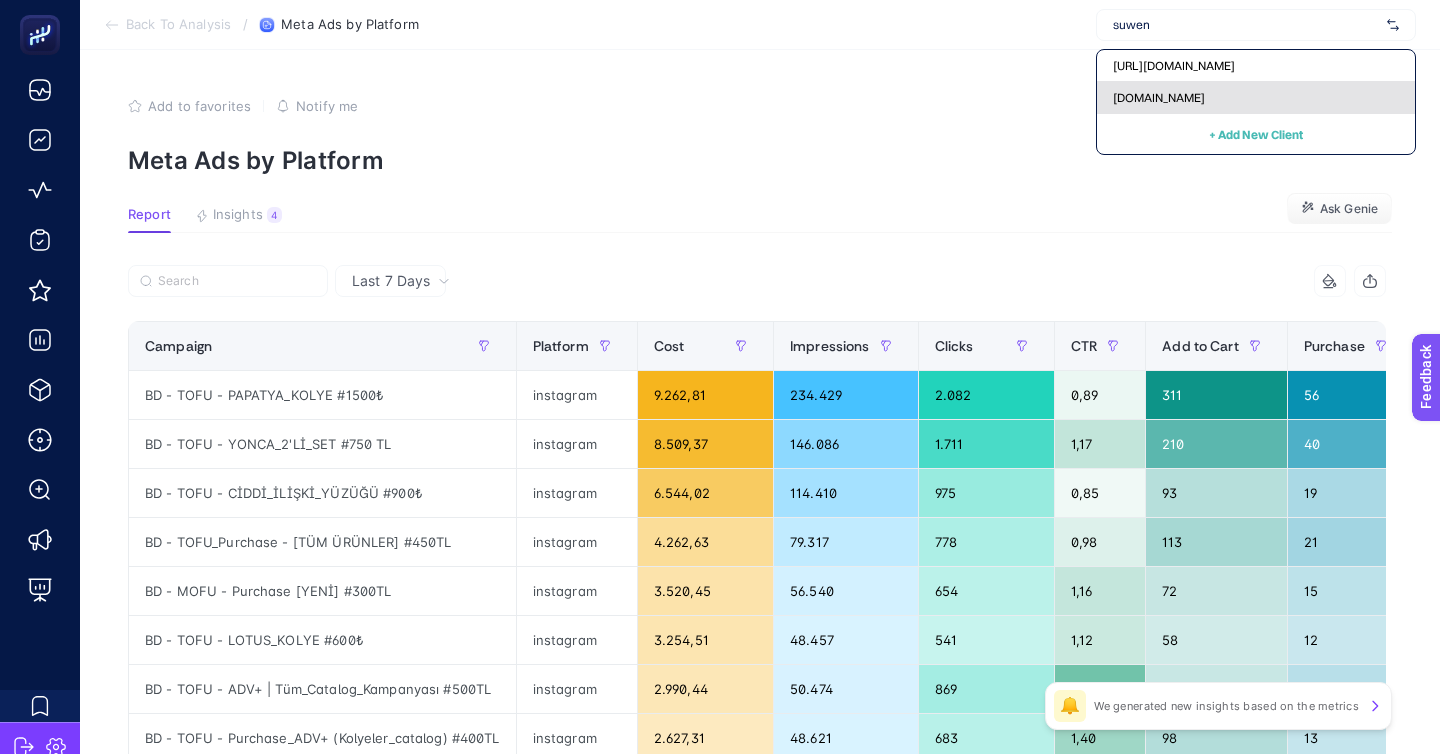 type on "suwen" 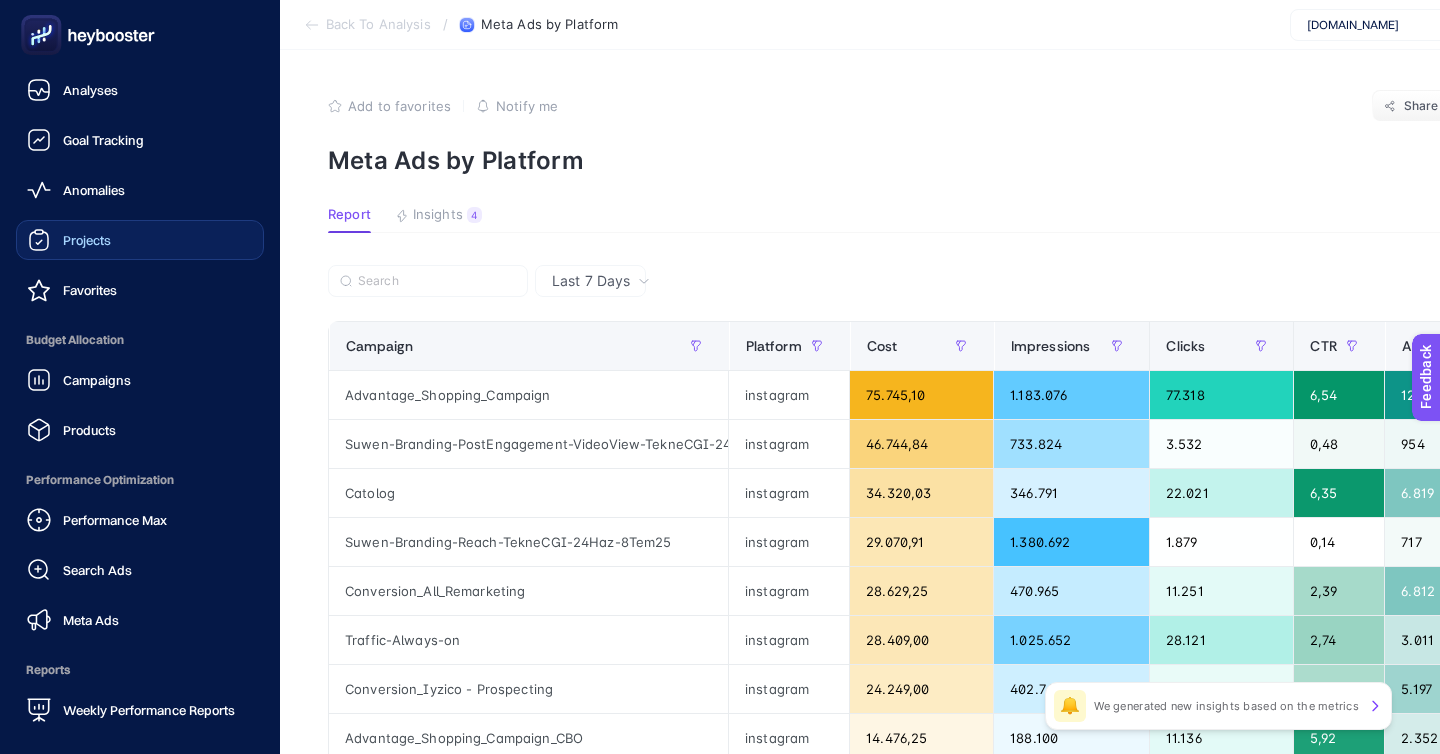 click on "Projects" at bounding box center (140, 240) 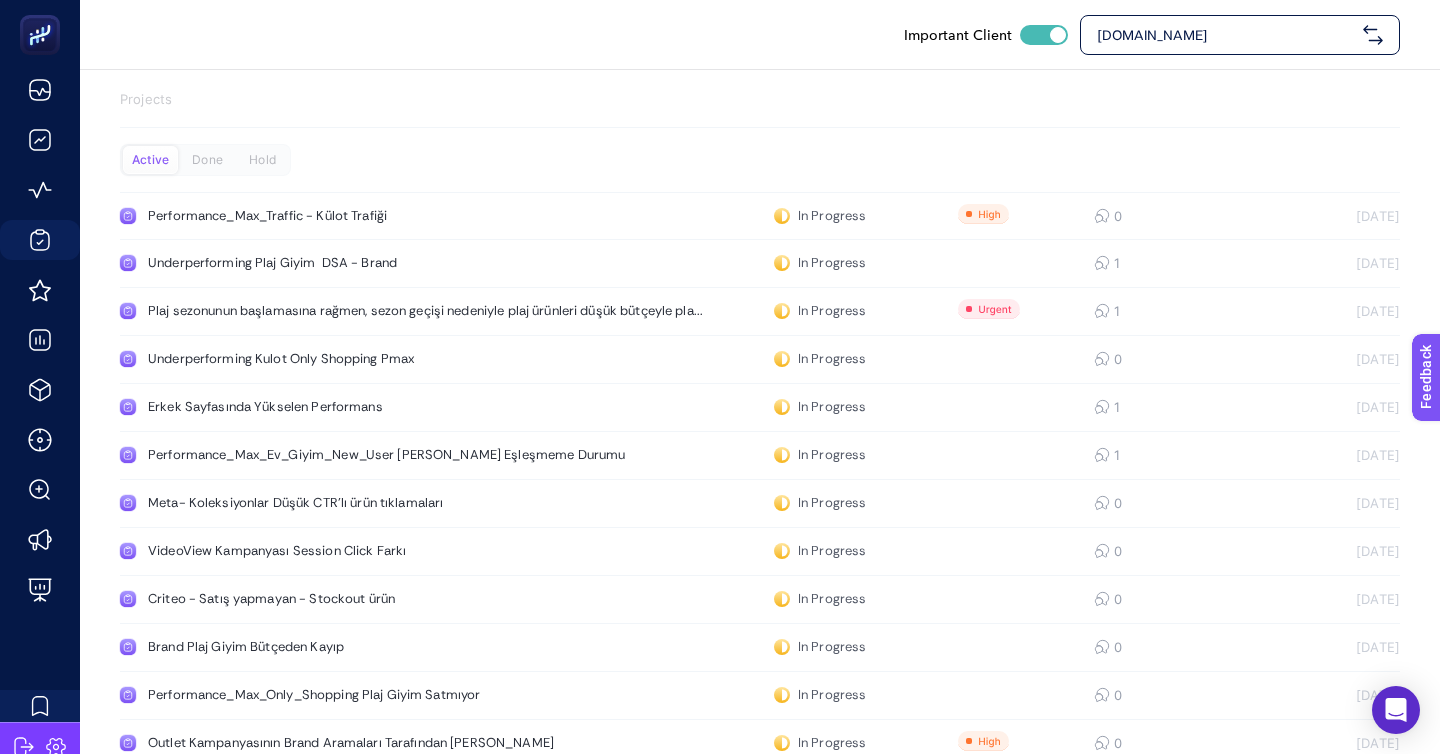 click on "Active Done Hold Performance_Max_Traffic - Külot Trafiği  In Progress  0 5/16/2025 Underperforming Plaj Giyim  DSA - Brand   In Progress  1 5/7/2025 Plaj sezonunun başlamasına rağmen, sezon geçişi nedeniyle plaj ürünleri düşük bütçeyle pla...  In Progress  1 6/7/2025 Underperforming Kulot Only Shopping Pmax  In Progress  0 5/29/2025 Erkek Sayfasında Yükselen Performans  In Progress  1 5/29/2025 Performance_Max_Ev_Giyim_New_User Görsel Sayfa Eşleşmeme Durumu  In Progress  1 5/29/2025 Meta- Koleksiyonlar Düşük CTR'lı ürün tıklamaları  In Progress  0 5/29/2025 VideoView Kampanyası Session Click Farkı  In Progress  0 6/11/2025 Criteo - Satış yapmayan - Stockout ürün  In Progress  0 6/11/2025 Brand Plaj Giyim Bütçeden Kayıp  In Progress  0 6/11/2025 Performance_Max_Only_Shopping Plaj Giyim Satmıyor  In Progress  0 6/11/2025 Outlet Kampanyasının Brand Aramaları Tarafından Domine Edilmesi  In Progress  0 6/27/2025  In Progress  0 6/26/2025  In Progress  0 6/26/2025" 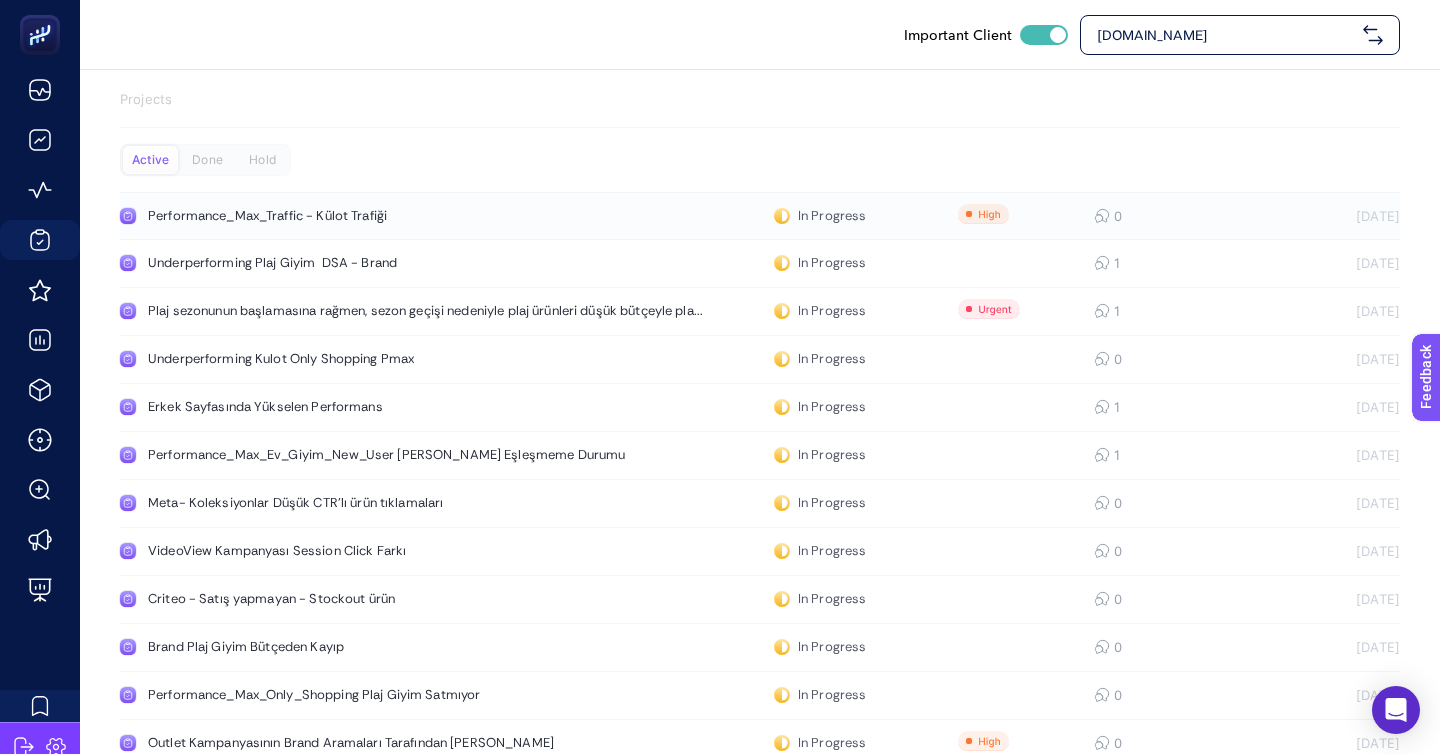 click on "Performance_Max_Traffic - Külot Trafiği" at bounding box center (379, 216) 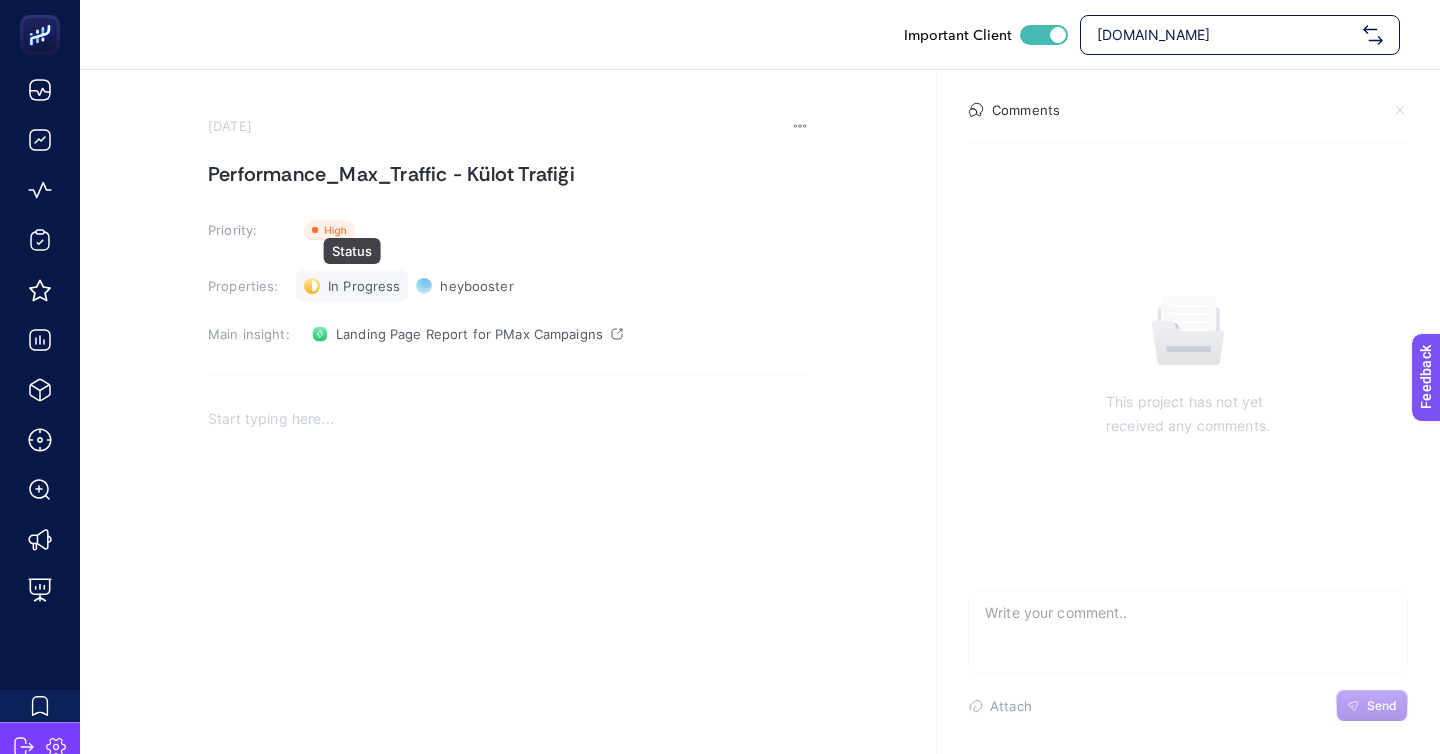 click on "In Progress Status" at bounding box center [352, 286] 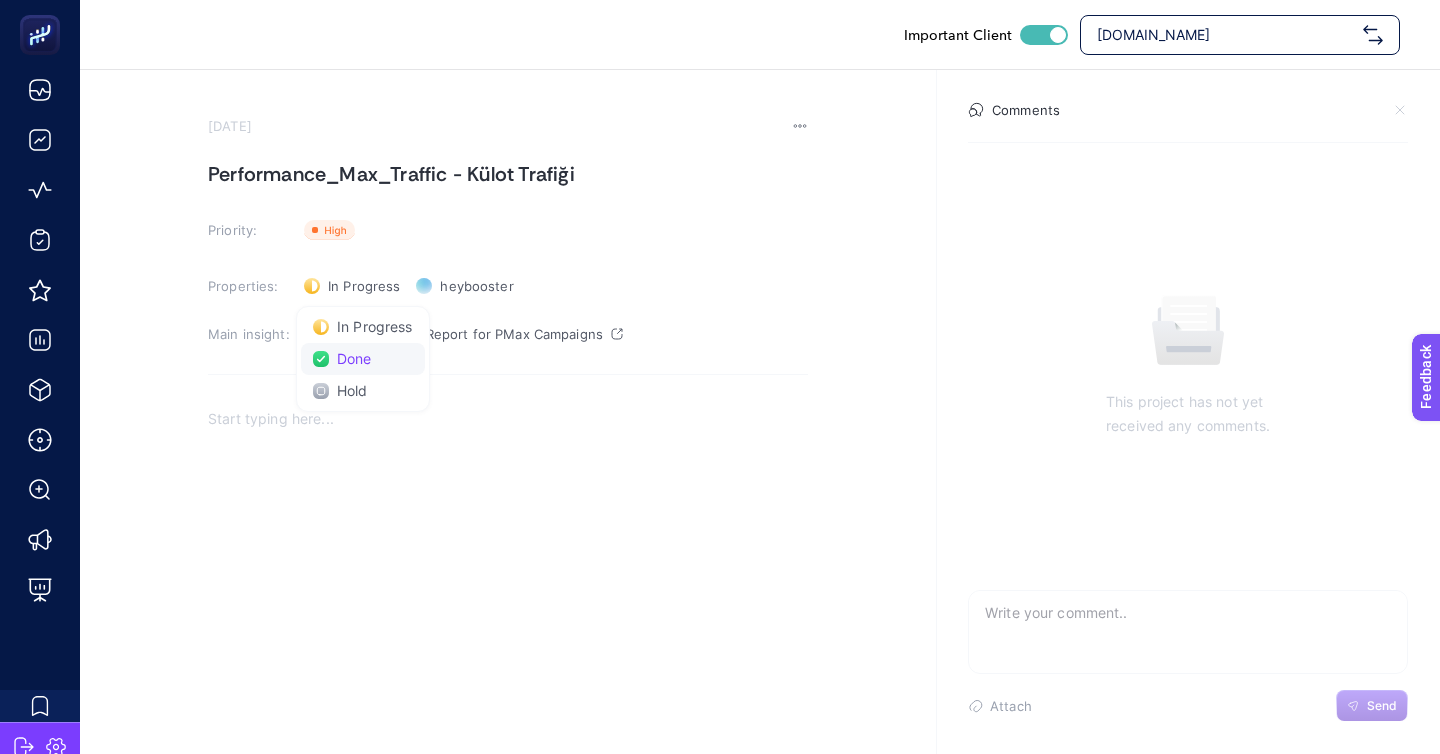 click on "Done" at bounding box center (354, 359) 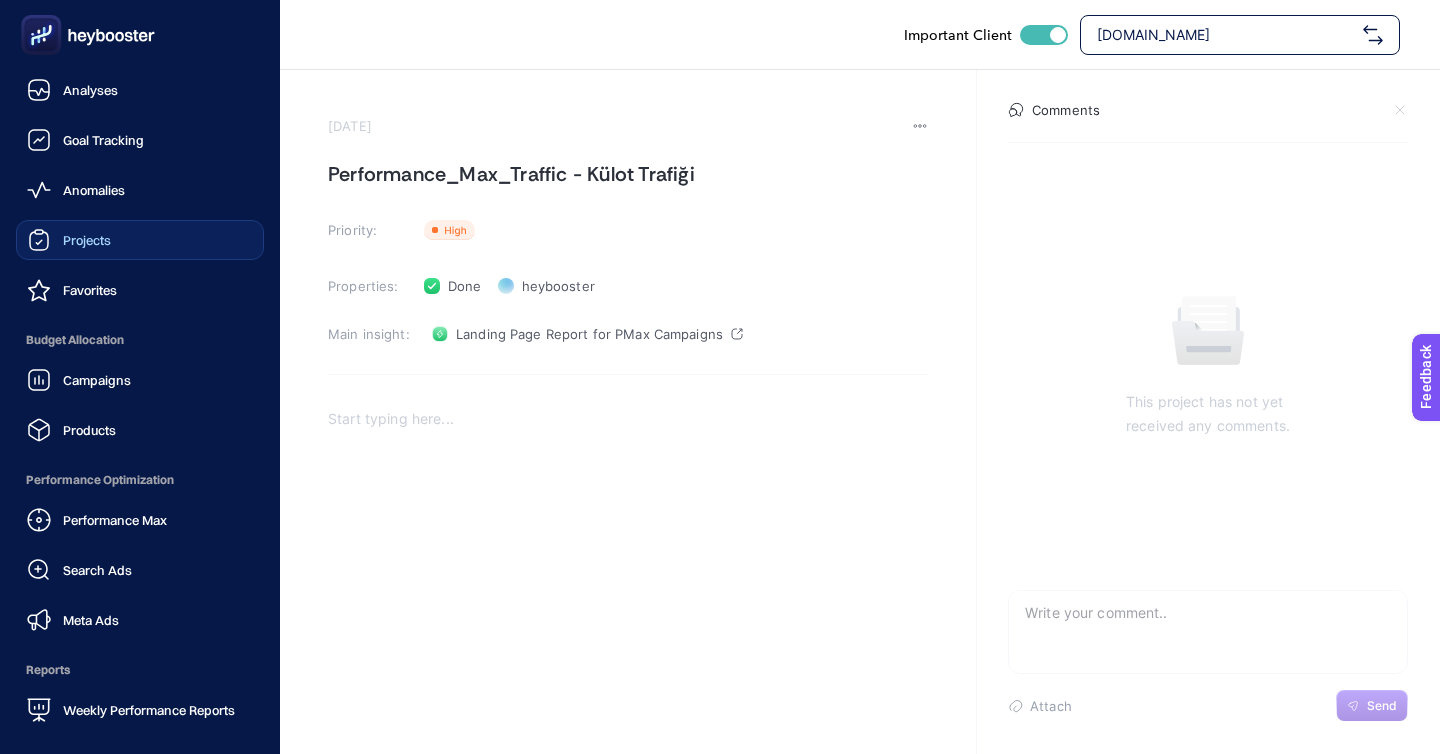 click on "Projects" at bounding box center (140, 240) 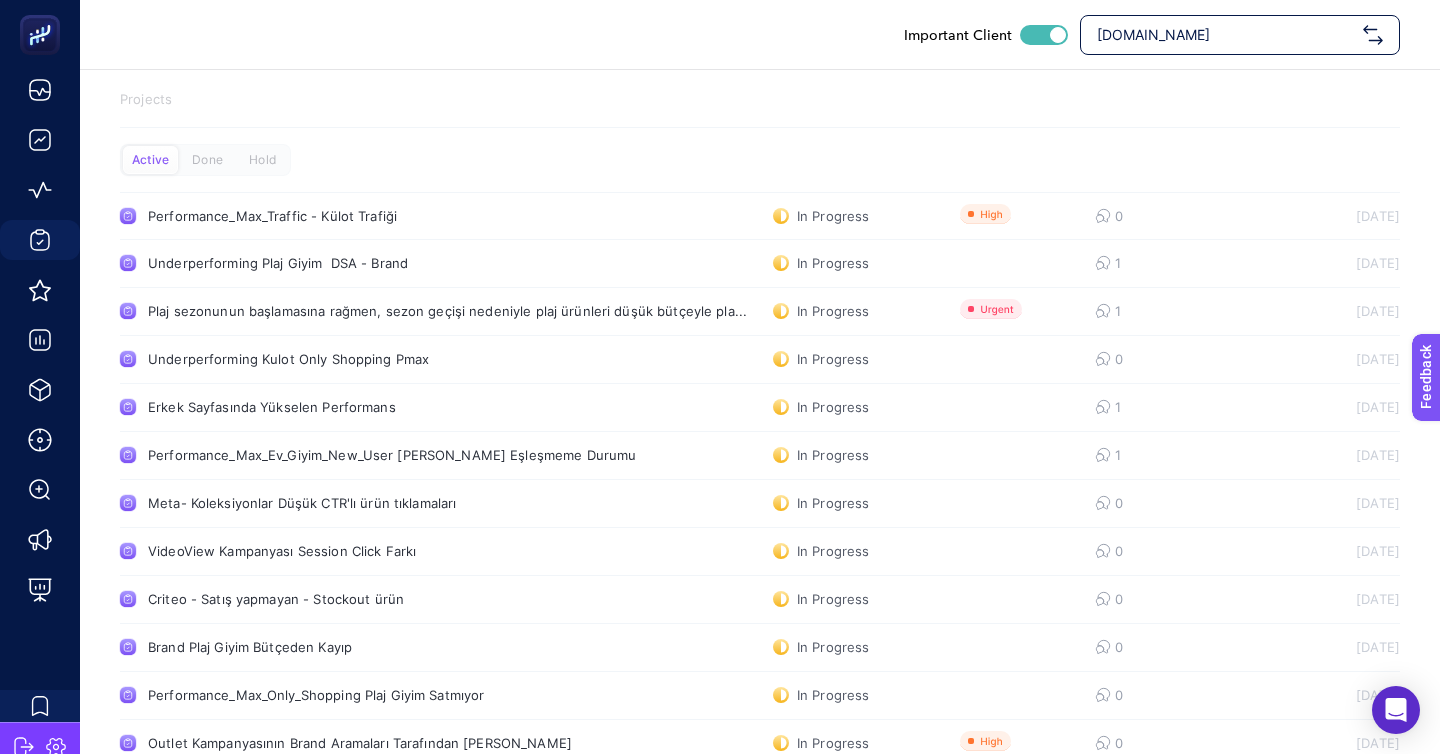 click on "Projects" 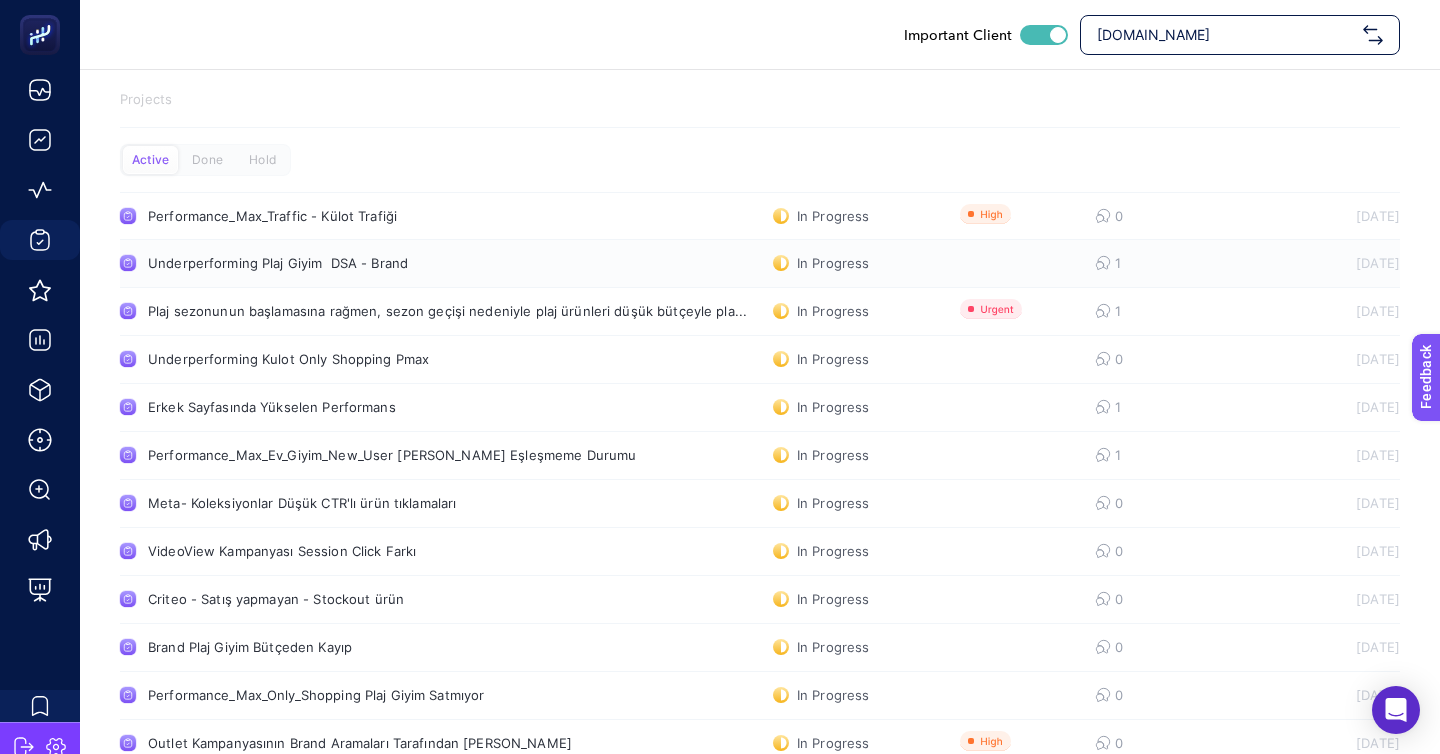 click on "Underperforming Plaj Giyim  DSA - Brand   In Progress  1 5/7/2025" 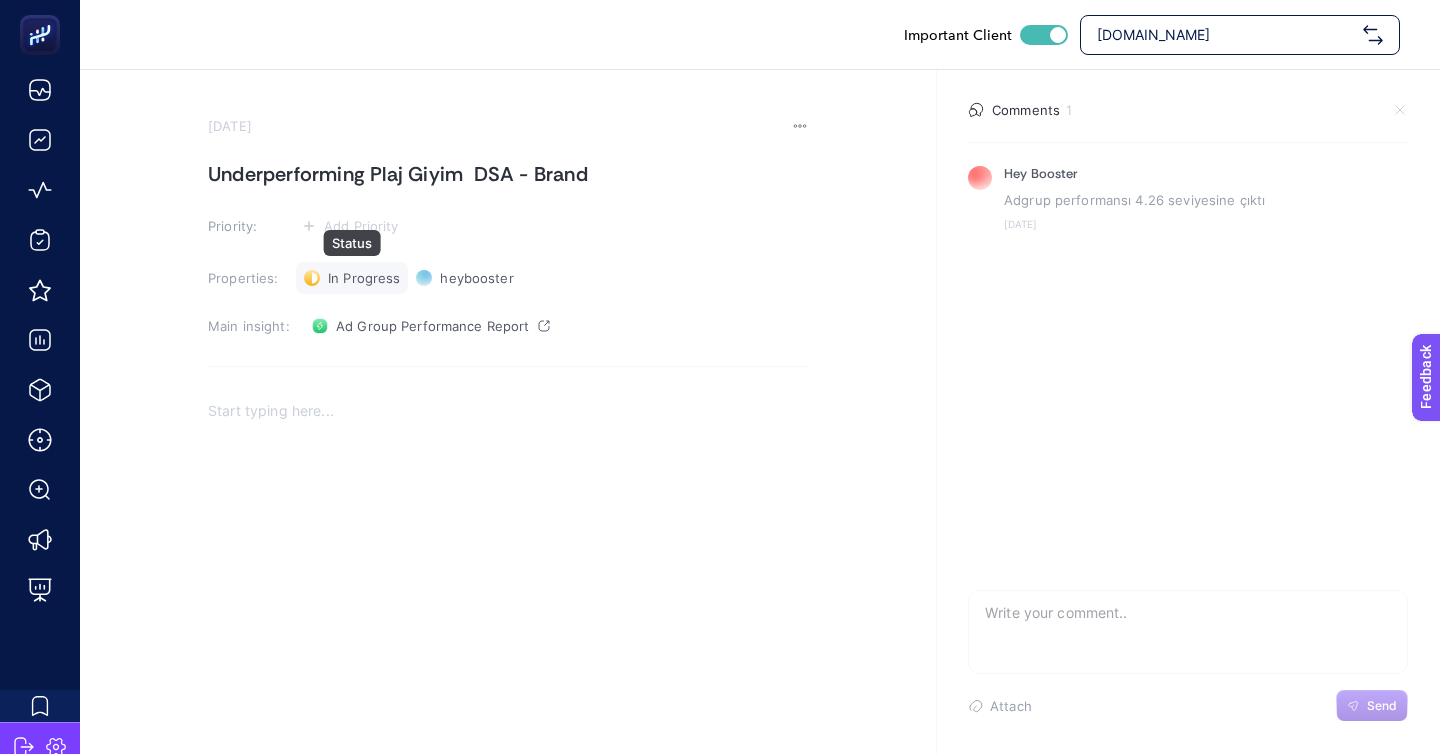 click on "In Progress" at bounding box center [364, 278] 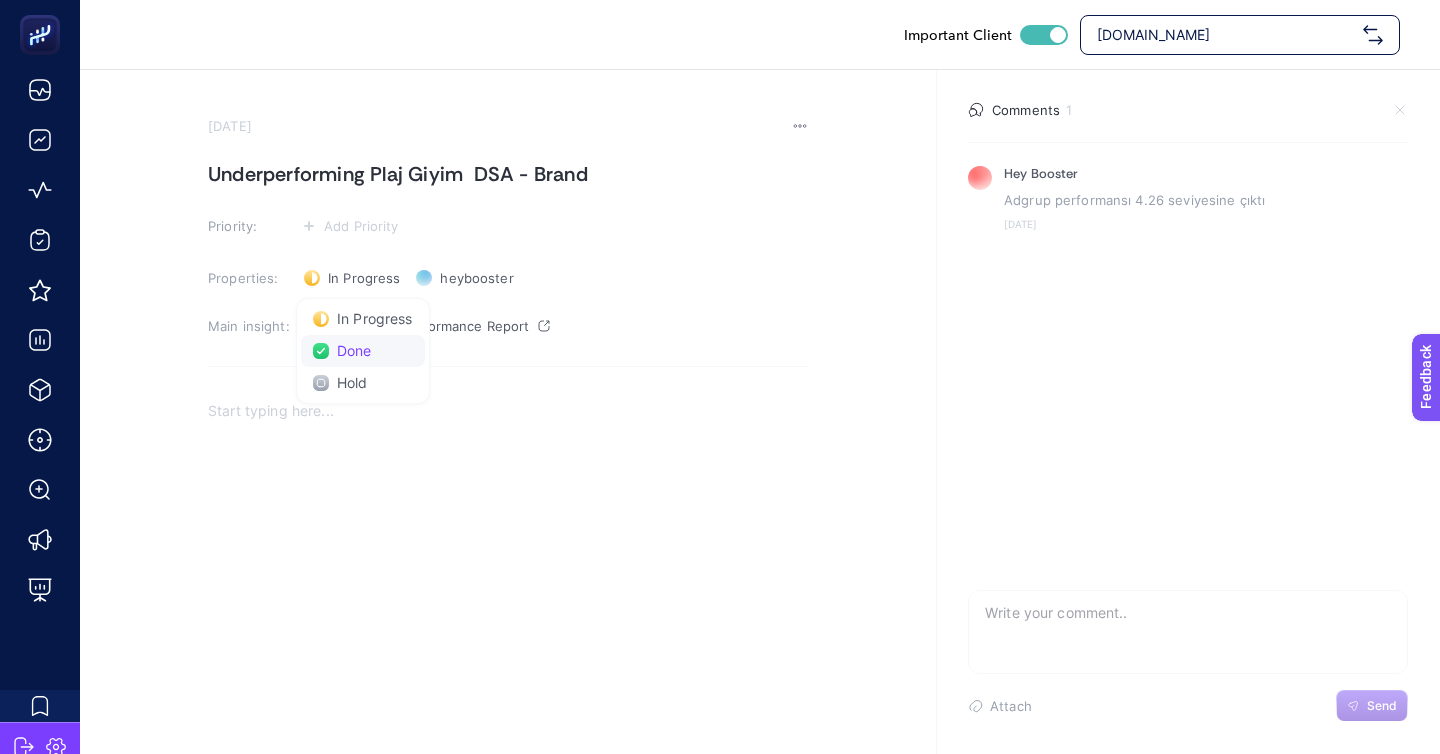 click on "Done" at bounding box center [354, 351] 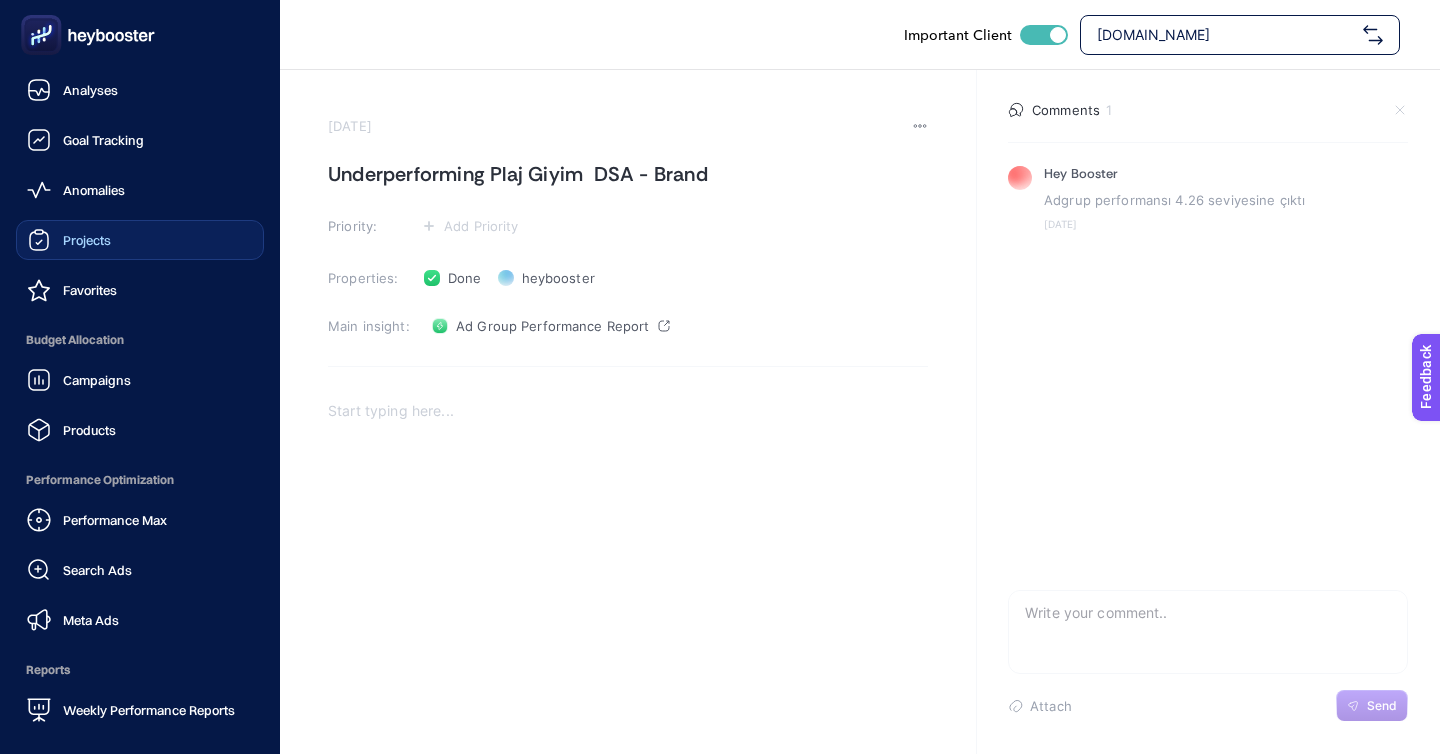 click on "Projects" at bounding box center [140, 240] 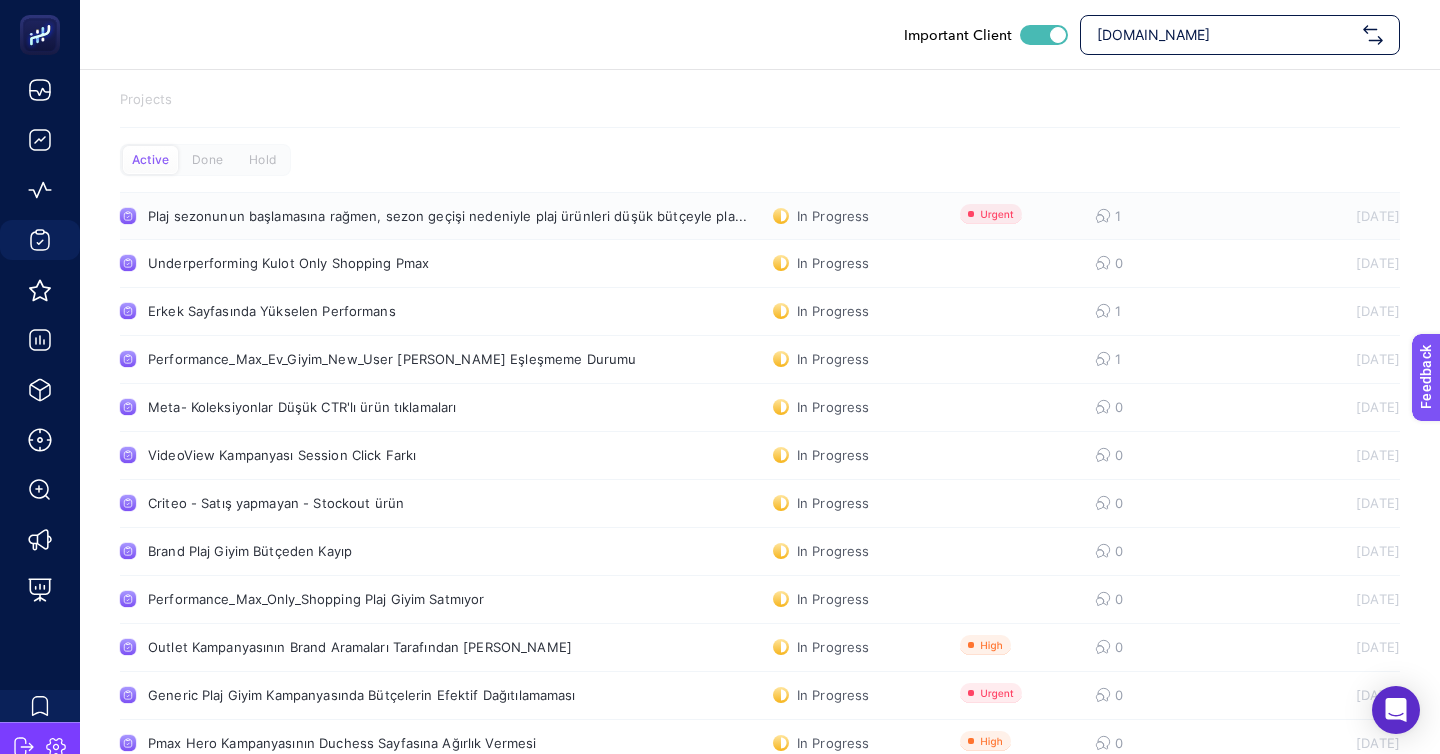 click on "Plaj sezonunun başlamasına rağmen, sezon geçişi nedeniyle plaj ürünleri düşük bütçeyle pla...  In Progress  1 6/7/2025" 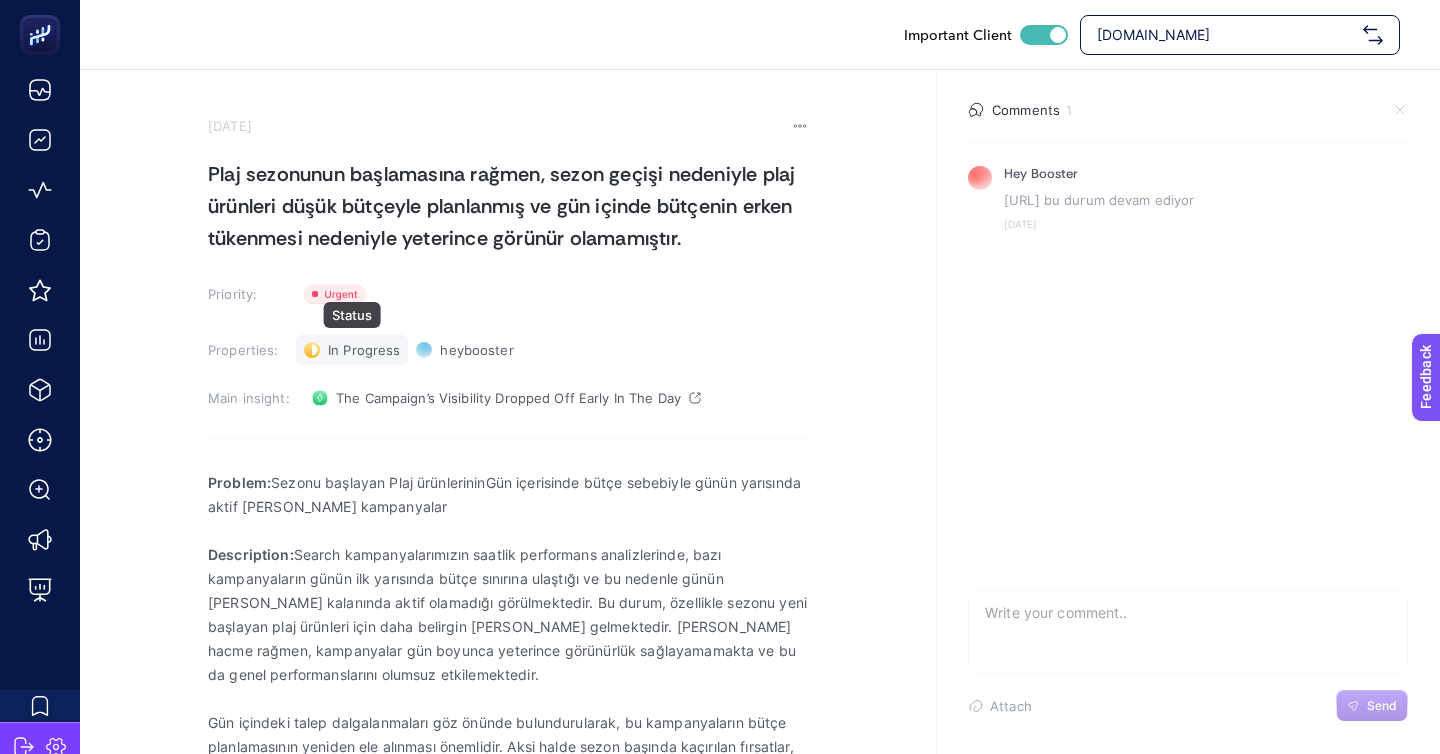 click on "In Progress Status" at bounding box center (352, 350) 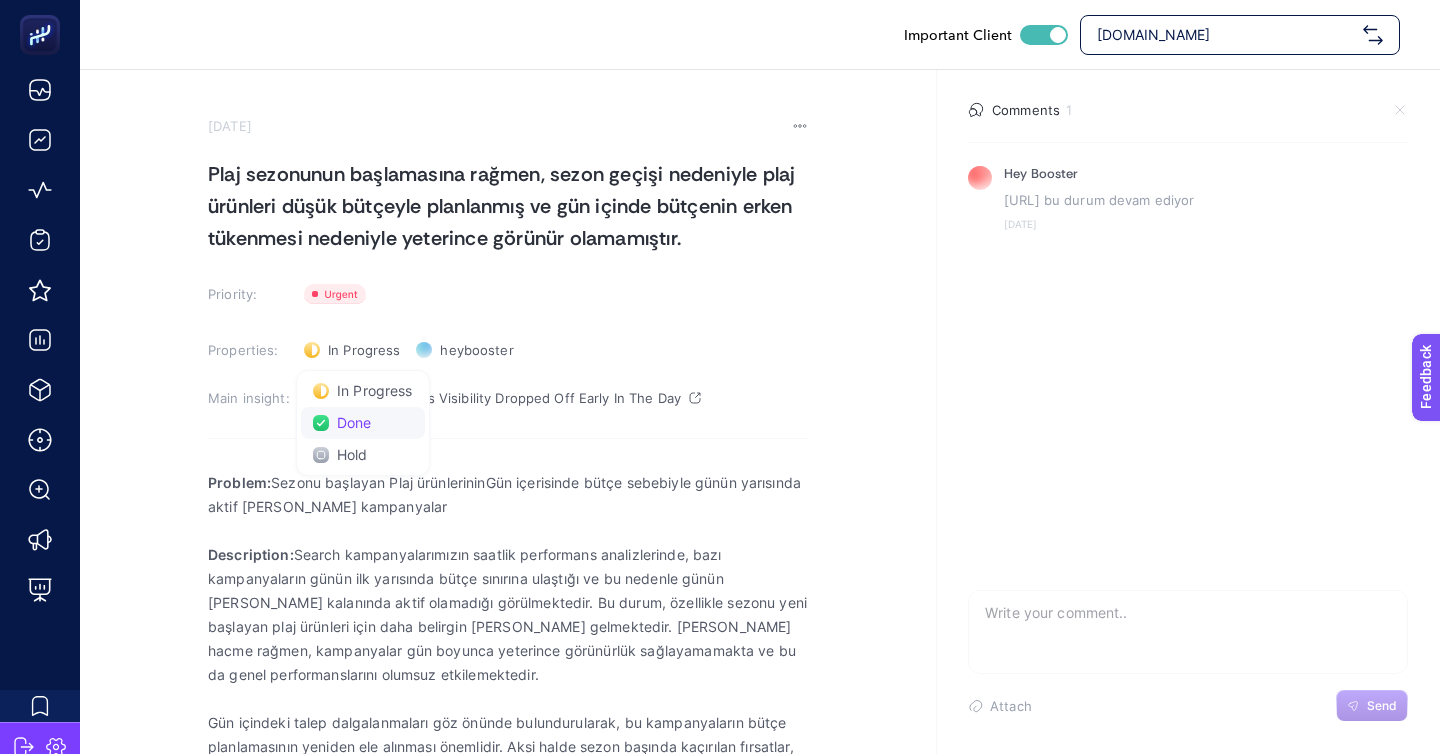 click on "Done" 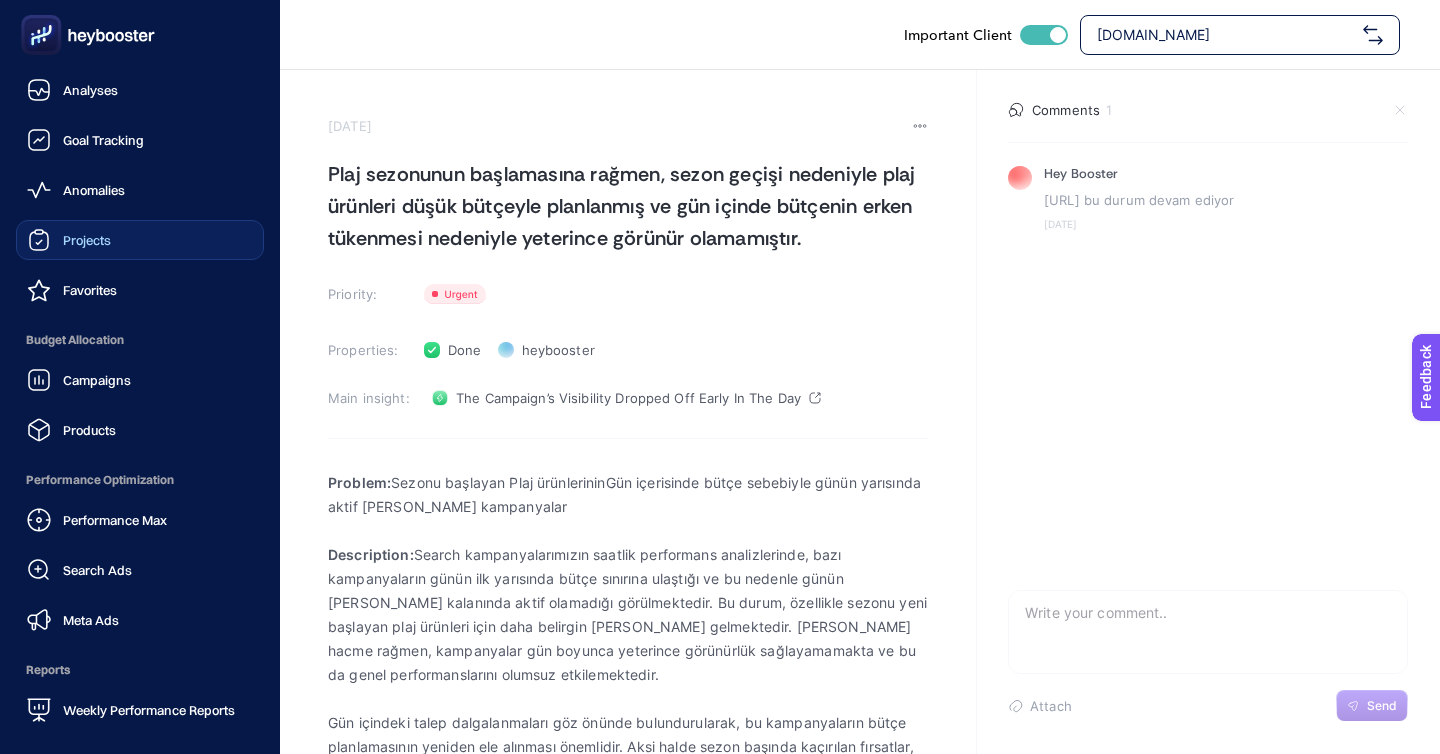 click on "Projects" at bounding box center (140, 240) 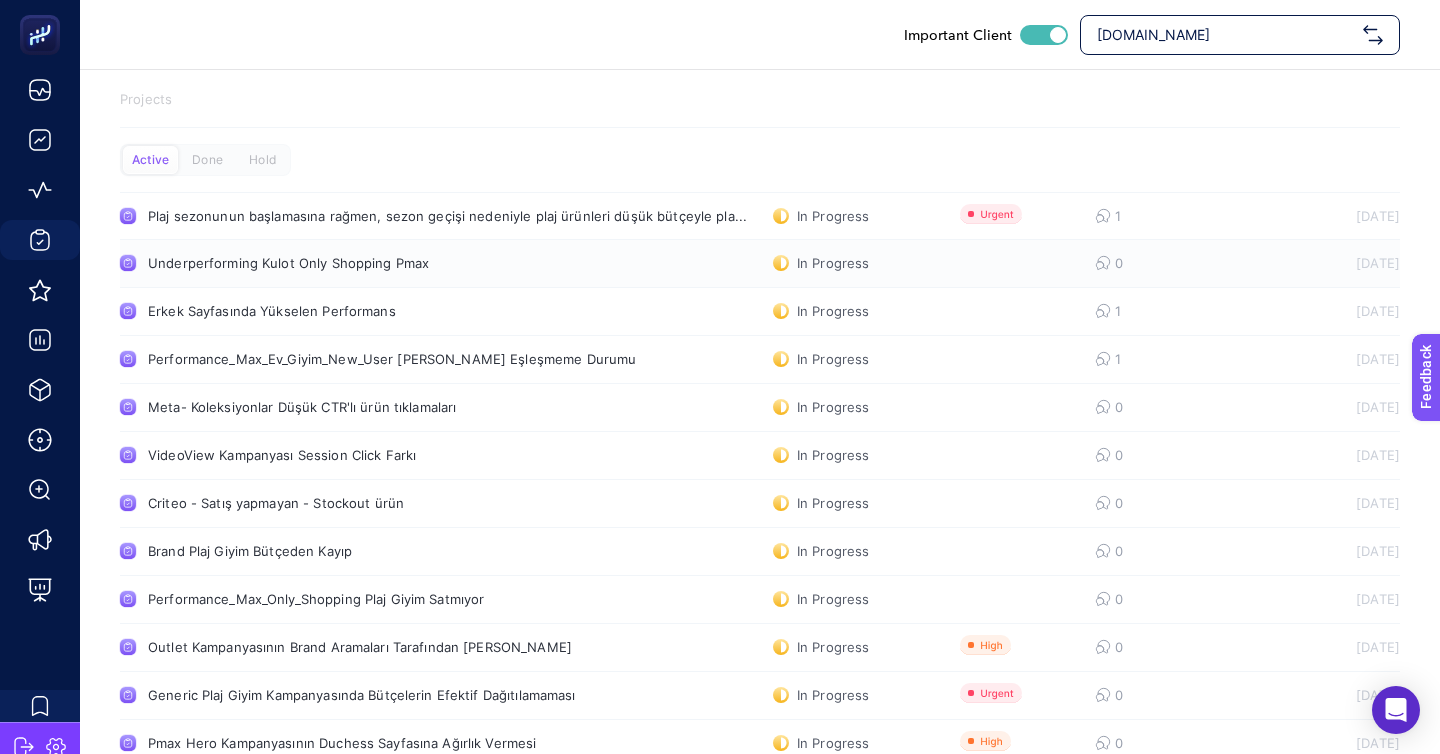 click on "Underperforming Kulot Only Shopping Pmax" at bounding box center [379, 263] 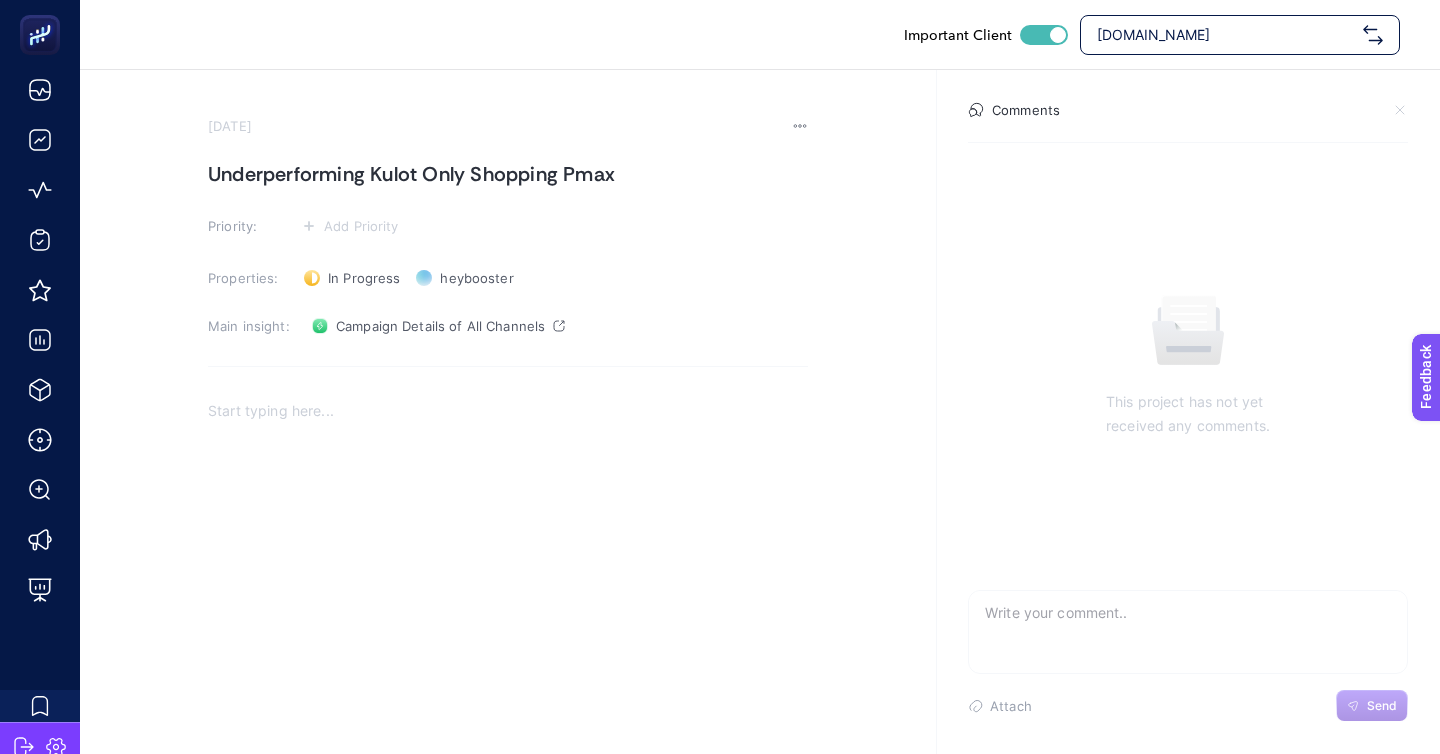 click at bounding box center [1188, 623] 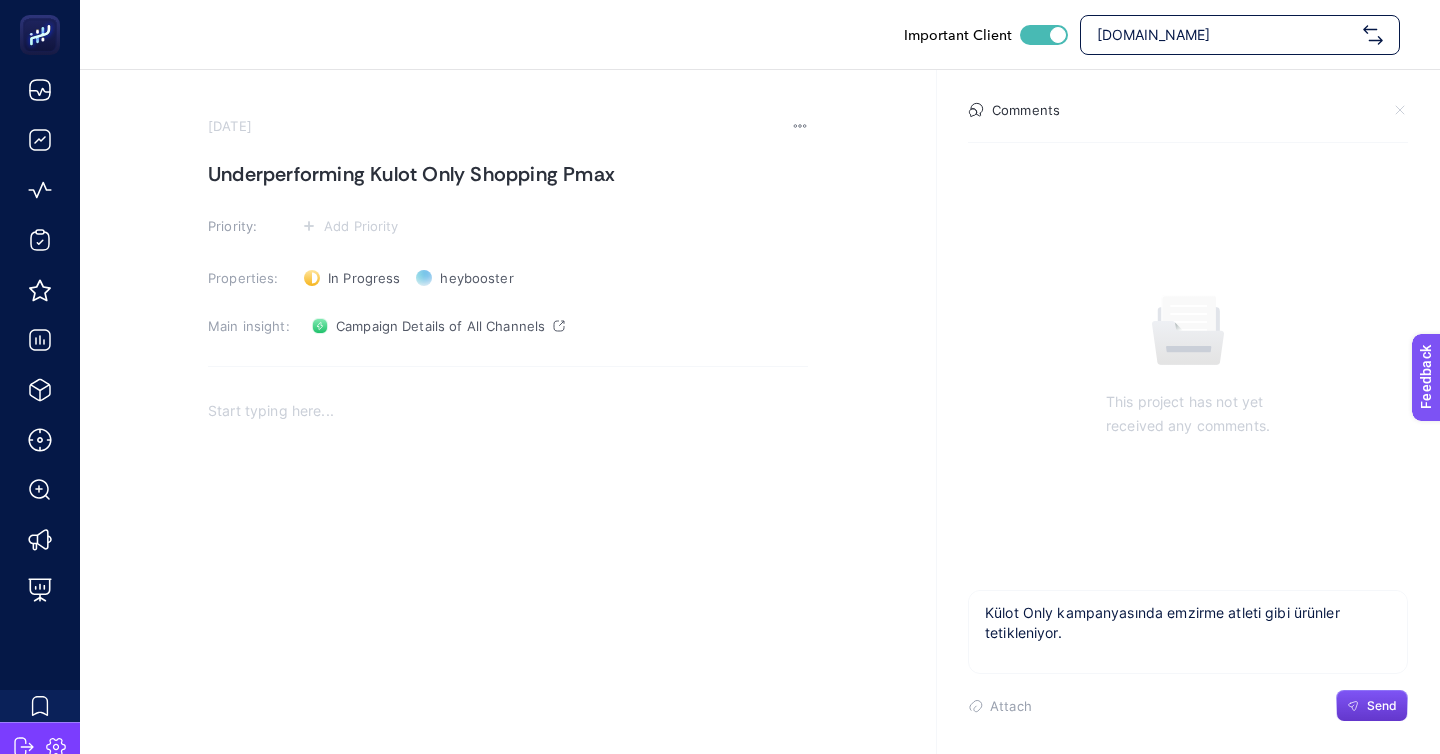 type on "Külot Only kampanyasında emzirme atleti gibi ürünler tetikleniyor." 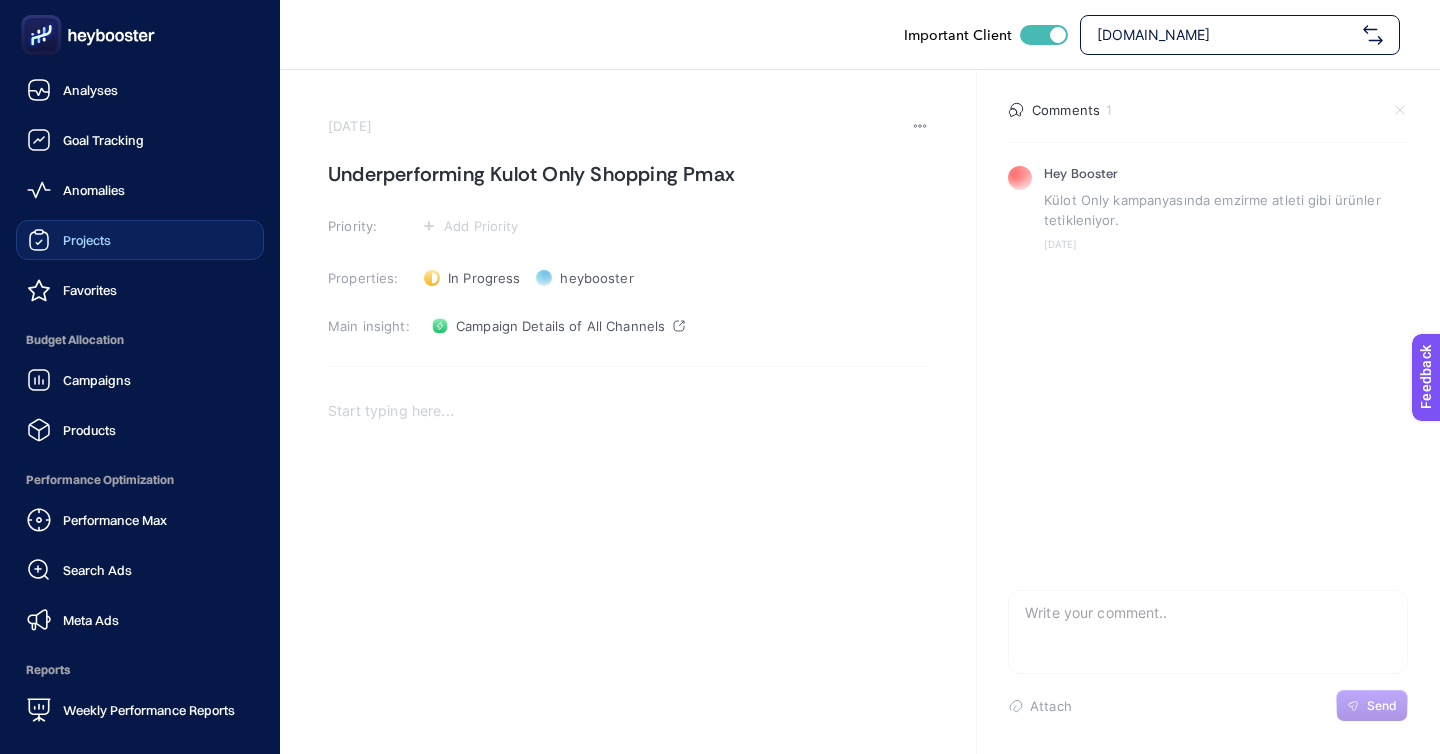 click on "Projects" at bounding box center [87, 240] 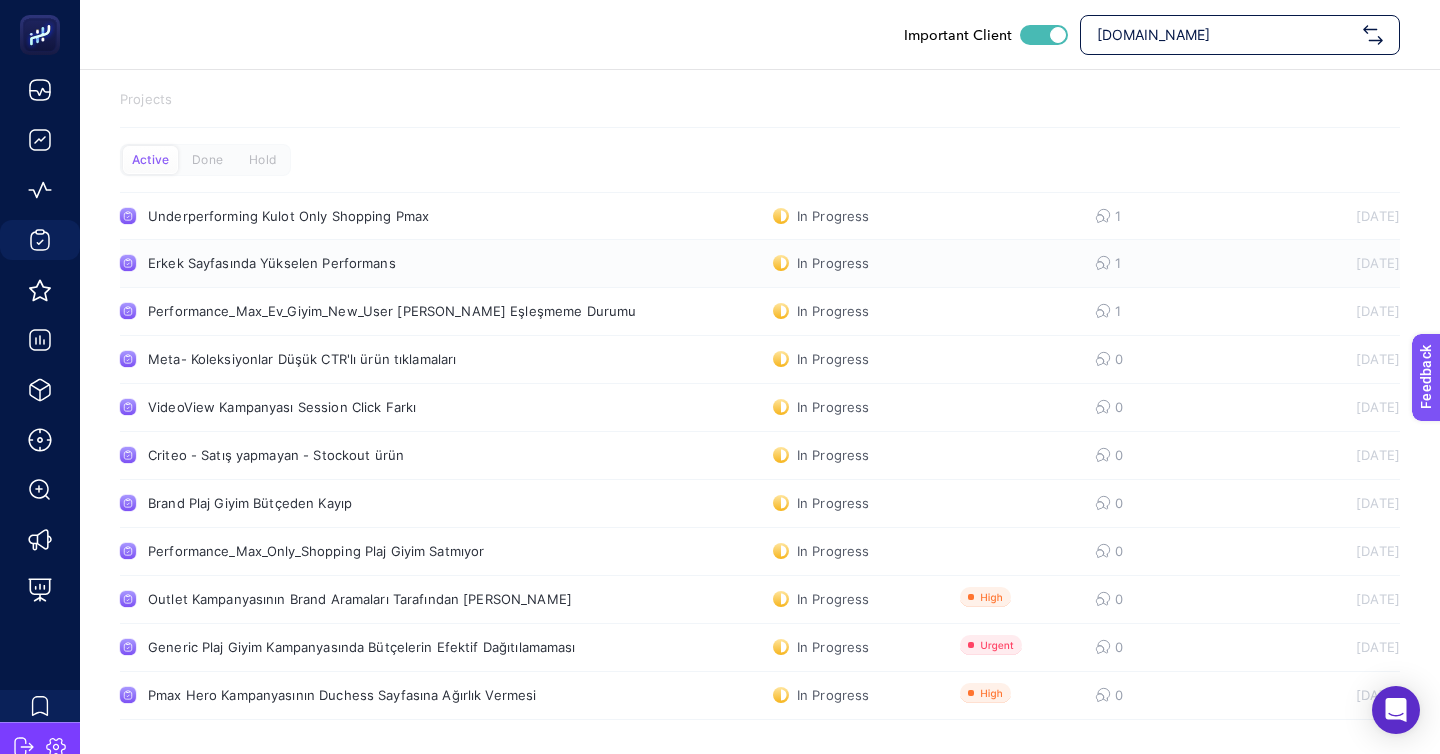 click on "Erkek Sayfasında Yükselen Performans  In Progress  1 5/29/2025" 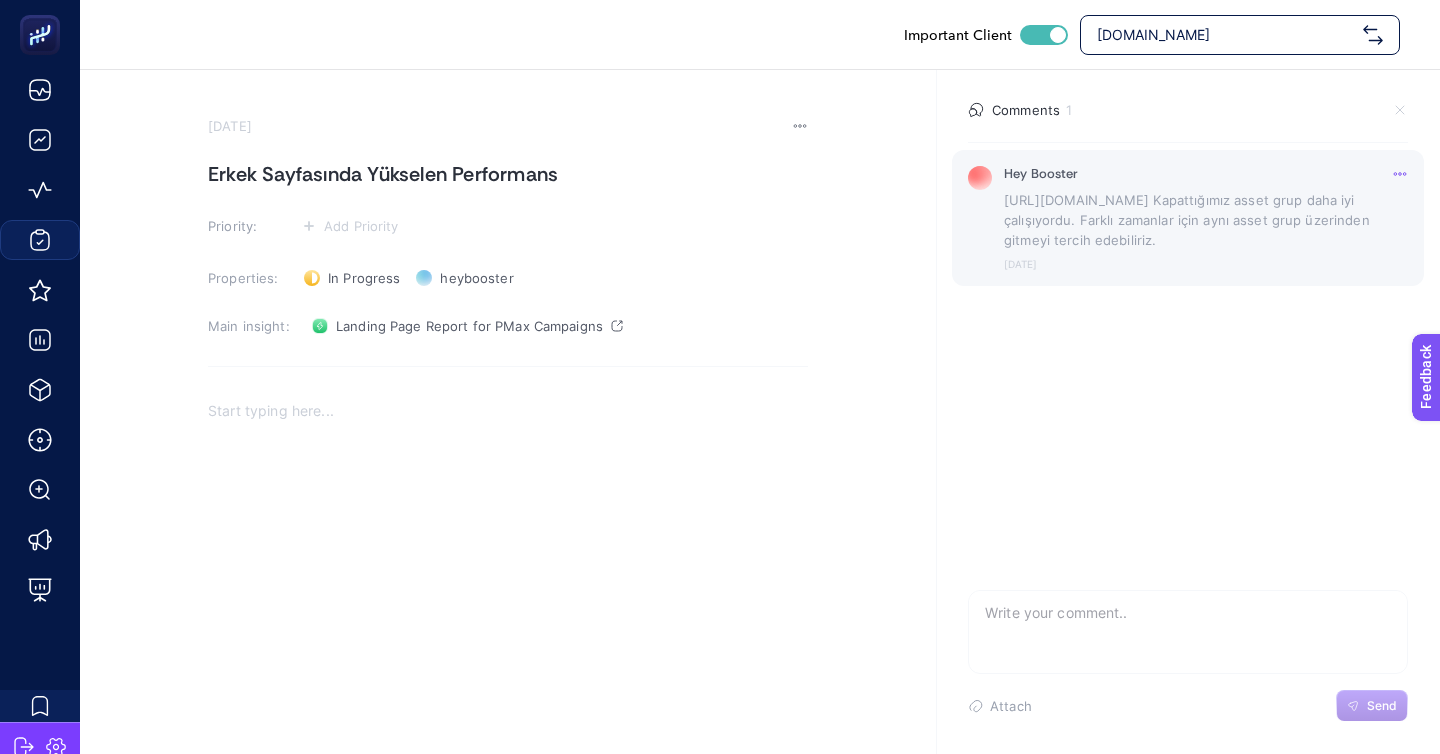 click on "https://prnt.sc/sC1h-bUSREVt
Kapattığımız asset grup daha iyi çalışıyordu. Farklı zamanlar için aynı asset grup üzerinden gitmeyi tercih edebiliriz." at bounding box center (1206, 220) 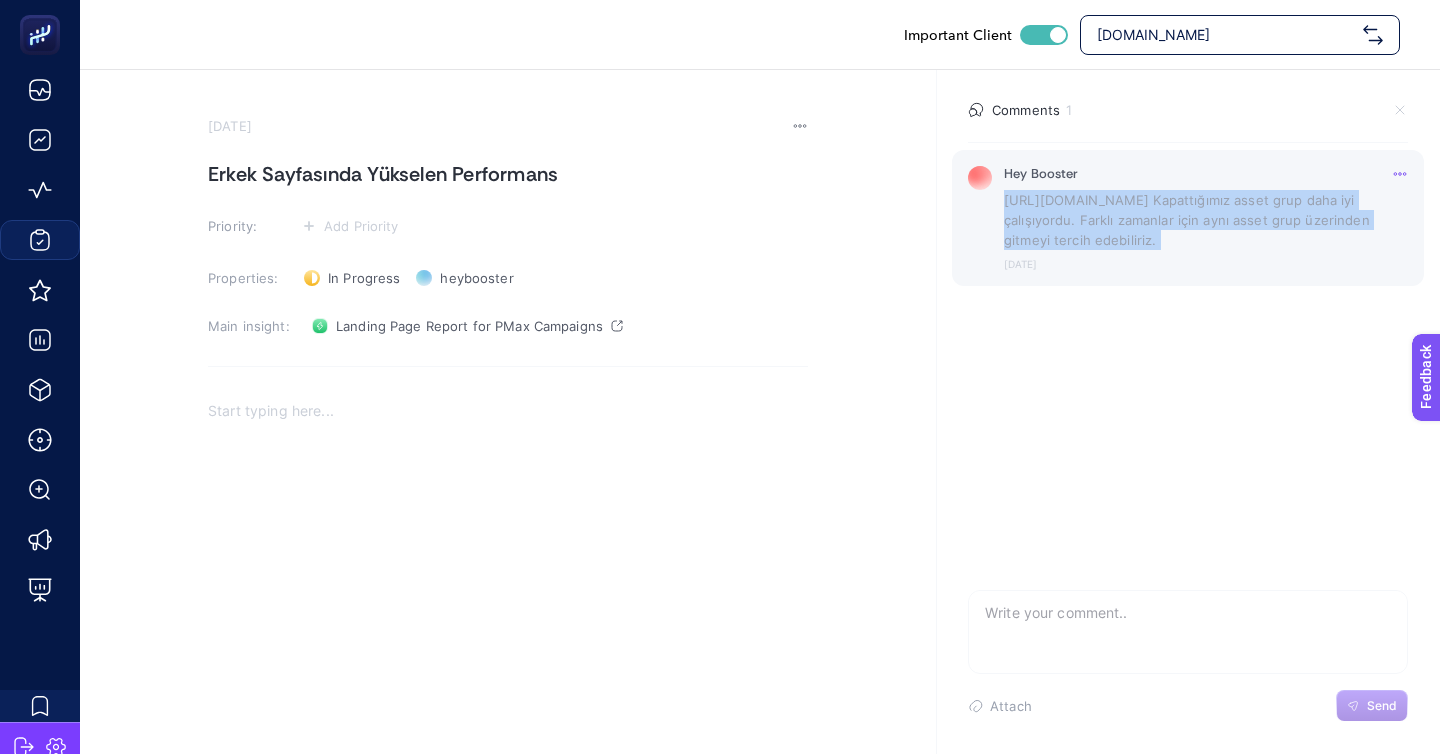 click on "https://prnt.sc/sC1h-bUSREVt
Kapattığımız asset grup daha iyi çalışıyordu. Farklı zamanlar için aynı asset grup üzerinden gitmeyi tercih edebiliriz." at bounding box center [1206, 220] 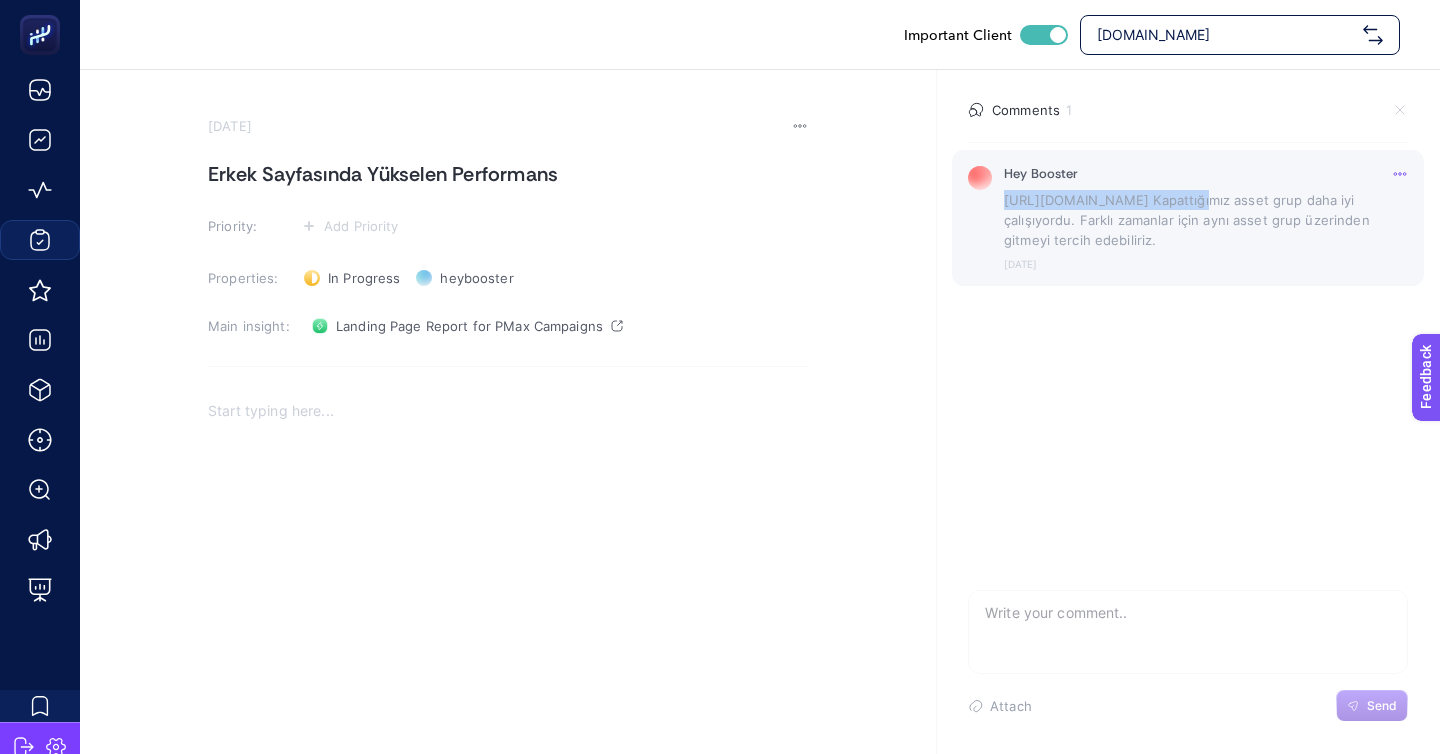 drag, startPoint x: 1189, startPoint y: 172, endPoint x: 997, endPoint y: 180, distance: 192.1666 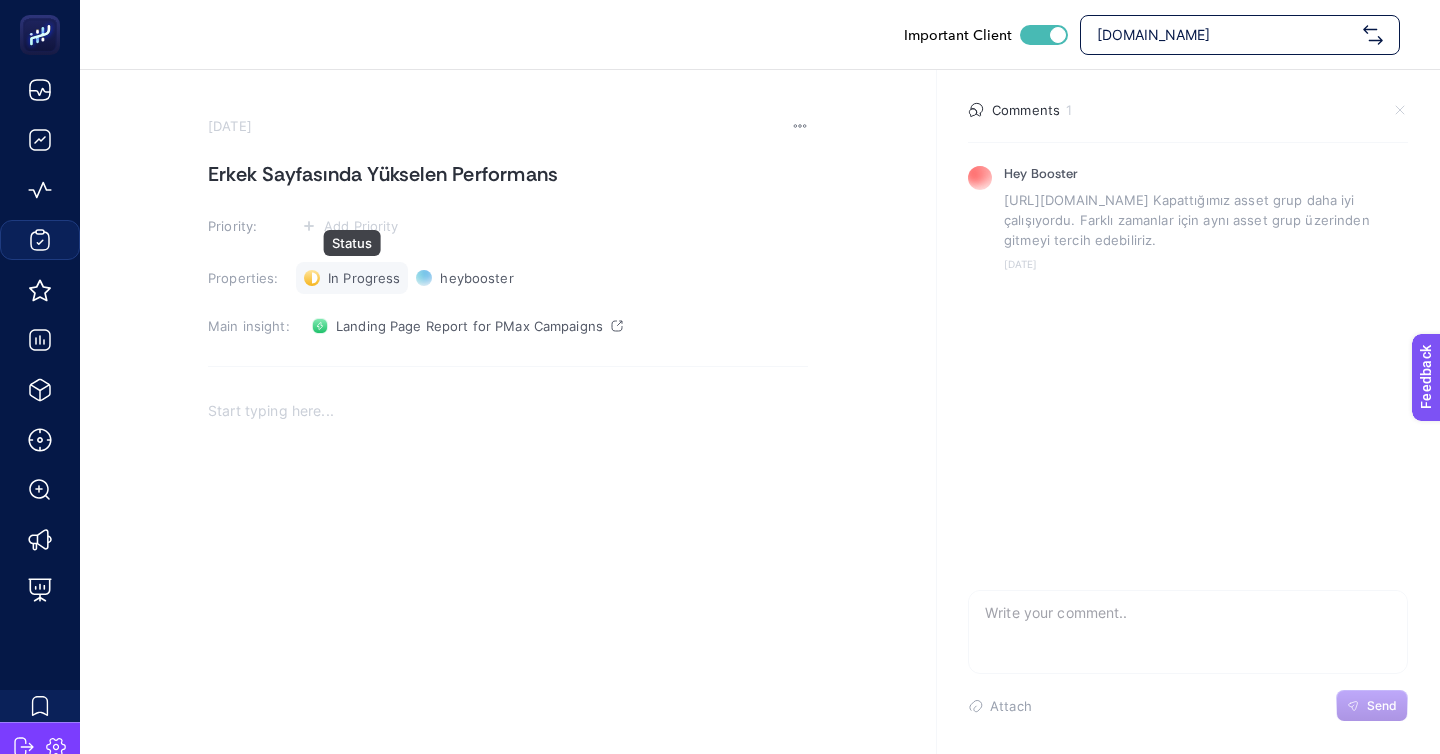click on "In Progress" at bounding box center [364, 278] 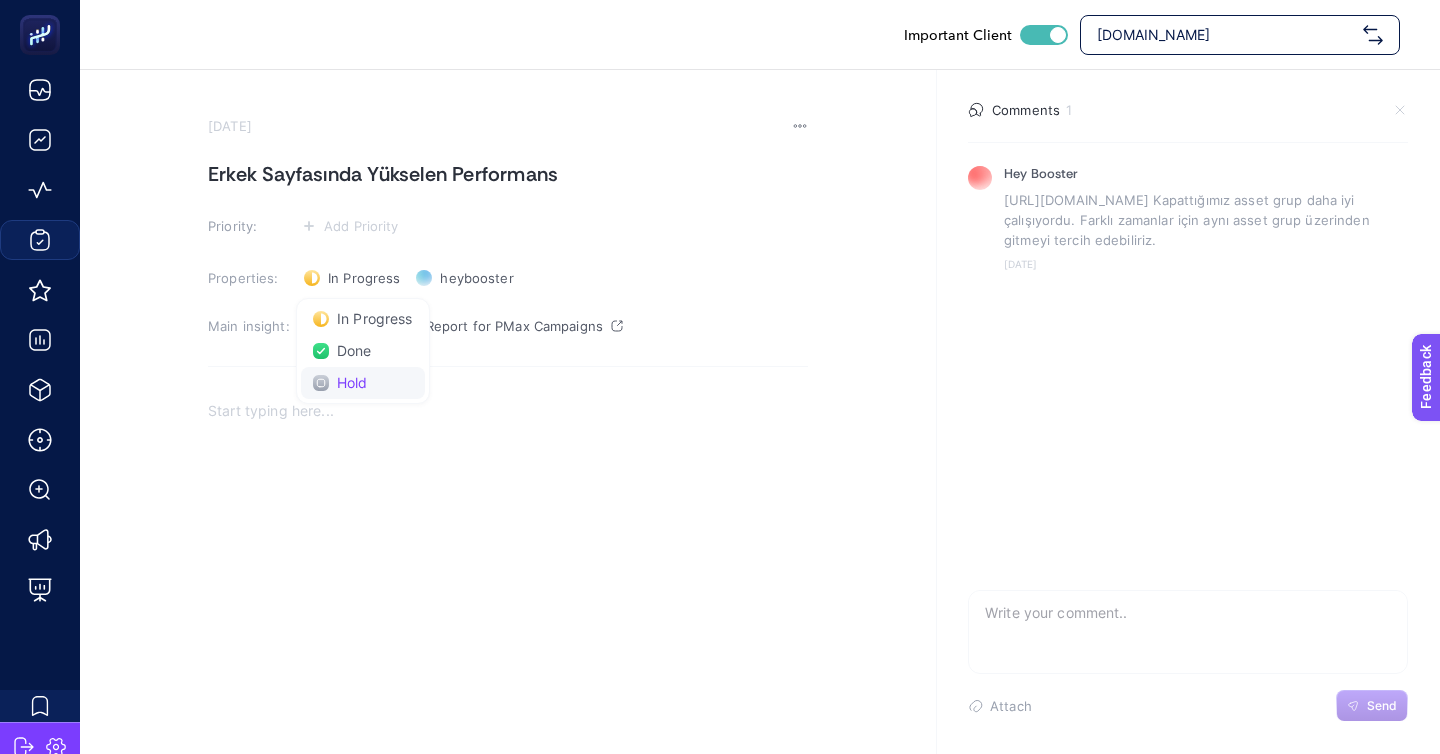 click on "Hold" 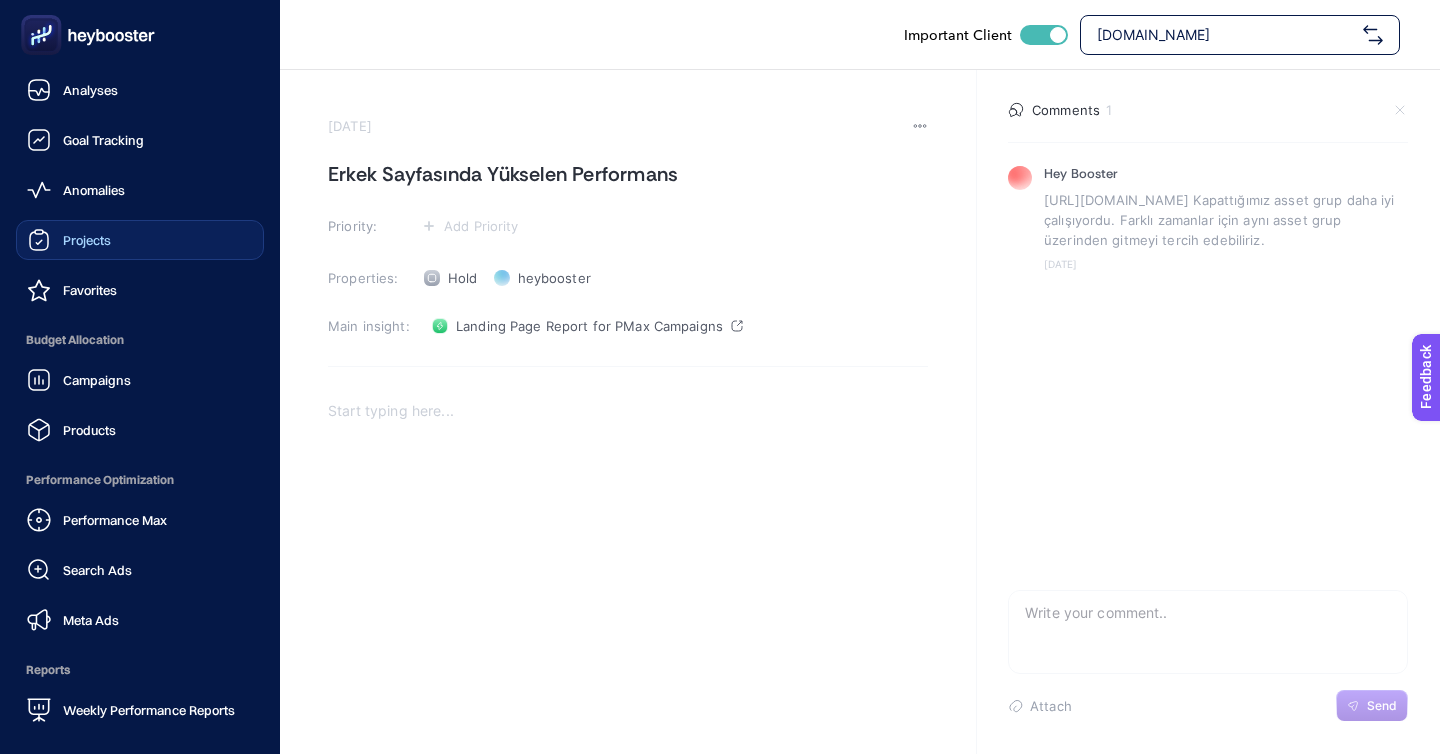 click on "Projects" at bounding box center [87, 240] 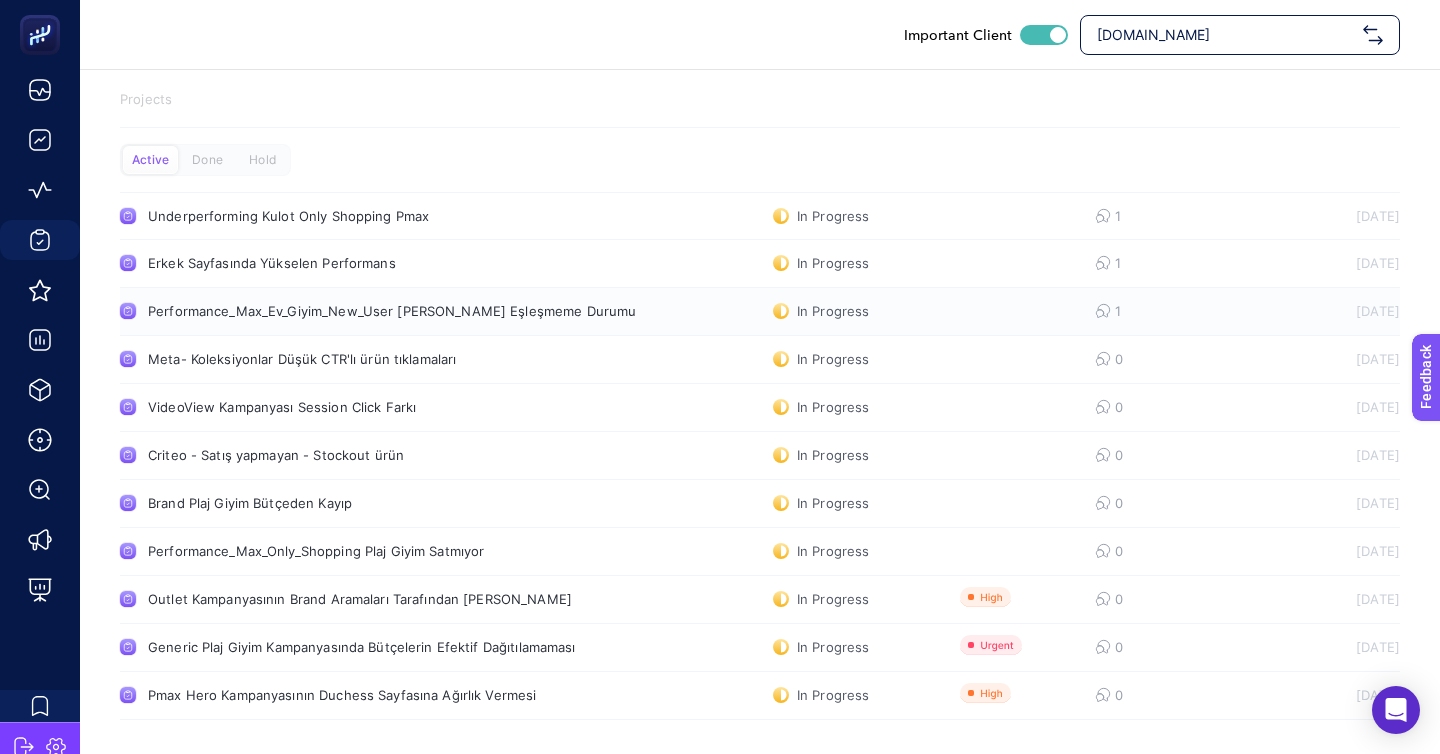 click on "Performance_Max_Ev_Giyim_New_User Görsel Sayfa Eşleşmeme Durumu" at bounding box center [392, 311] 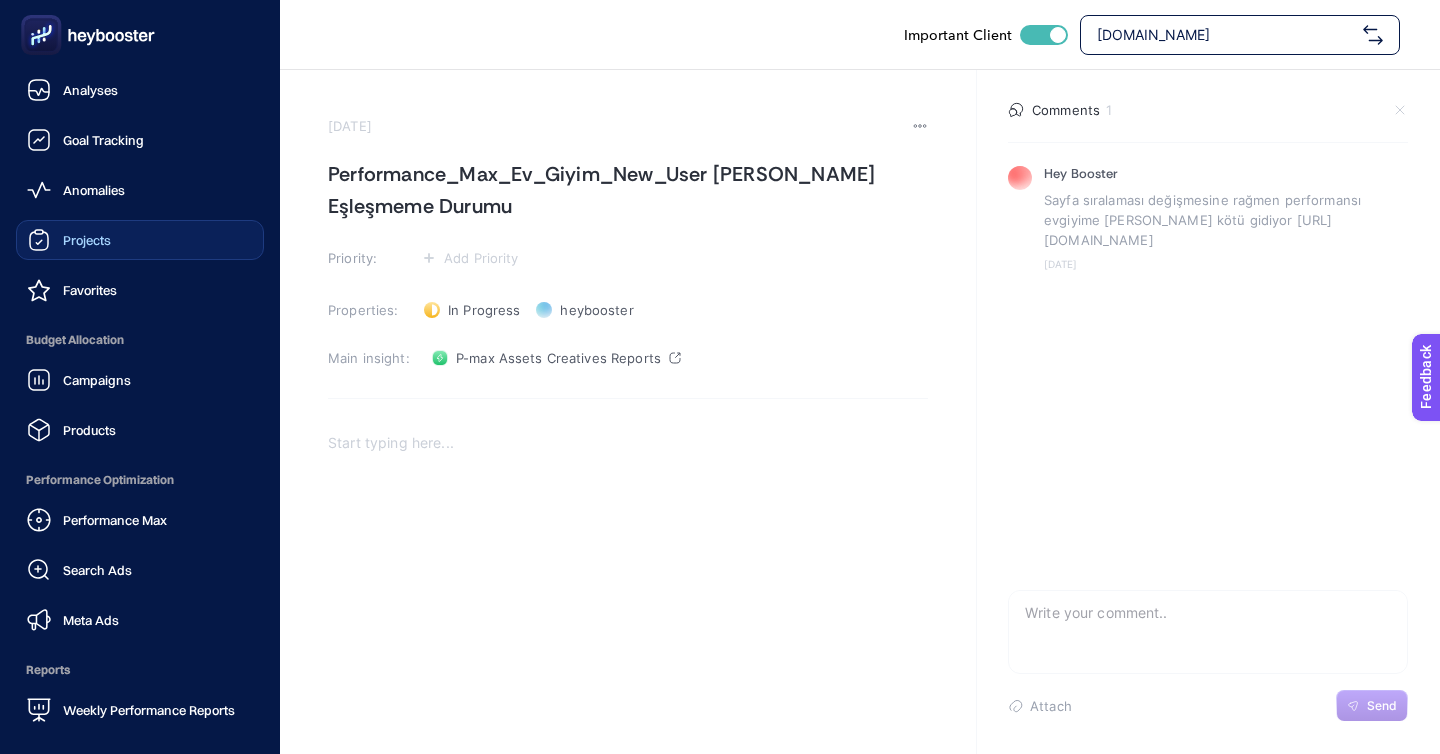click on "Projects" at bounding box center [140, 240] 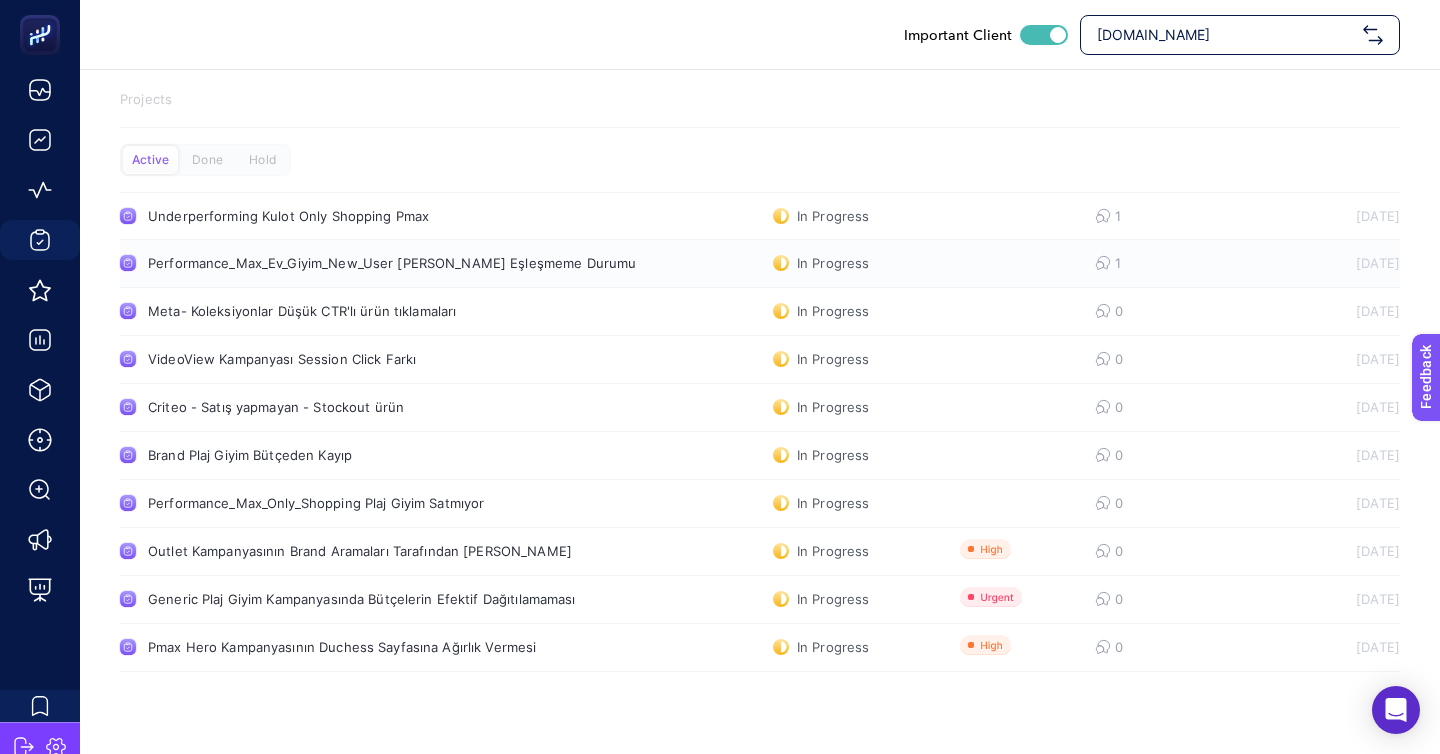 click on "Performance_Max_Ev_Giyim_New_User Görsel Sayfa Eşleşmeme Durumu" at bounding box center (392, 263) 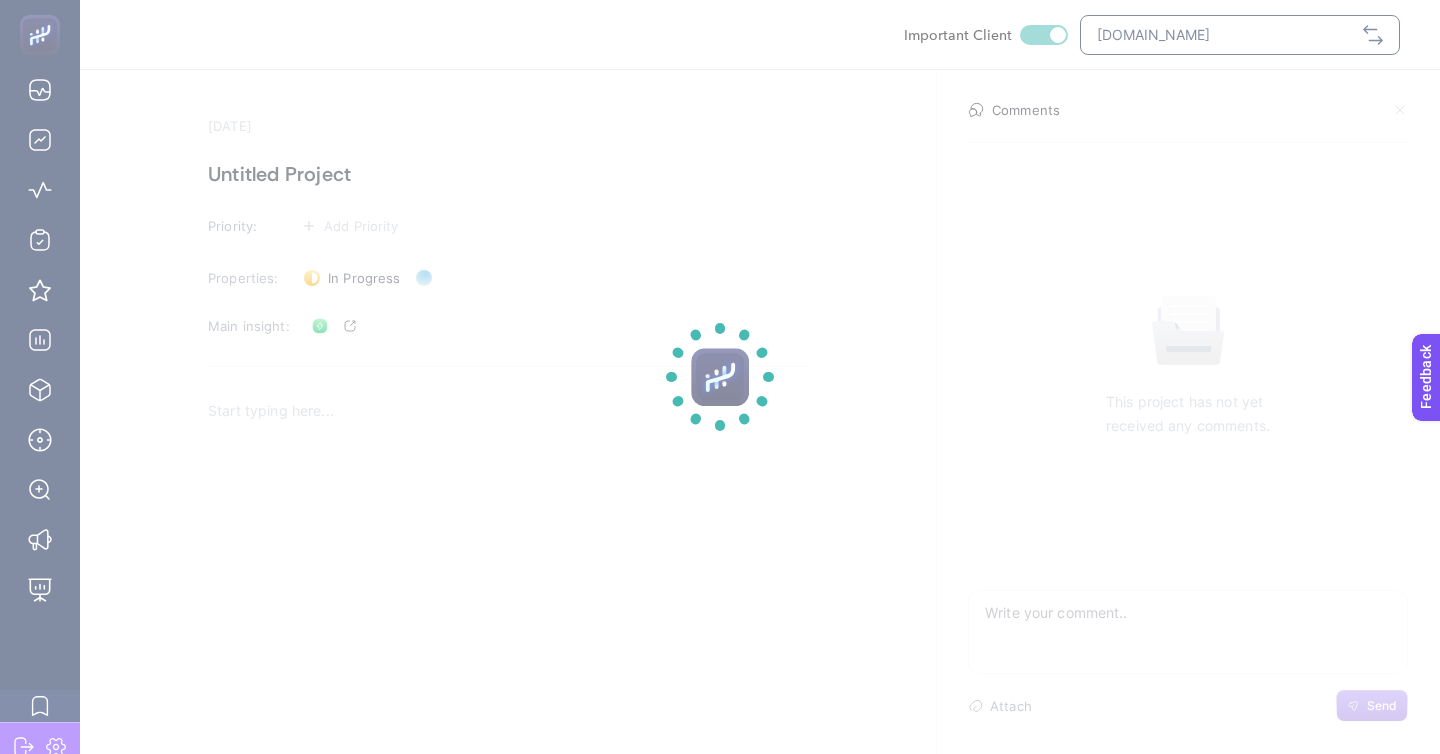 click 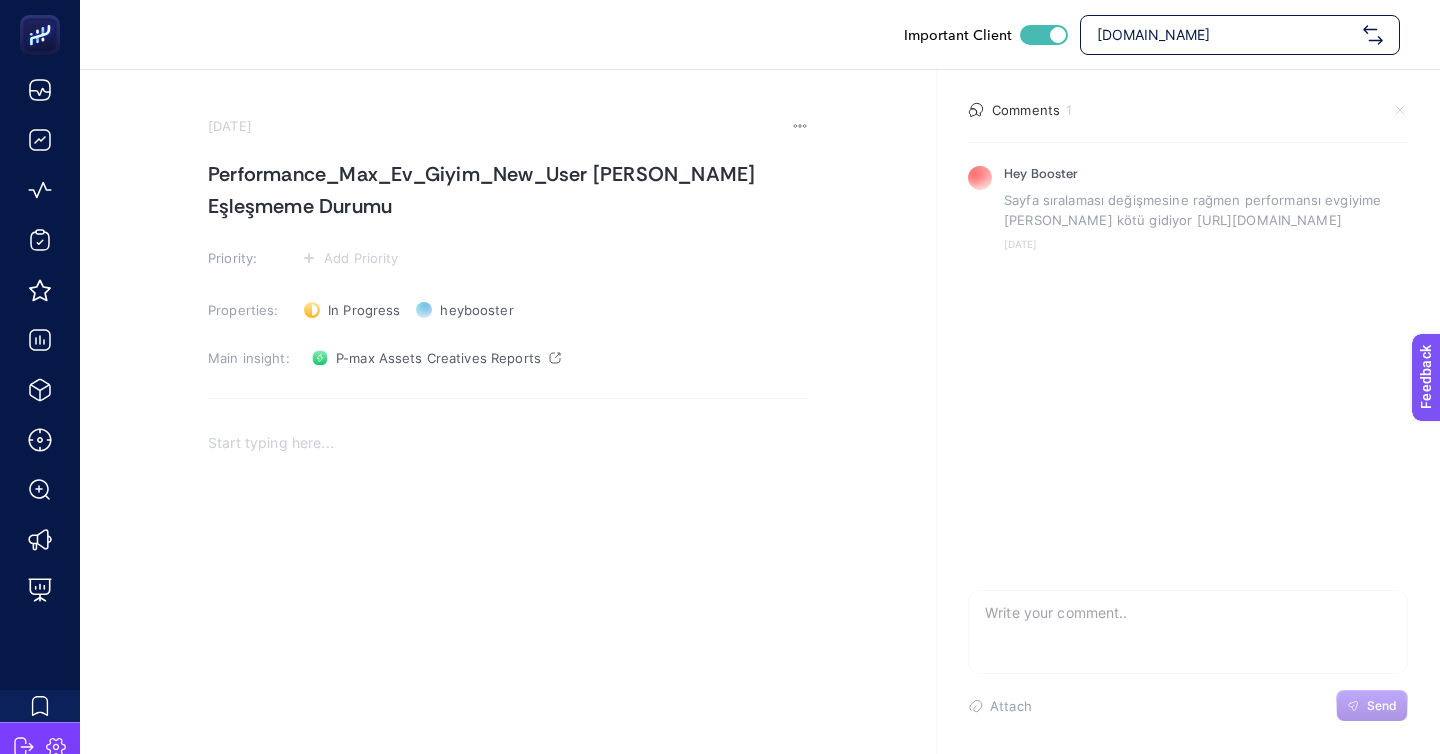click at bounding box center (1188, 623) 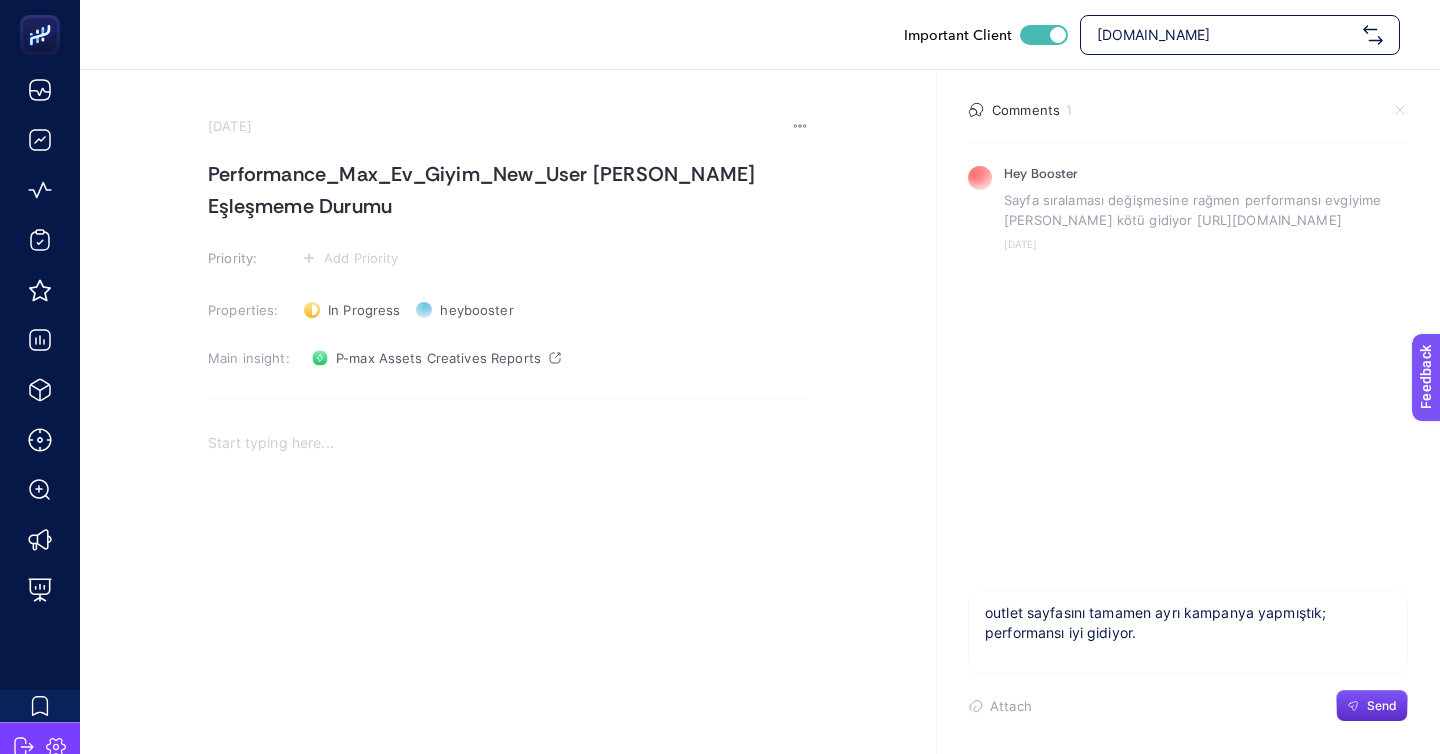 click on "outlet sayfasını tamamen ayrı kampanya yapmıştık; performansı iyi gidiyor." at bounding box center (1188, 632) 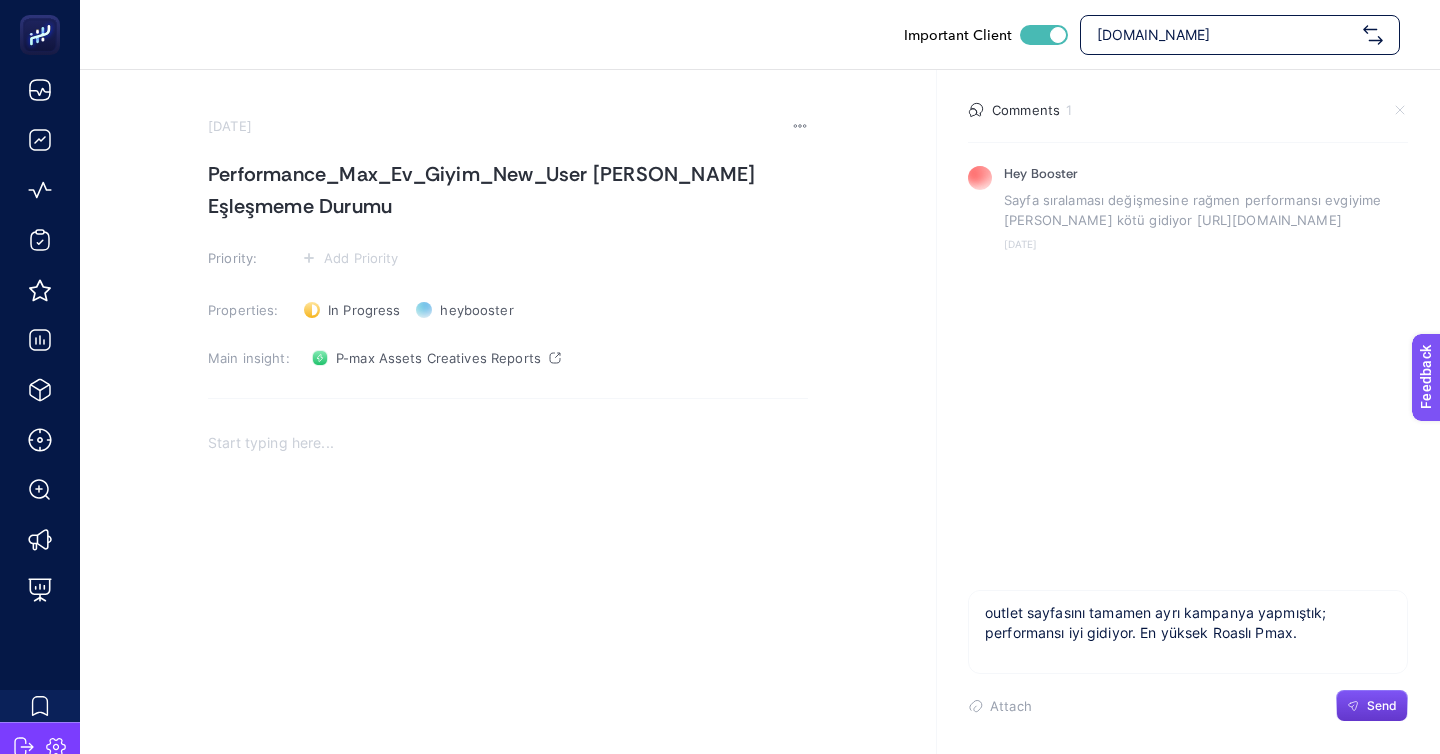 type on "outlet sayfasını tamamen ayrı kampanya yapmıştık; performansı iyi gidiyor. En yüksek Roaslı Pmax." 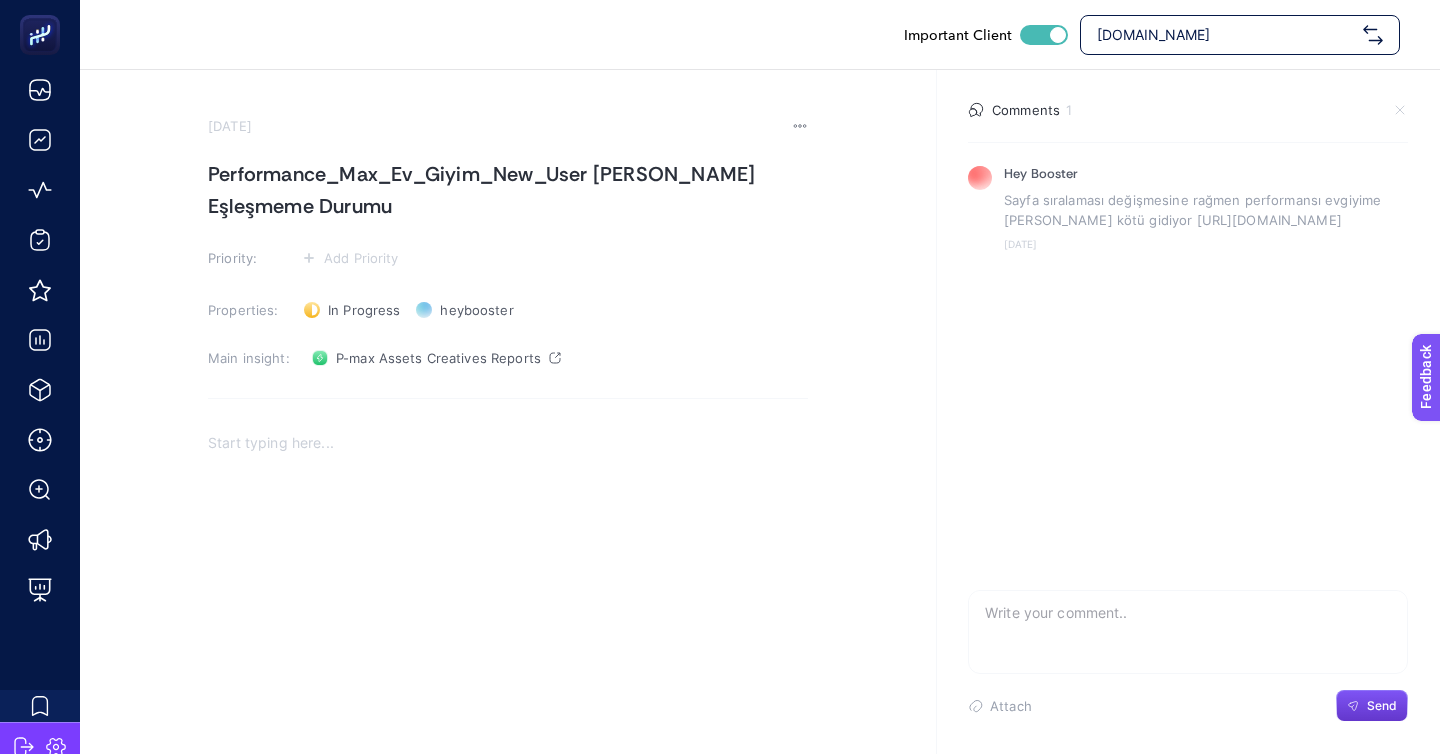 click on "Send" 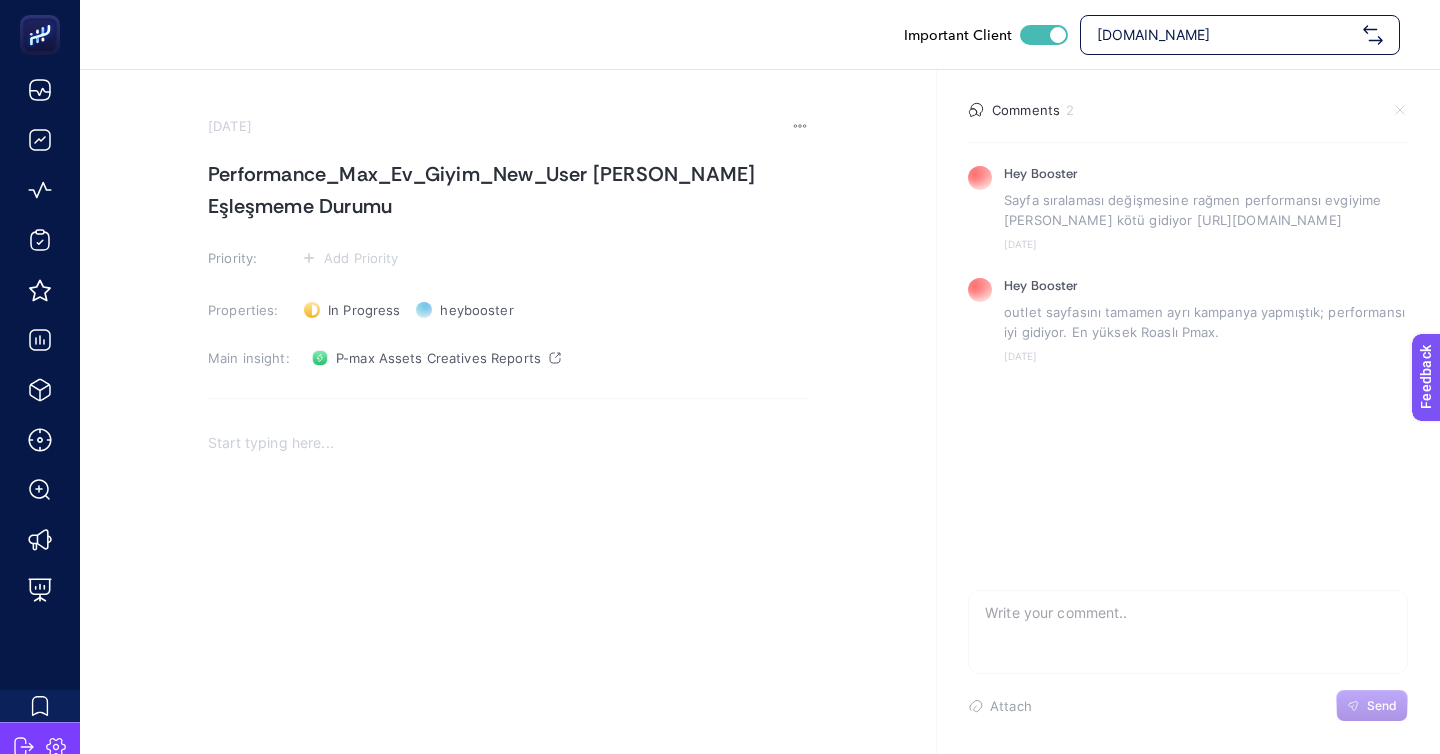 click at bounding box center (1188, 623) 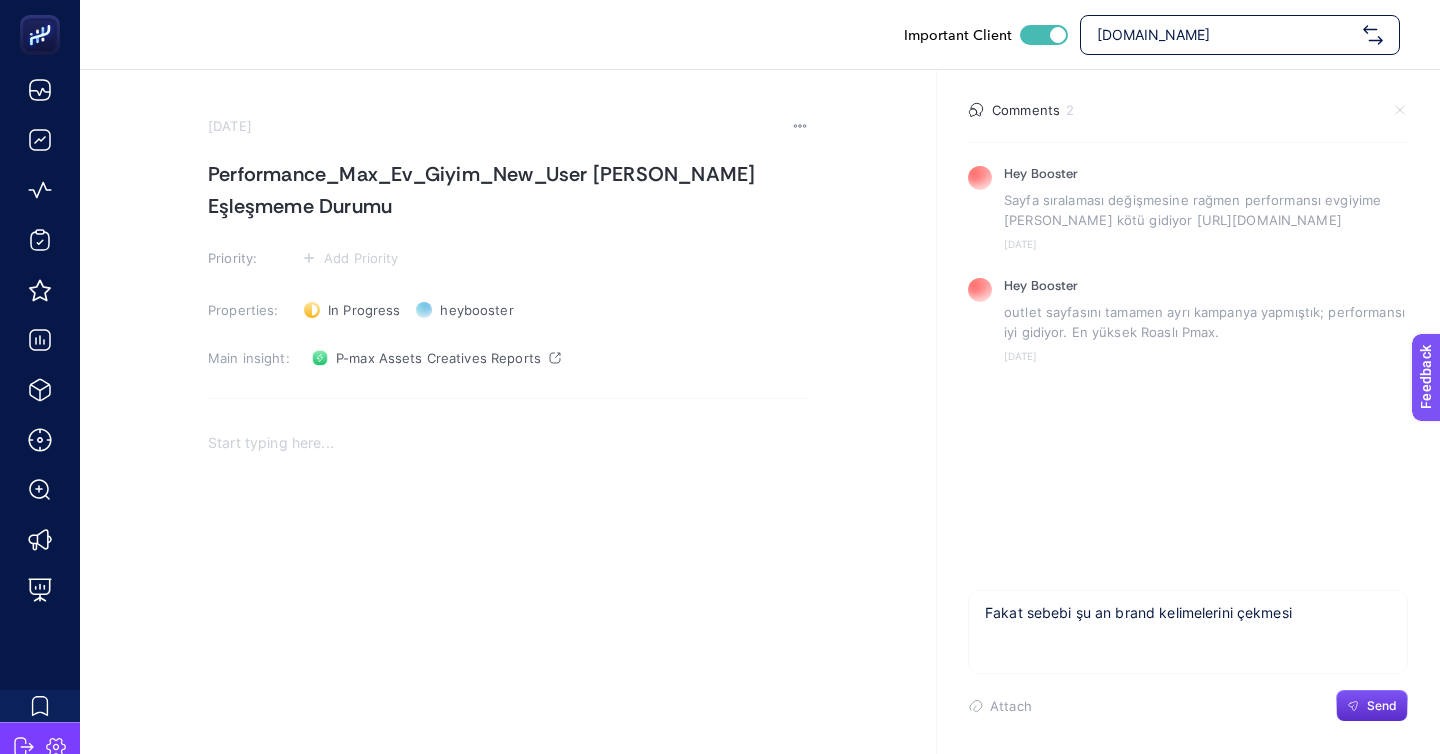 paste on "https://app.heybooster.ai/insight/67169a49f163b3894e42bfc5/task/67c8a42d91d112a805d8f223" 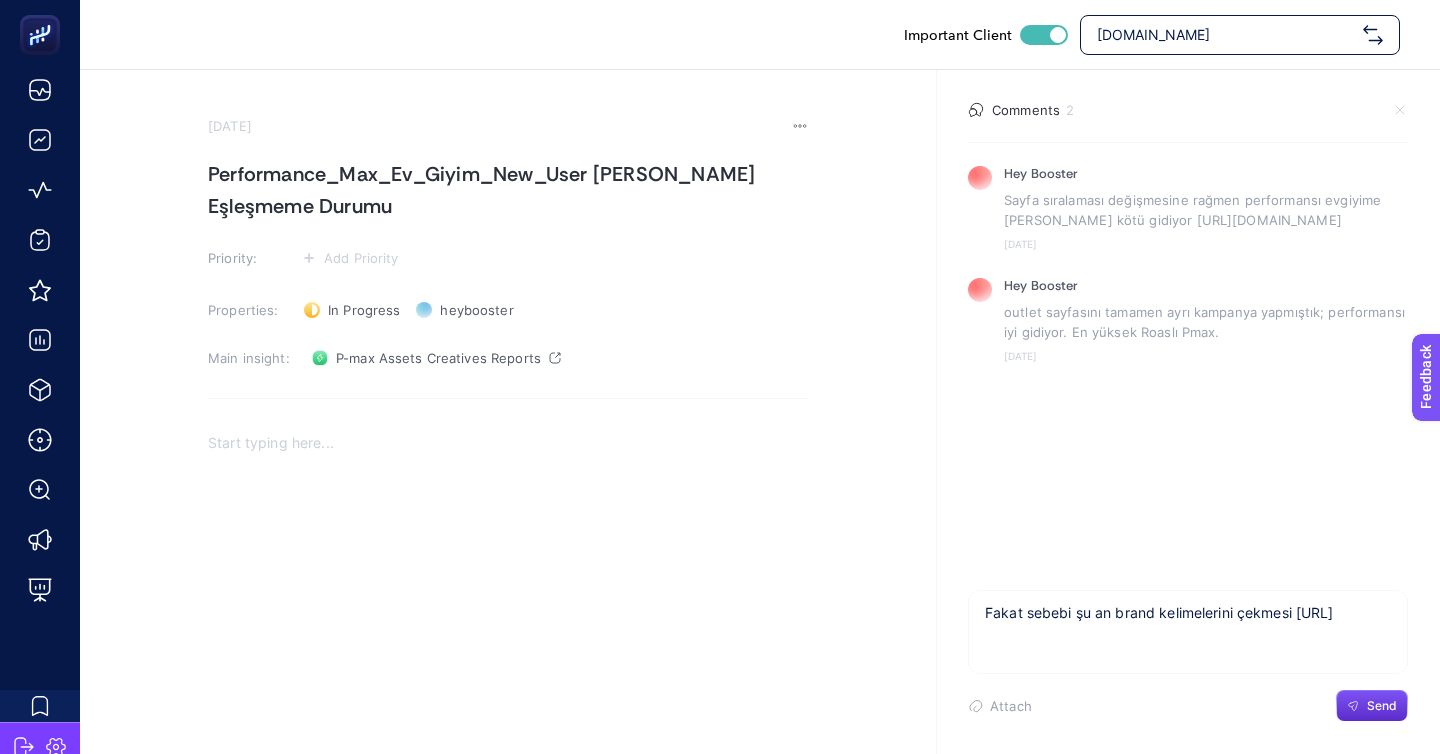 scroll, scrollTop: 5, scrollLeft: 0, axis: vertical 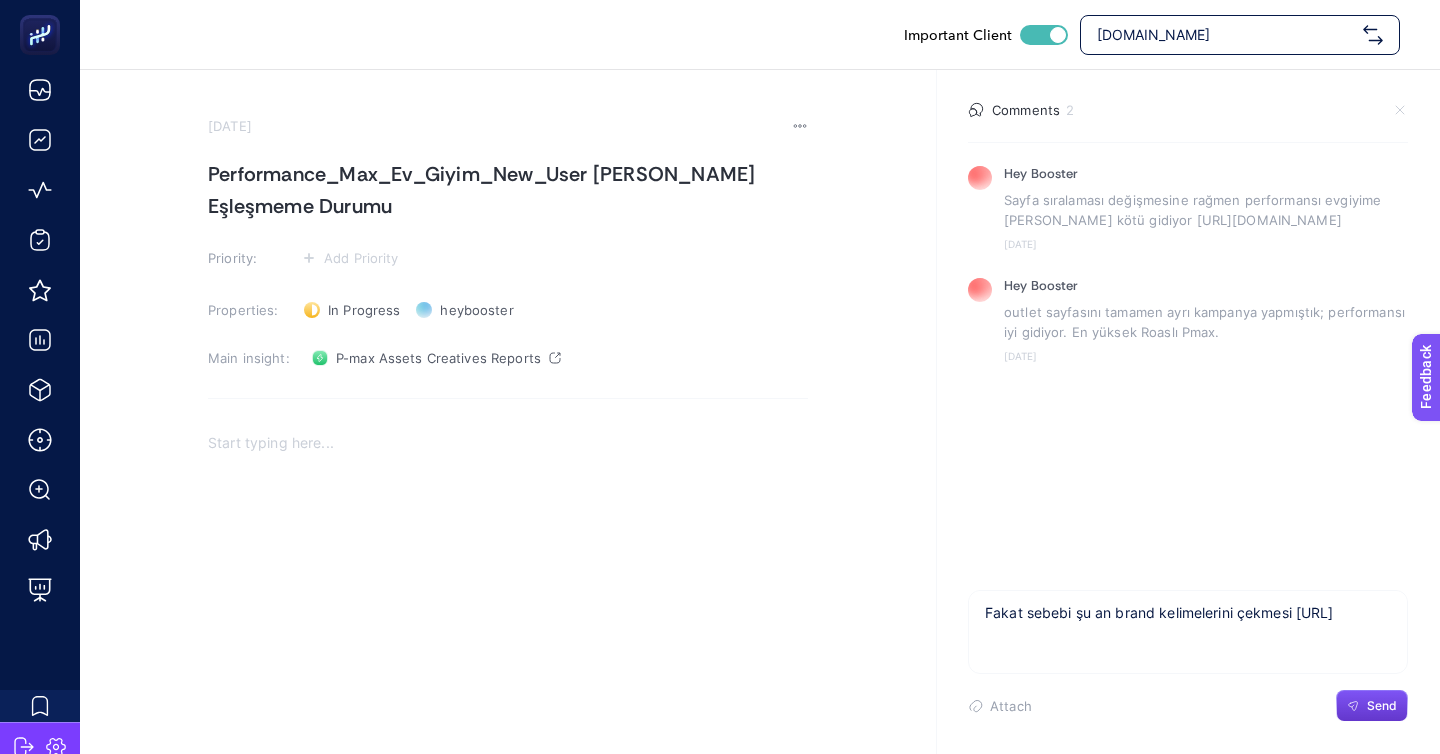 type on "Fakat sebebi şu an brand kelimelerini çekmesi https://app.heybooster.ai/insight/67169a49f163b3894e42bfc5/task/67c8a42d91d112a805d8f223" 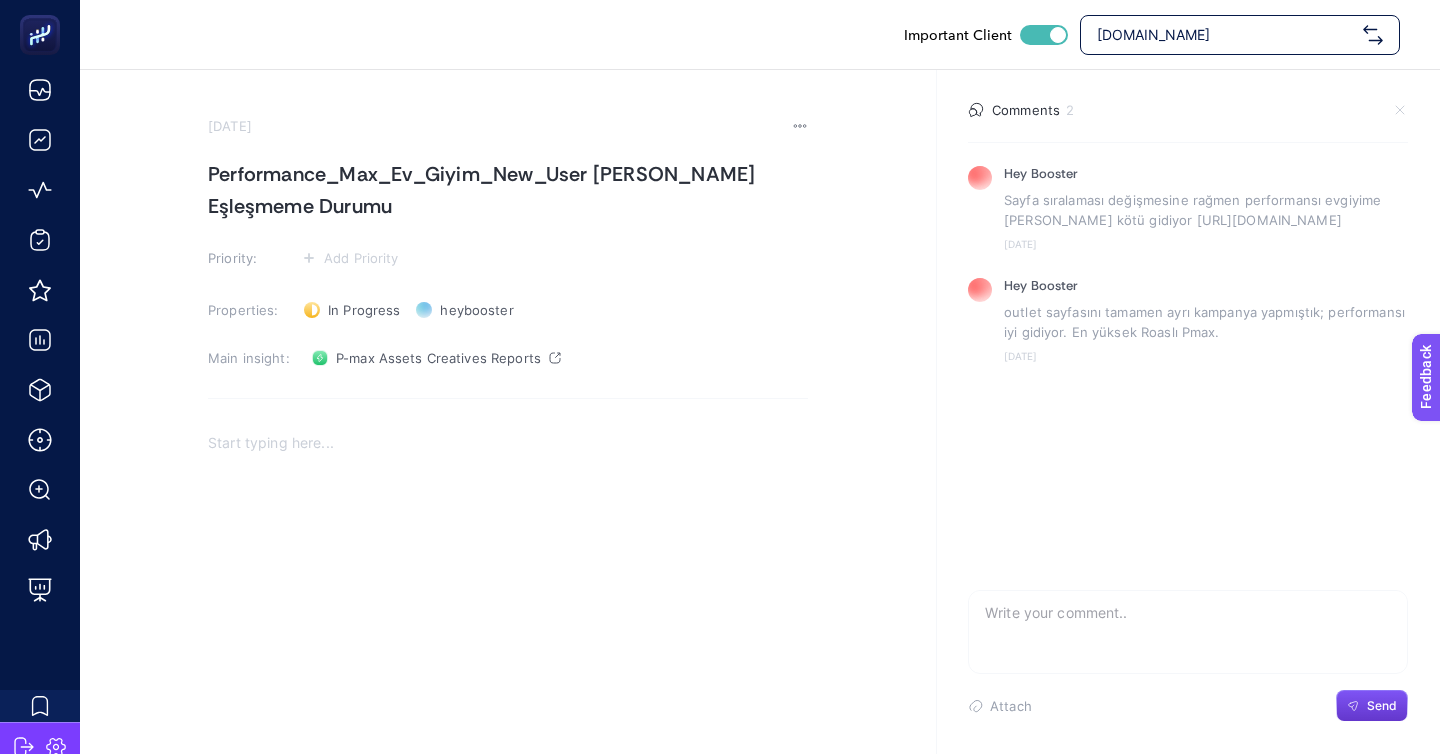 scroll, scrollTop: 0, scrollLeft: 0, axis: both 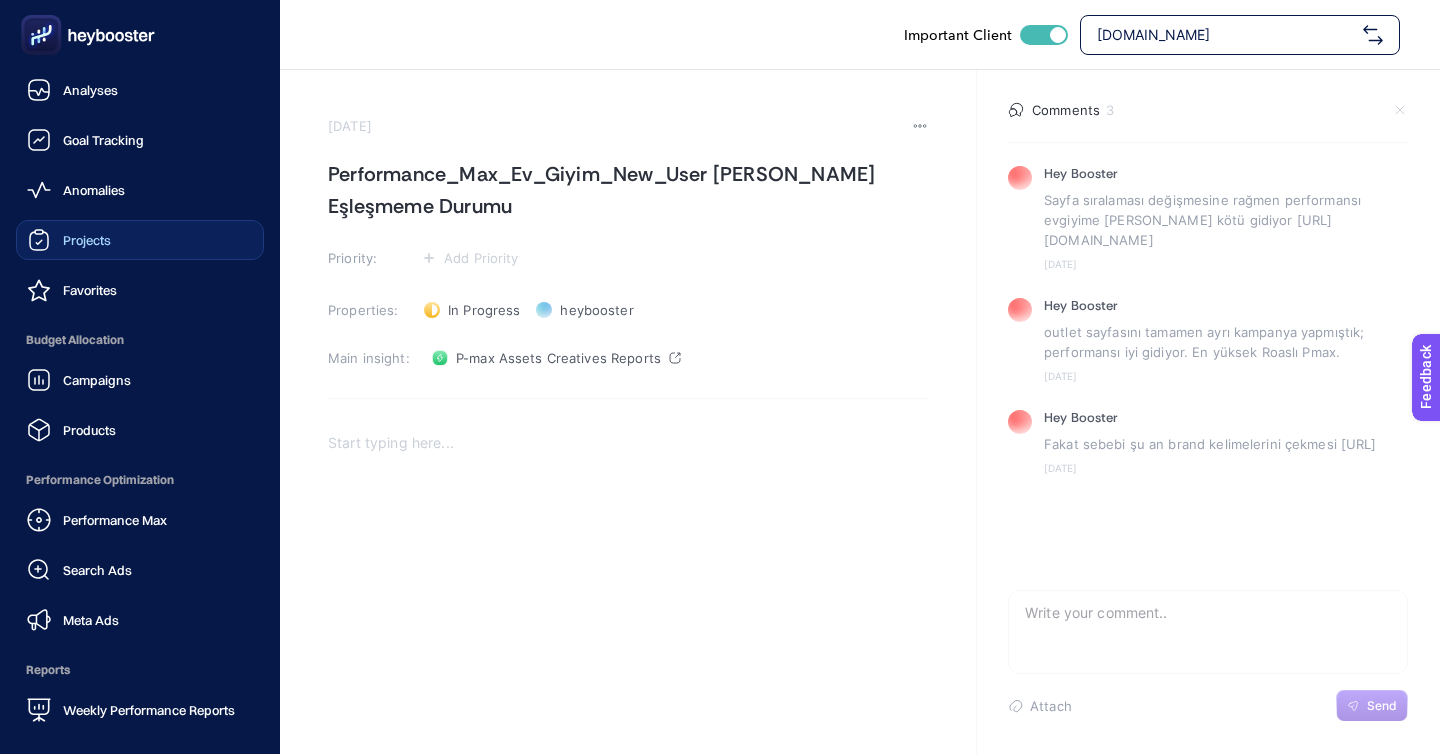 click on "Projects" at bounding box center [140, 240] 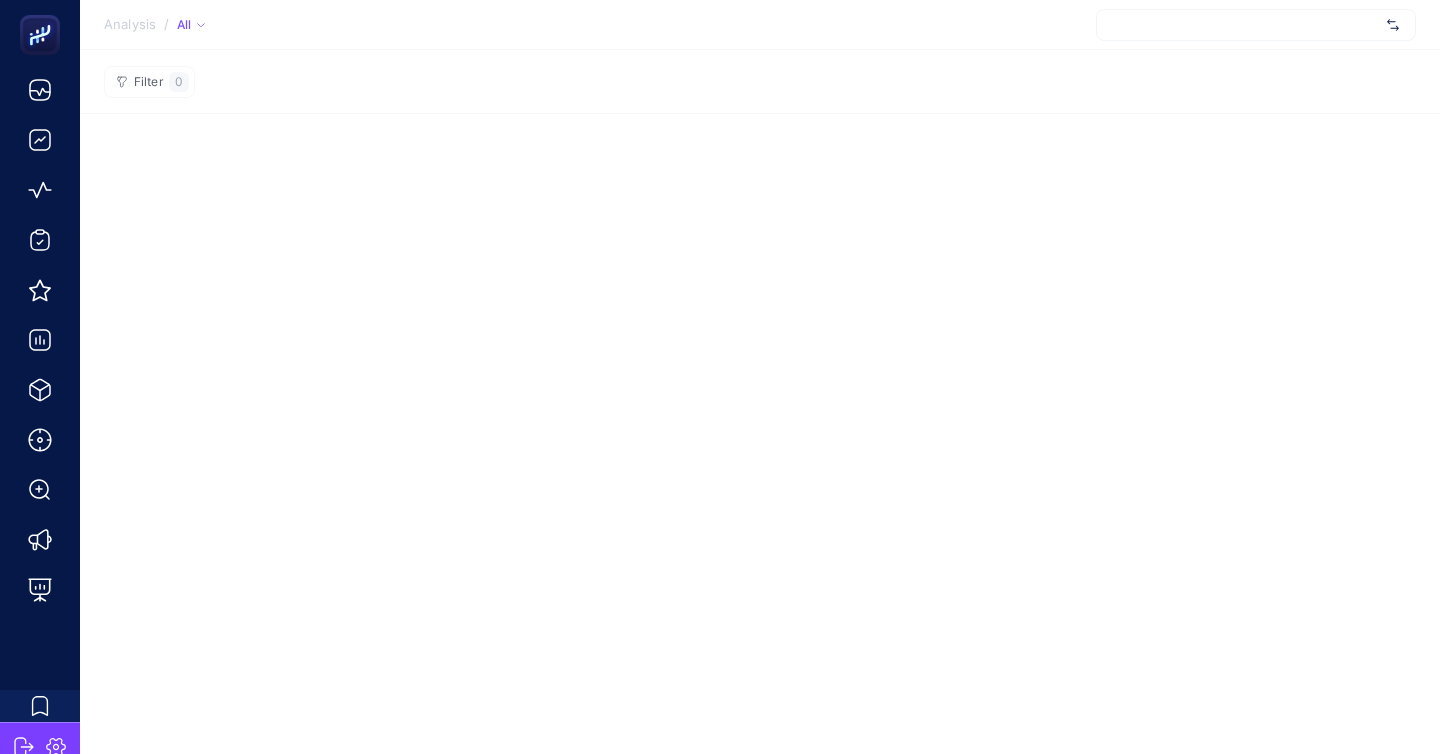 scroll, scrollTop: 0, scrollLeft: 0, axis: both 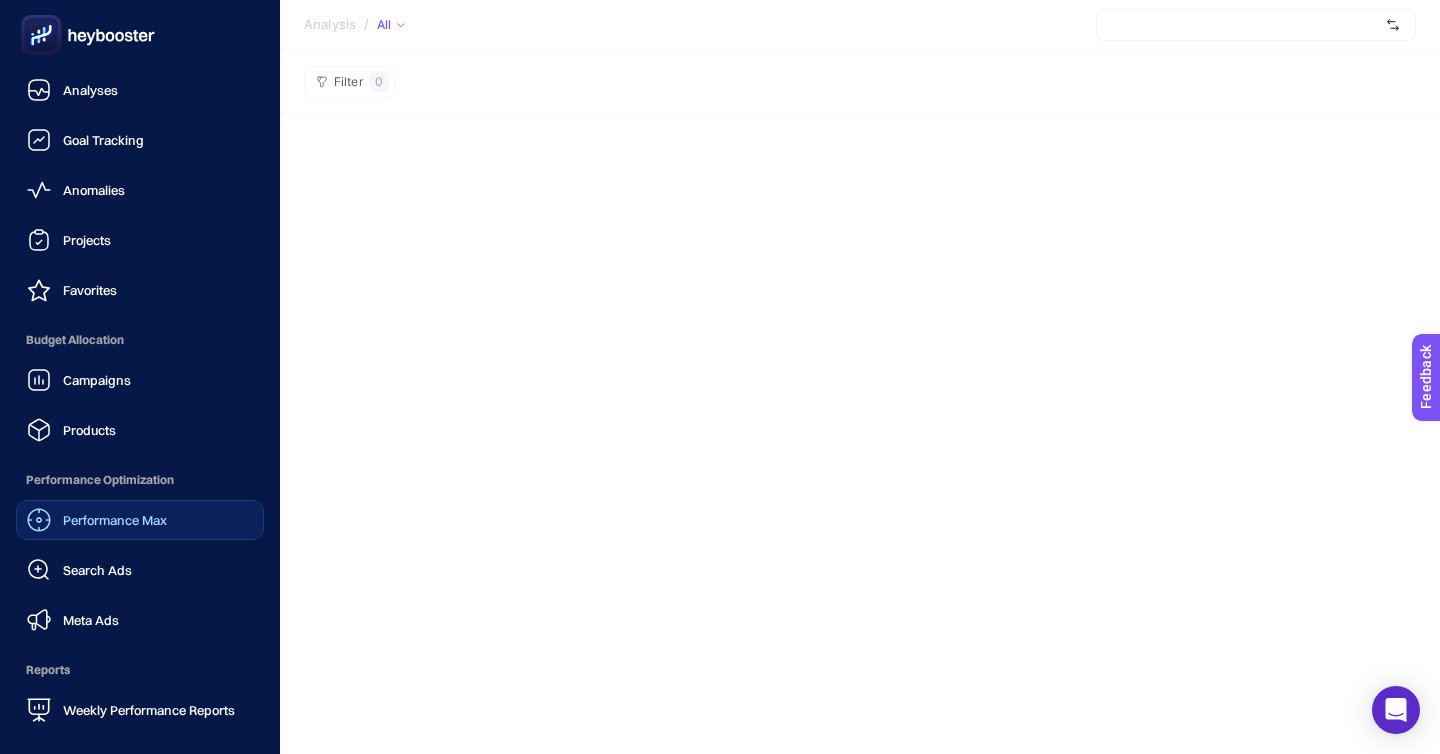 click on "Performance Max" at bounding box center (115, 520) 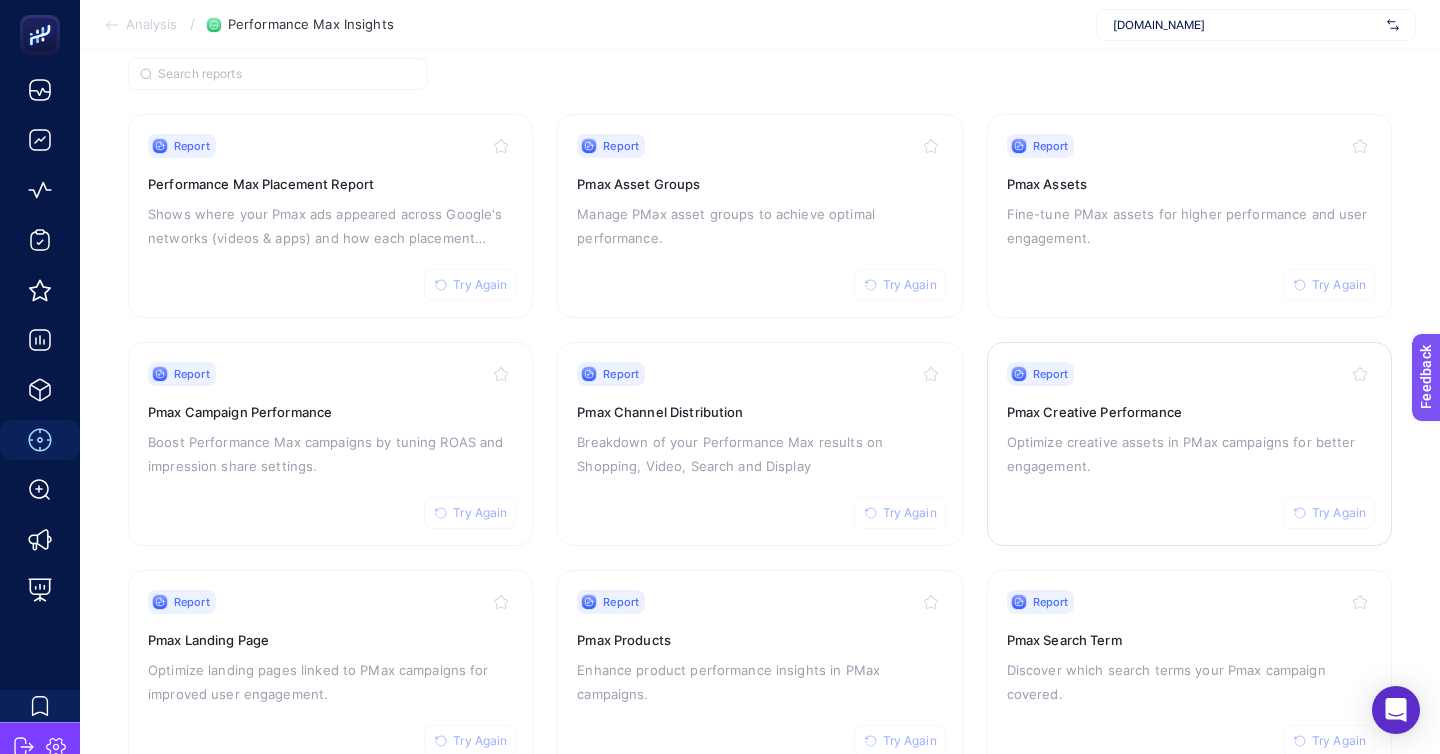 scroll, scrollTop: 172, scrollLeft: 0, axis: vertical 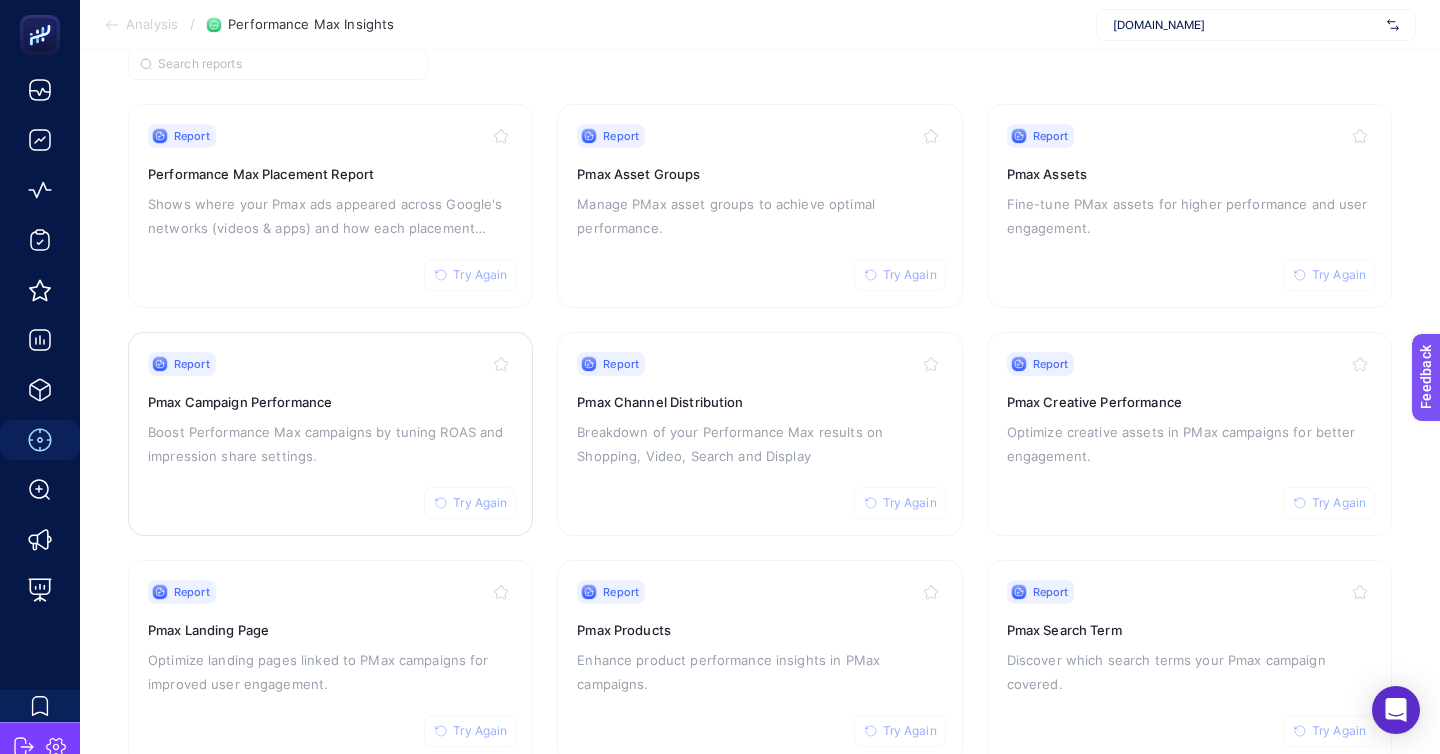 click on "Boost Performance Max campaigns by tuning ROAS and impression share settings." at bounding box center (330, 444) 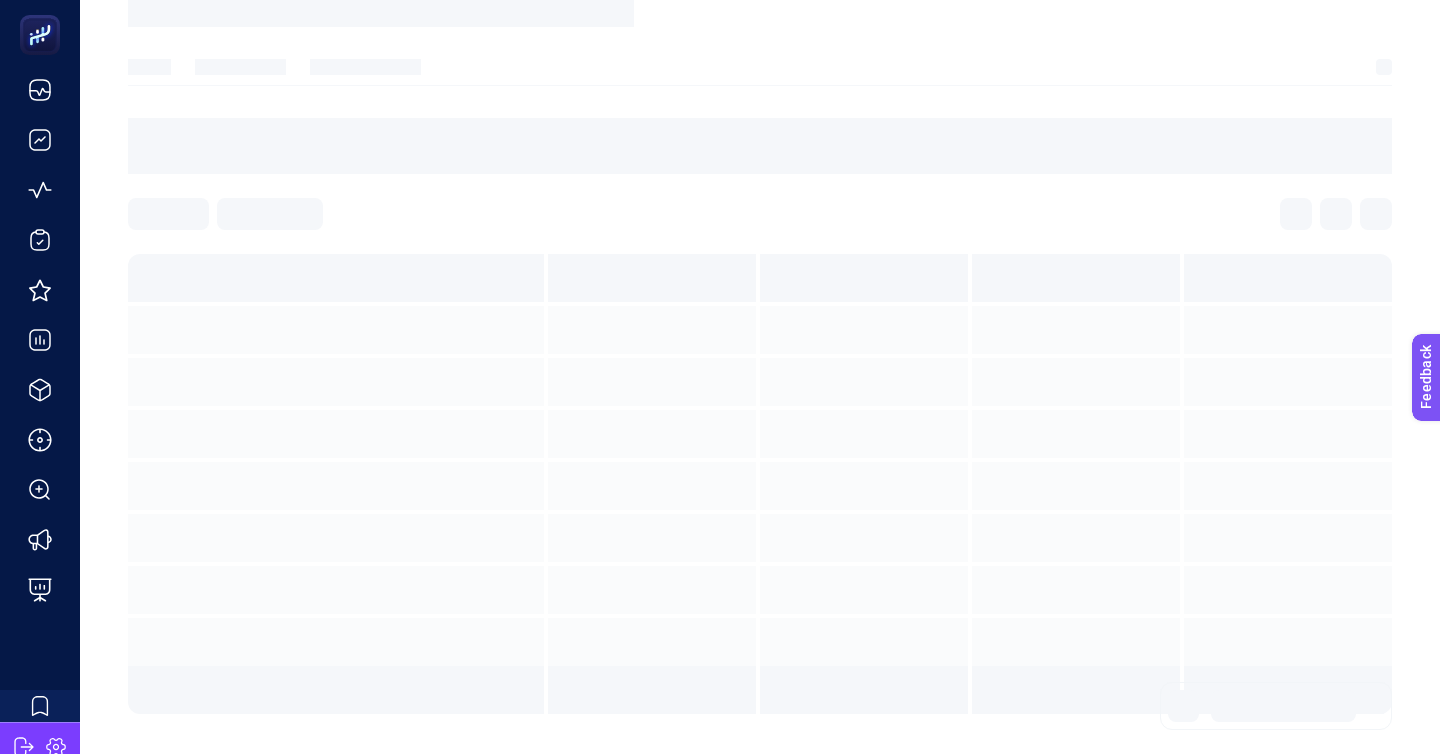 scroll, scrollTop: 0, scrollLeft: 0, axis: both 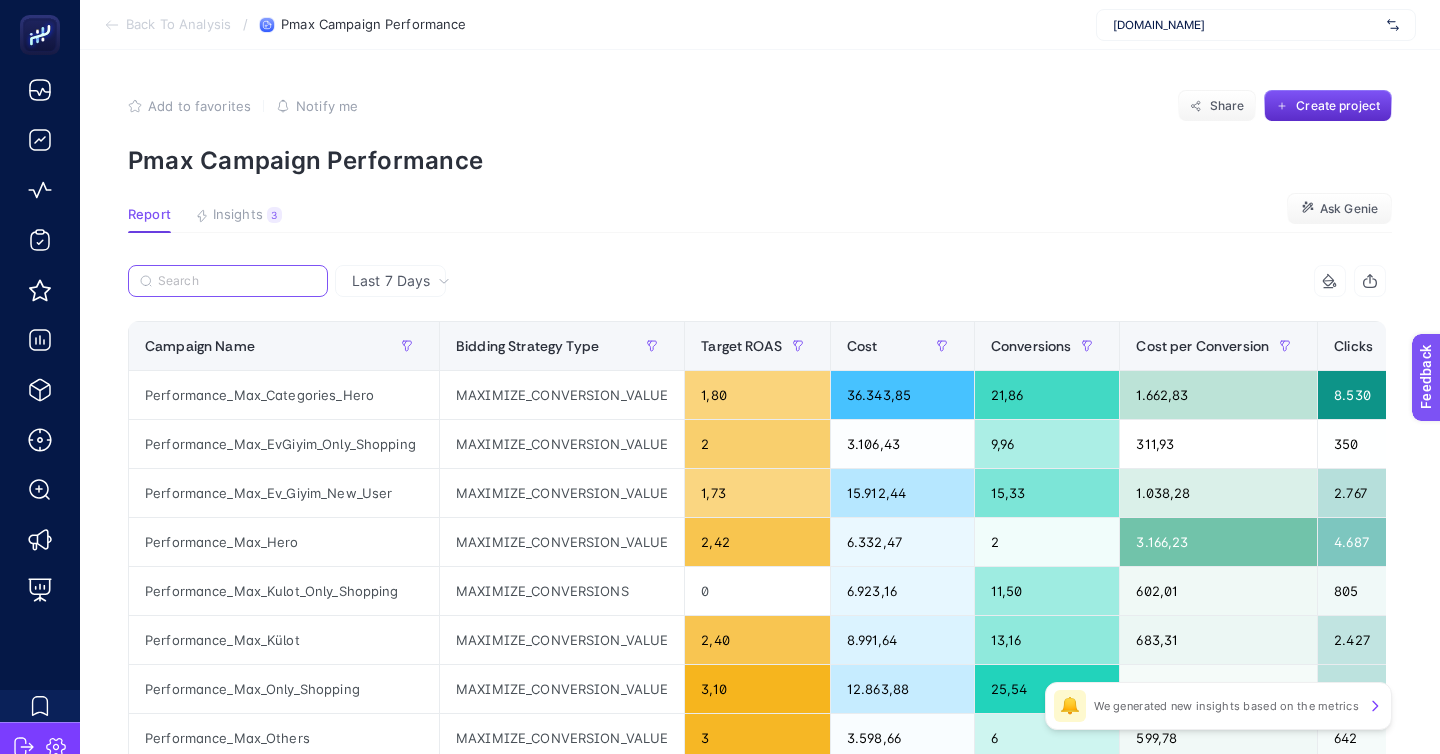 click at bounding box center (237, 281) 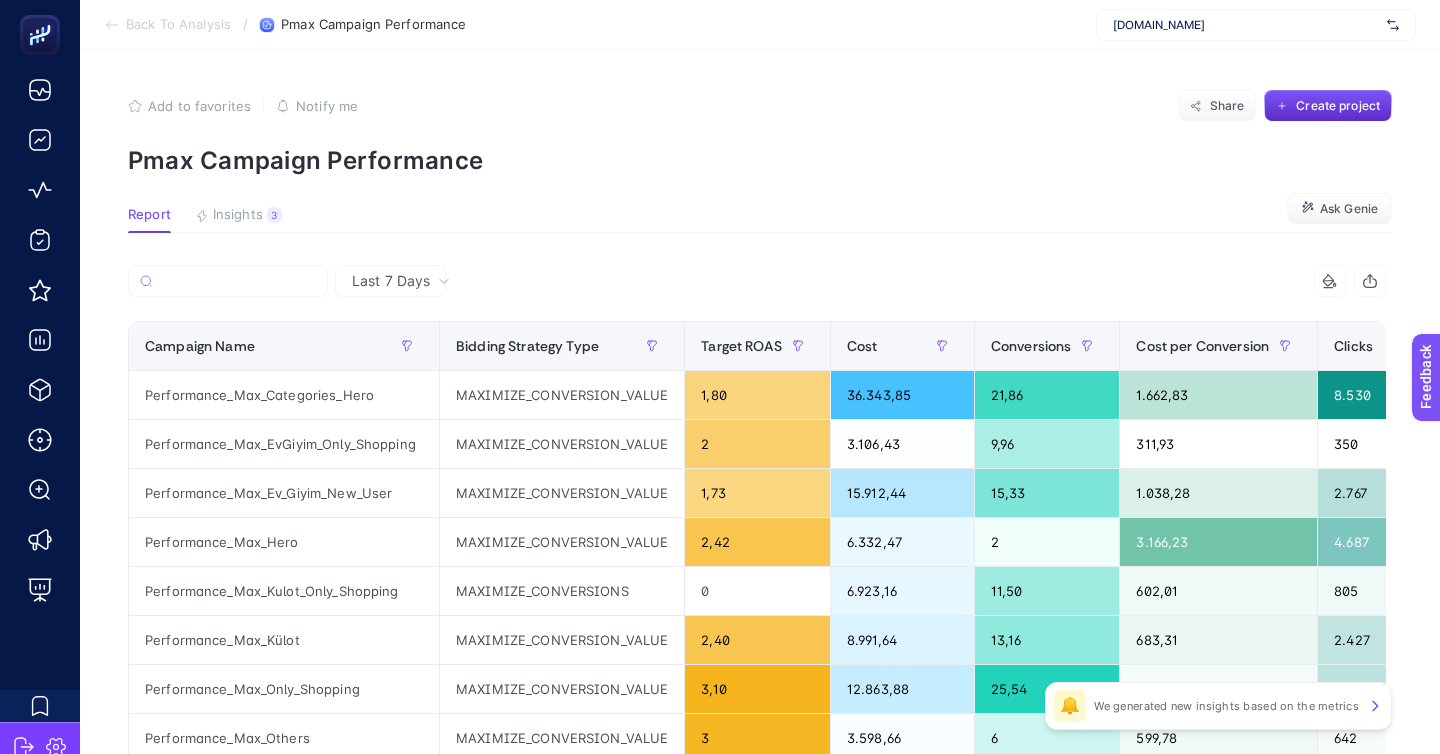 click at bounding box center (442, 287) 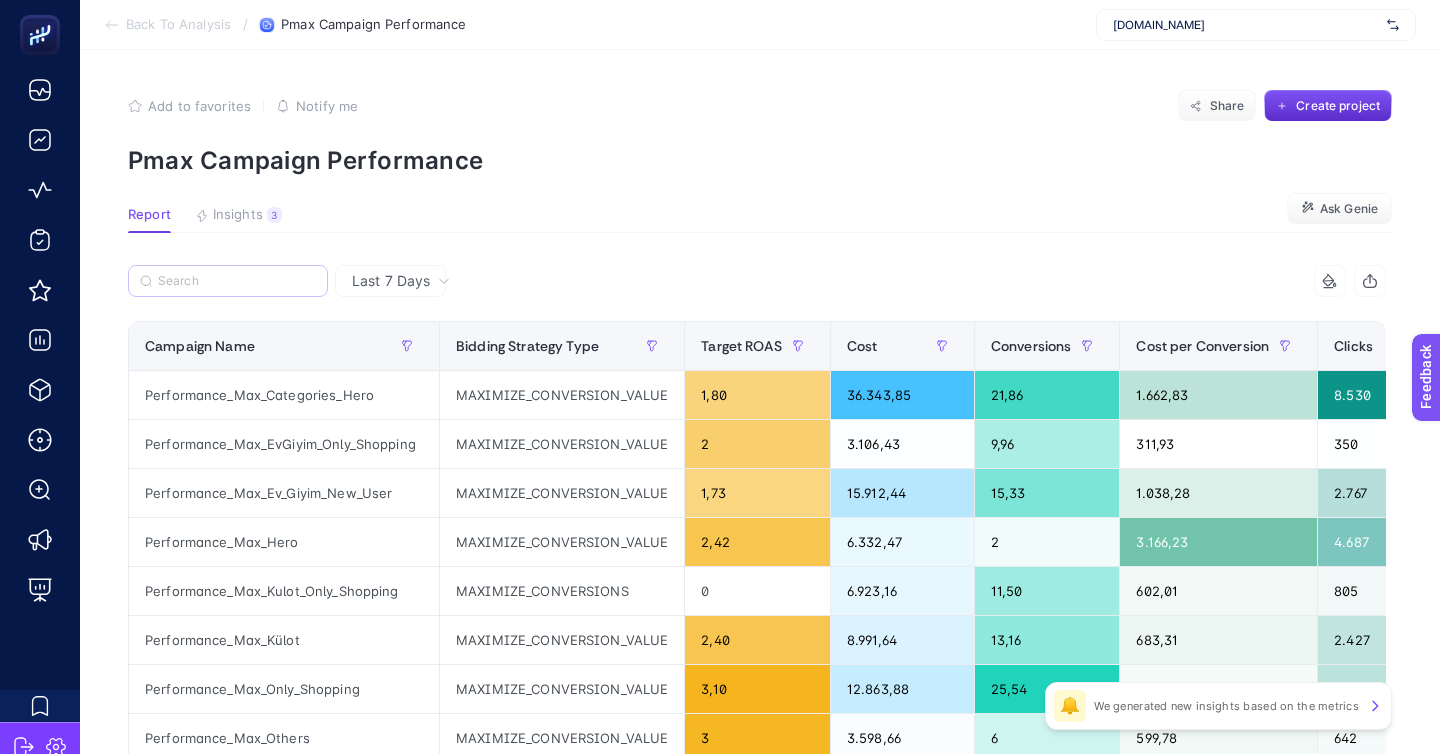 click at bounding box center [228, 281] 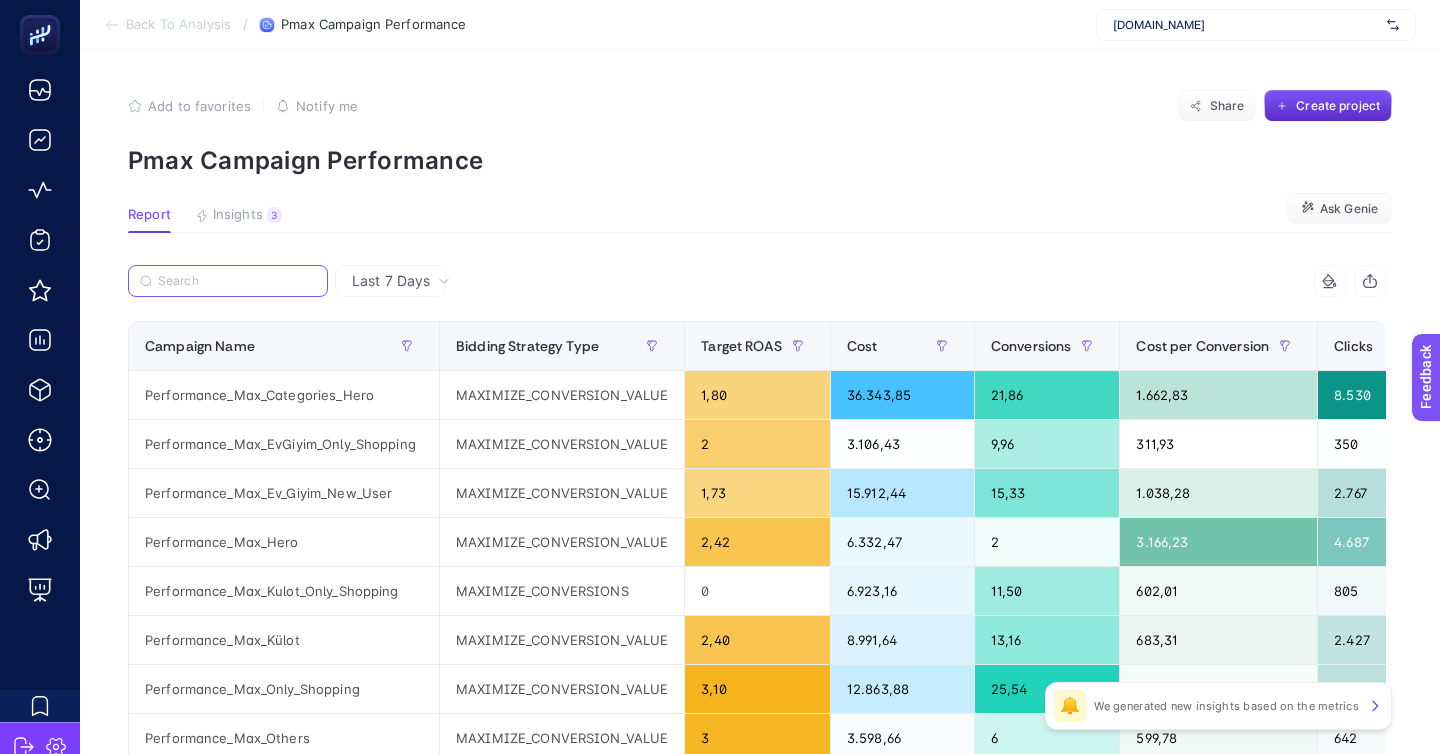click at bounding box center [237, 281] 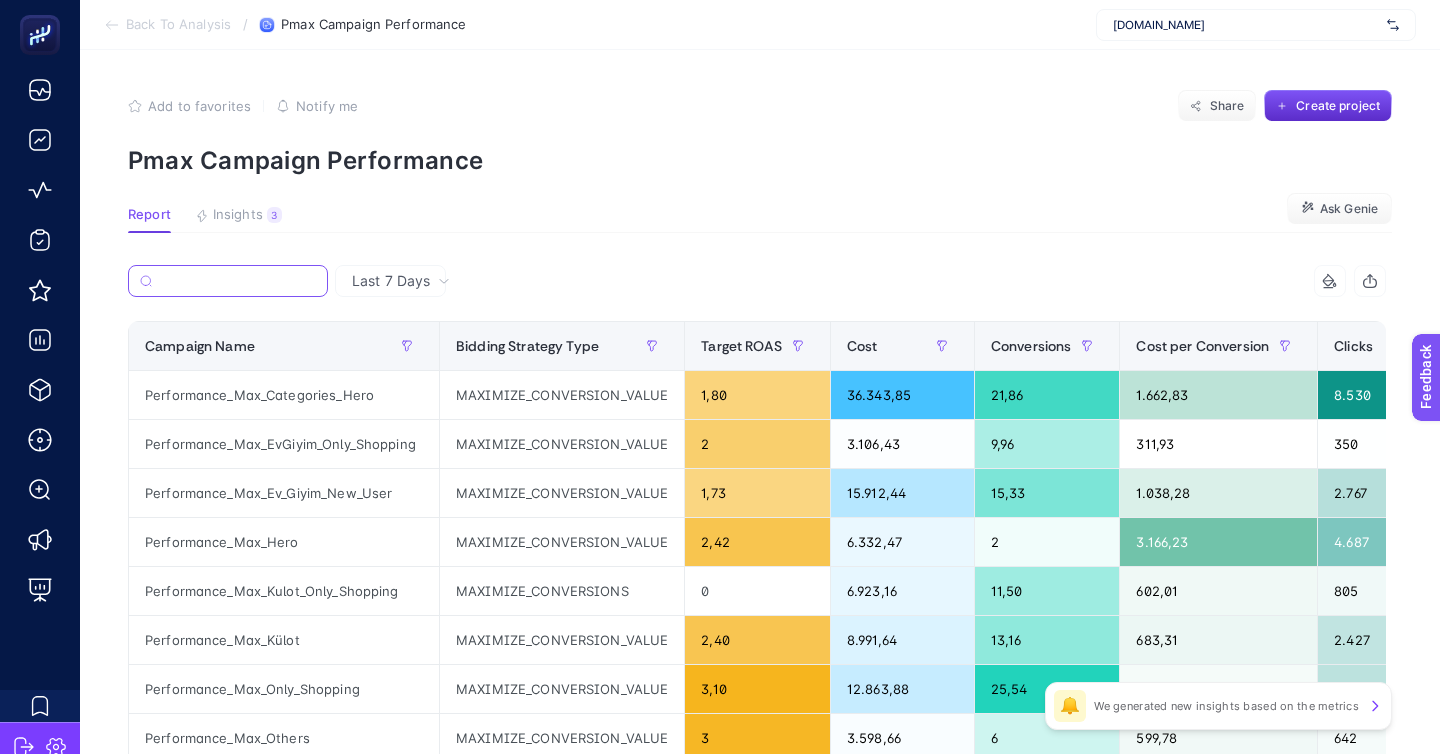 type on "r" 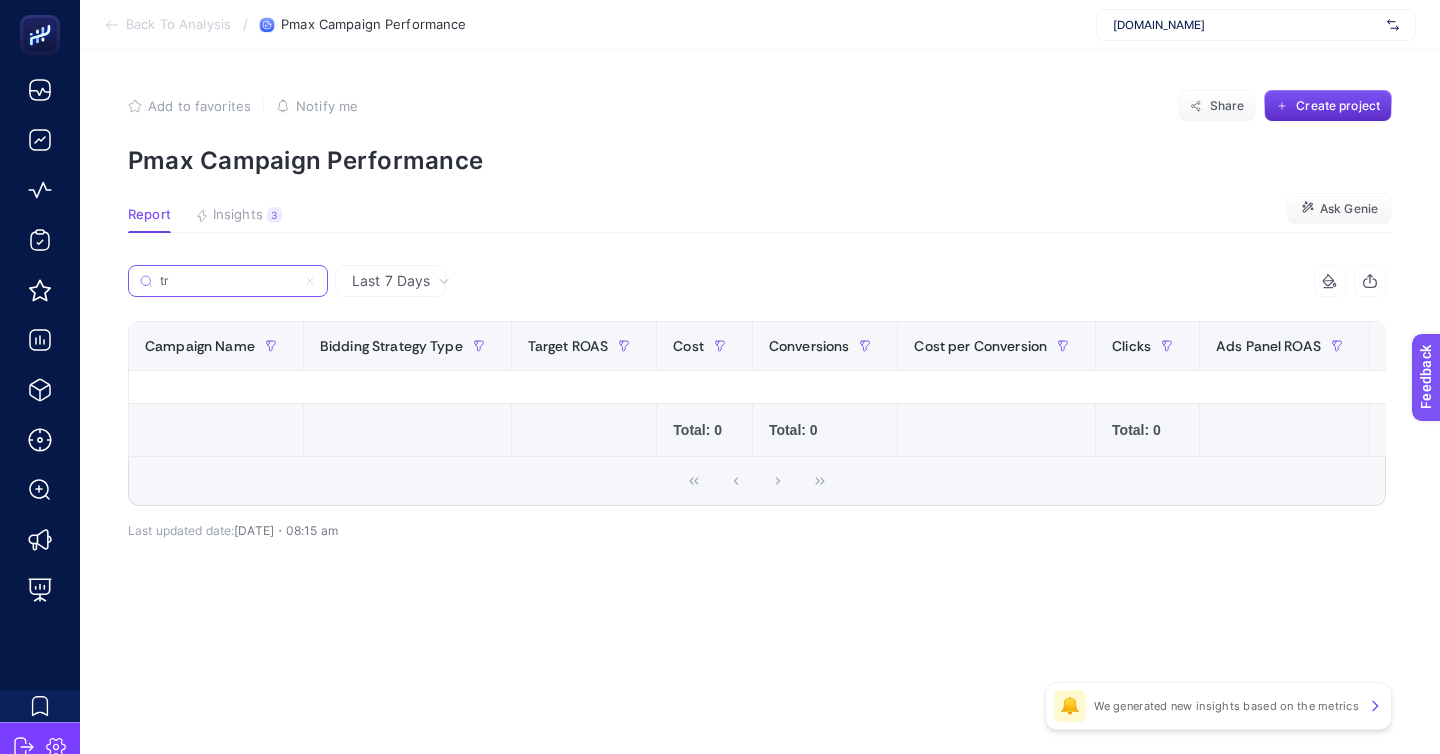 type on "tr" 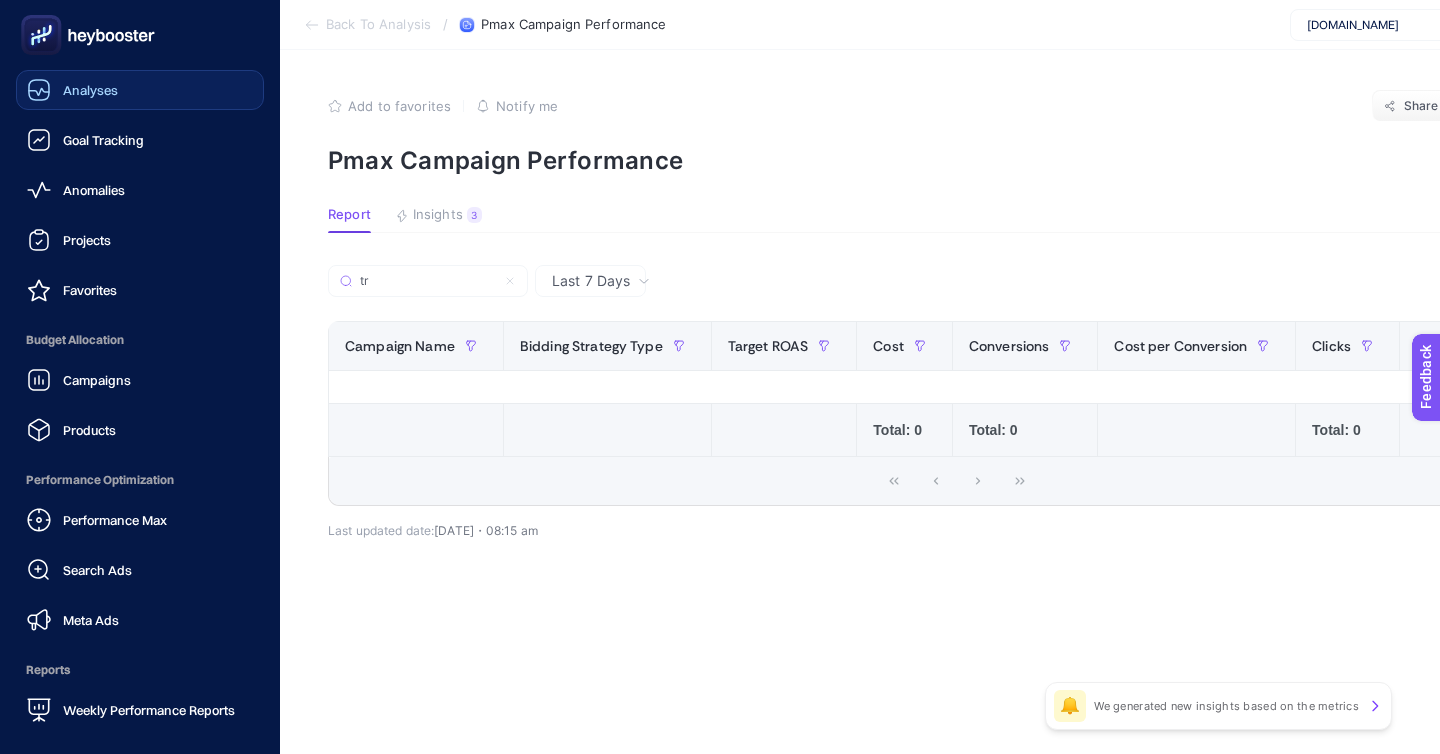 click on "Analyses" at bounding box center [72, 90] 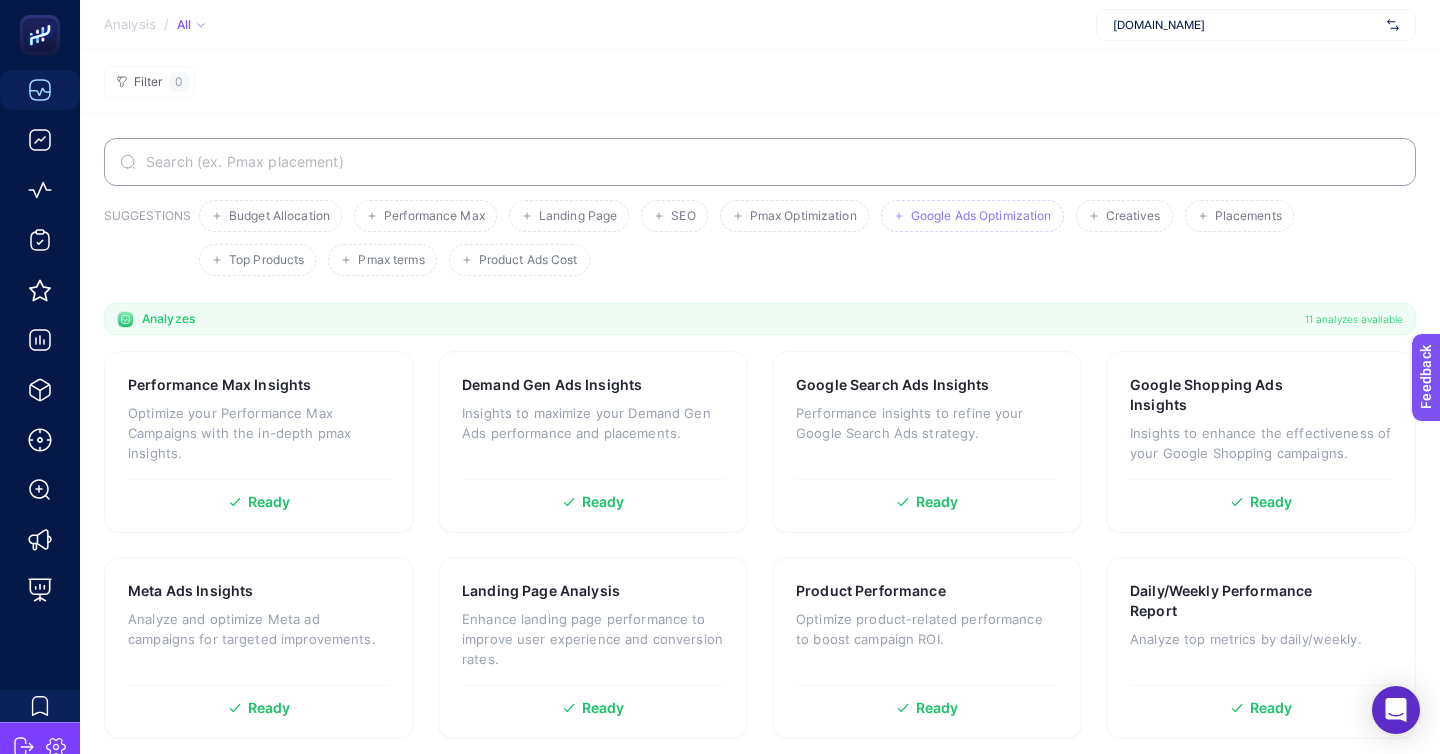 click on "Google Ads Optimization" at bounding box center (981, 216) 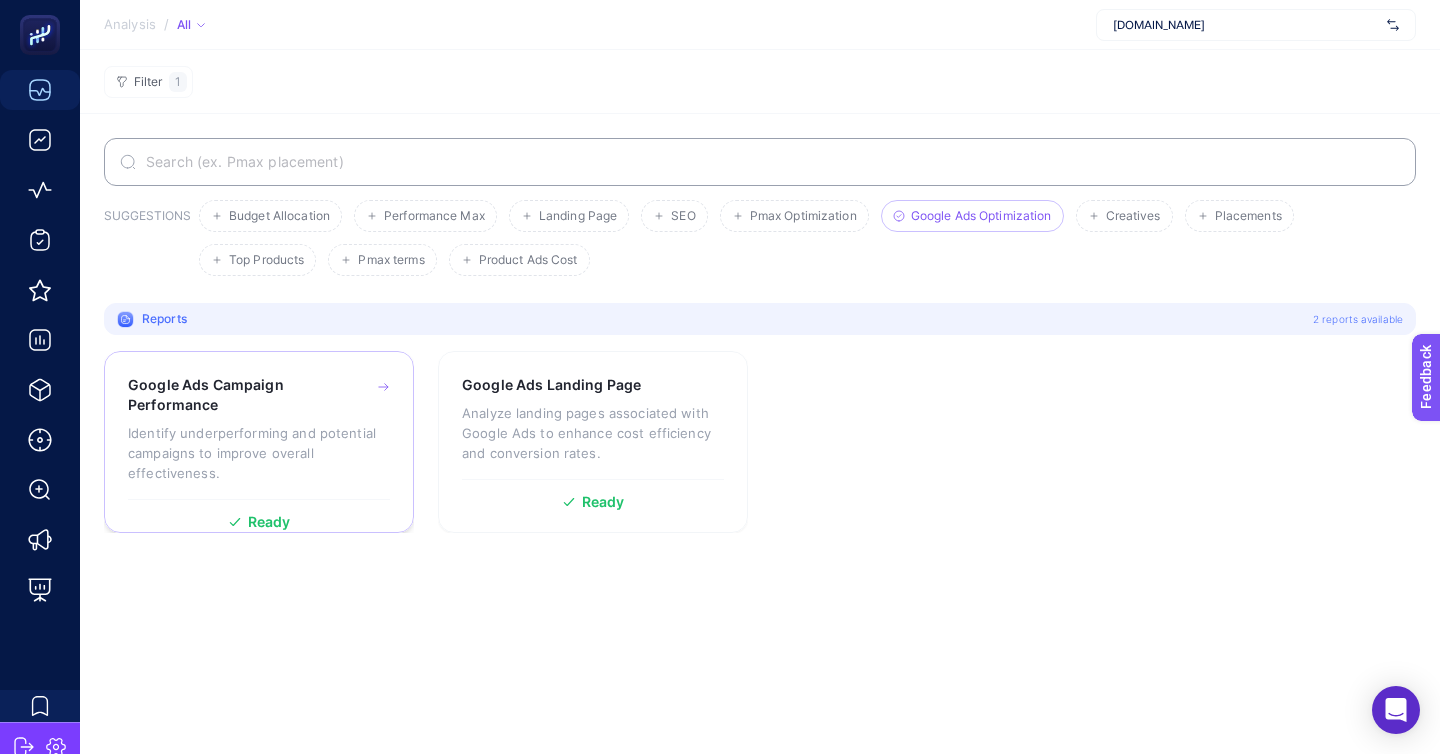 click on "Identify underperforming and potential campaigns to improve overall effectiveness." at bounding box center [259, 453] 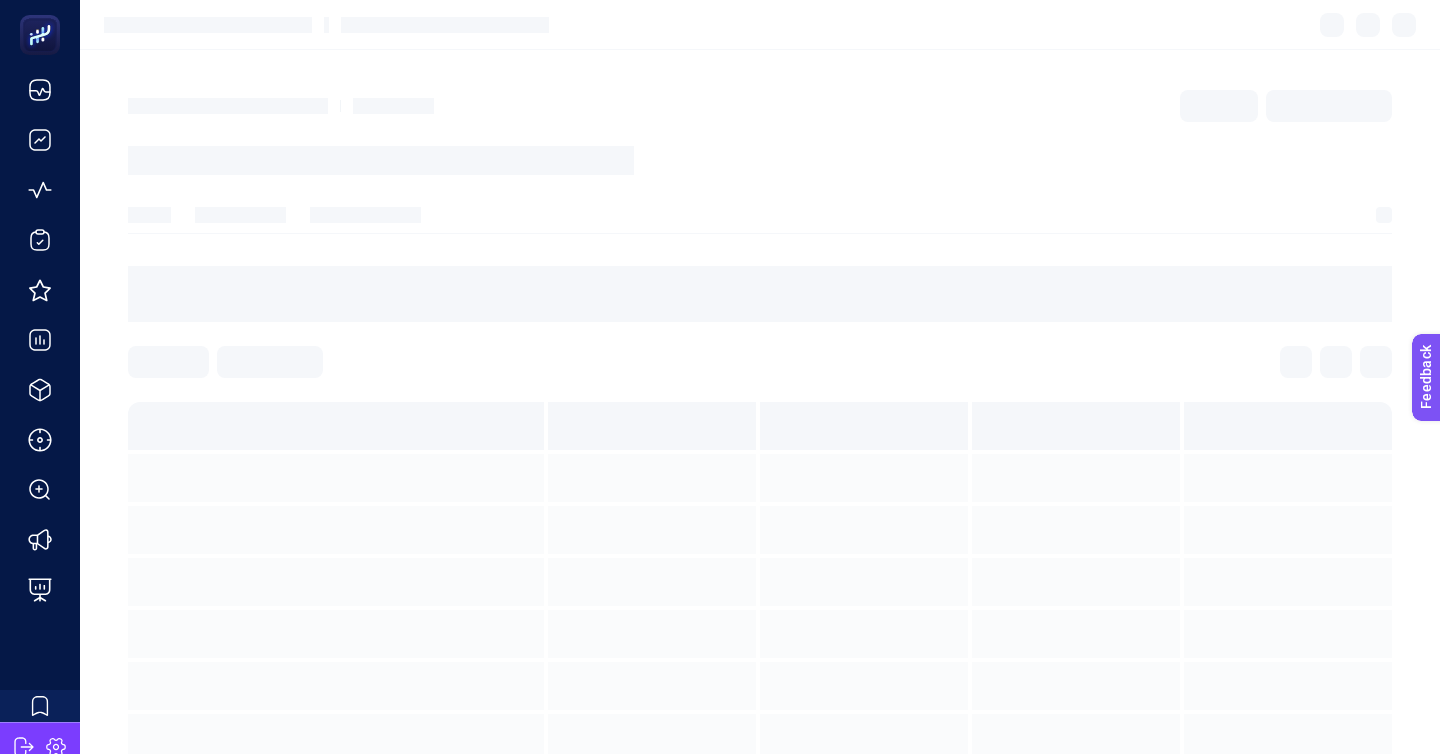 click at bounding box center [760, 632] 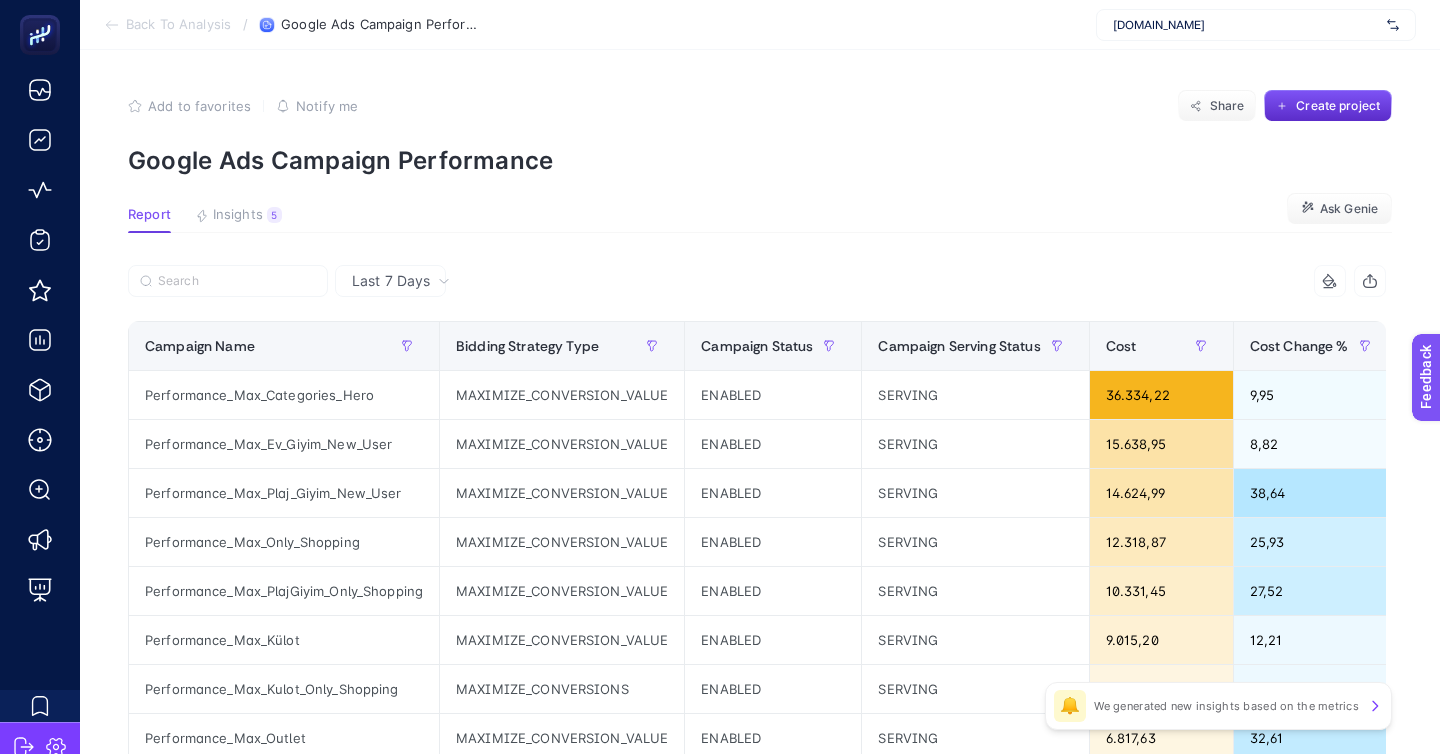 click on "Add to favorites false Notify me Share Create project Google Ads Campaign Performance Report Insights 5  We generated new insights based on the metrics  Ask Genie Last 7 Days 12 items selected Campaign Name Bidding Strategy Type Campaign Status Campaign Serving Status Cost Cost Change % Clicks Conversions Conversion Change % Cost per Conversion Cost per Conversion Change % Ads Panel ROAS CPC Search Impression Share Search Budget Lost Impression Share Search Rank Lost Impression Share 16 items selected + Performance_Max_Categories_Hero MAXIMIZE_CONVERSION_VALUE ENABLED SERVING 36.334,22 9,95 8.398 26,93 -44,19 1.349,20 97,02 1,62 4,33 0,29 0,05 0,65 Performance_Max_Ev_Giyim_New_User MAXIMIZE_CONVERSION_VALUE ENABLED SERVING 15.638,95 8,82 2.715 14,92 -53,06 1.047,99 131,84 1,30 5,76 0,28 0,01 0,71 Performance_Max_Plaj_Giyim_New_User MAXIMIZE_CONVERSION_VALUE ENABLED SERVING 14.624,99 38,64 4.785 21,53 134,58 679,23 -40,90 3,20 3,06 0,20 0,05 0,75 Performance_Max_Only_Shopping MAXIMIZE_CONVERSION_VALUE ENABLED" 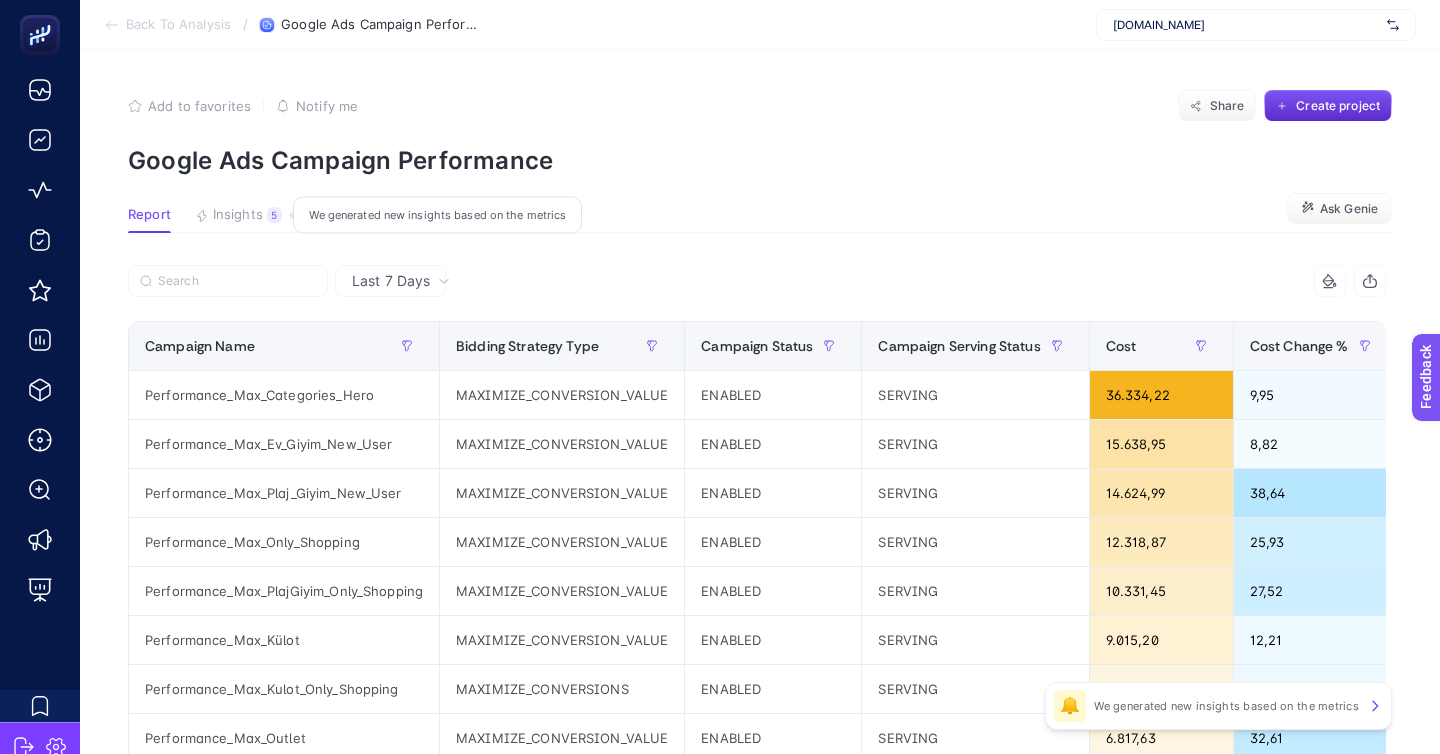 click on "Insights" at bounding box center [238, 215] 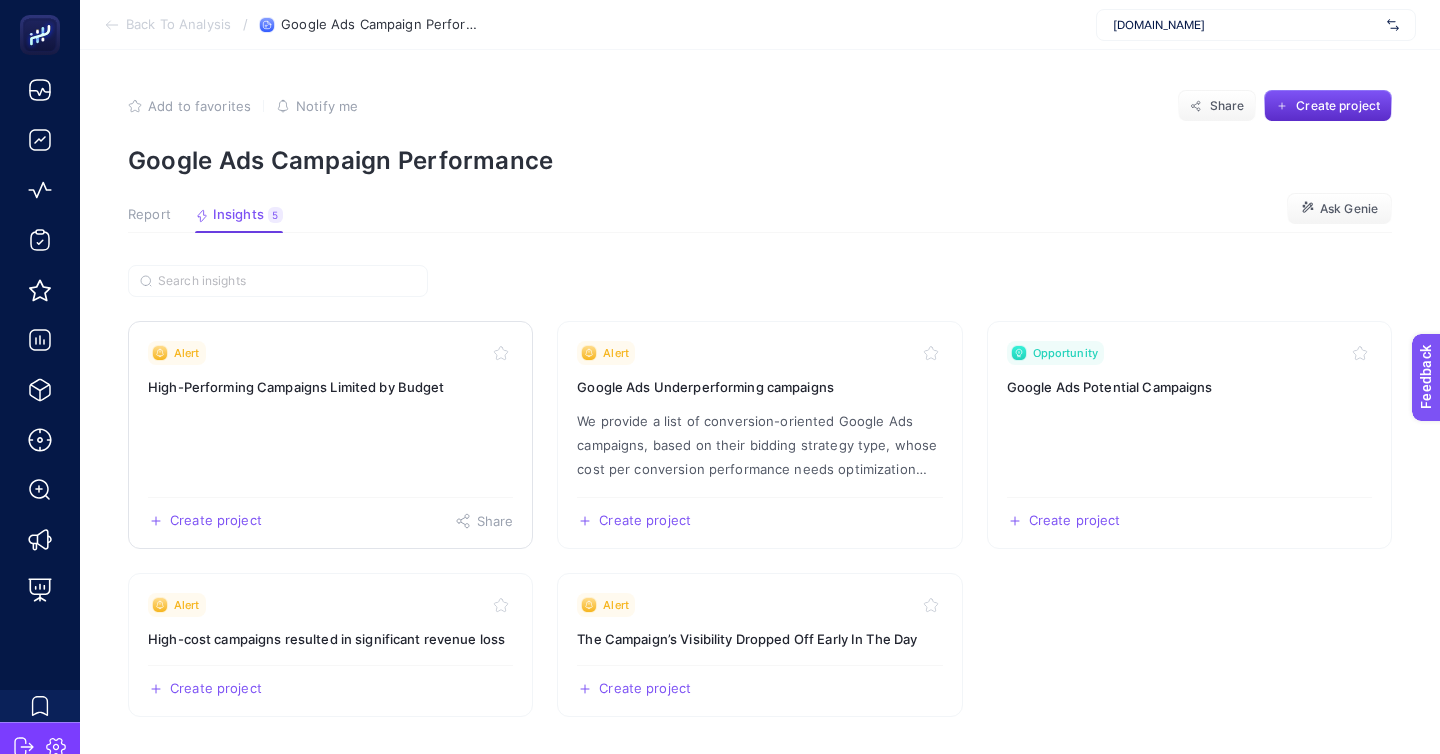 click on "Alert High-Performing Campaigns Limited by Budget  Create project   Share" 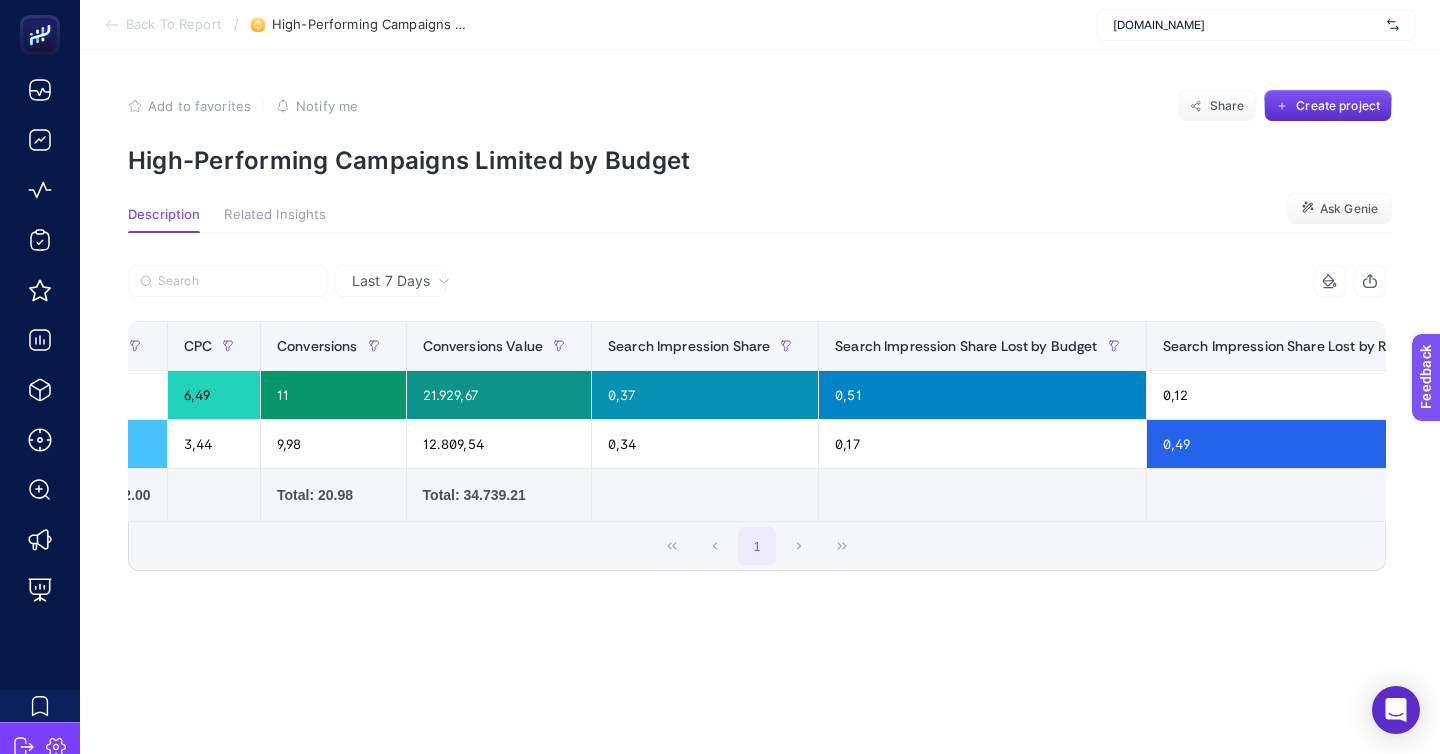 scroll, scrollTop: 0, scrollLeft: 0, axis: both 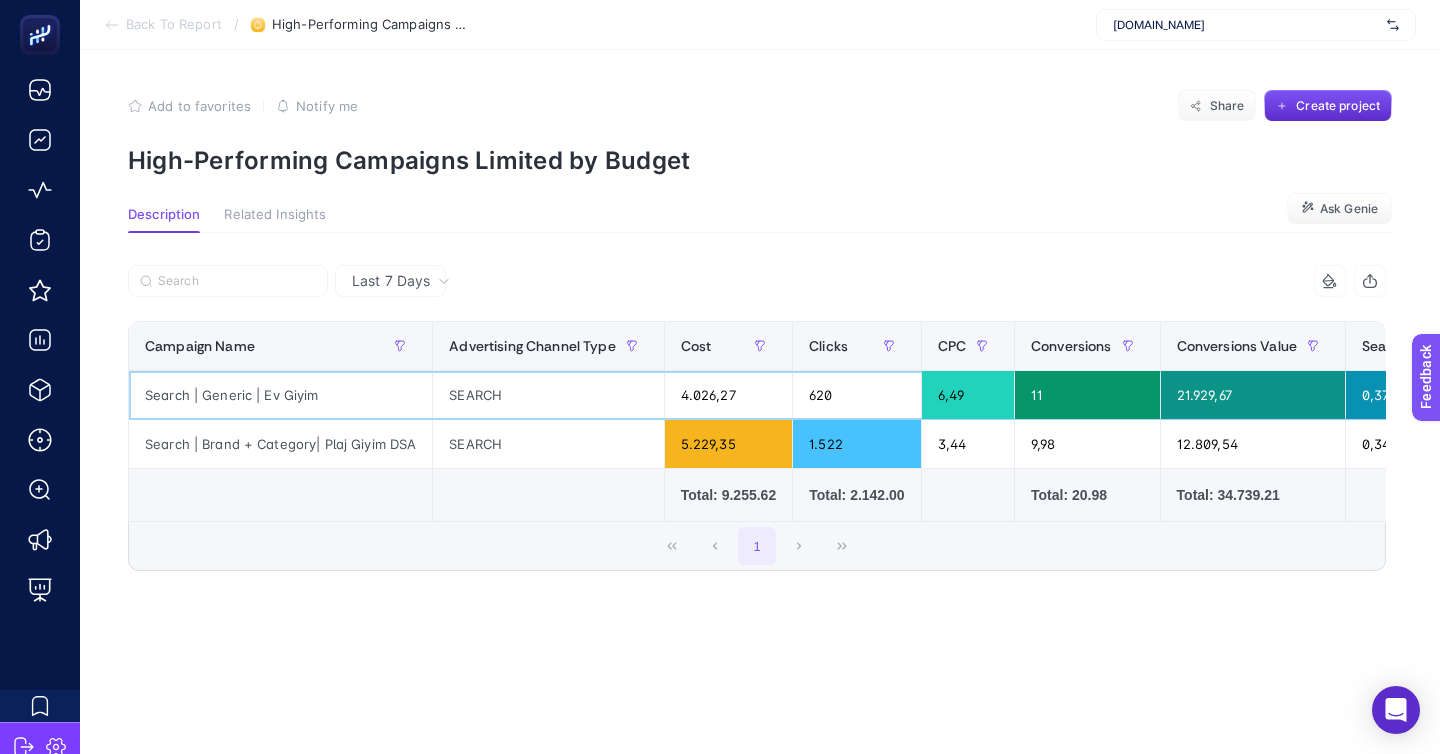 click on "6,49" 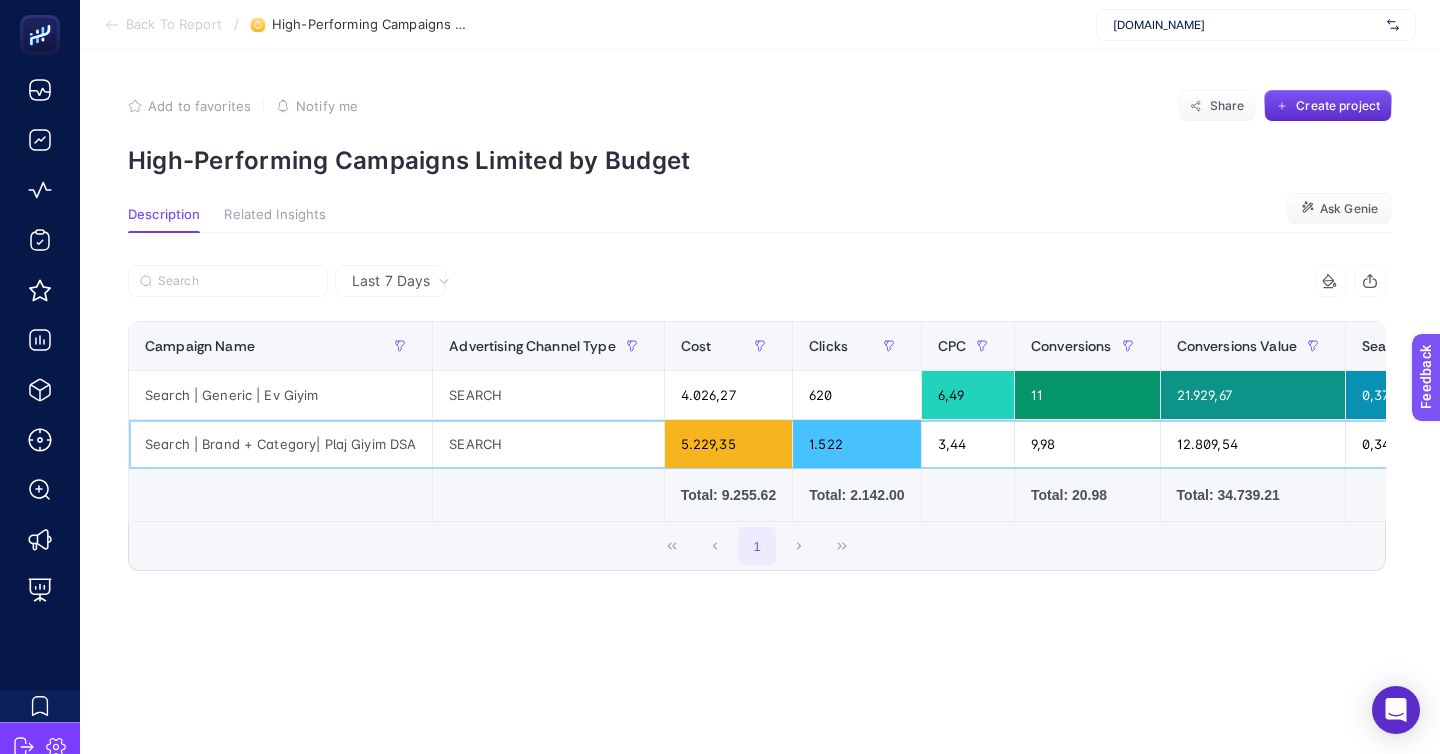click on "3,44" 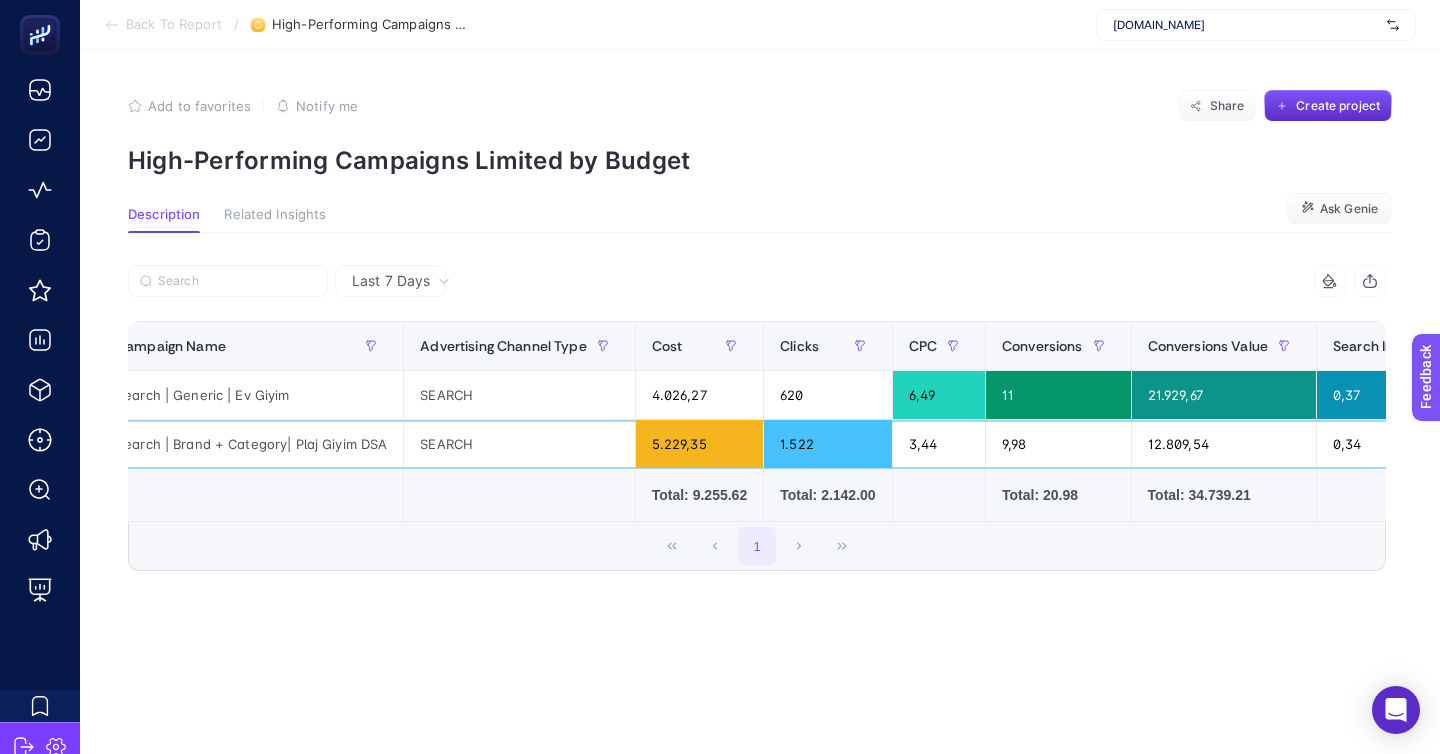 scroll, scrollTop: 0, scrollLeft: 0, axis: both 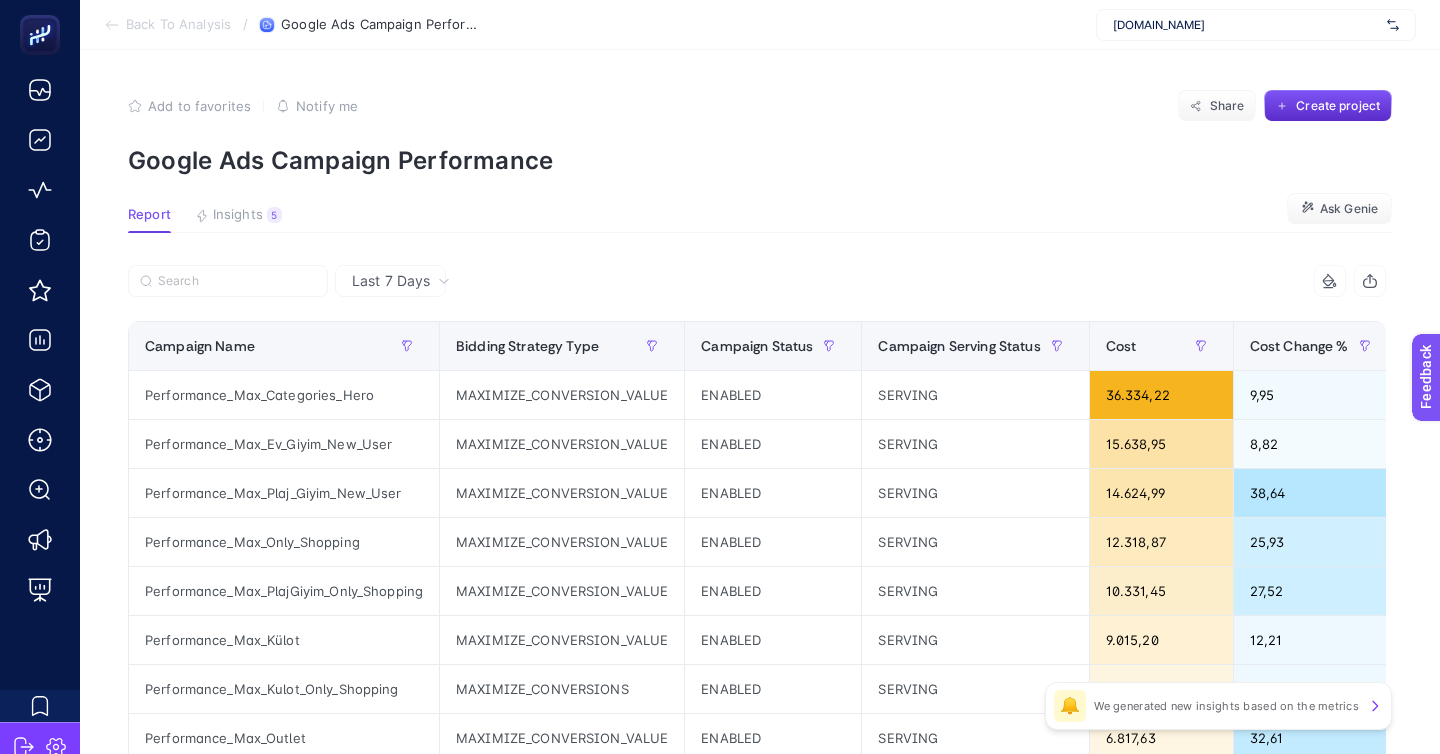 click on "Add to favorites false Notify me Share Create project Google Ads Campaign Performance Report Insights 5  We generated new insights based on the metrics  Ask Genie Last 7 Days 12 items selected Campaign Name Bidding Strategy Type Campaign Status Campaign Serving Status Cost Cost Change % Clicks Conversions Conversion Change % Cost per Conversion Cost per Conversion Change % Ads Panel ROAS CPC Search Impression Share Search Budget Lost Impression Share Search Rank Lost Impression Share 16 items selected + Performance_Max_Categories_Hero MAXIMIZE_CONVERSION_VALUE ENABLED SERVING 36.334,22 9,95 8.398 26,93 -44,19 1.349,20 97,02 1,62 4,33 0,29 0,05 0,65 Performance_Max_Ev_Giyim_New_User MAXIMIZE_CONVERSION_VALUE ENABLED SERVING 15.638,95 8,82 2.715 14,92 -53,06 1.047,99 131,84 1,30 5,76 0,28 0,01 0,71 Performance_Max_Plaj_Giyim_New_User MAXIMIZE_CONVERSION_VALUE ENABLED SERVING 14.624,99 38,64 4.785 21,53 134,58 679,23 -40,90 3,20 3,06 0,20 0,05 0,75 Performance_Max_Only_Shopping MAXIMIZE_CONVERSION_VALUE ENABLED" 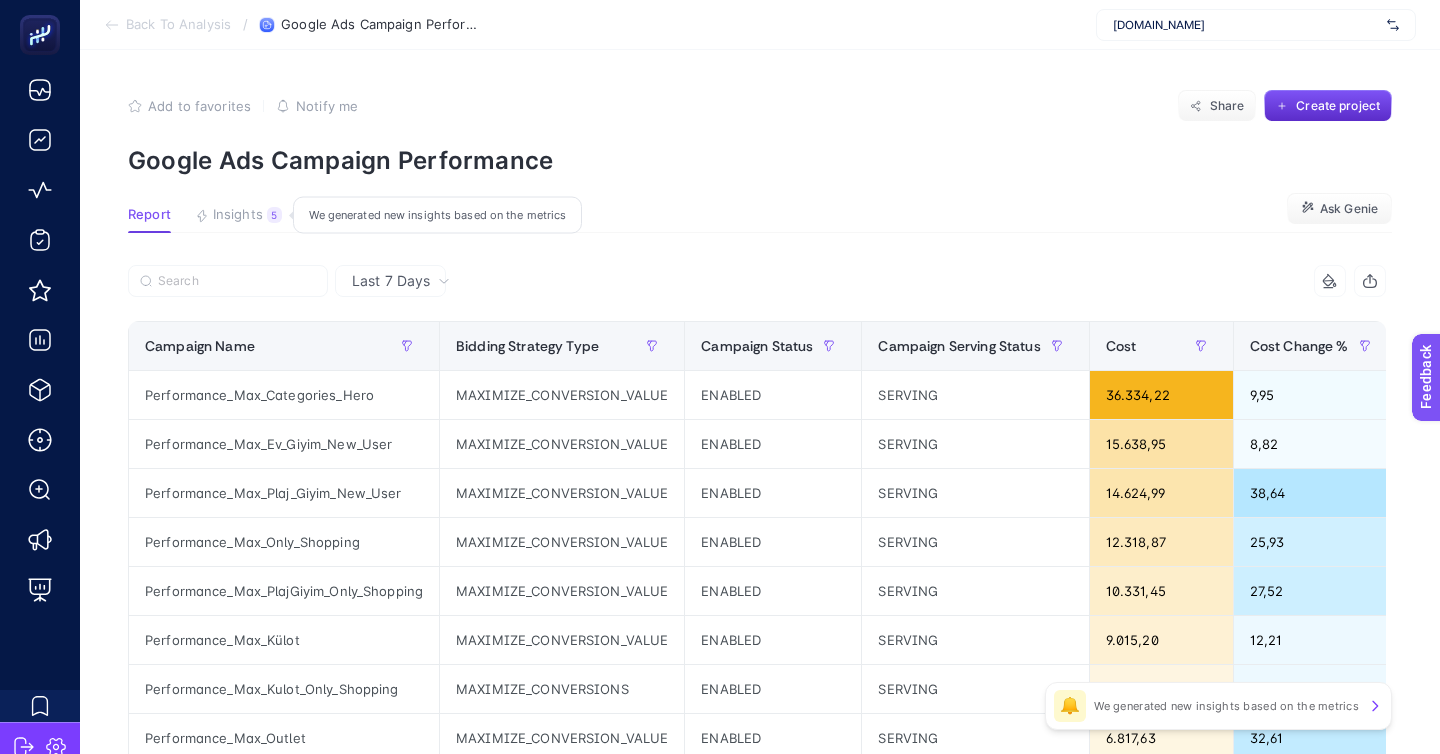 click on "5" at bounding box center [274, 215] 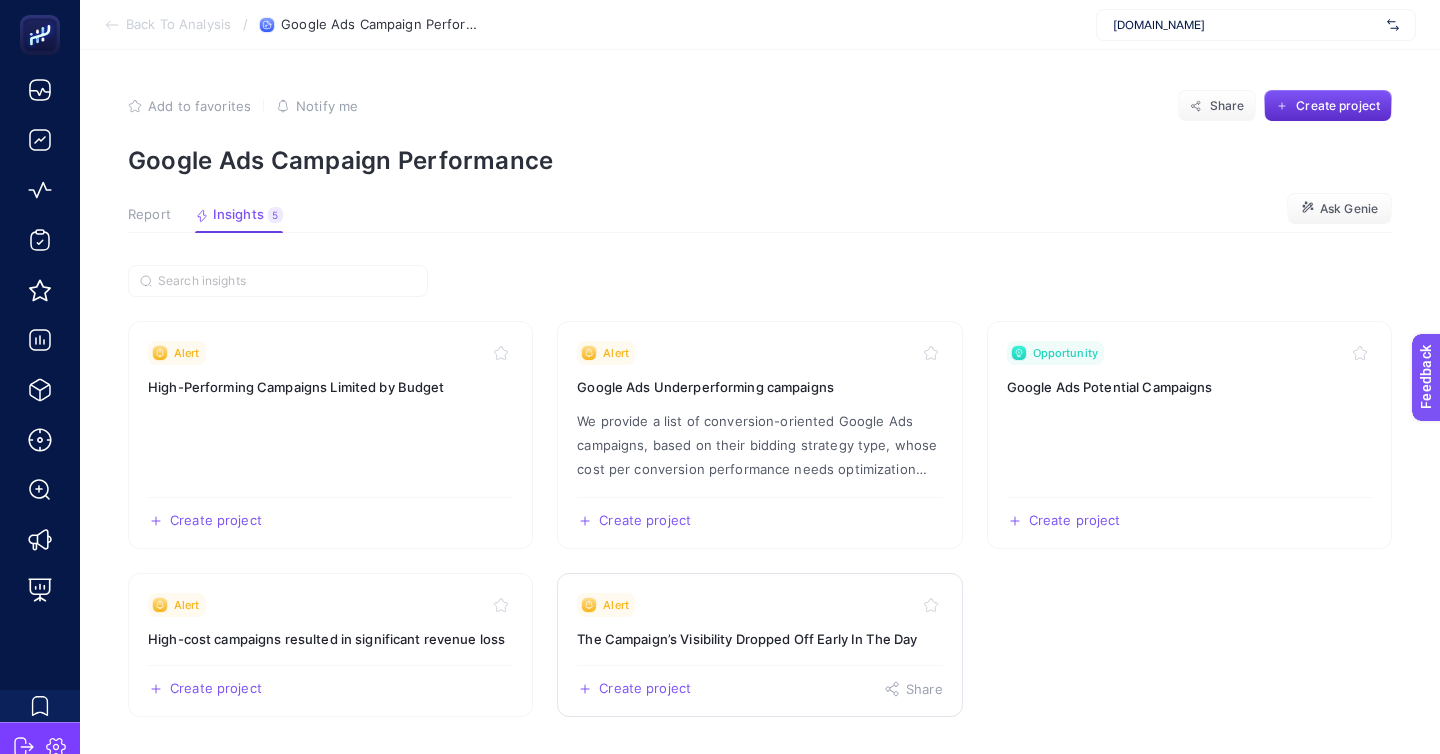 click on "Alert" at bounding box center (759, 605) 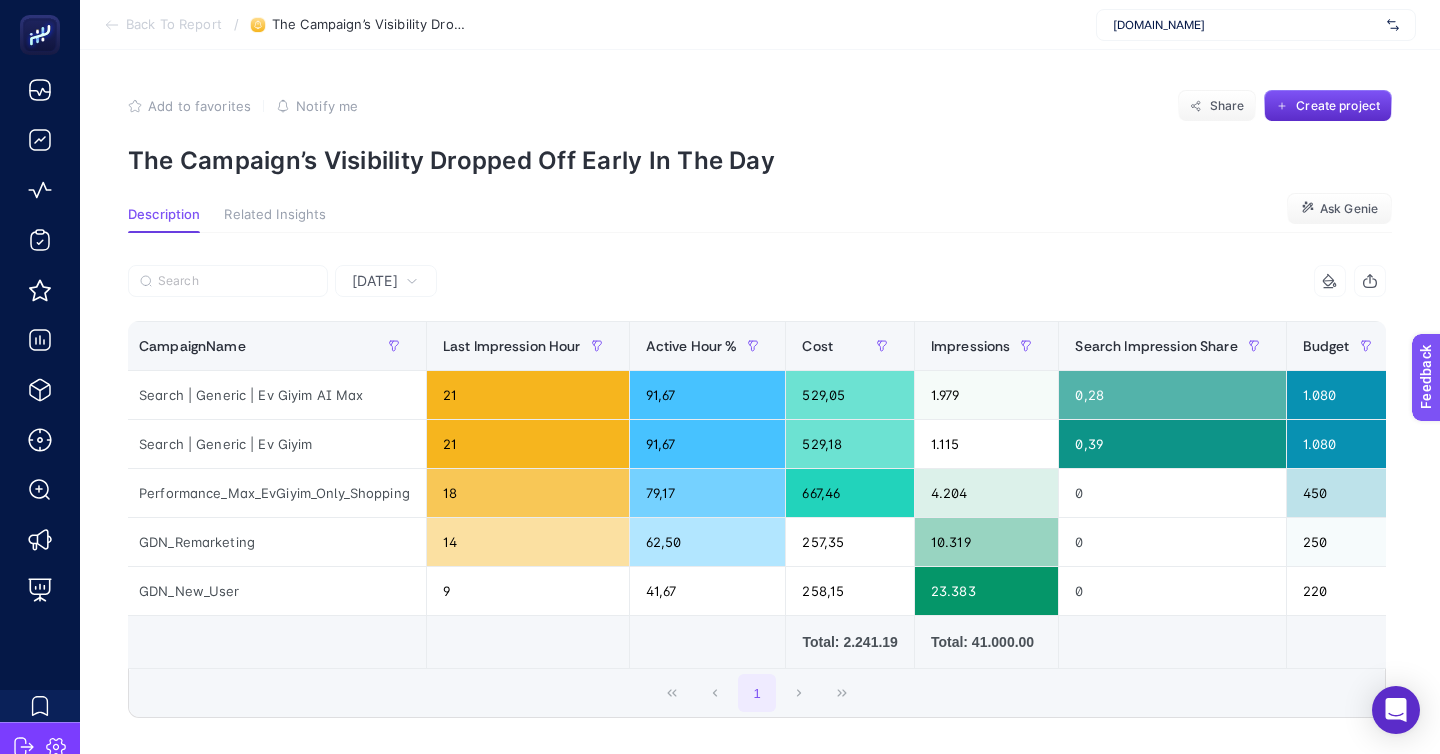 scroll, scrollTop: 0, scrollLeft: 0, axis: both 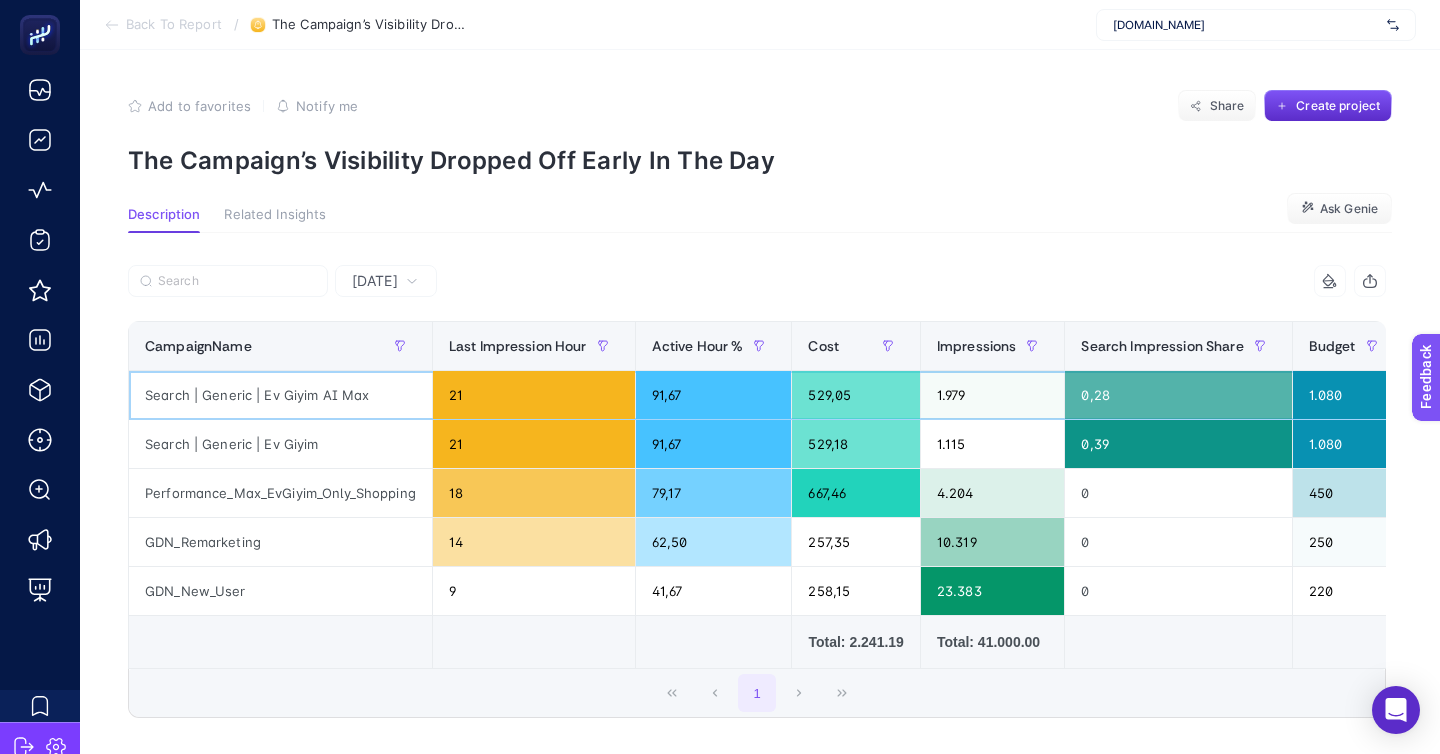 click on "Search | Generic | Ev Giyim AI Max" 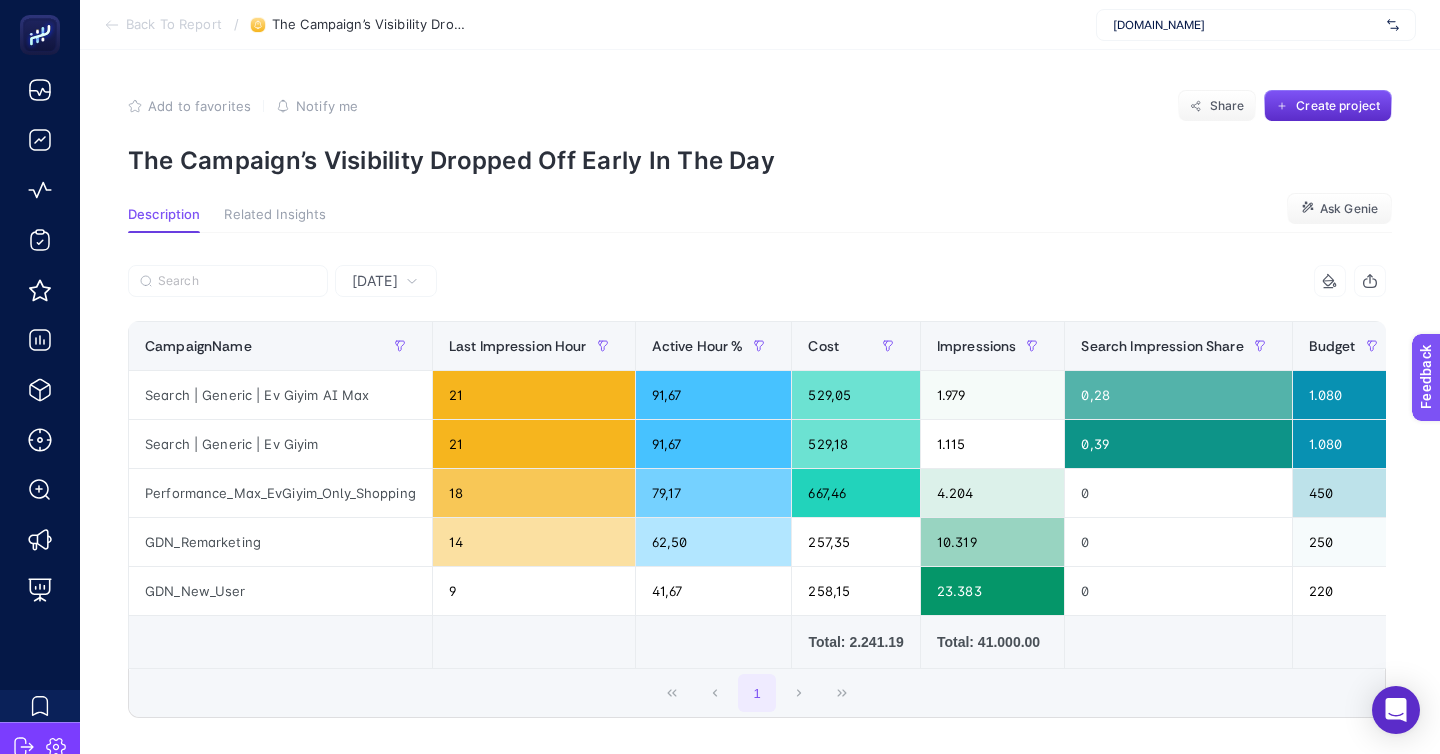 click on "Back To Report" at bounding box center (174, 25) 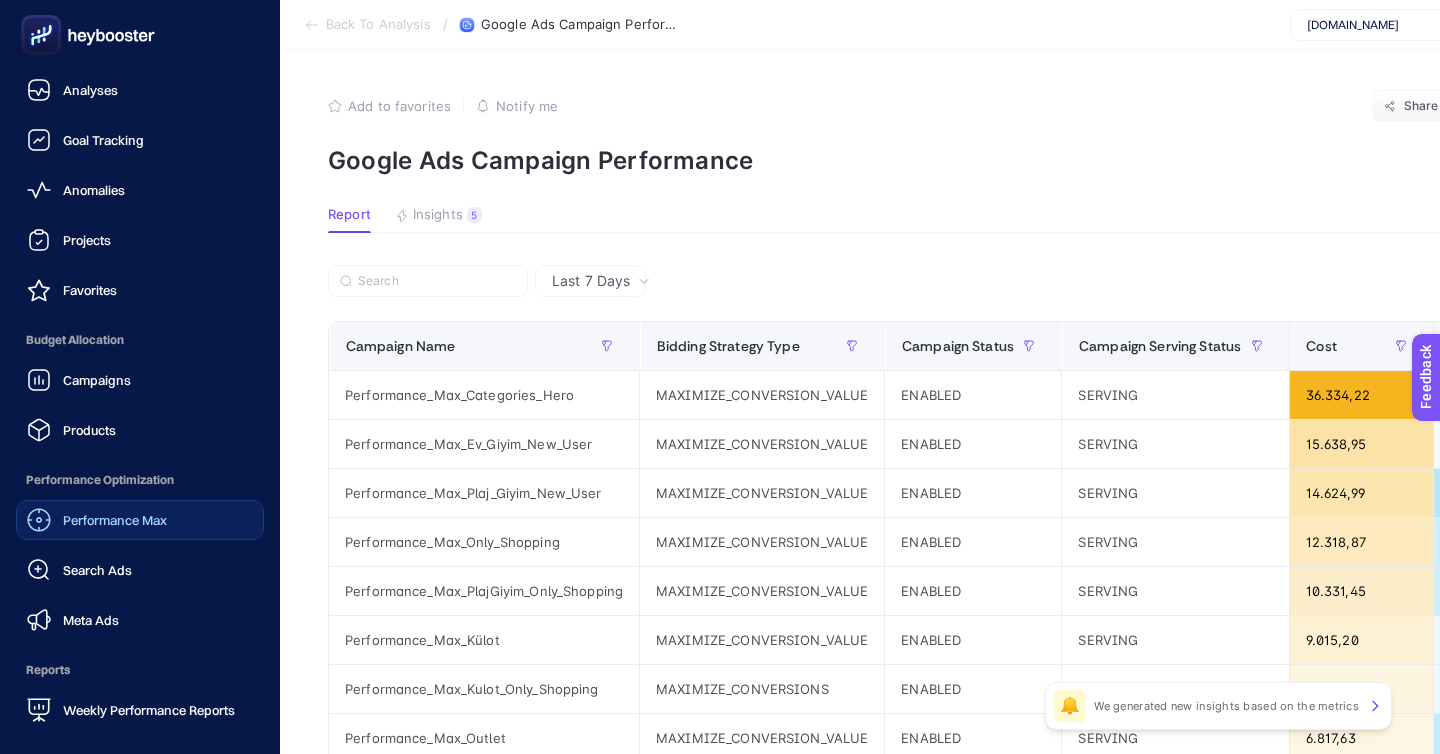 click on "Performance Max" 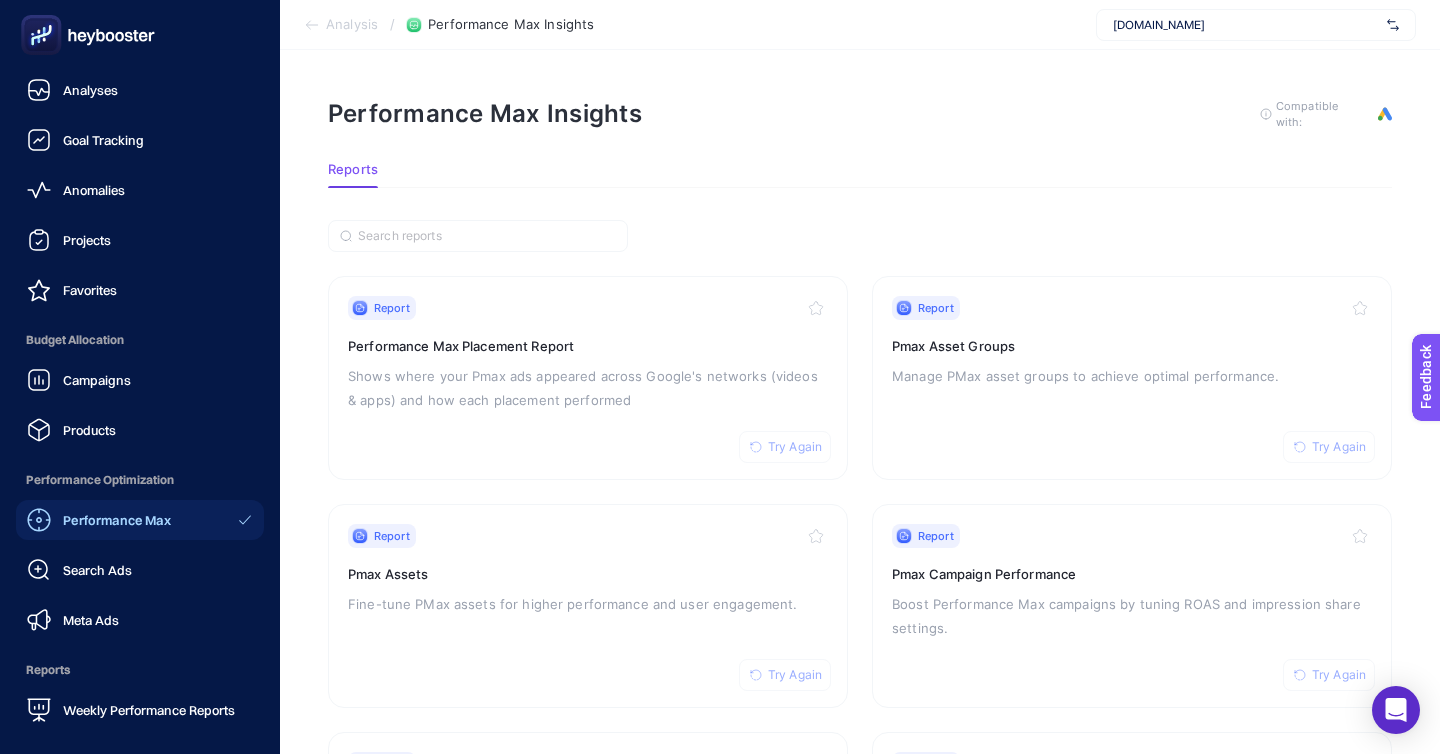 click on "Performance Max Search Ads Meta Ads" at bounding box center (140, 570) 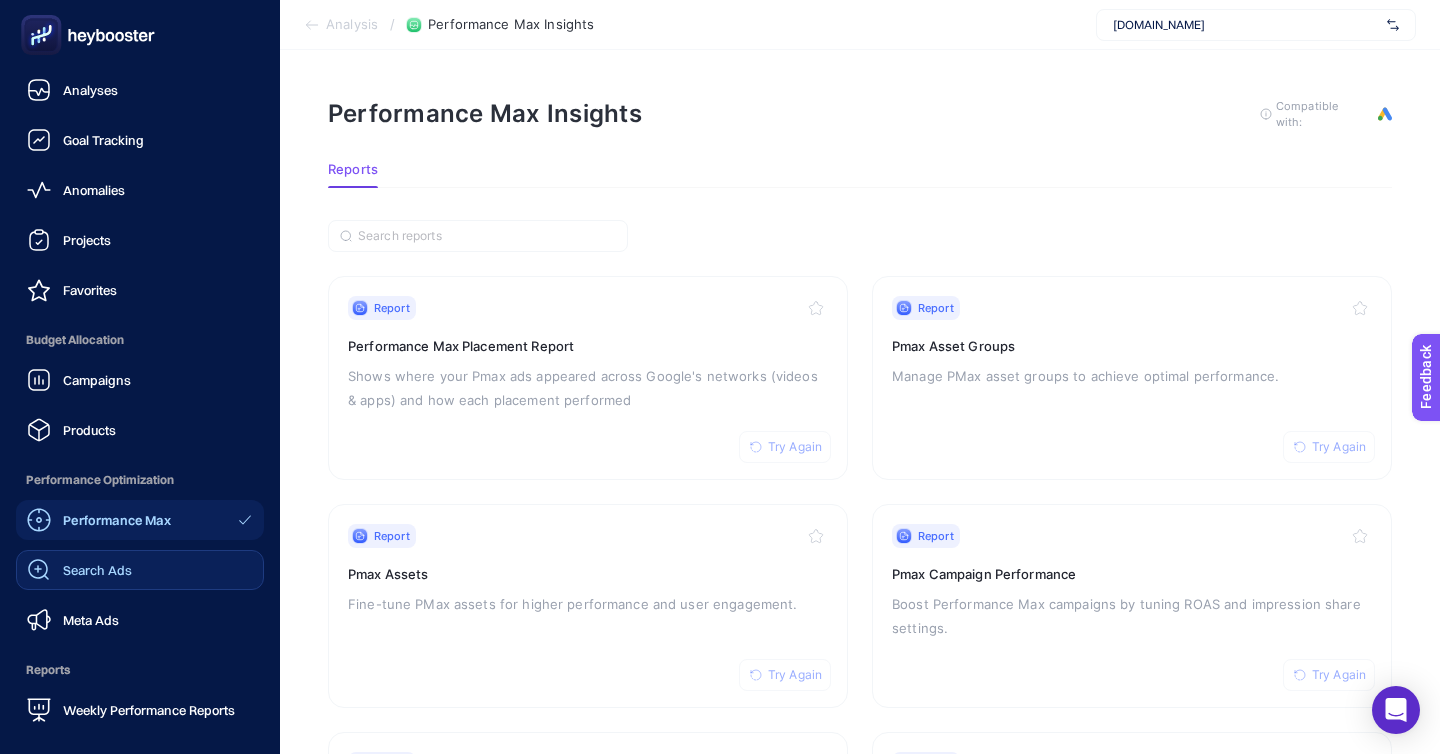 click on "Search Ads" 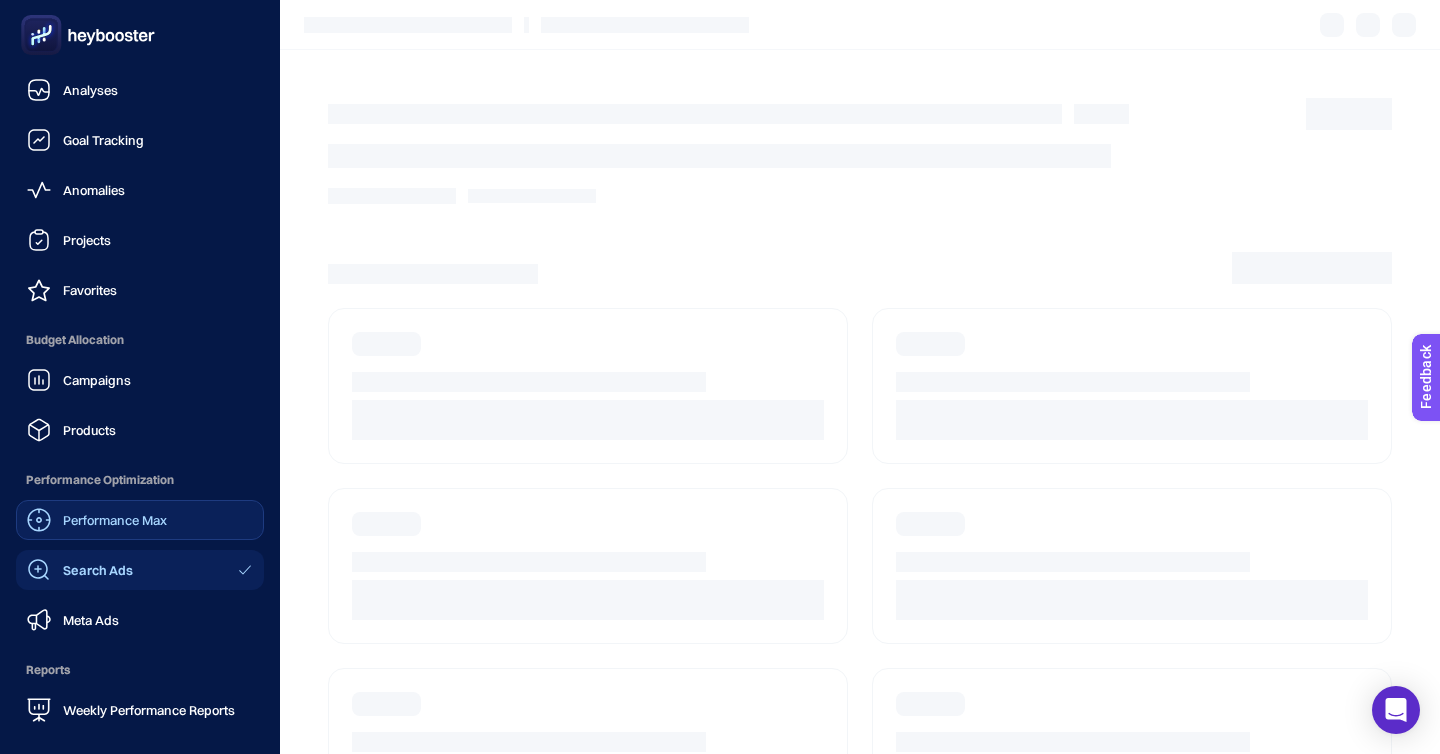 click on "Performance Max" 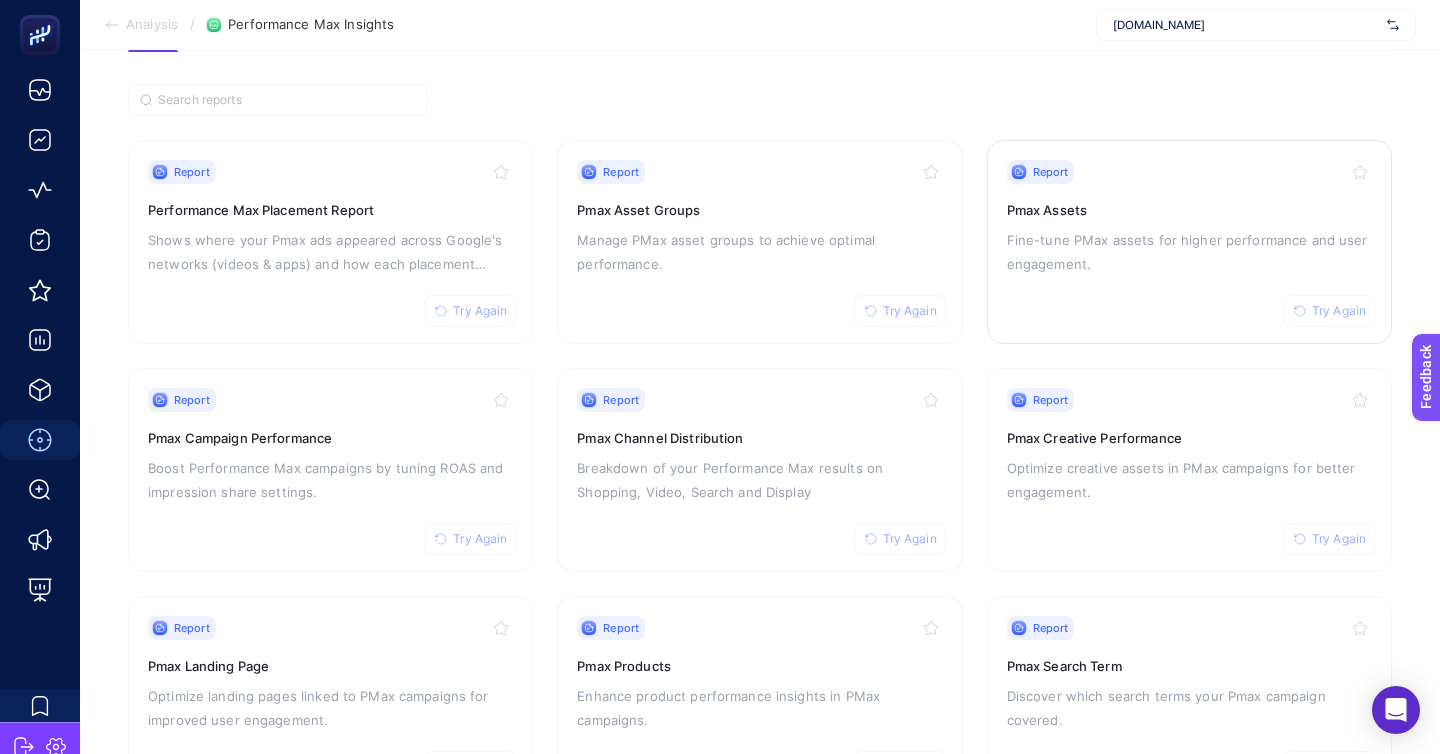scroll, scrollTop: 172, scrollLeft: 0, axis: vertical 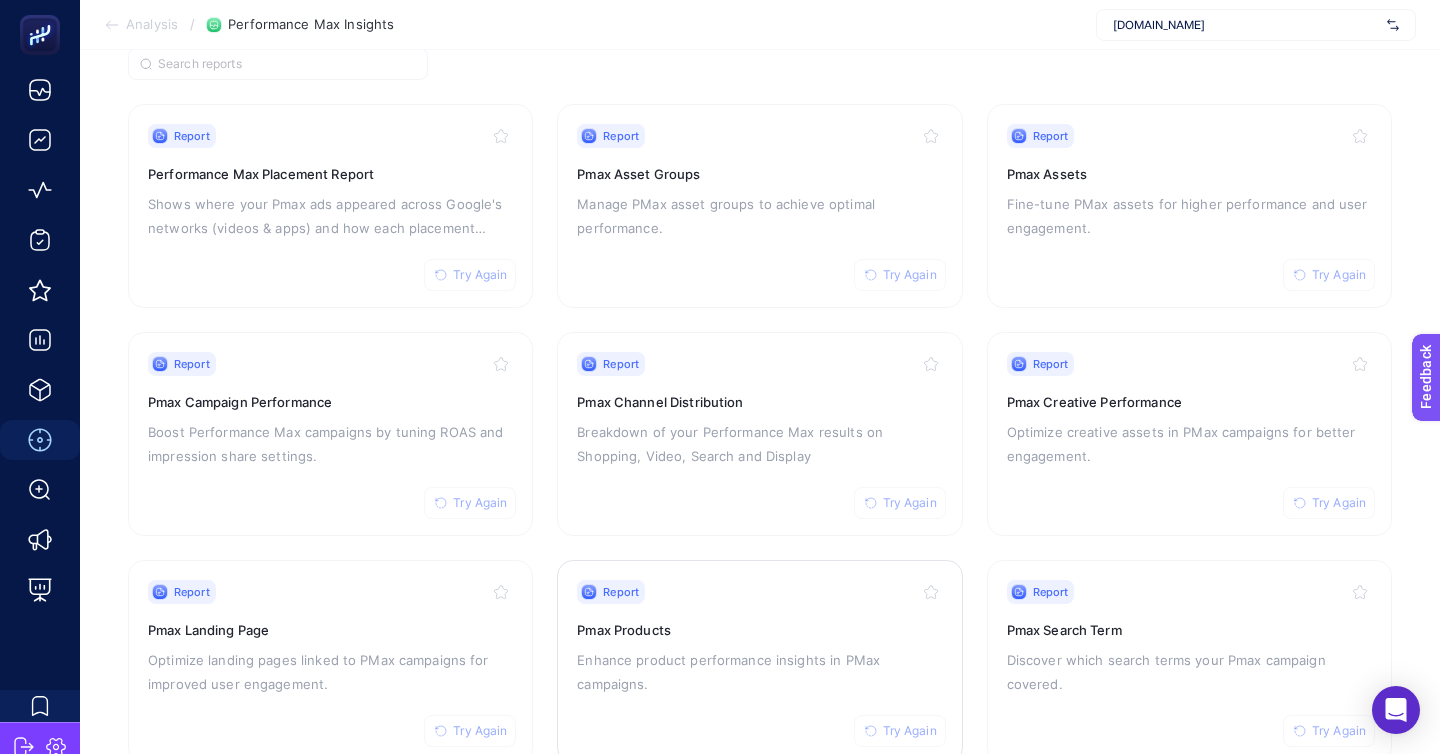 click on "Enhance product performance insights in PMax campaigns." at bounding box center (759, 672) 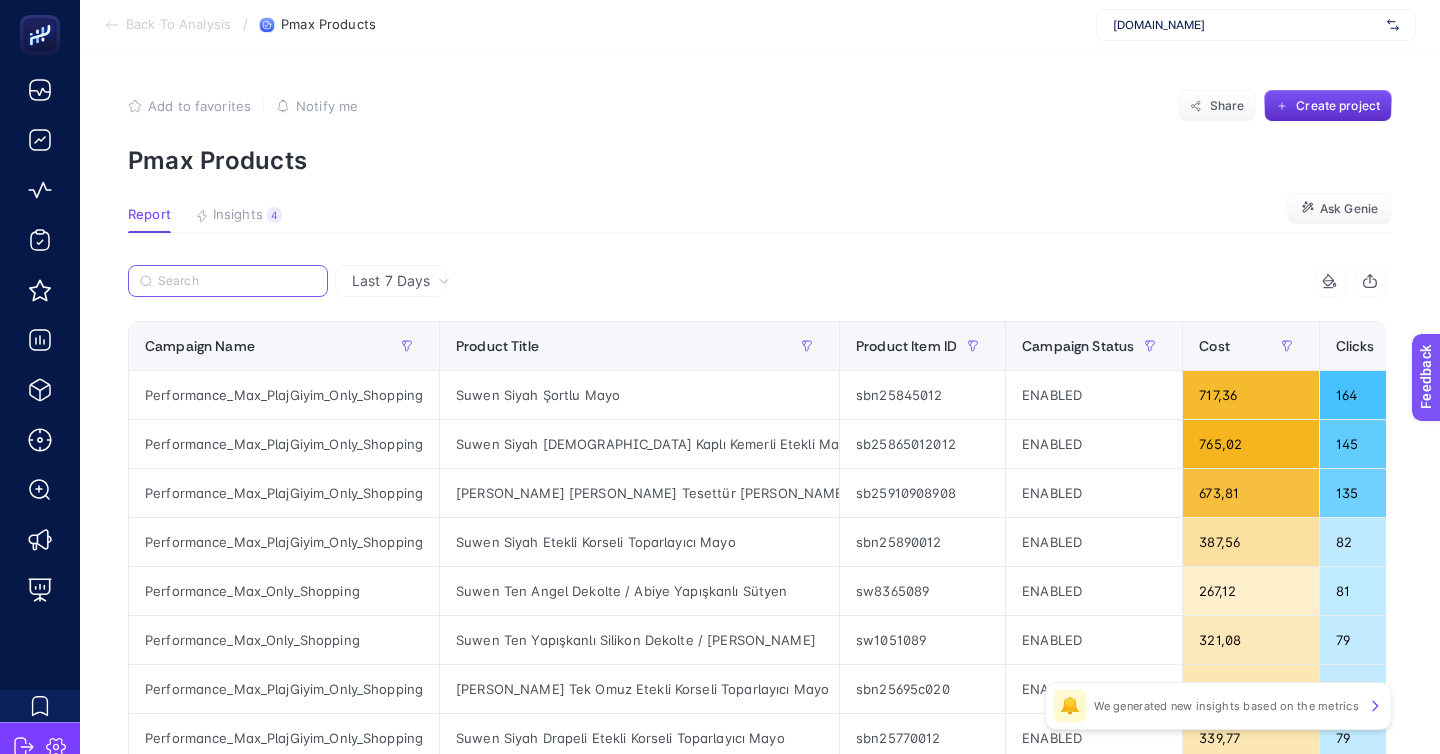click at bounding box center [237, 281] 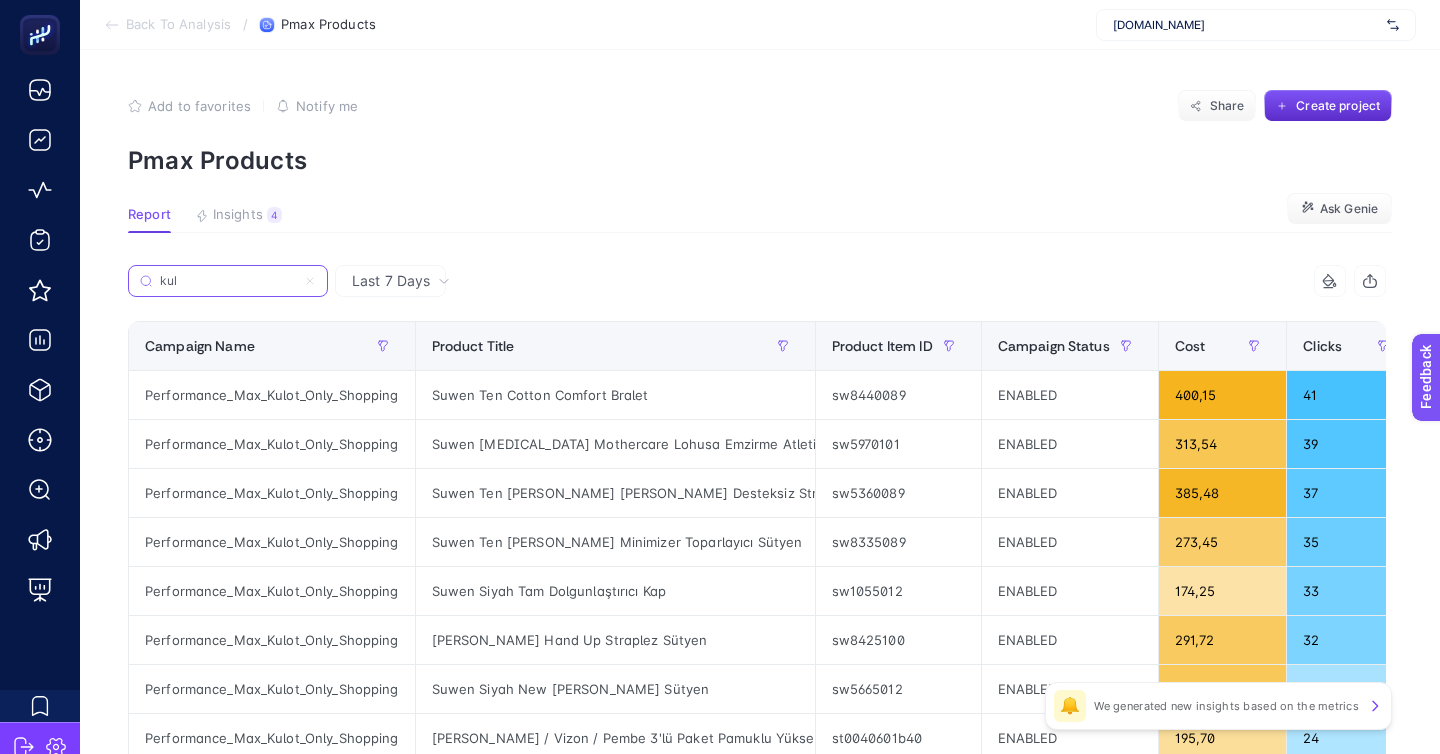 type on "kul" 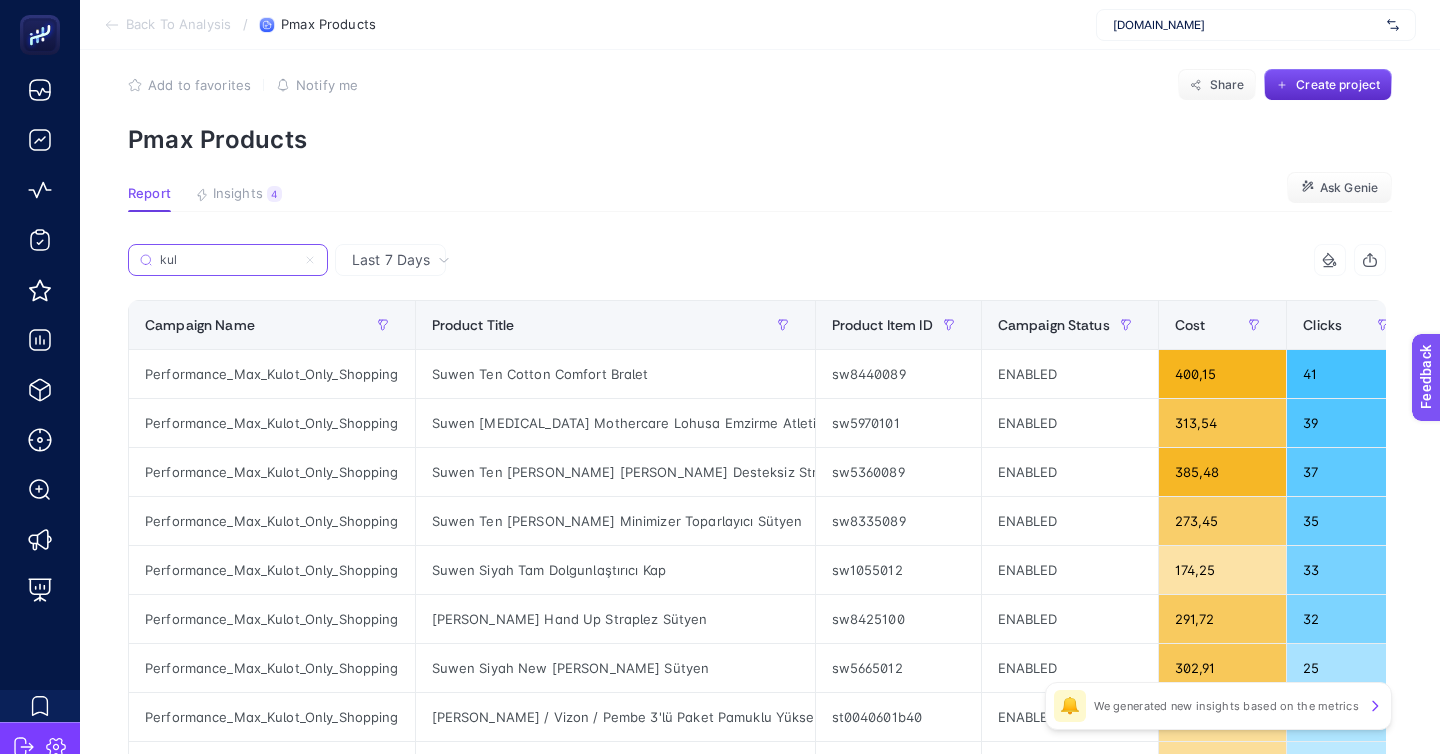 scroll, scrollTop: 0, scrollLeft: 0, axis: both 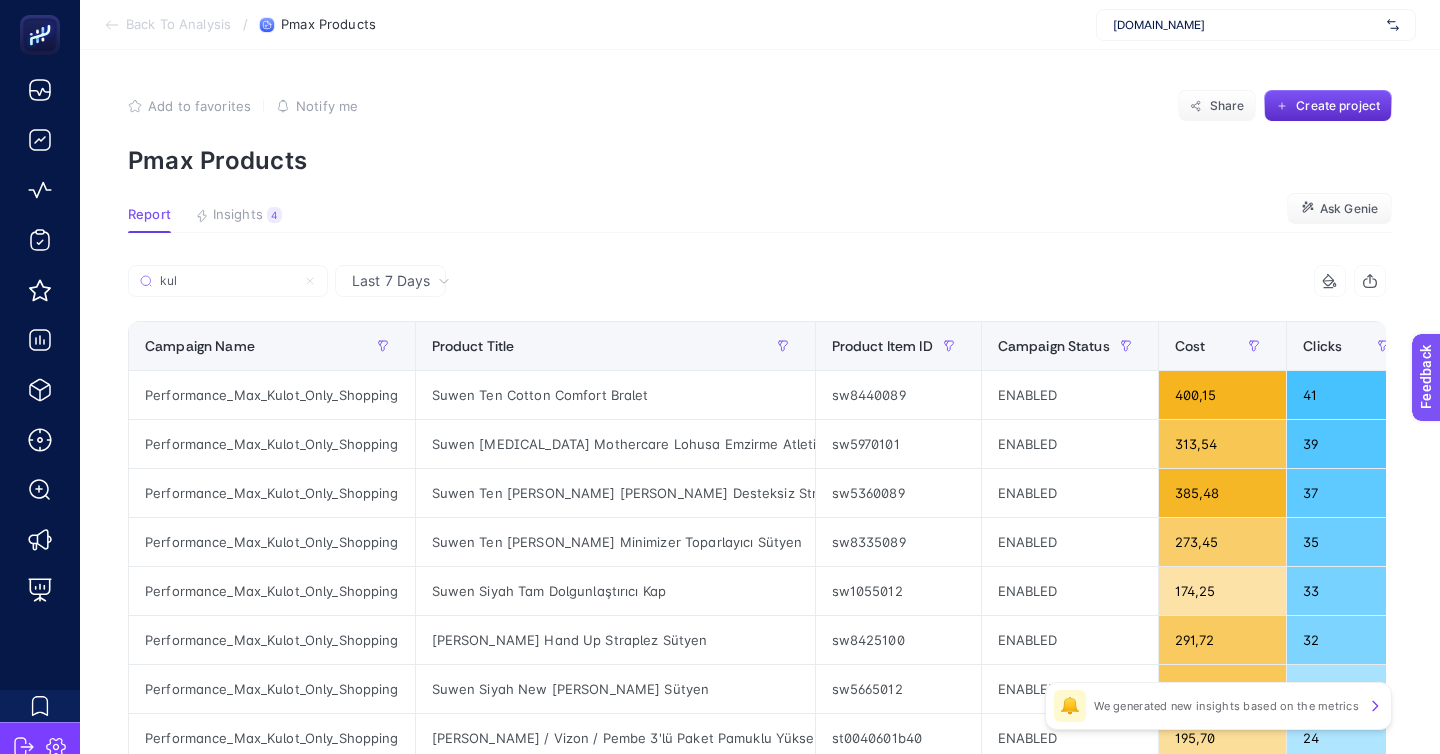 click on "Report Insights 4  We generated new insights based on the metrics  Ask [PERSON_NAME]" at bounding box center (760, 220) 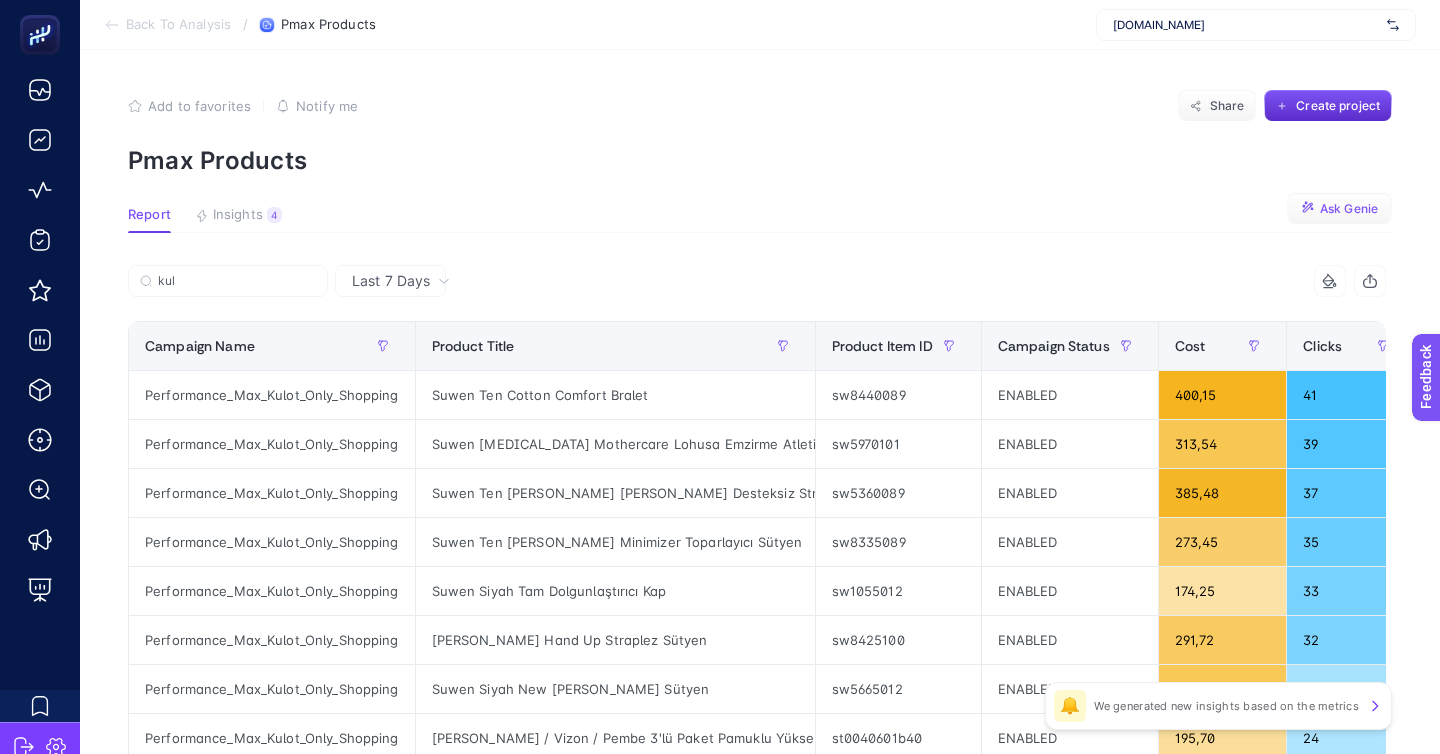 click on "Ask Genie" 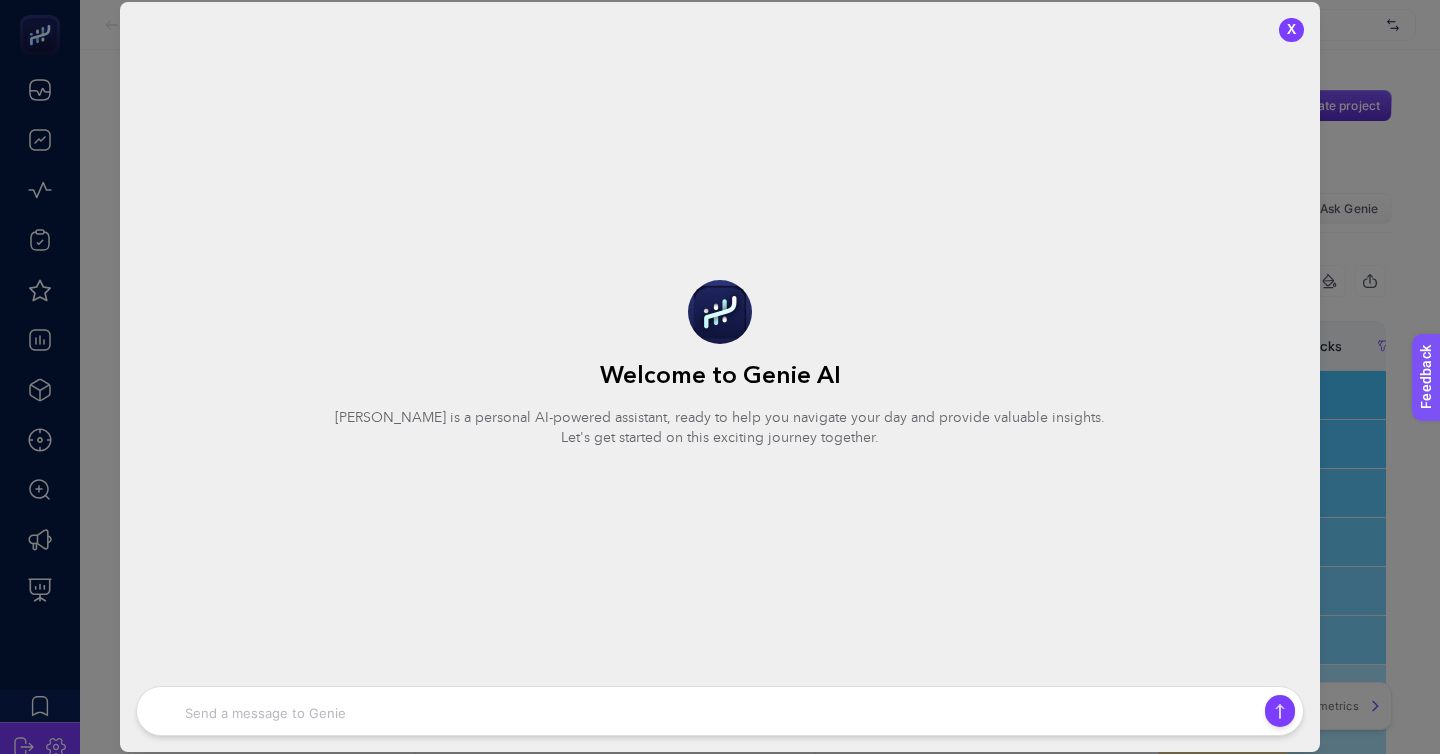 click on "X  Welcome to Genie AI  Genie is a personal AI-powered assistant, ready to help you navigate your day and provide valuable insights.  Let's get started on this exciting journey together." at bounding box center [720, 377] 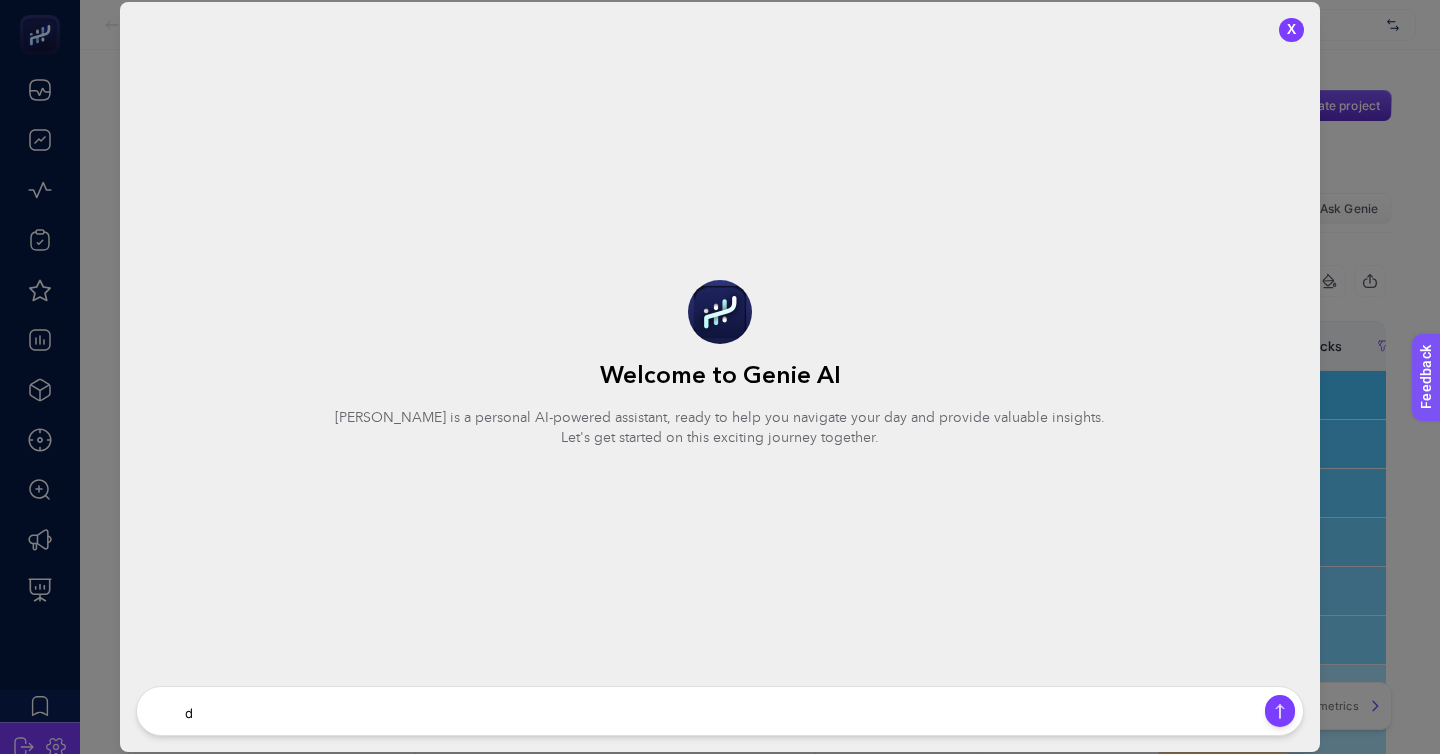 type on "df" 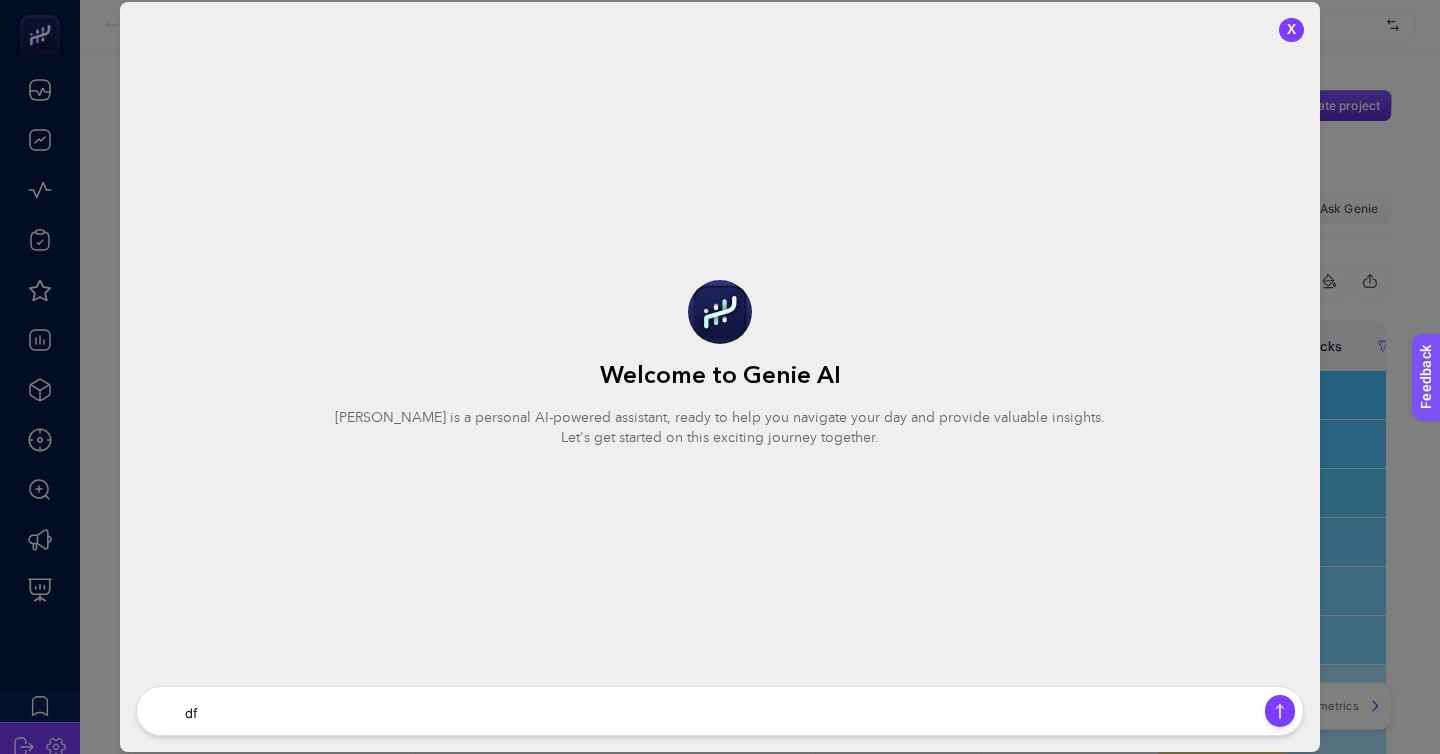 type 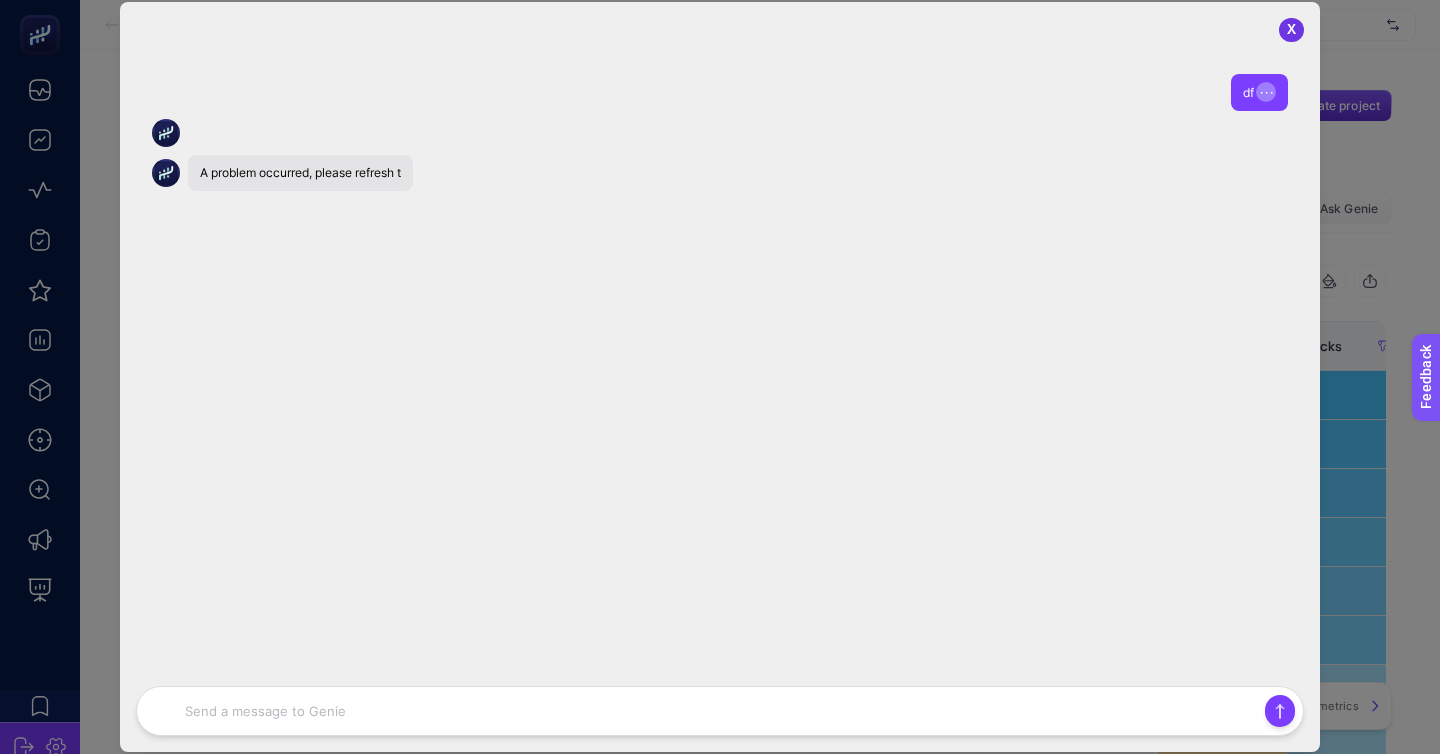 click on "X" at bounding box center [1291, 30] 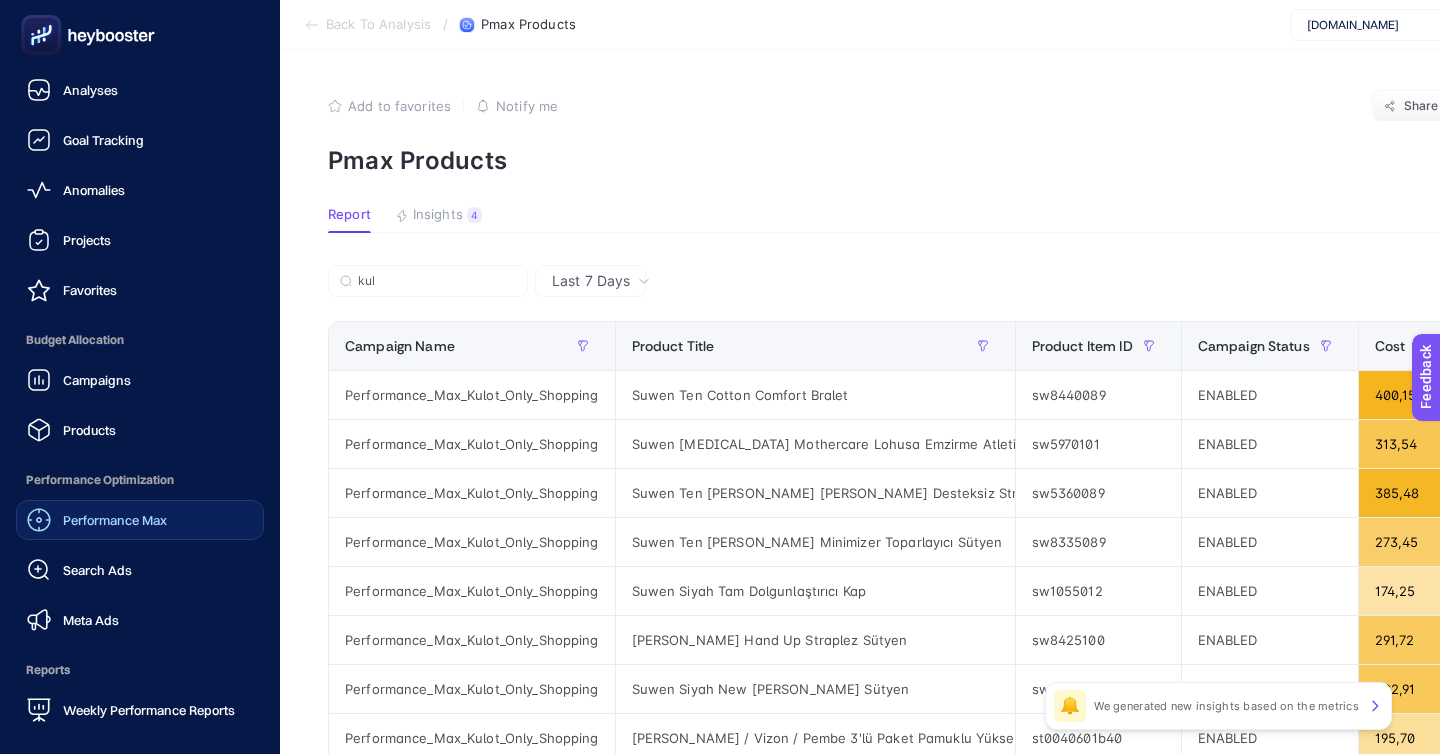 click on "Performance Max" 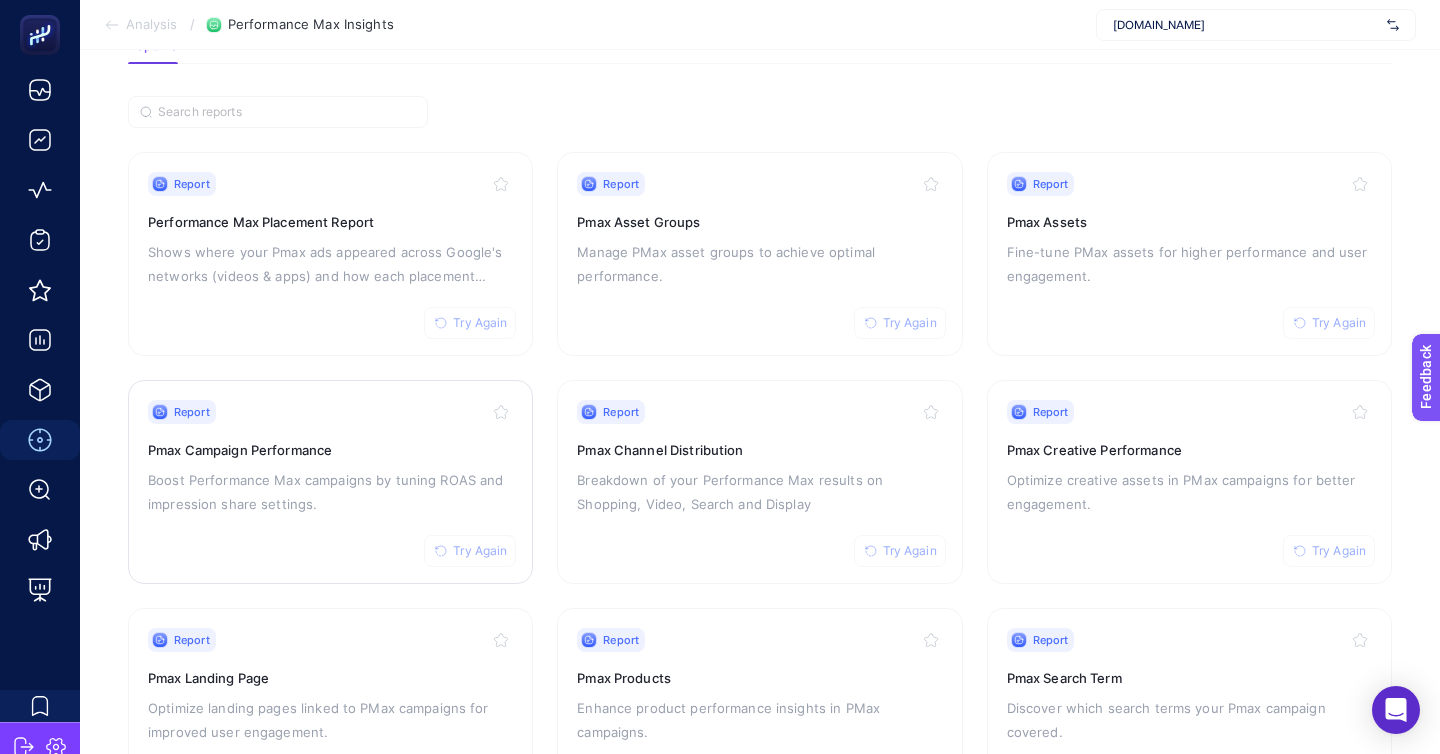 scroll, scrollTop: 172, scrollLeft: 0, axis: vertical 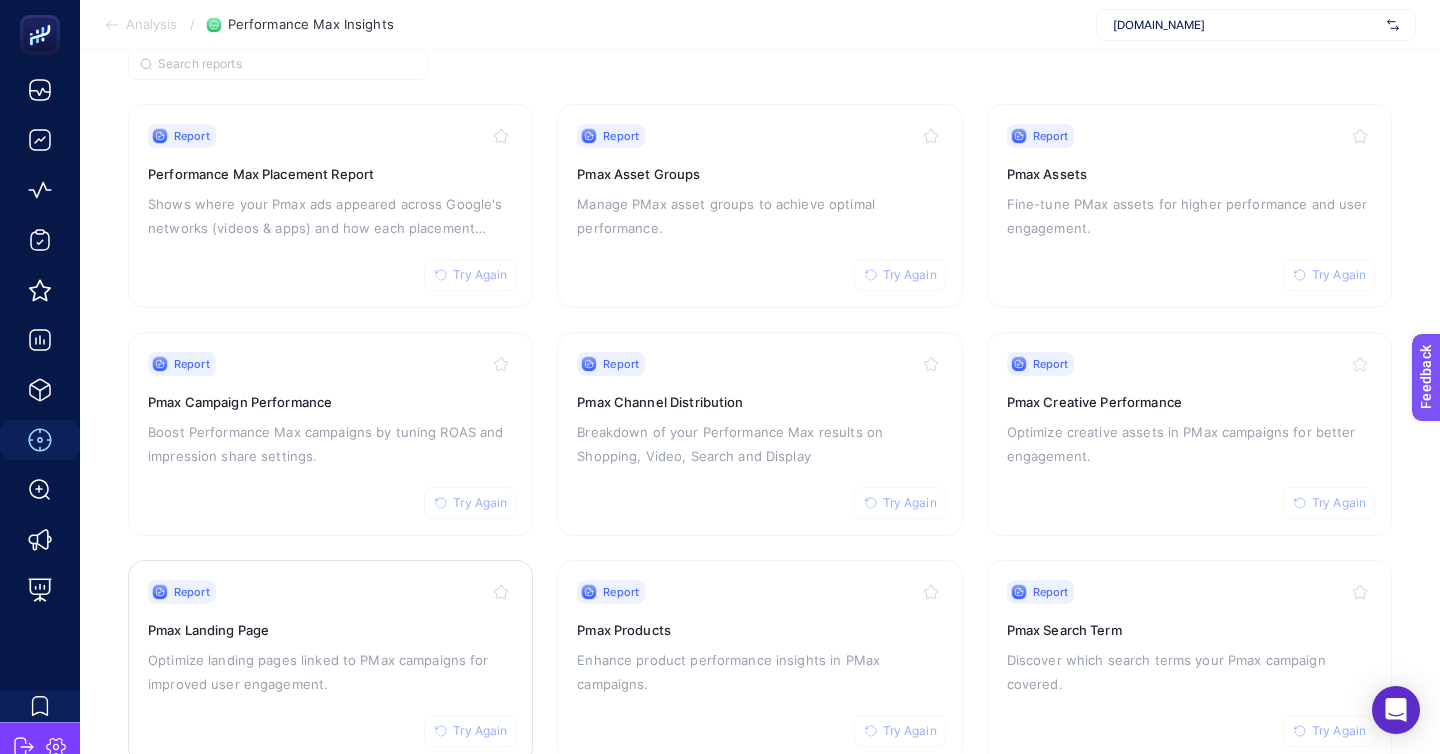 click on "Report Try Again Pmax Landing Page Optimize landing pages linked to PMax campaigns for improved user engagement." at bounding box center [330, 662] 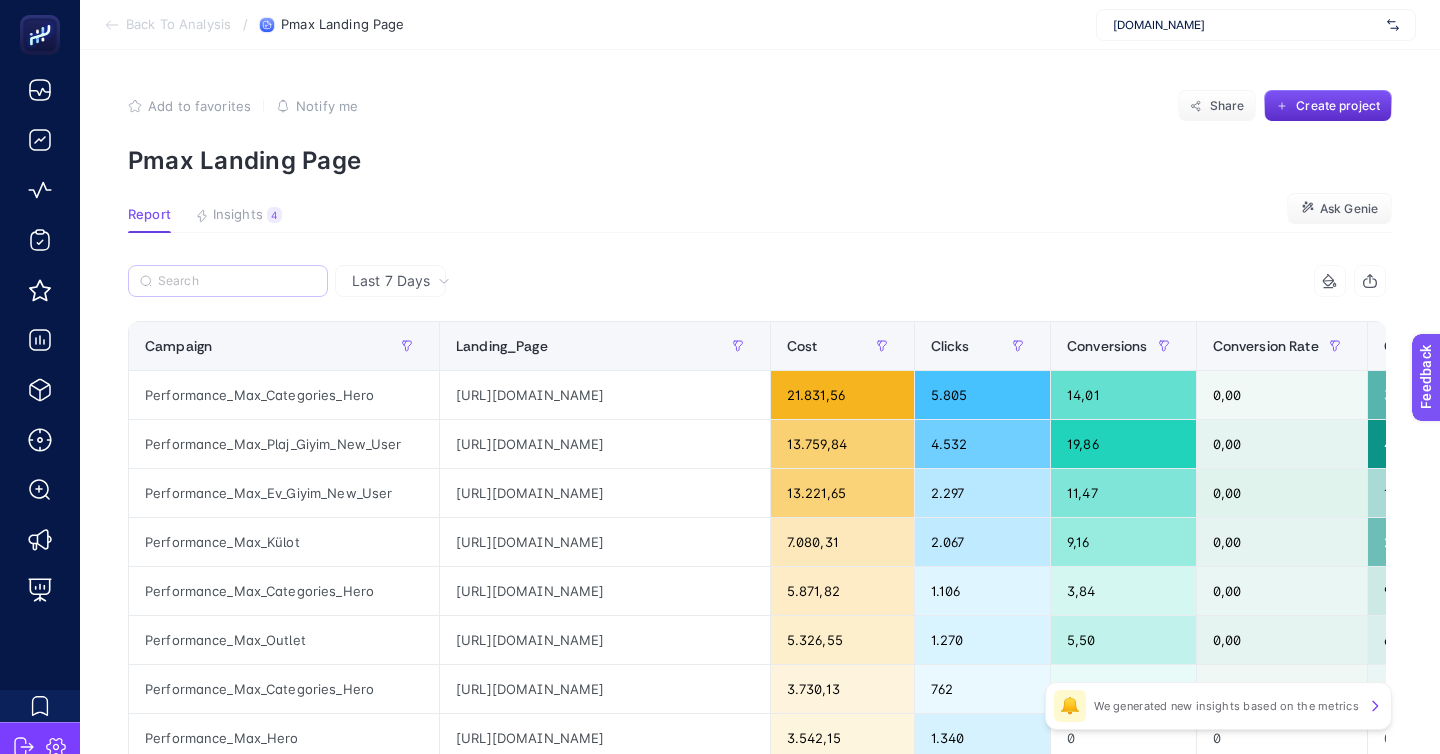 click at bounding box center [228, 281] 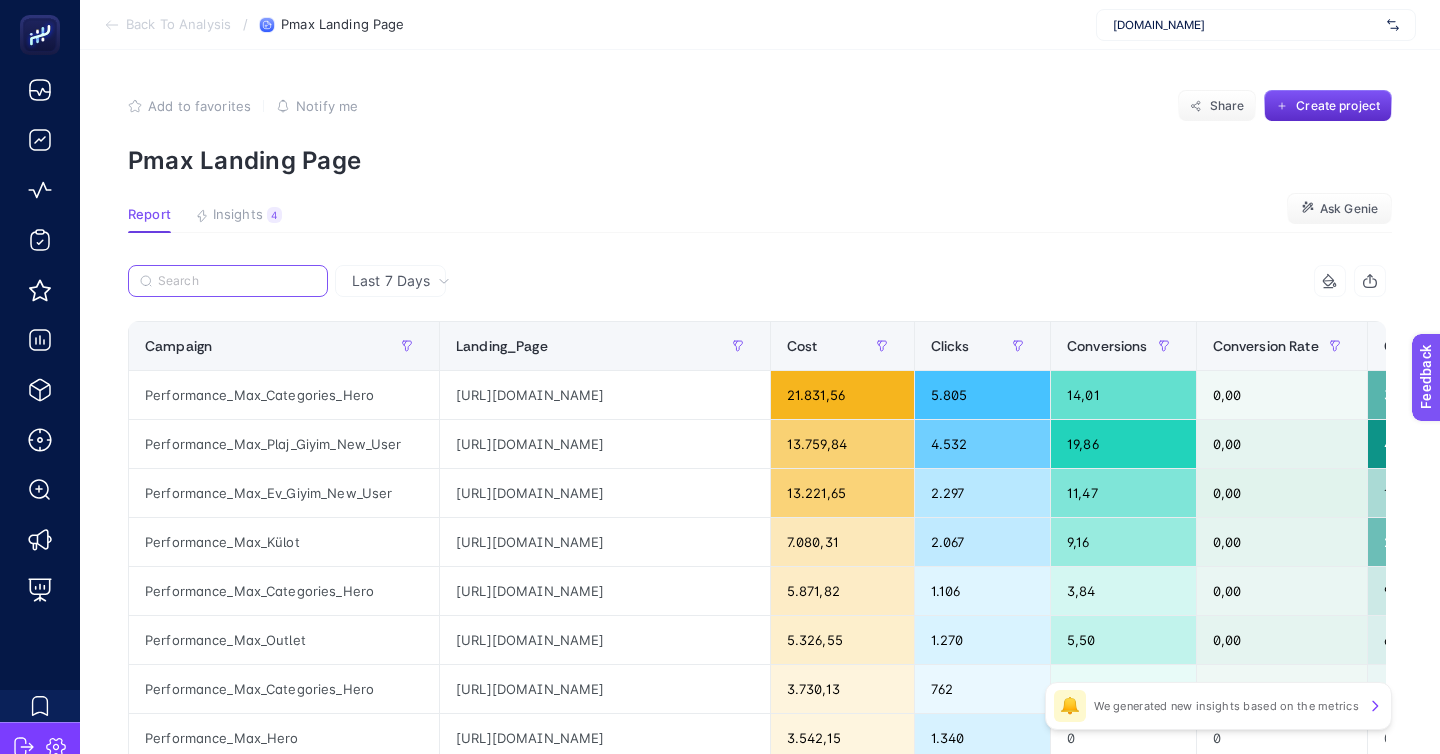 click at bounding box center [237, 281] 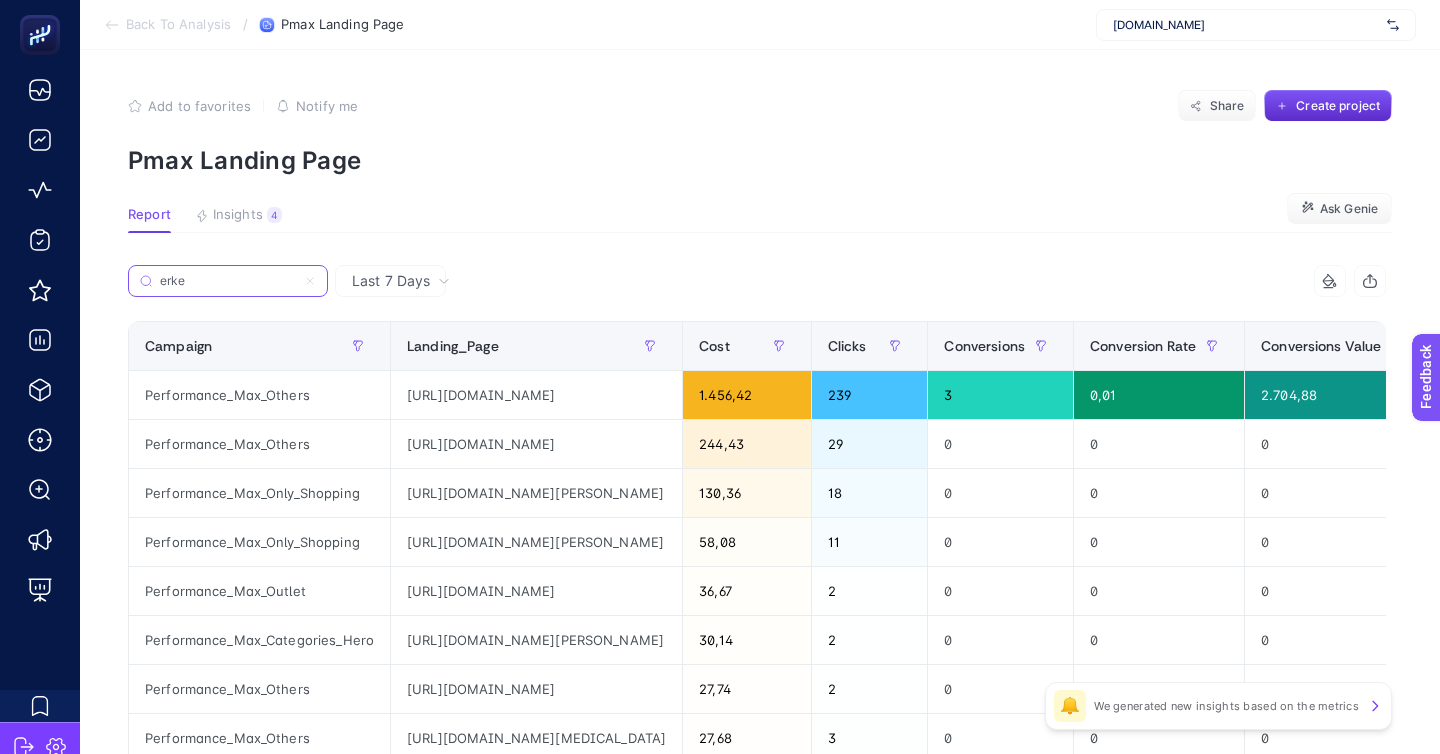 type on "erkek" 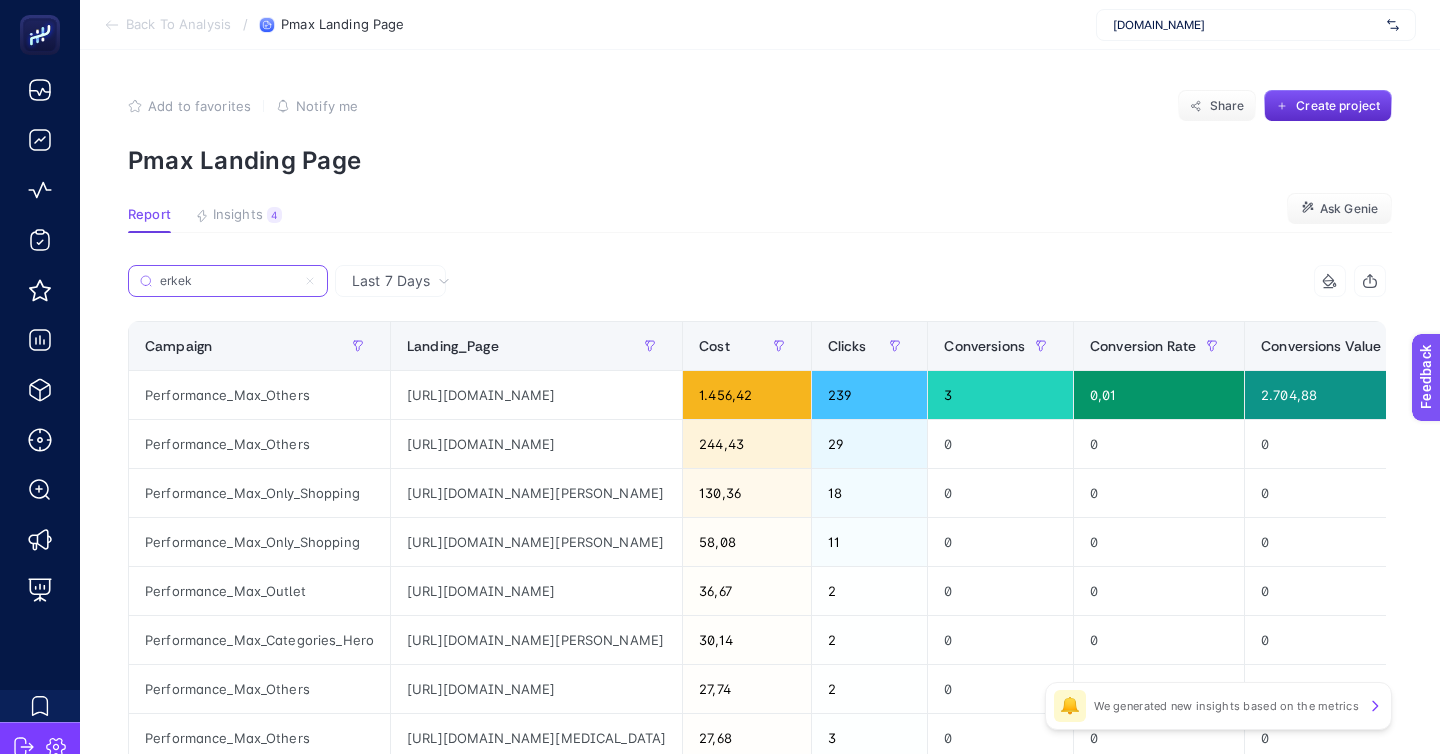 scroll, scrollTop: 0, scrollLeft: 242, axis: horizontal 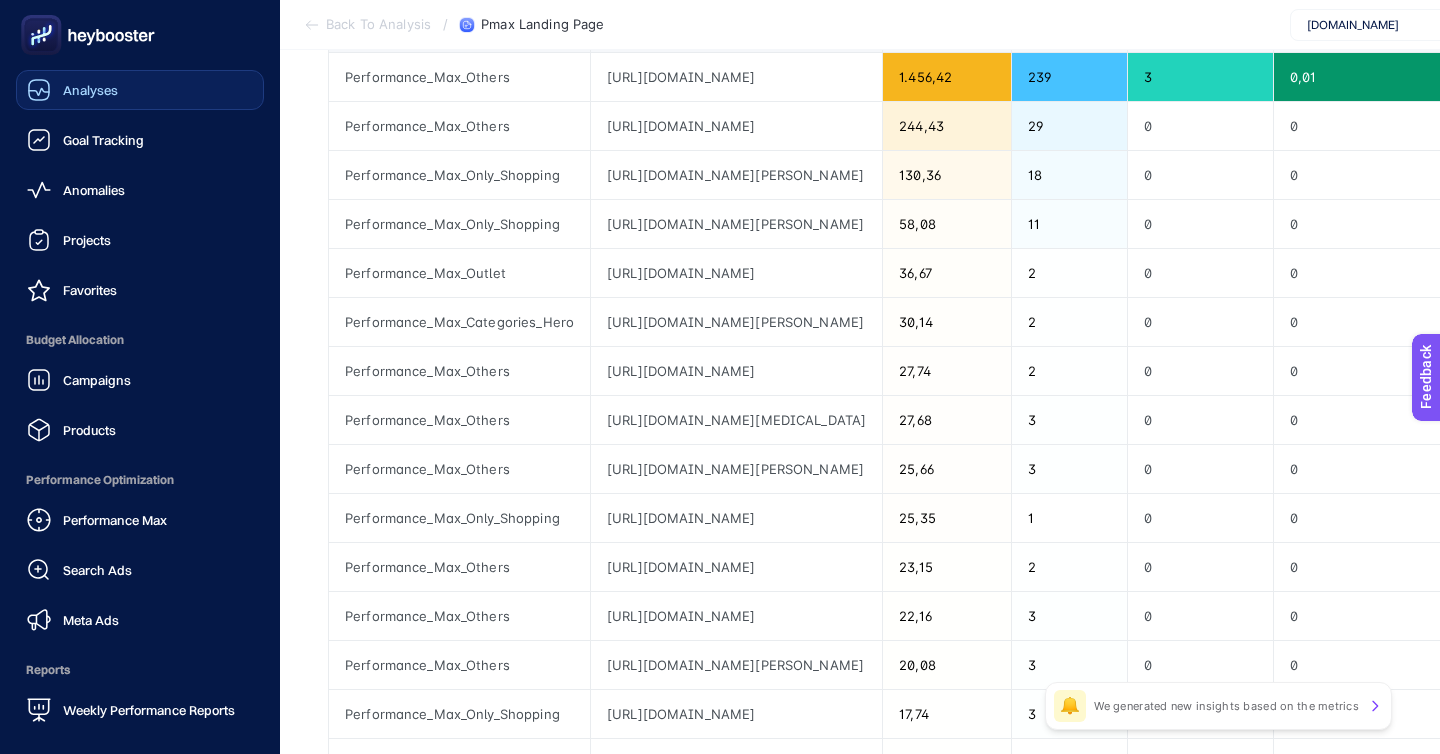 click on "Analyses" at bounding box center [90, 90] 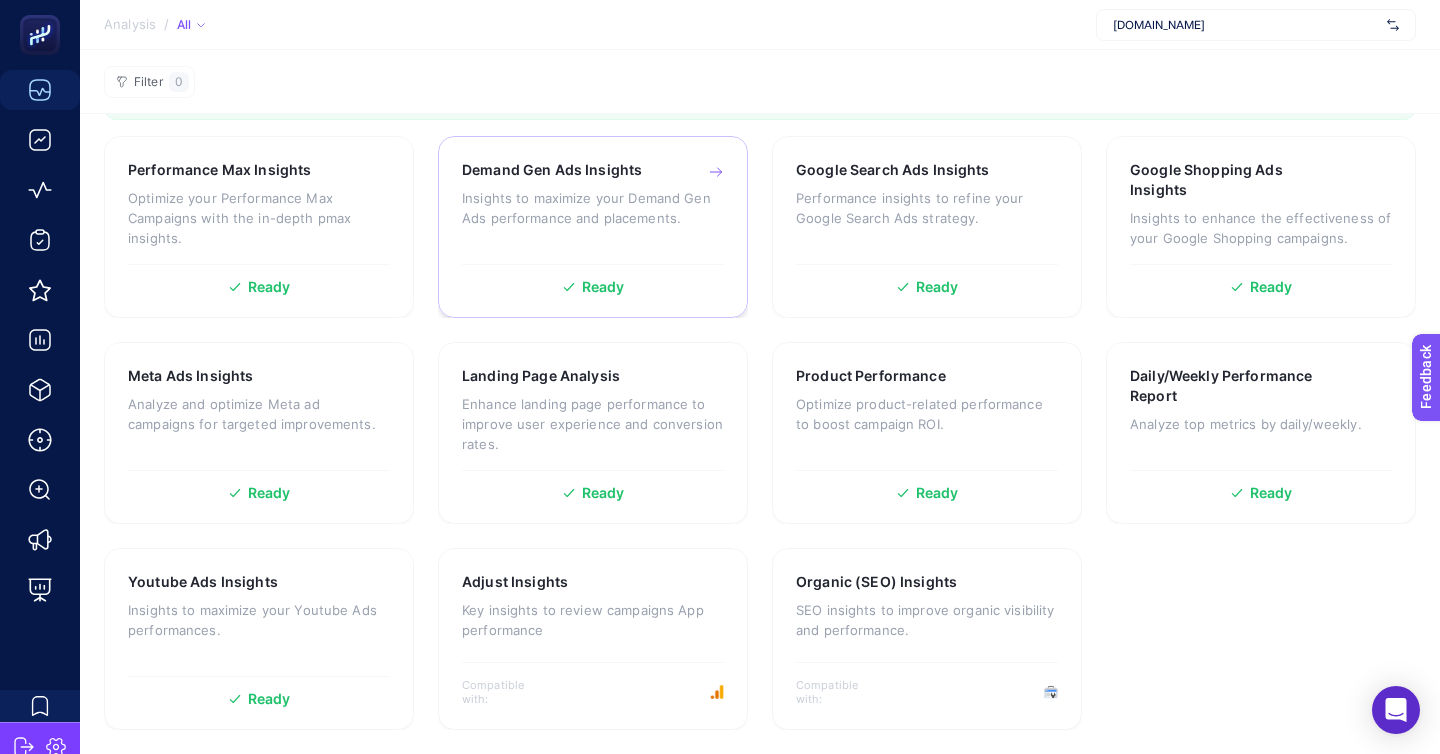 scroll, scrollTop: 153, scrollLeft: 0, axis: vertical 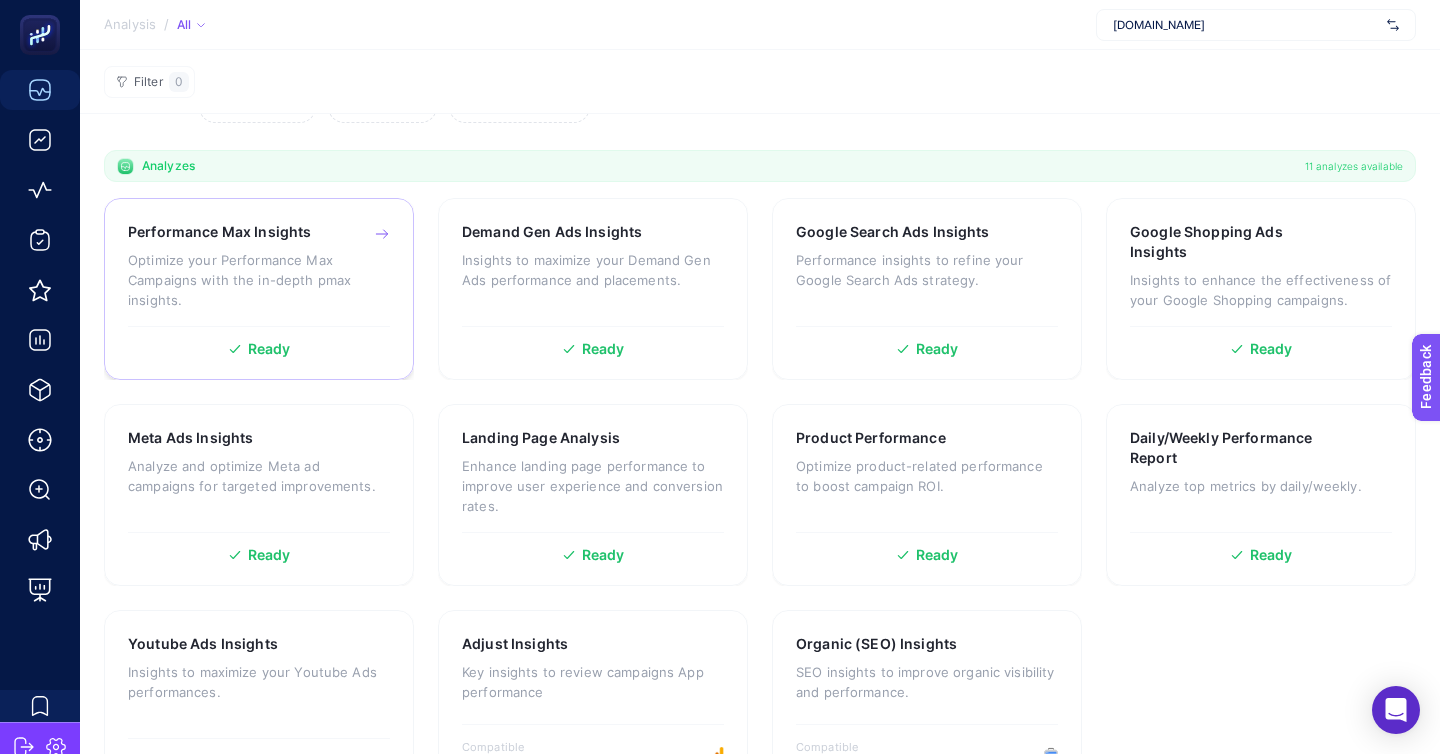 click on "Performance Max Insights Optimize your Performance Max Campaigns with the in-depth pmax insights." at bounding box center (259, 274) 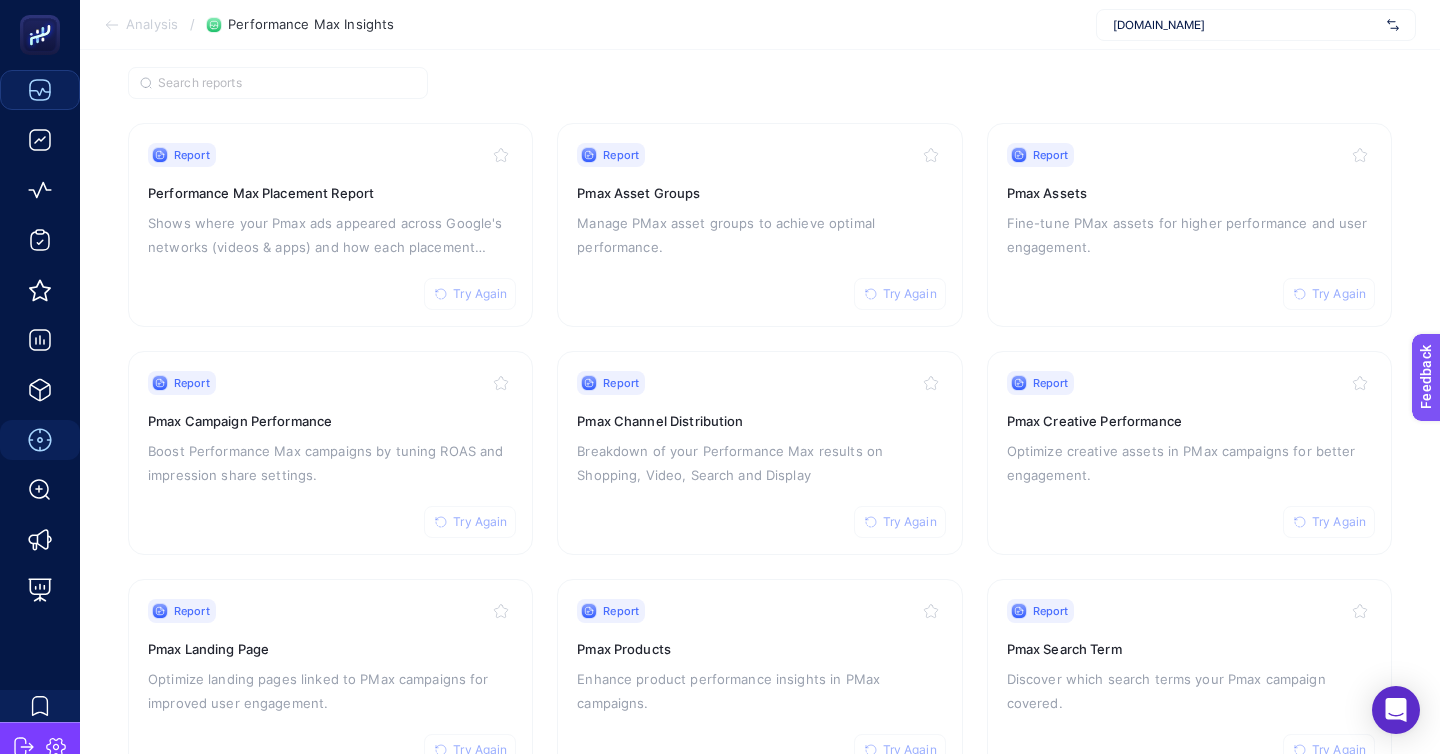 click on "Report Try Again Pmax Asset Groups Manage PMax asset groups to achieve optimal performance." at bounding box center [759, 225] 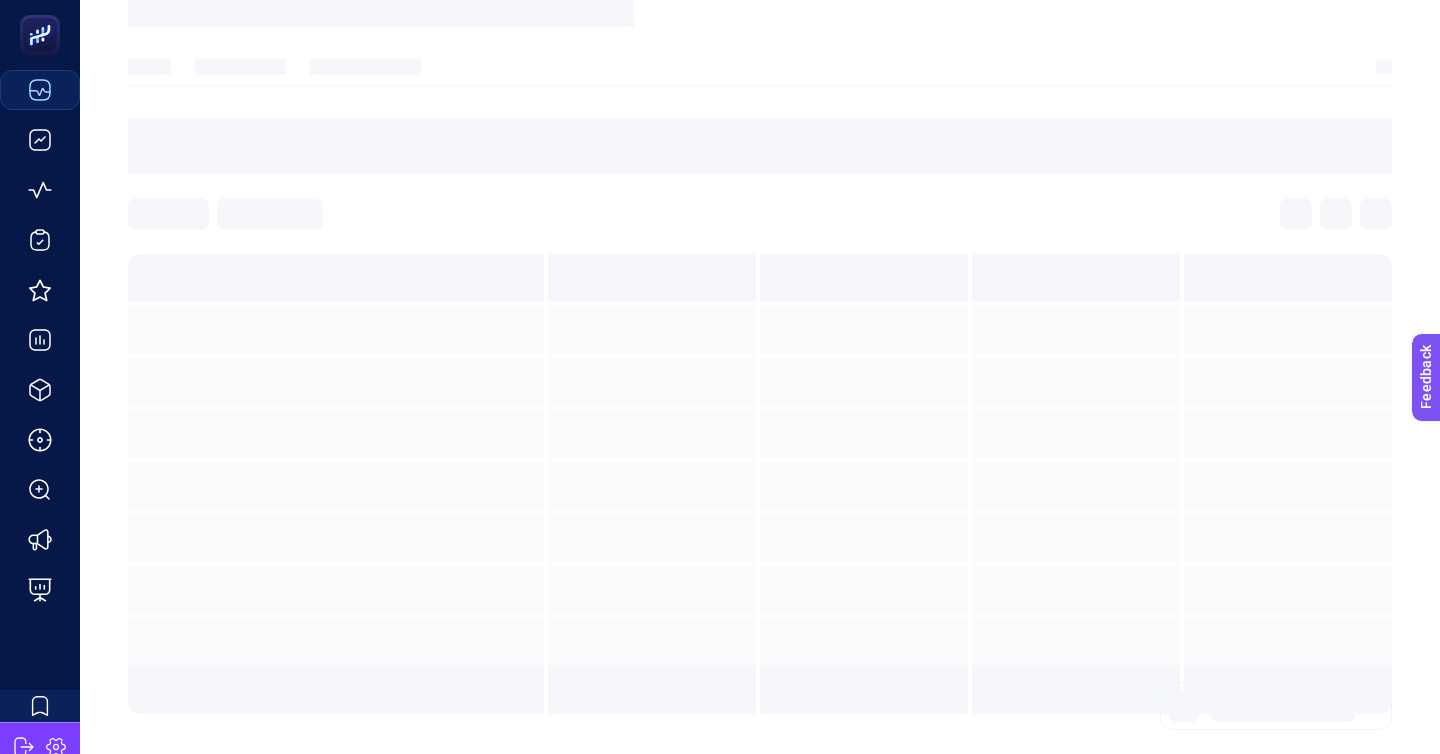 scroll, scrollTop: 0, scrollLeft: 0, axis: both 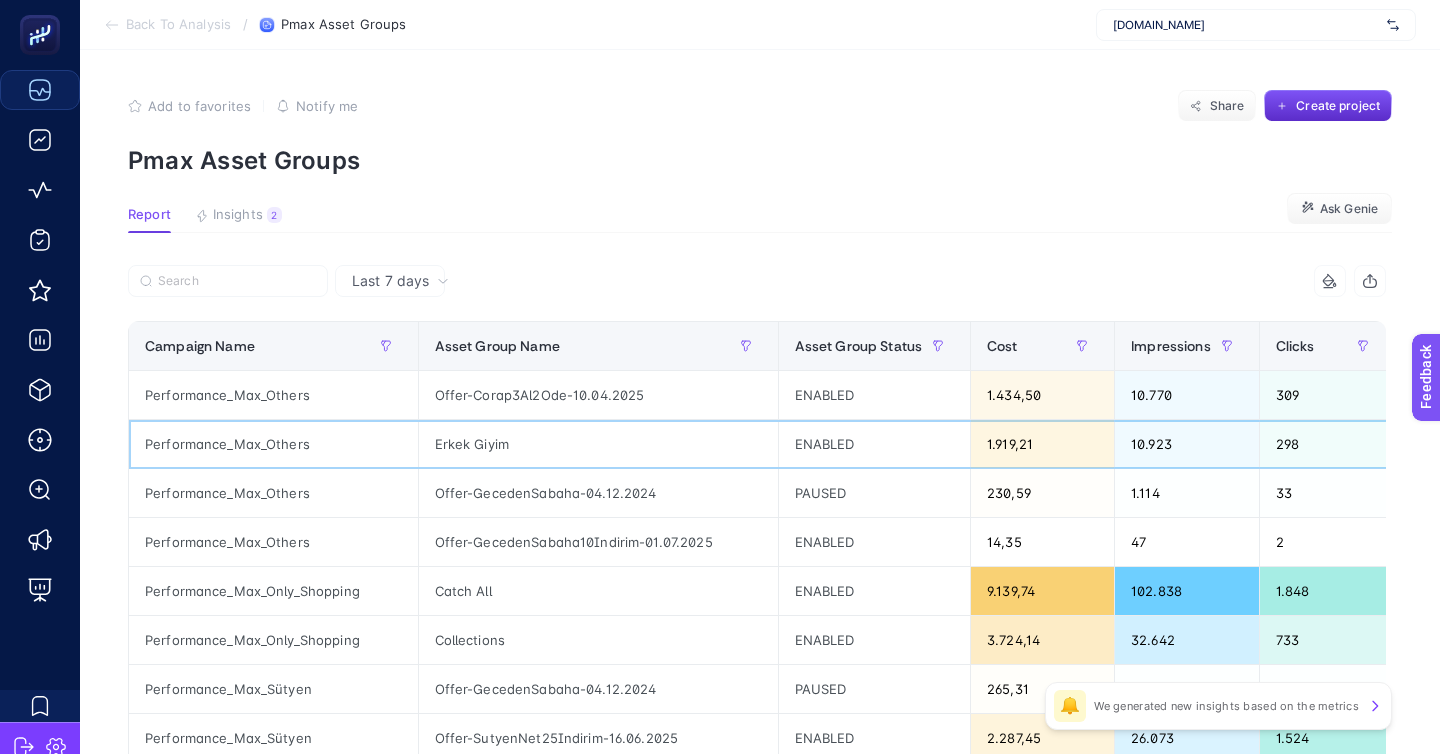 click on "Erkek Giyim" 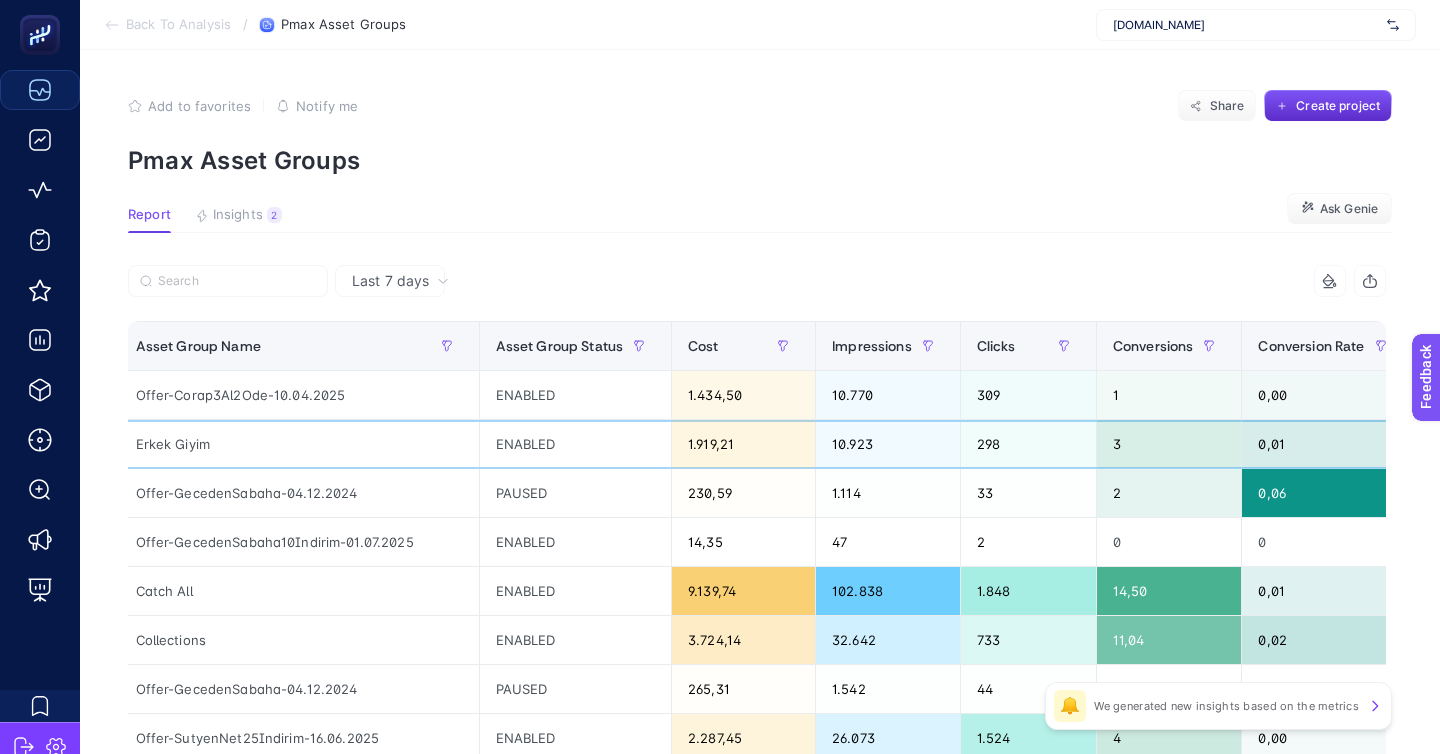 scroll, scrollTop: 0, scrollLeft: 0, axis: both 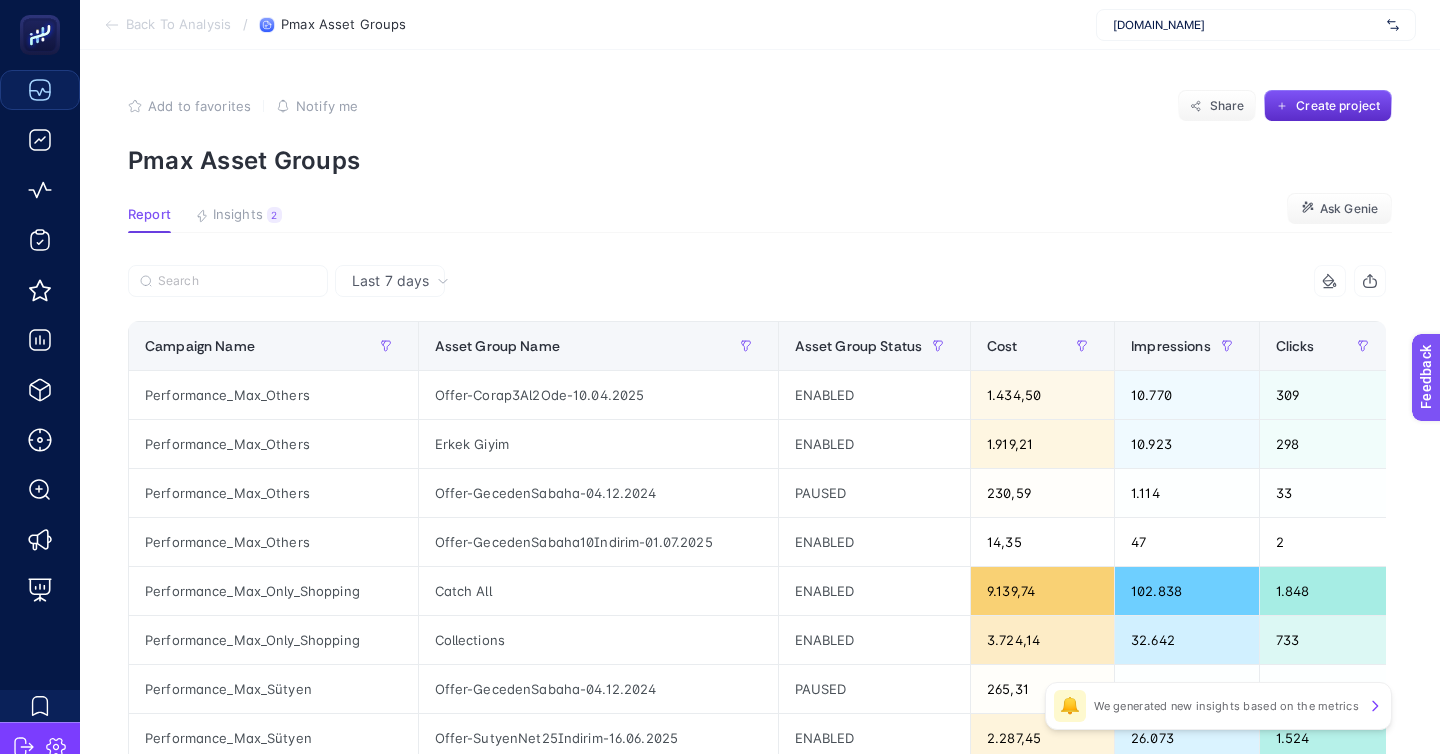 click on "7 items selected Campaign Name Asset Group Name Asset Group Status Cost Impressions Clicks Conversions Conversion Rate CPC ROAS 10 items selected + Performance_Max_Others Offer-Corap3Al2Ode-10.04.2025 ENABLED 1.434,50 10.770 309 1 0,00 4,64 0,28 Performance_Max_Others Erkek Giyim ENABLED 1.919,21 10.923 298 3 0,01 6,44 1,41 Performance_Max_Others Offer-GecedenSabaha-04.12.2024 PAUSED 230,59 1.114 33 2 0,06 6,99 11,06 Performance_Max_Others Offer-GecedenSabaha10Indirim-01.07.2025 ENABLED 14,35 47 2 0 0 7,17 0 Performance_Max_Only_Shopping Catch All ENABLED 9.139,74 102.838 1.848 14,50 0,01 4,95 3,39 Performance_Max_Only_Shopping Collections ENABLED 3.724,14 32.642 733 11,04 0,02 5,08 6,76 Performance_Max_Sütyen Offer-GecedenSabaha-04.12.2024 PAUSED 265,31 1.542 44 0 0 6,03 0 Performance_Max_Sütyen Offer-SutyenNet25Indirim-16.06.2025 ENABLED 2.287,45 26.073 1.524 4 0,00 1,50 2,00 Performance_Max_Sütyen Offer-GecedenSabaha10Indirim-01.07.2025 ENABLED 44,90 297 6 0 0 7,48 0 Performance_Max_Plaj_Giyim_New_User" at bounding box center [757, 859] 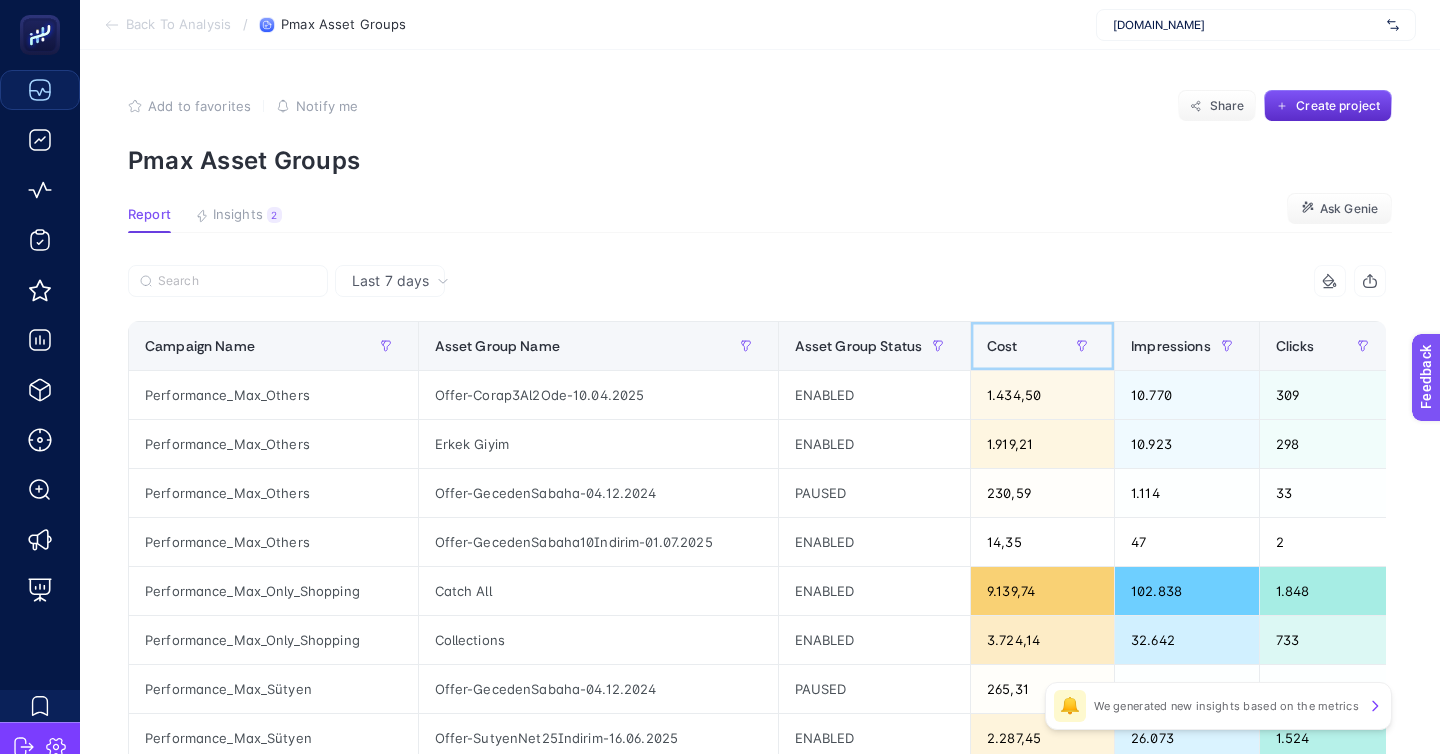 click on "Cost" 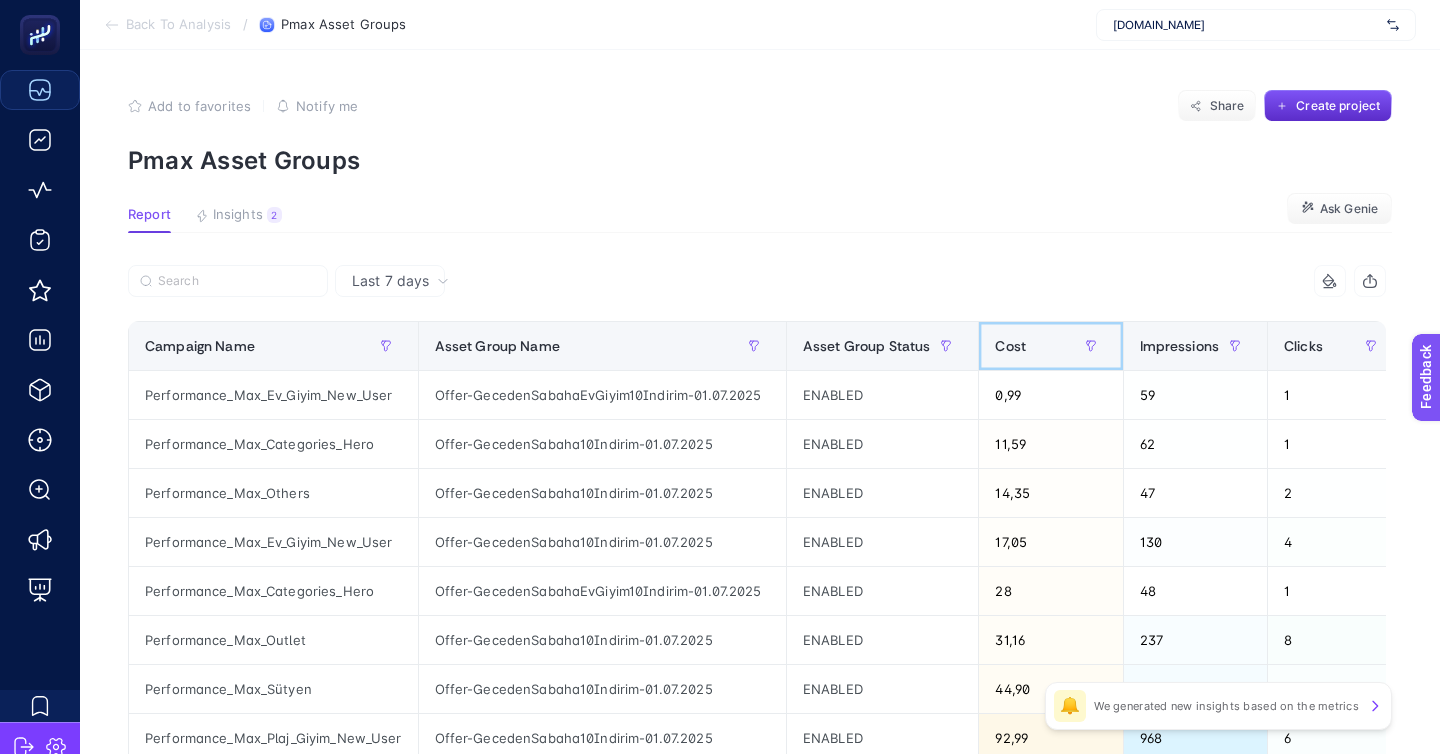 click on "Cost" 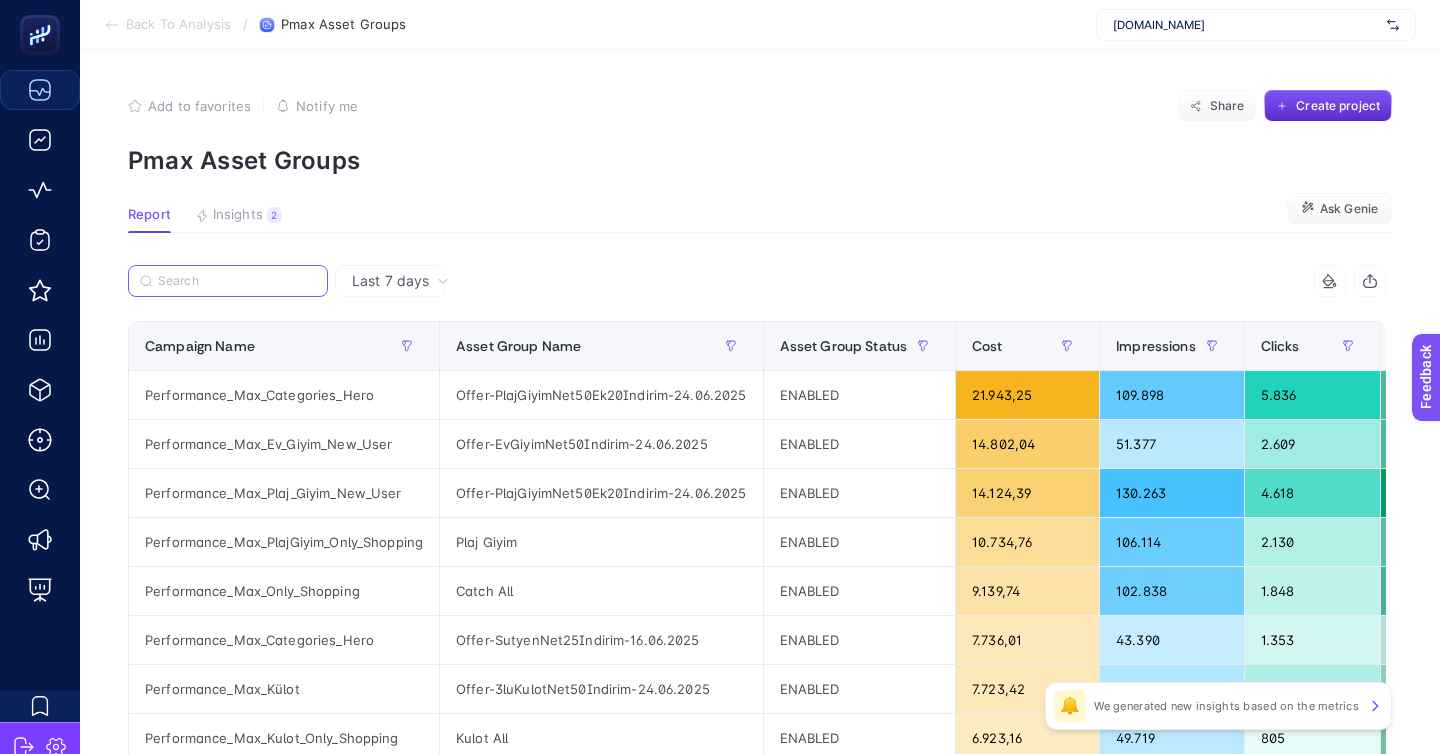 click at bounding box center [237, 281] 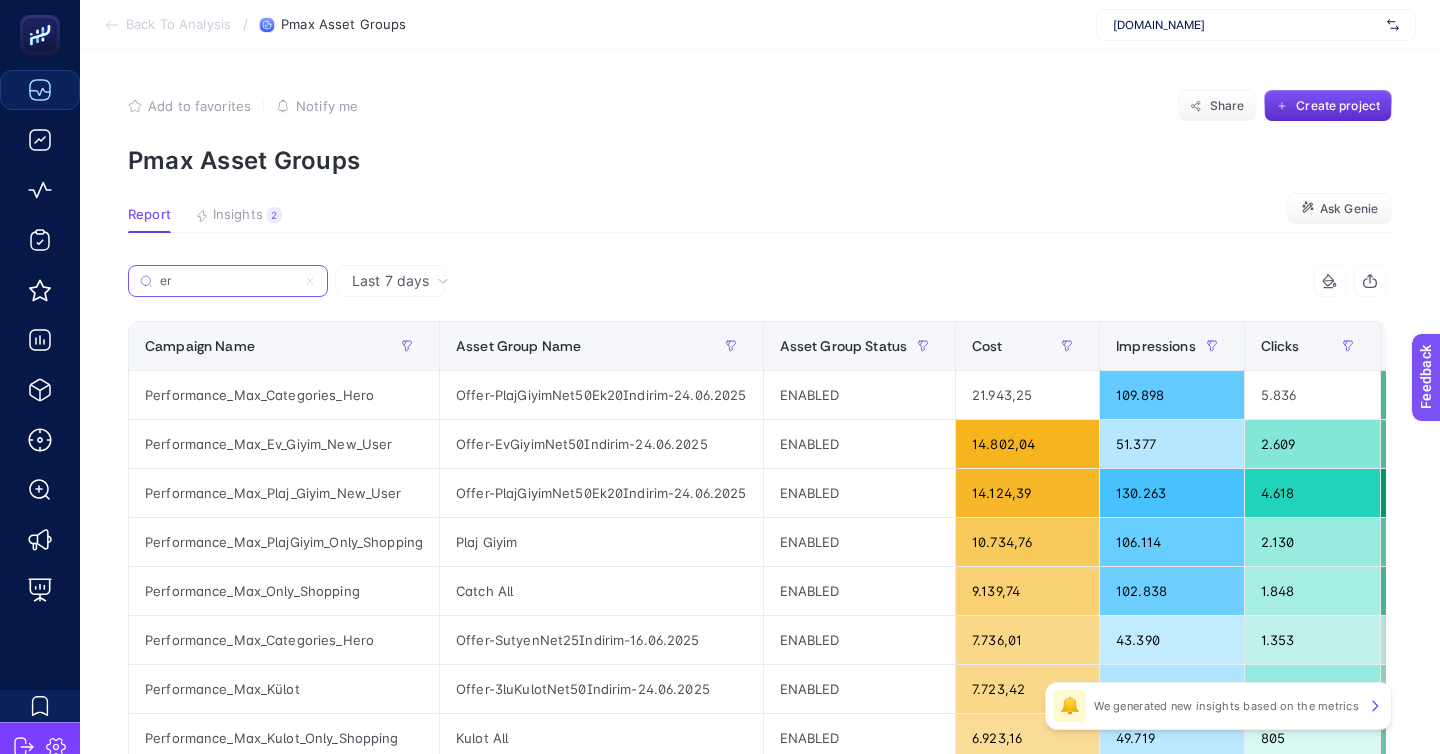 type on "e" 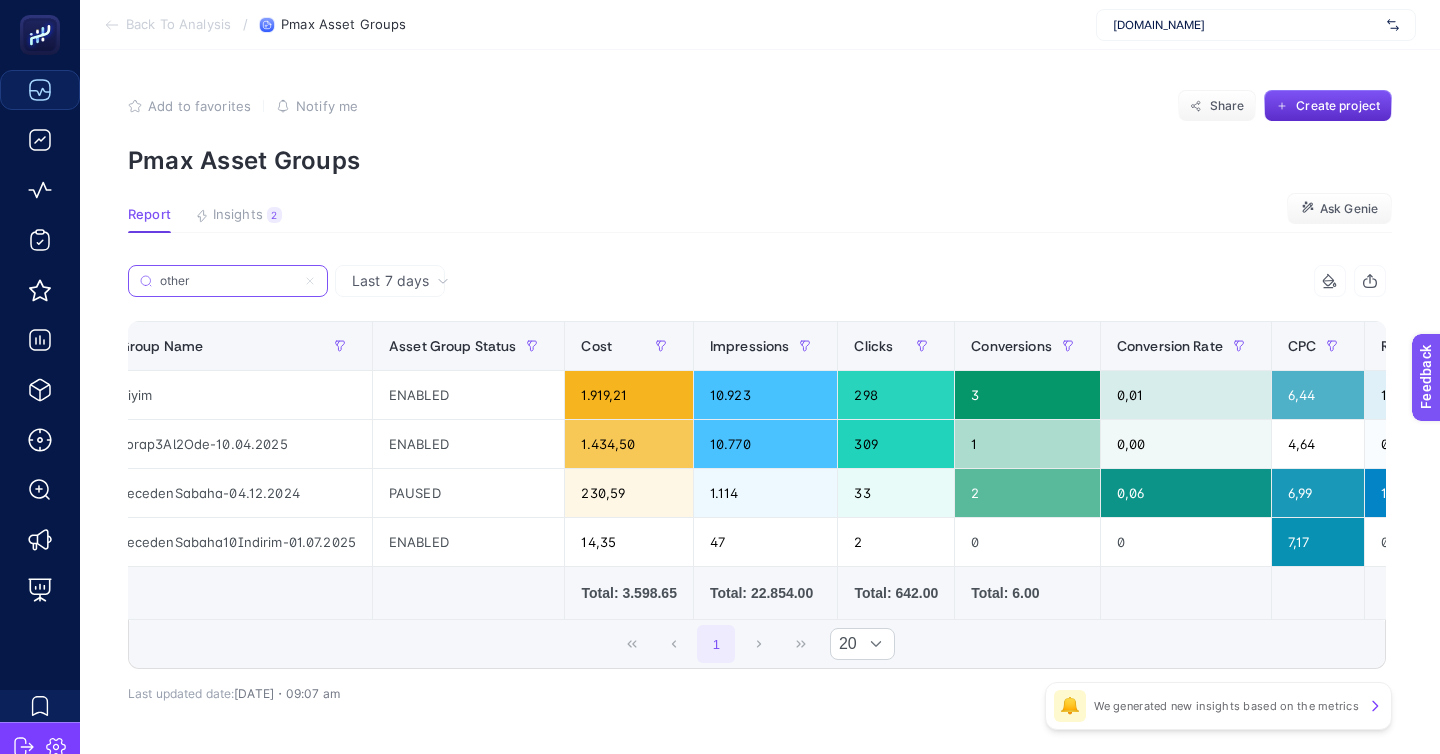 scroll, scrollTop: 0, scrollLeft: 280, axis: horizontal 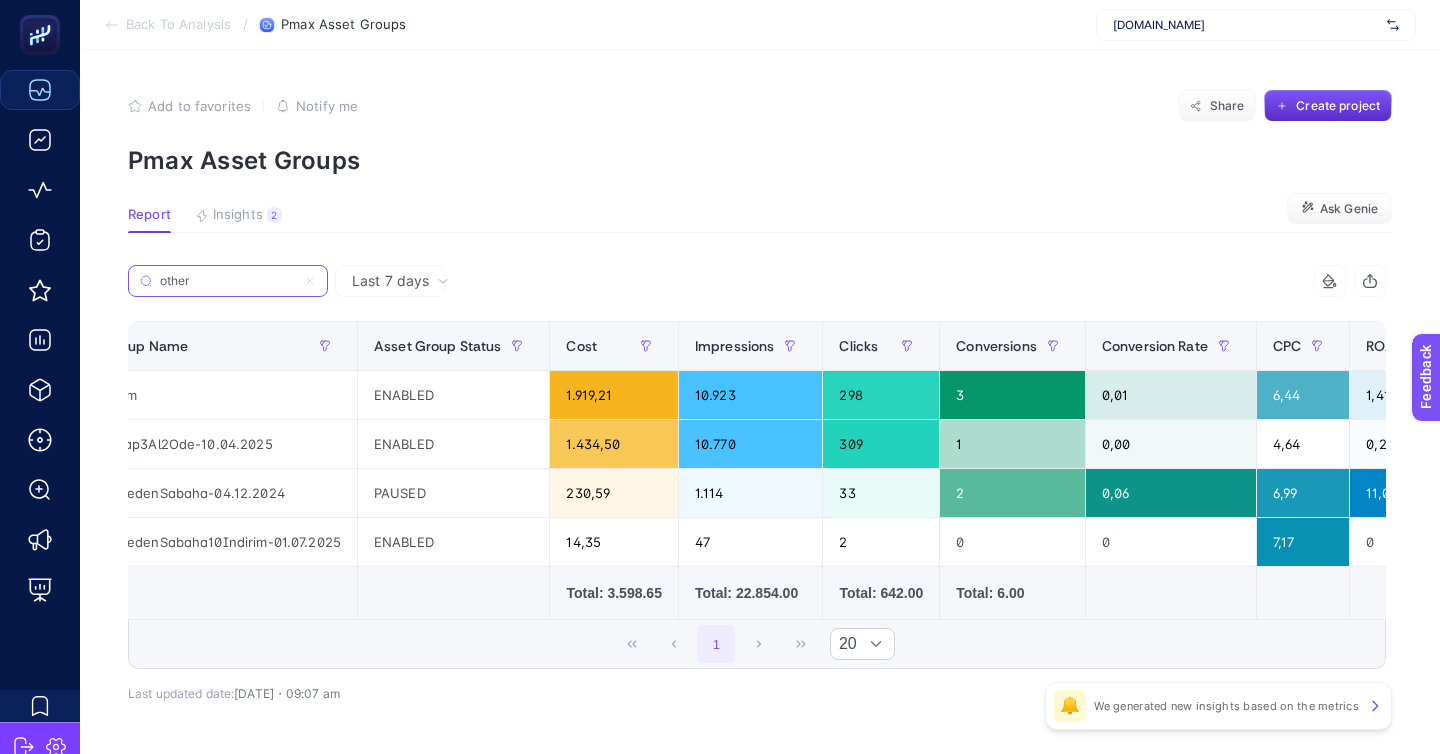 type on "other" 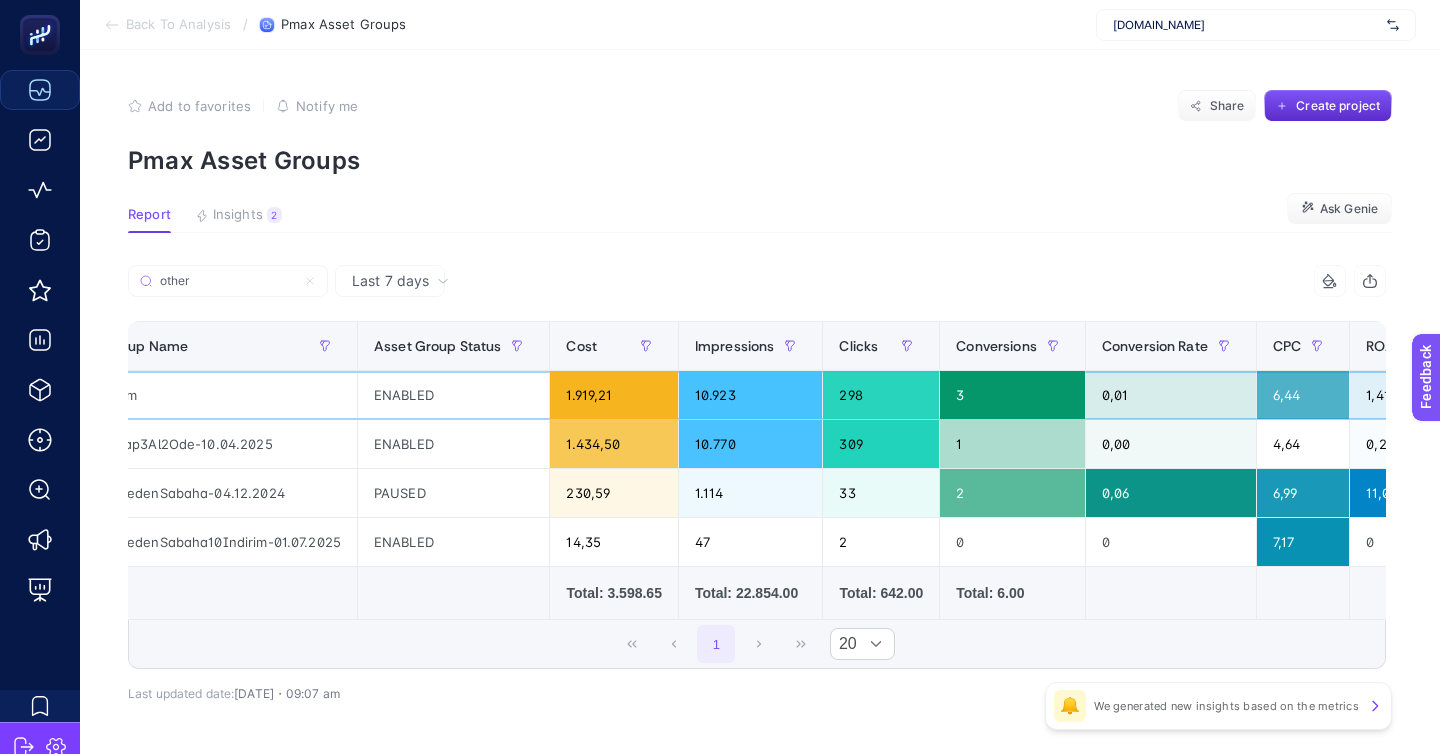 click on "10.923" 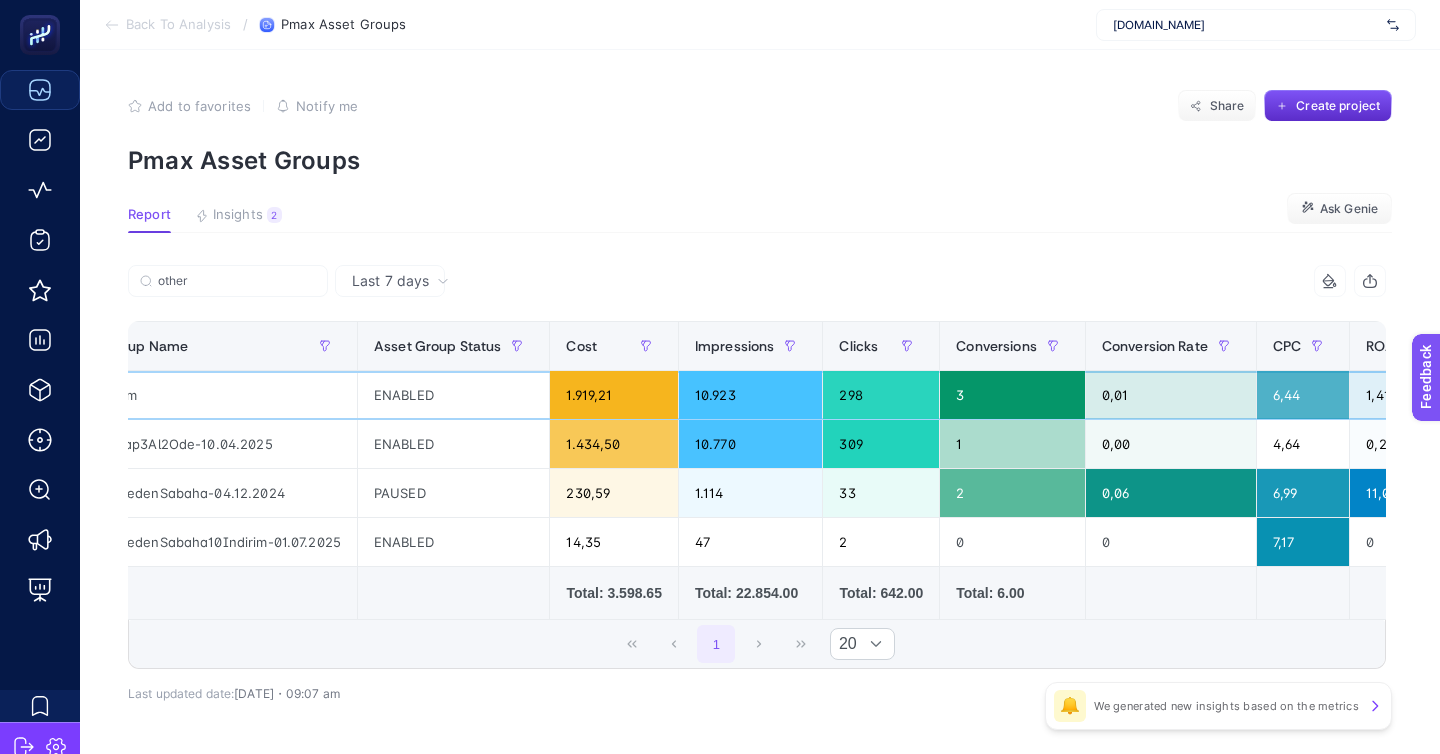 scroll, scrollTop: 0, scrollLeft: 0, axis: both 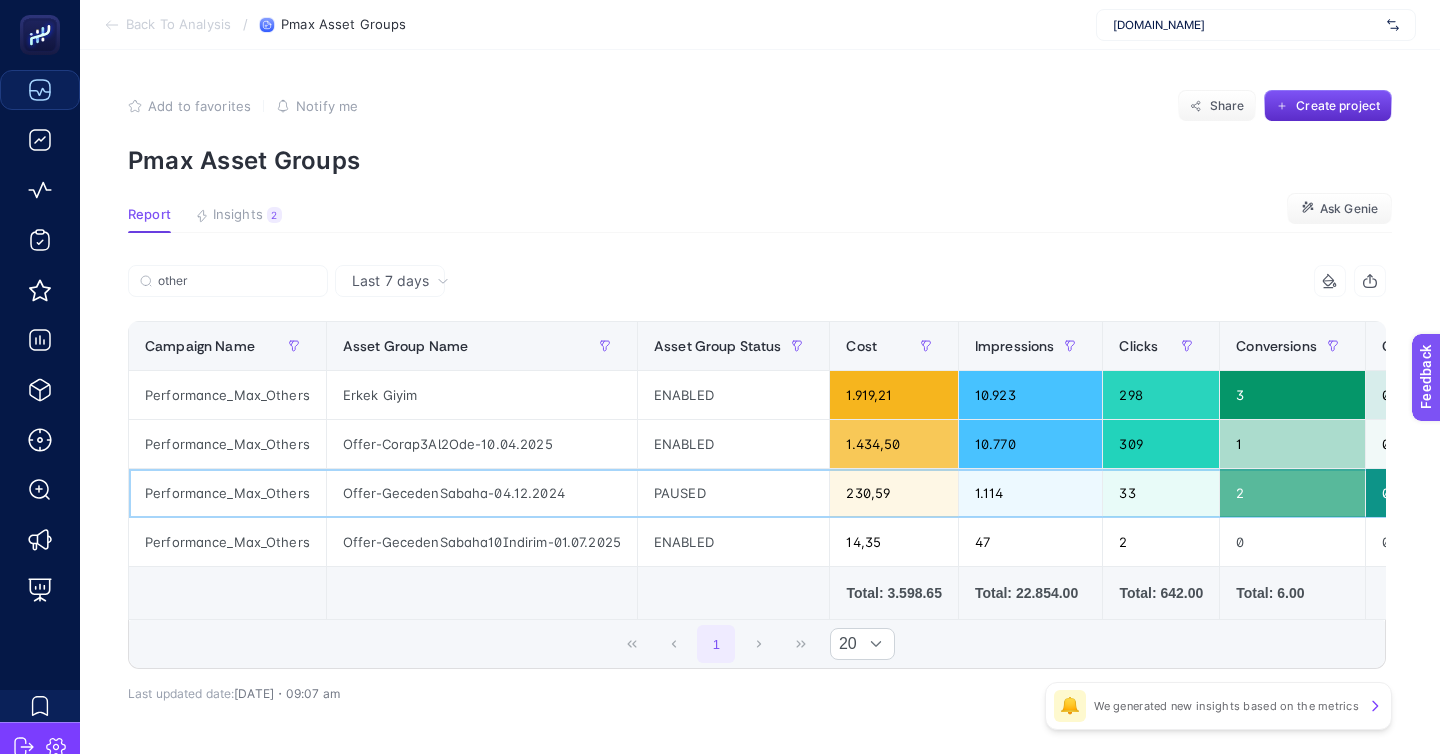 click on "Offer-GecedenSabaha-04.12.2024" 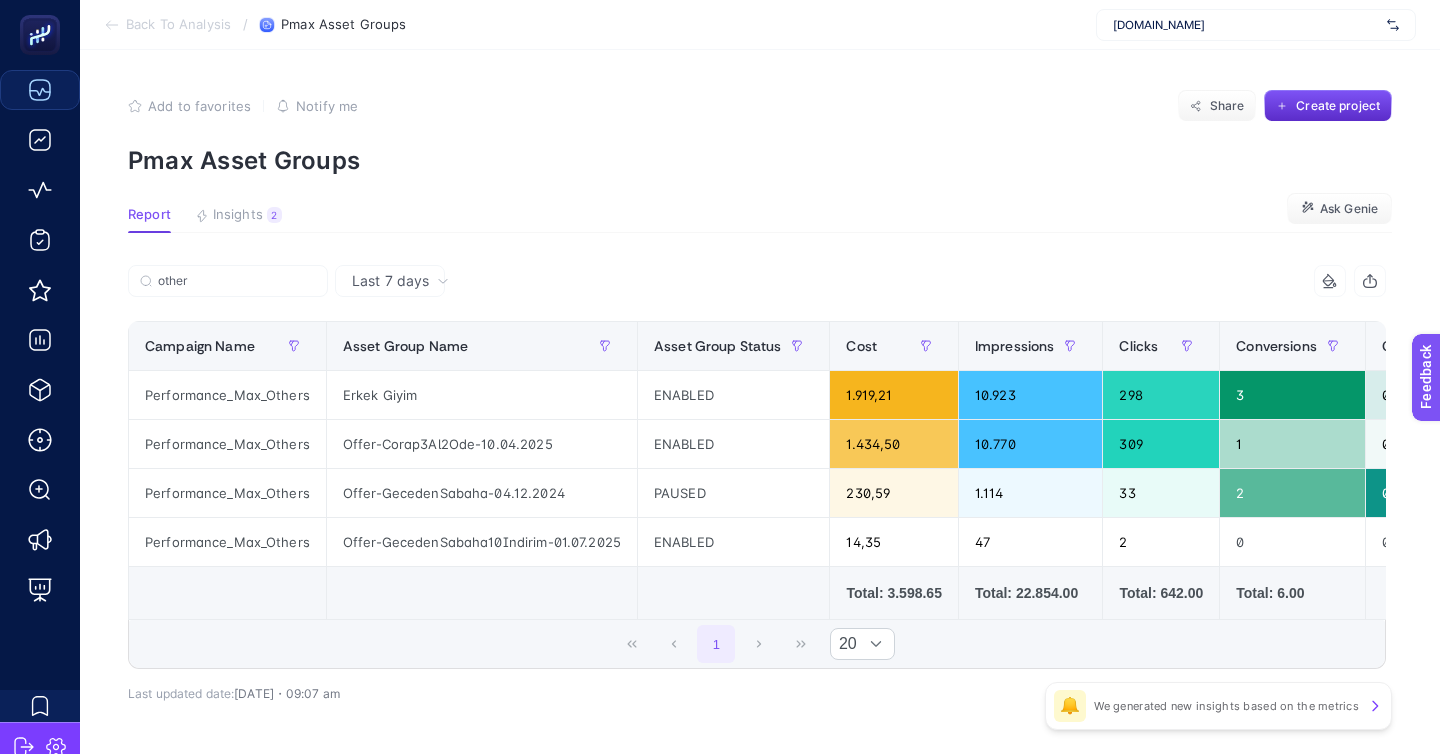 click on "Back To Analysis" at bounding box center [178, 25] 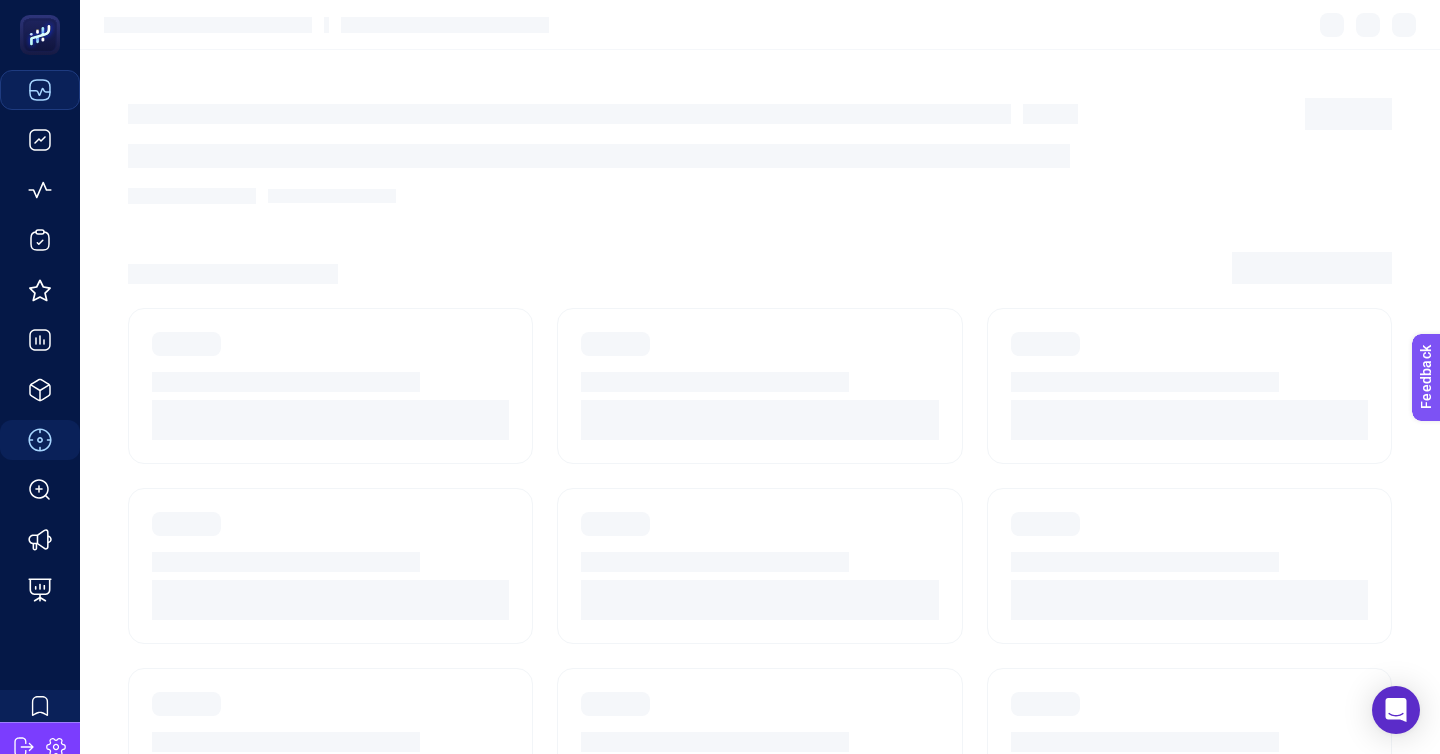 scroll, scrollTop: 153, scrollLeft: 0, axis: vertical 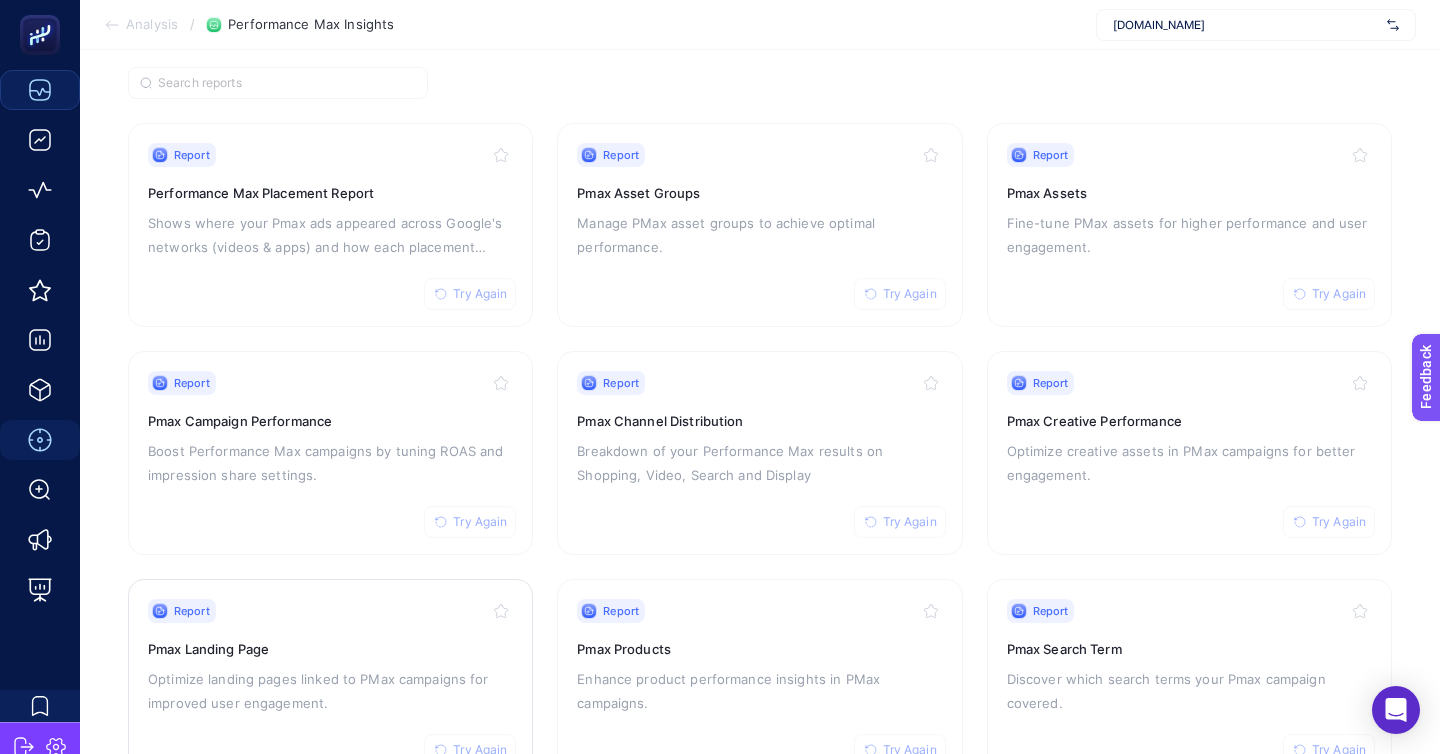 click on "Pmax Landing Page" at bounding box center [330, 649] 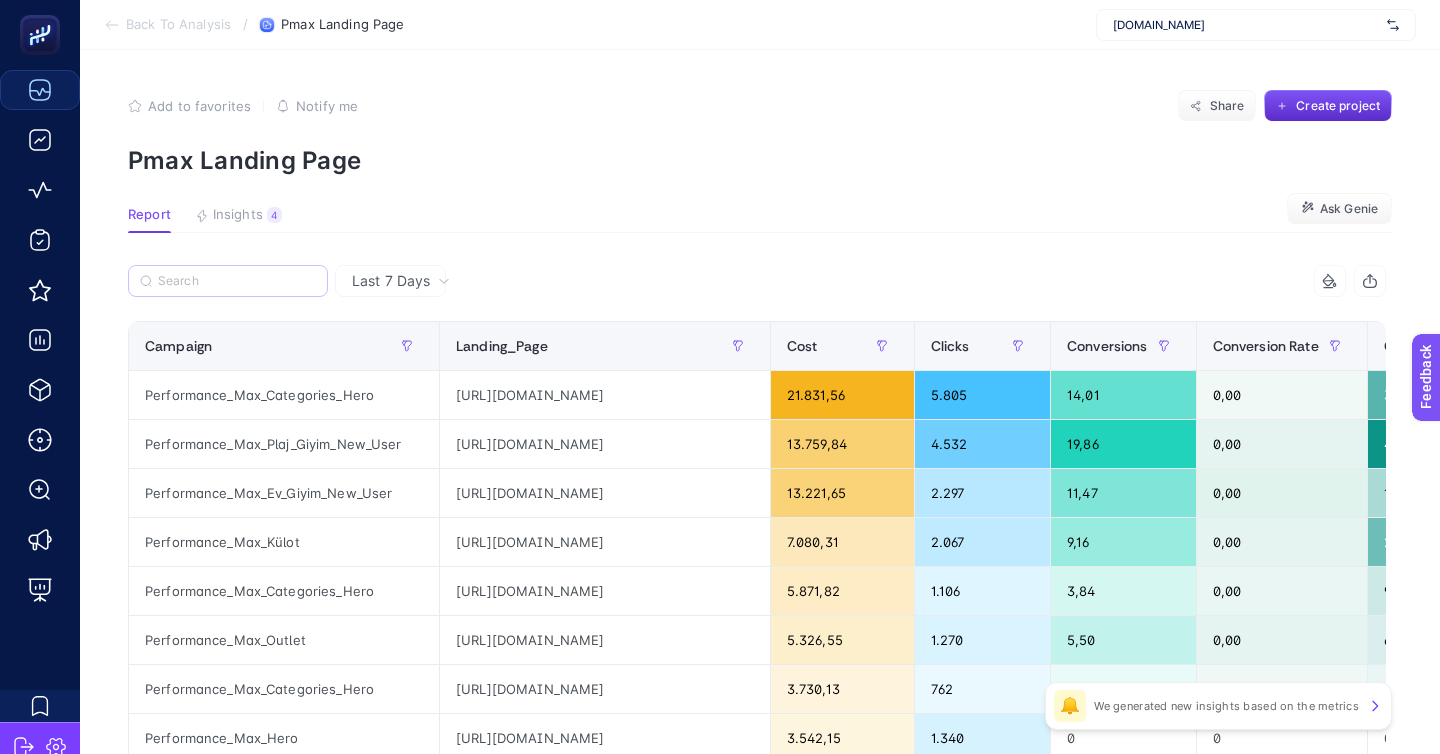 click at bounding box center (228, 281) 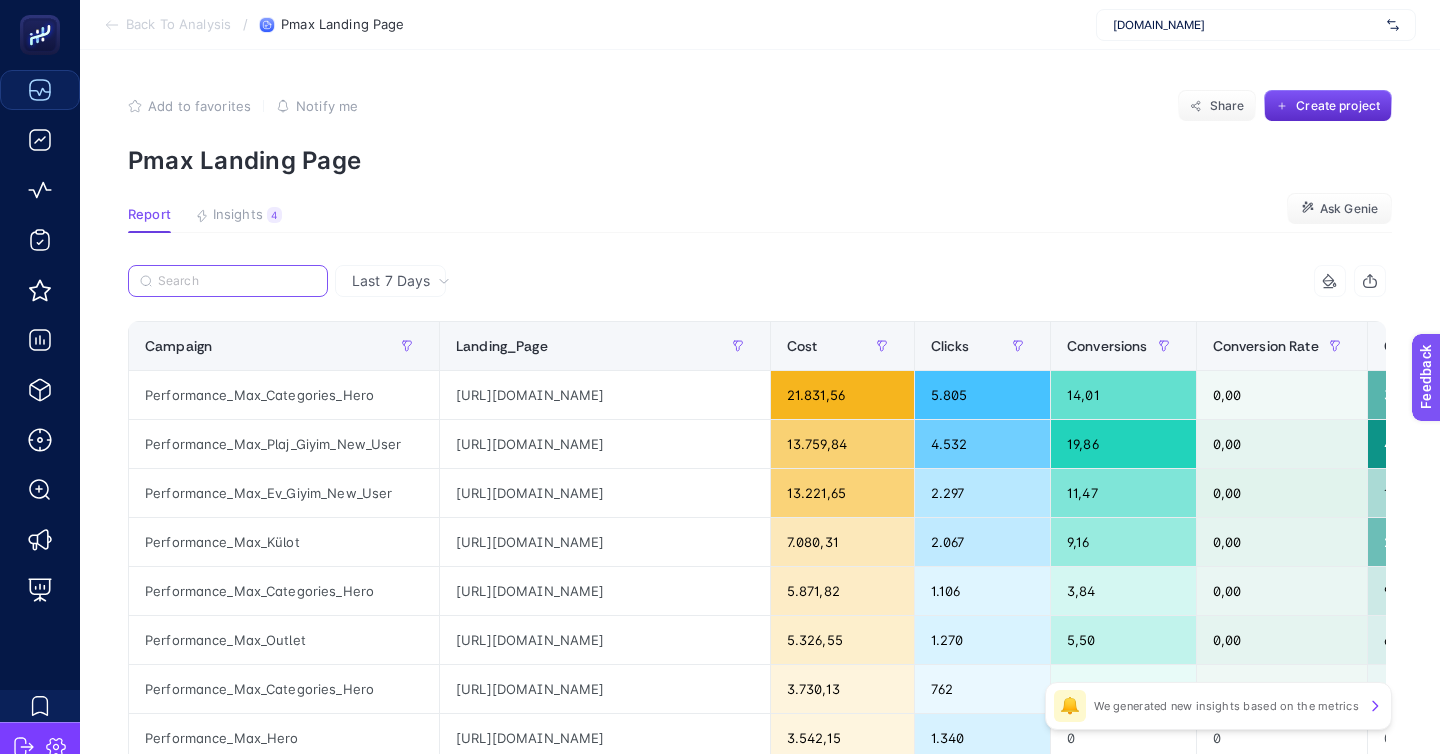 click at bounding box center (237, 281) 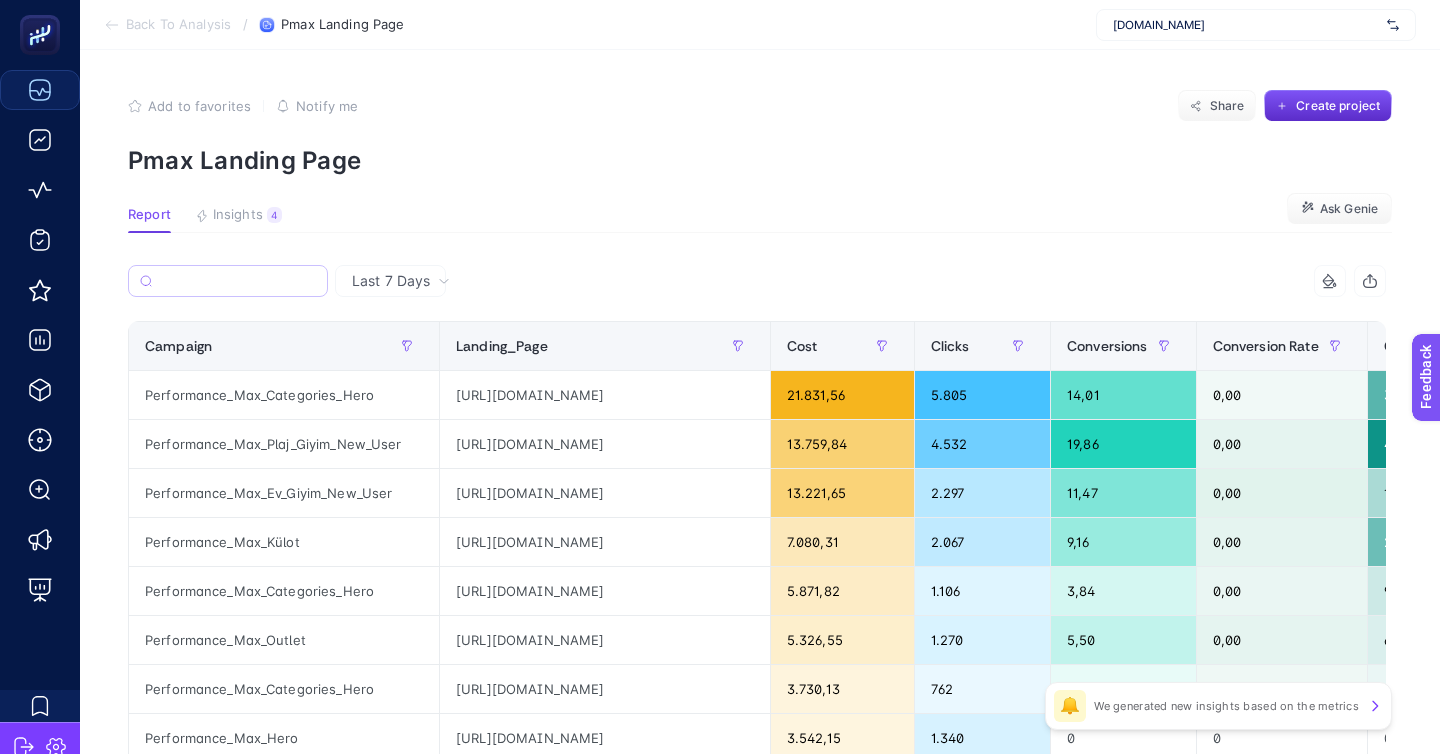 click at bounding box center (228, 281) 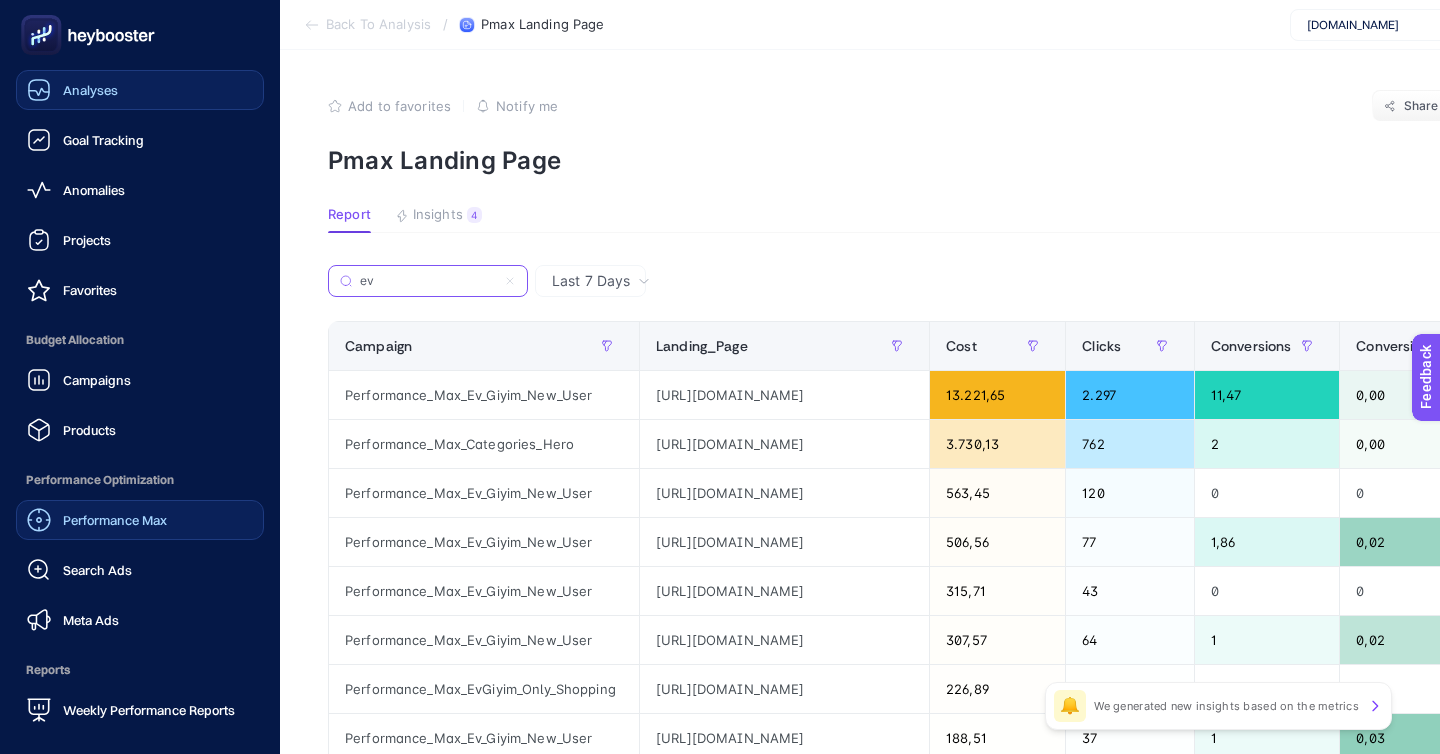 type on "ev" 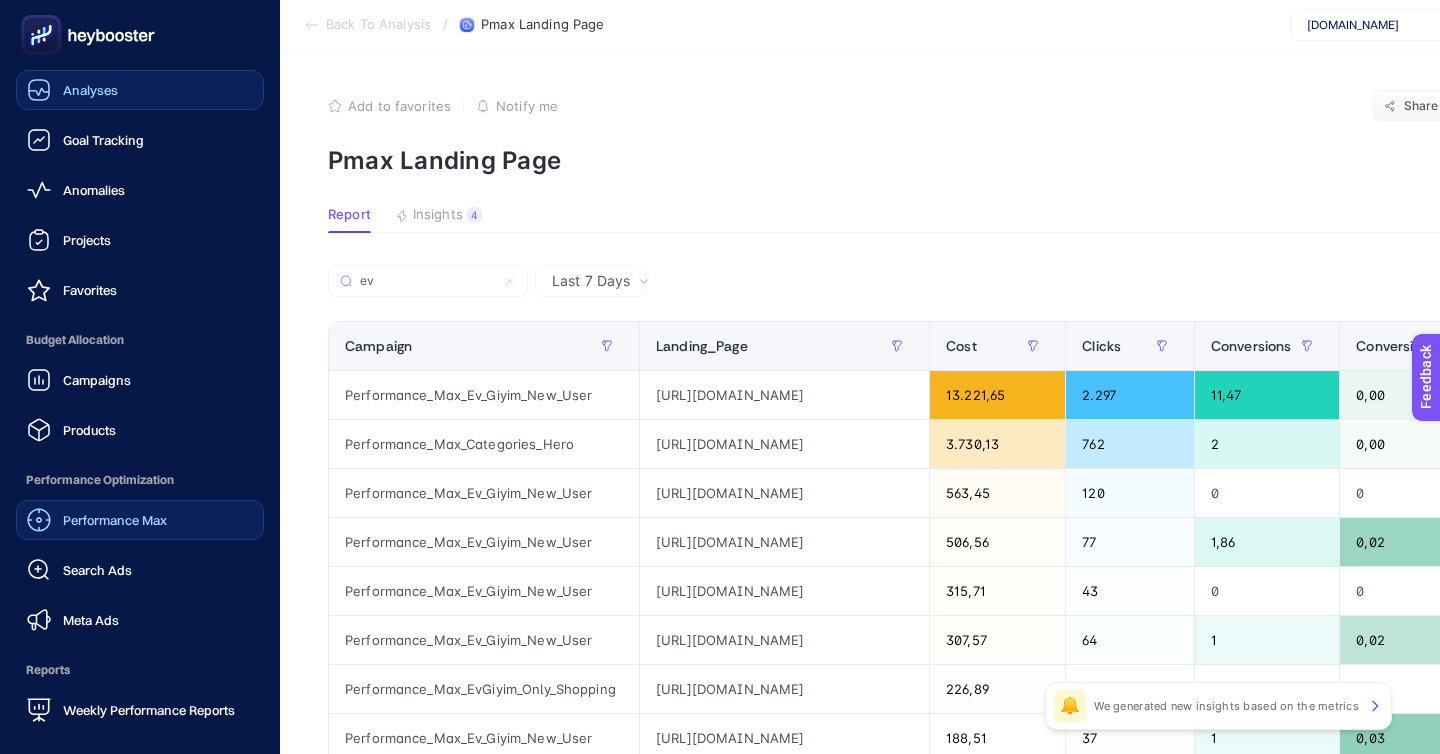 click on "Performance Max" at bounding box center (115, 520) 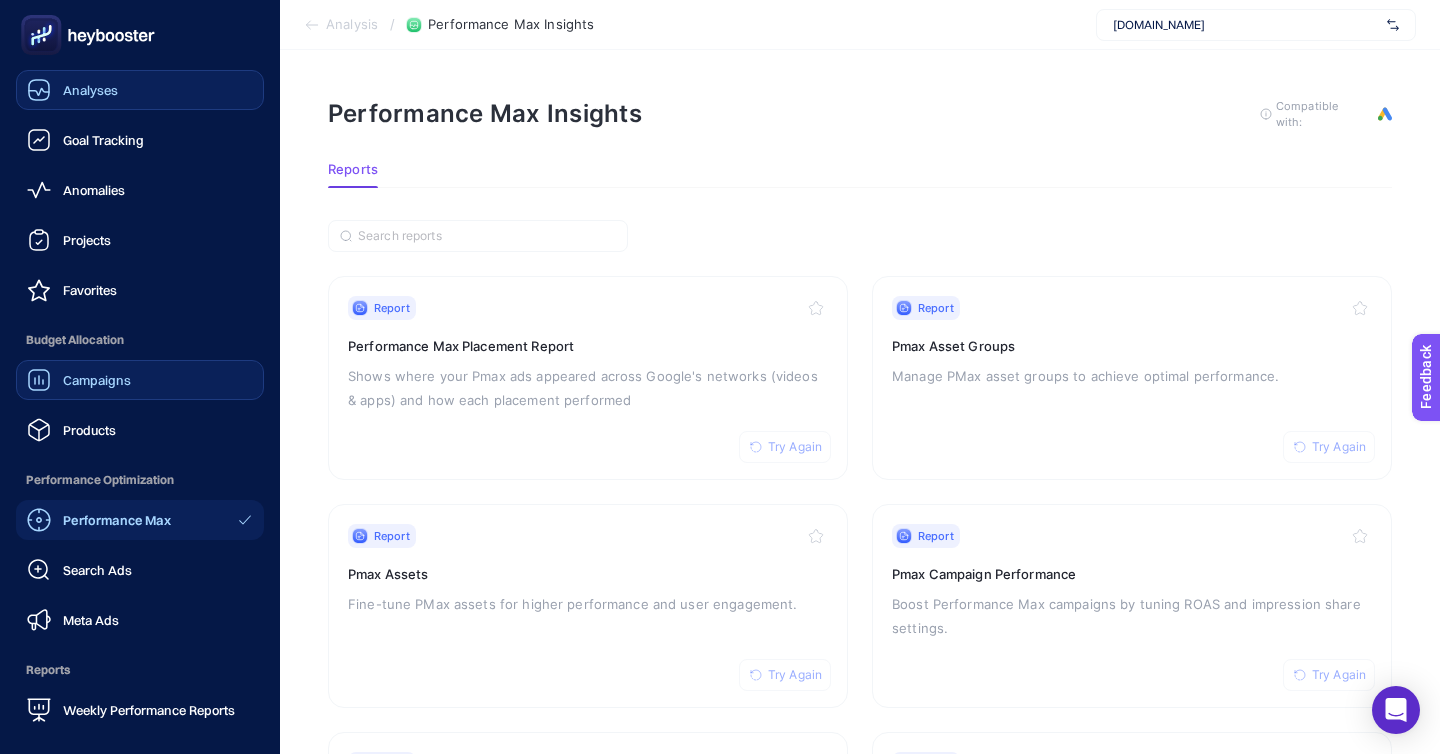 click on "Campaigns" 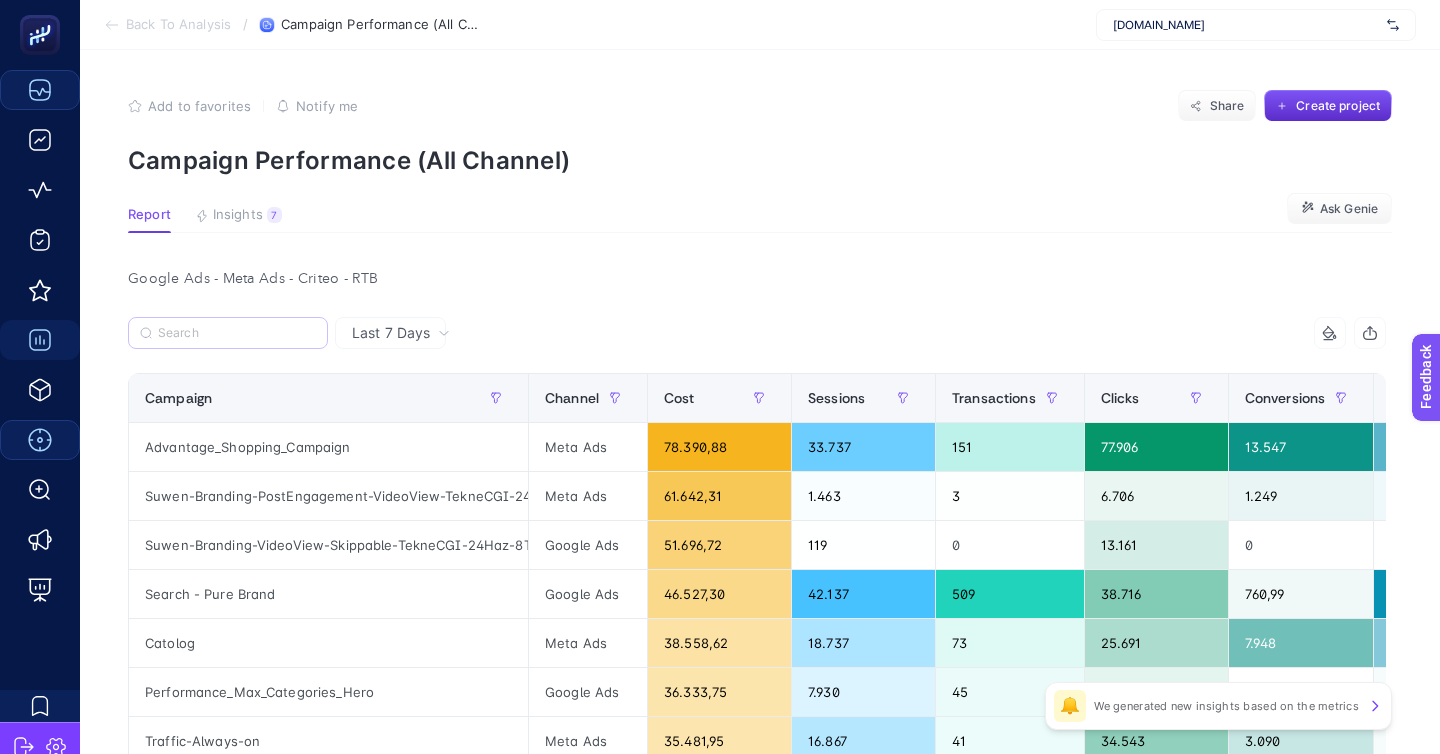 click at bounding box center (228, 333) 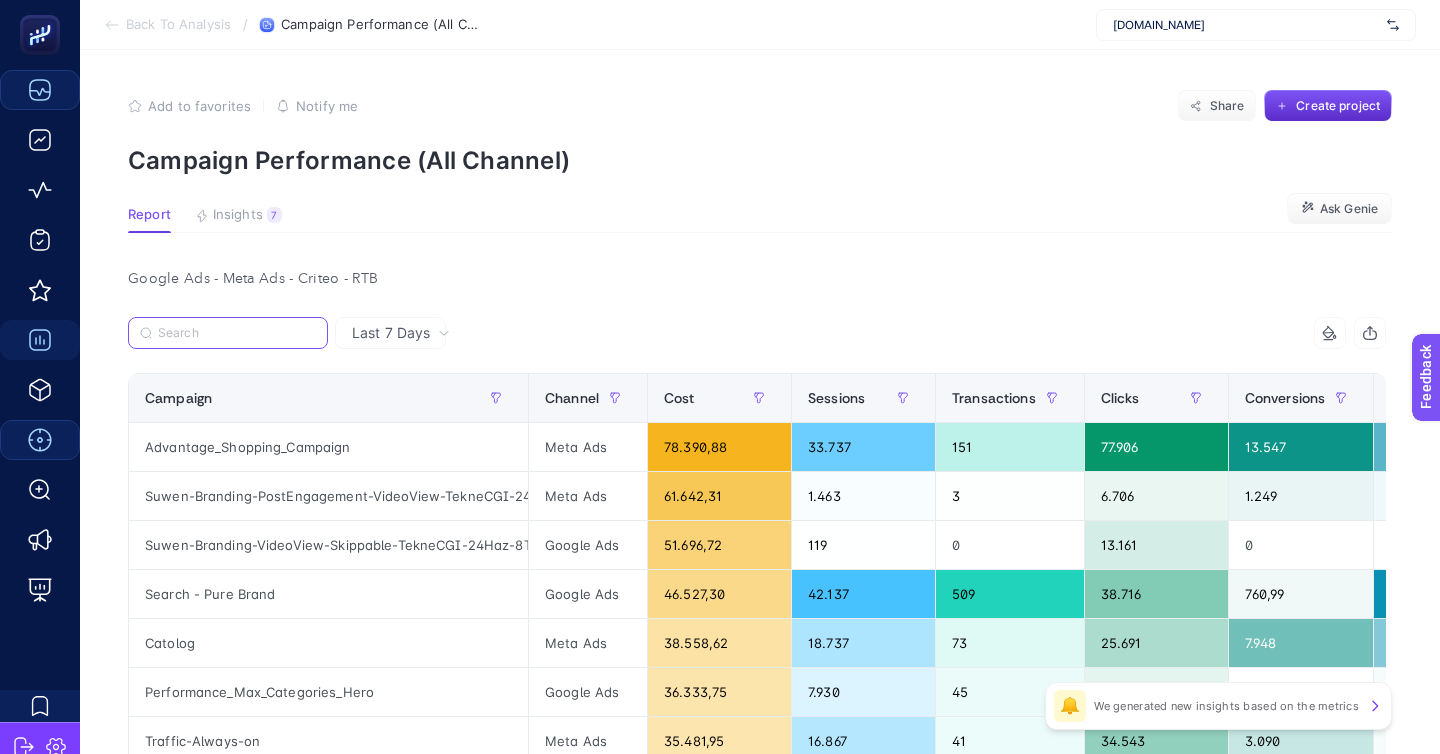 click at bounding box center [237, 333] 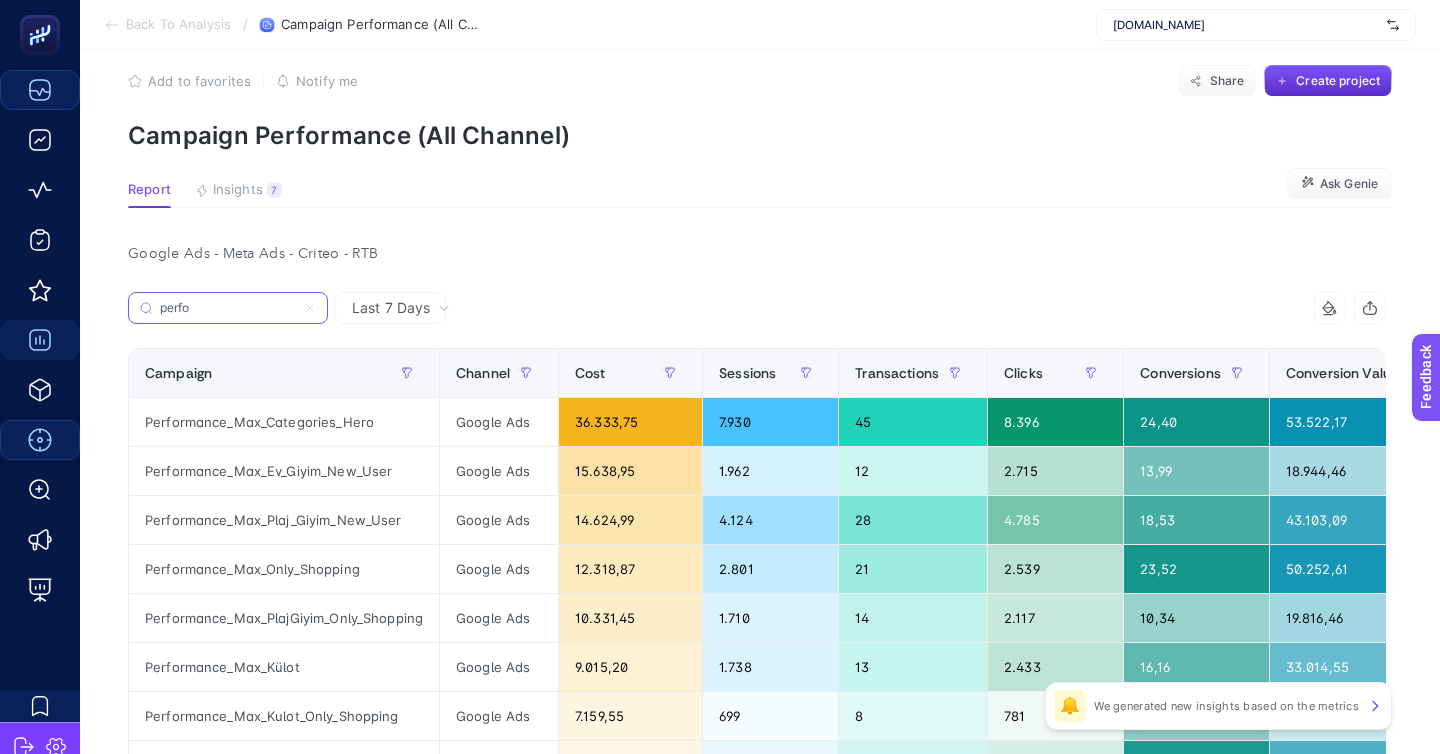 scroll, scrollTop: 4, scrollLeft: 0, axis: vertical 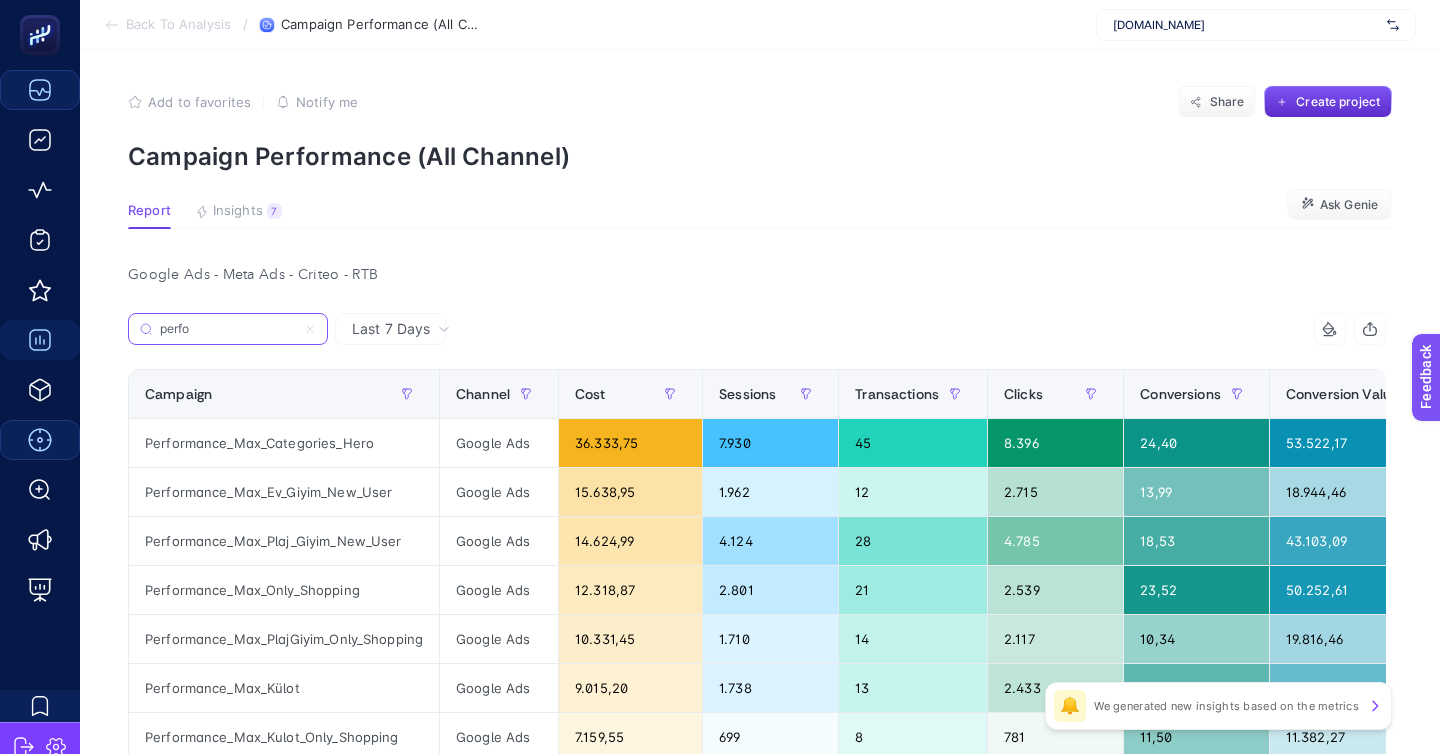type on "perfo" 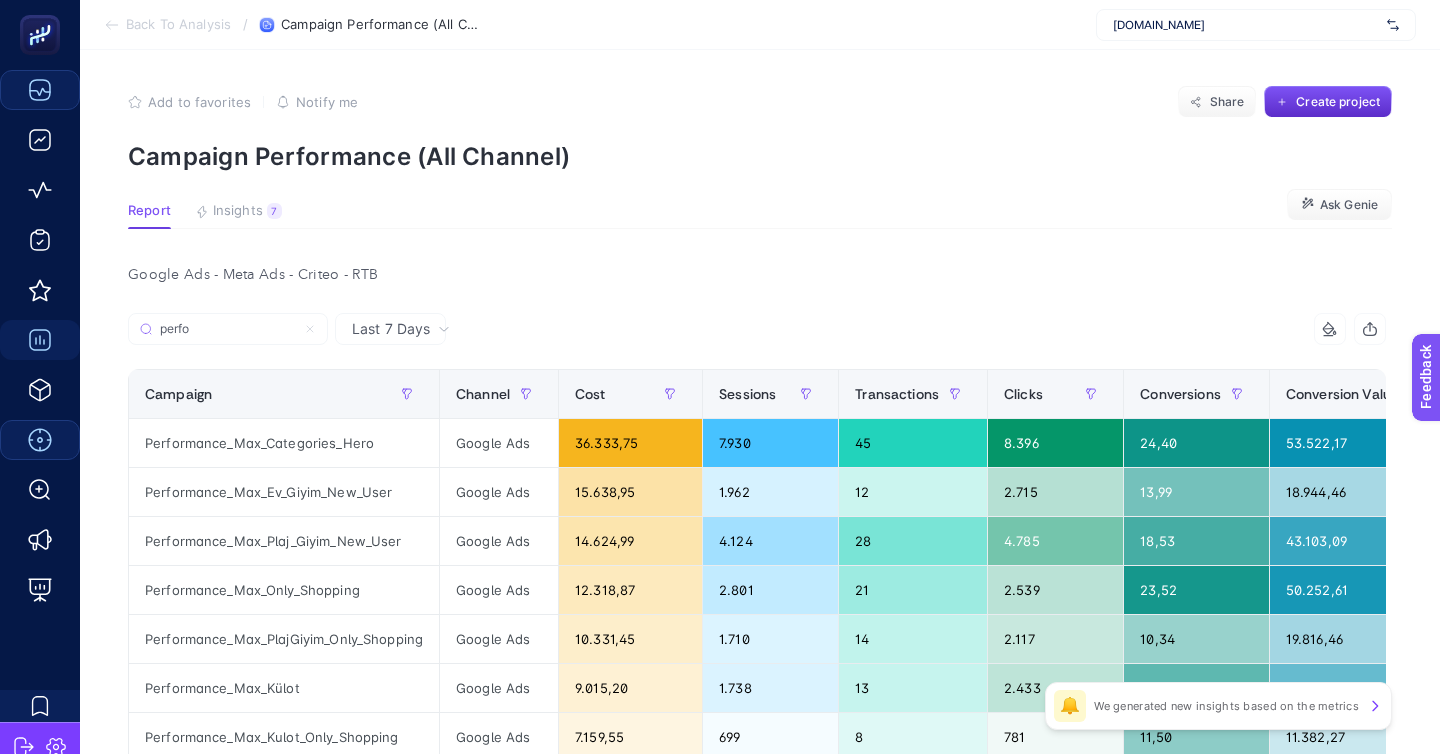 click on "Google Ads" 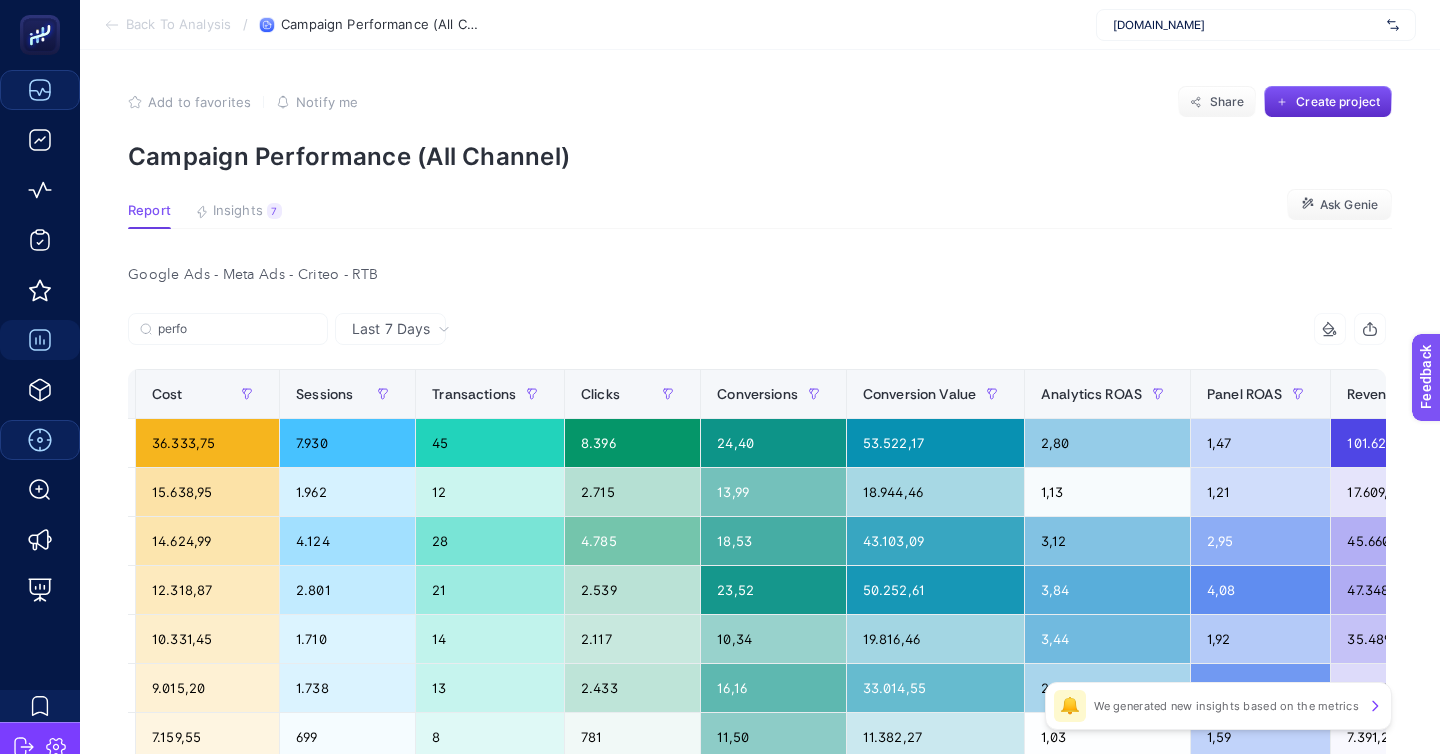 scroll, scrollTop: 0, scrollLeft: 497, axis: horizontal 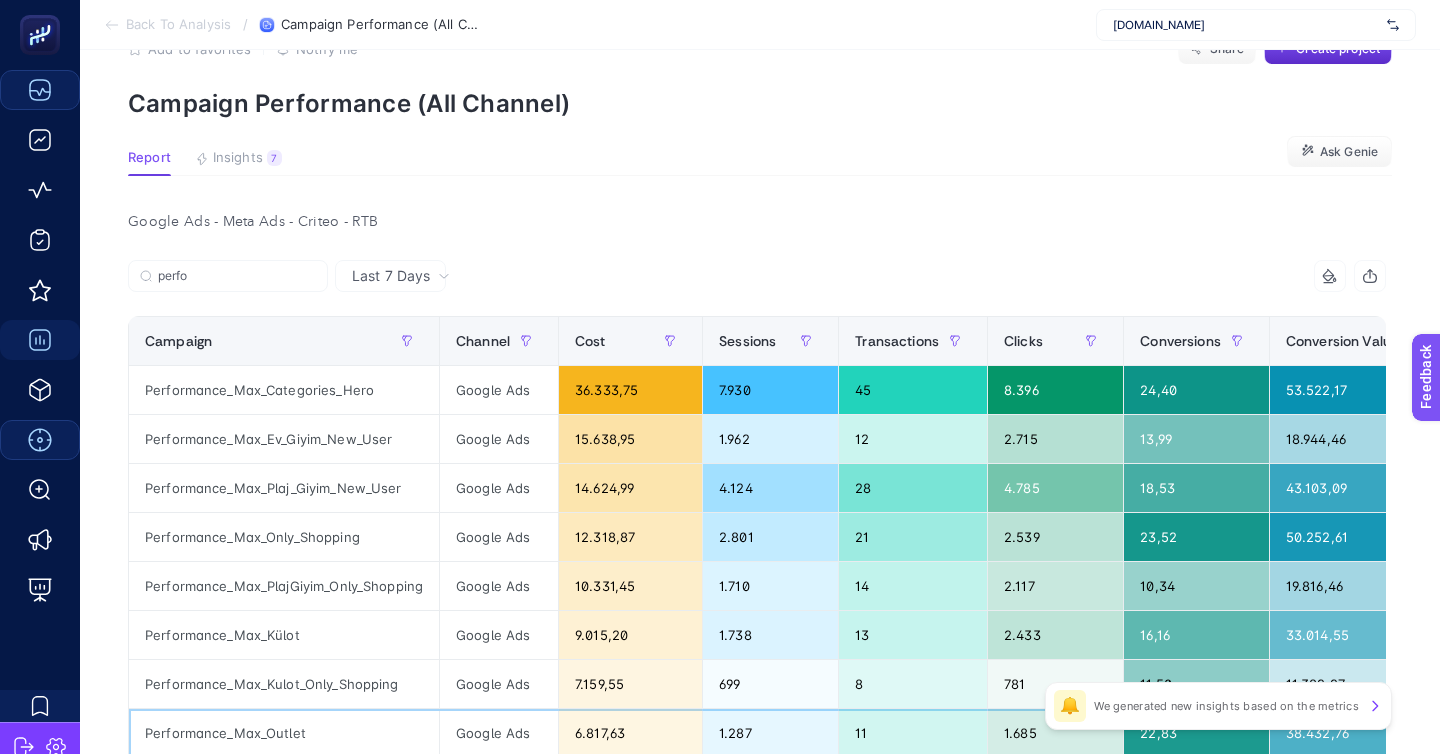 click on "Google Ads" 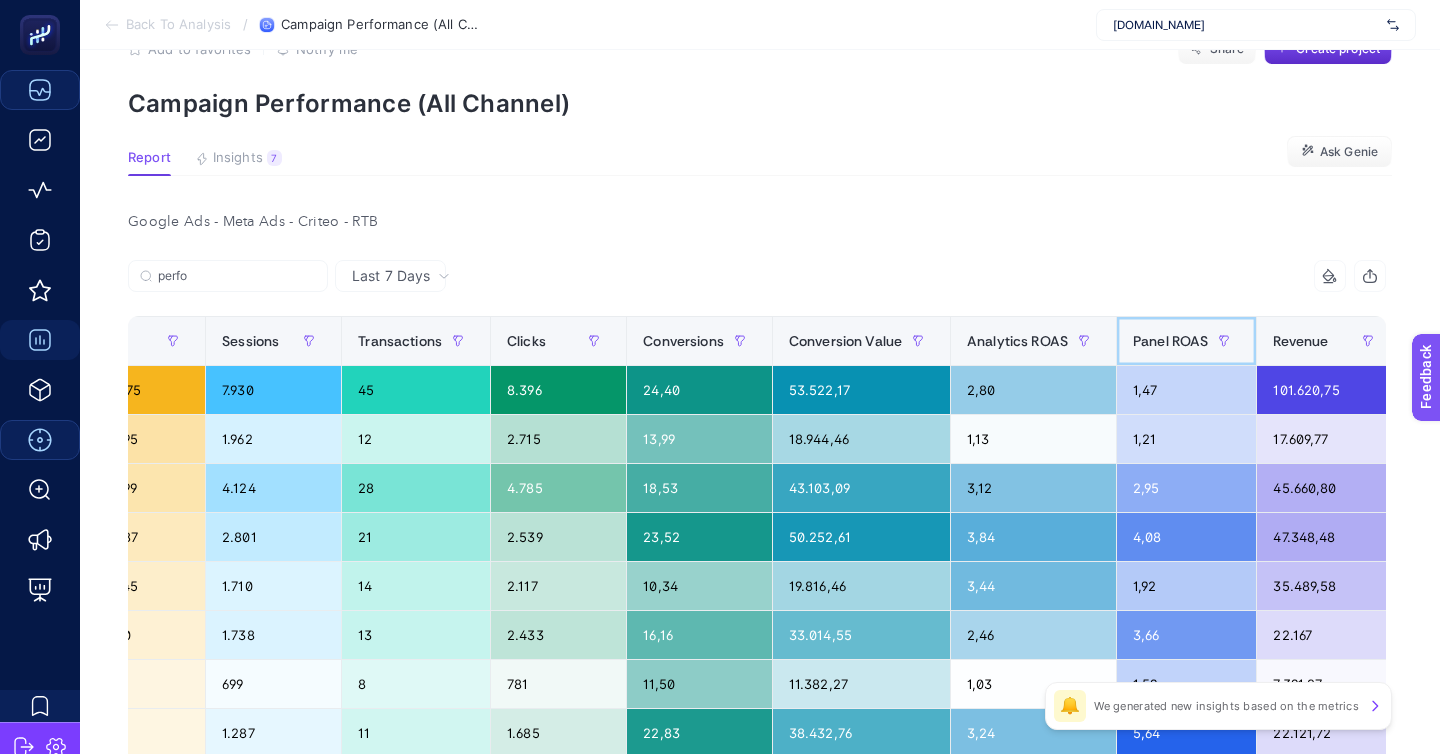 click on "Panel ROAS" 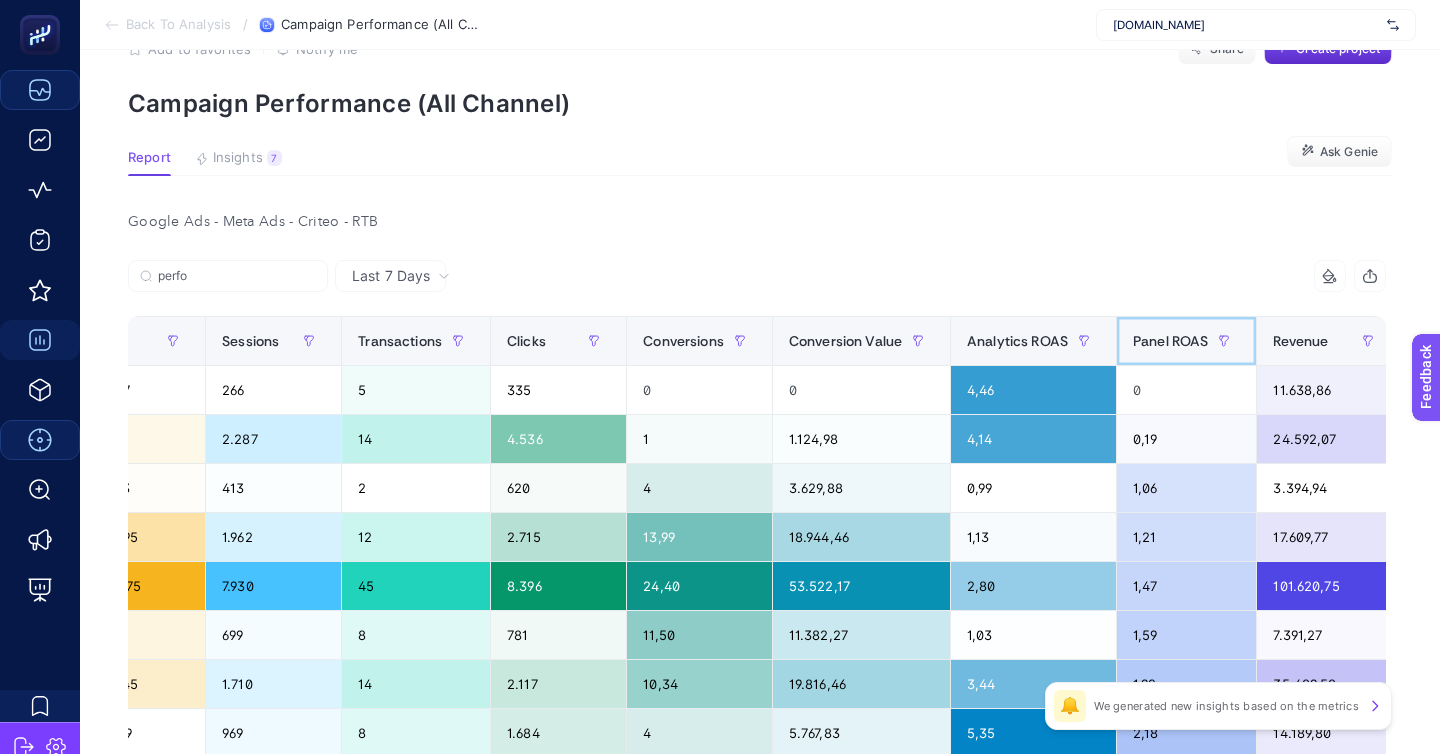 click on "Panel ROAS" 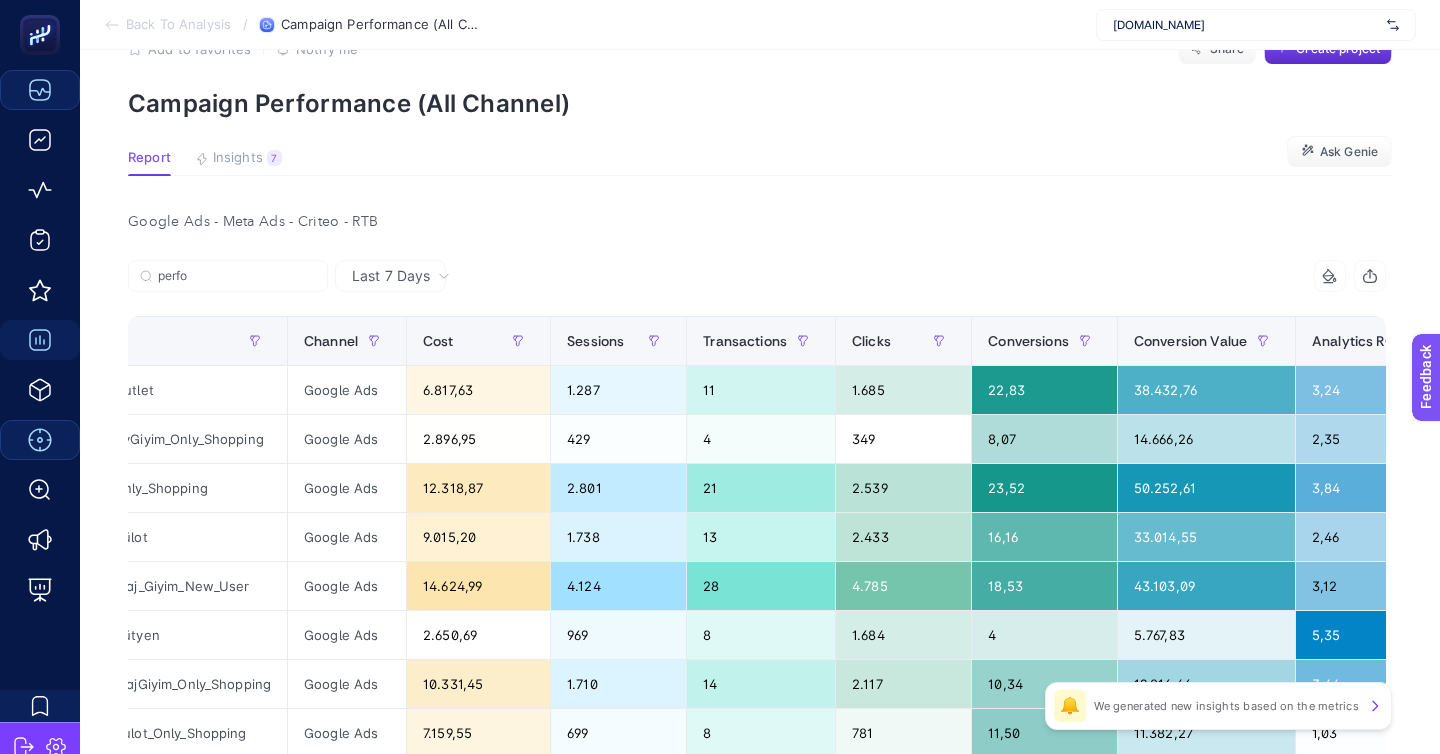 scroll, scrollTop: 0, scrollLeft: 0, axis: both 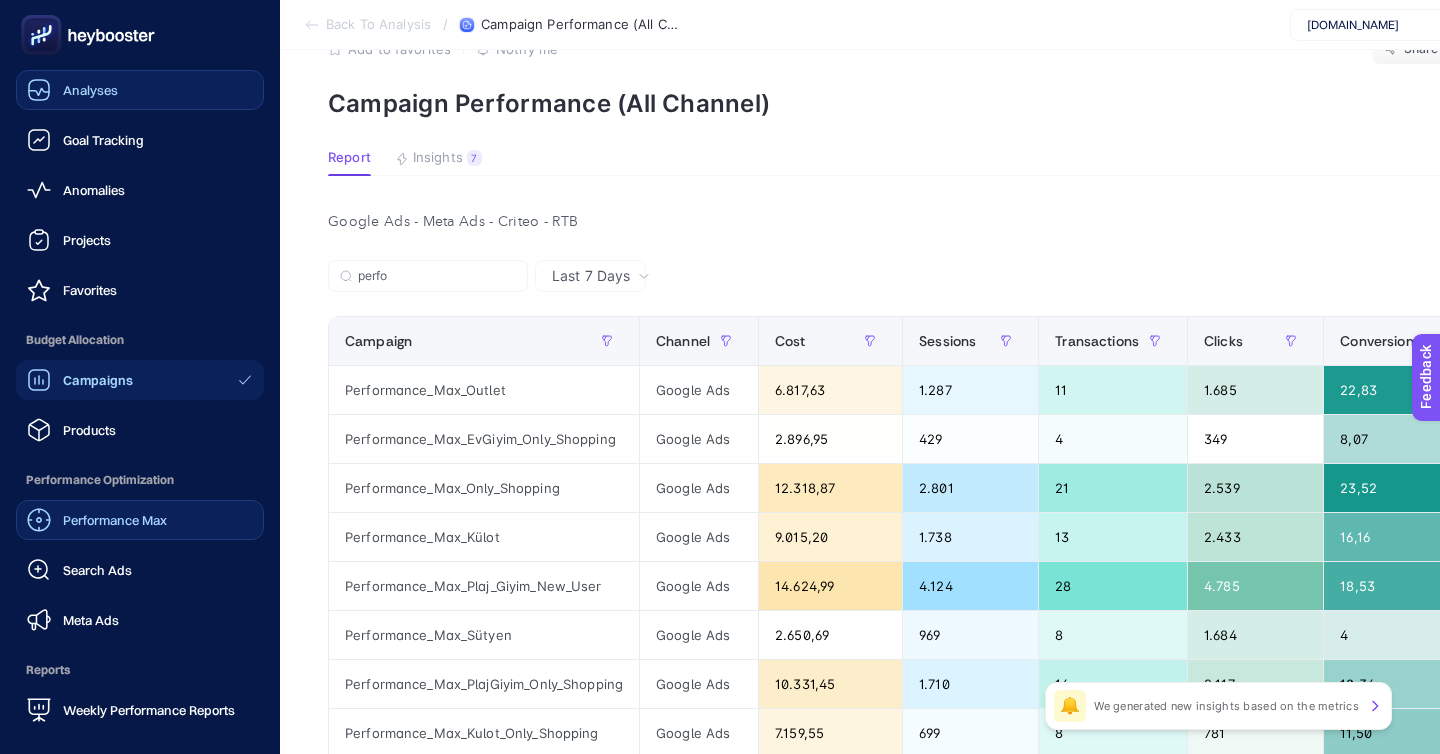 click on "Performance Max" 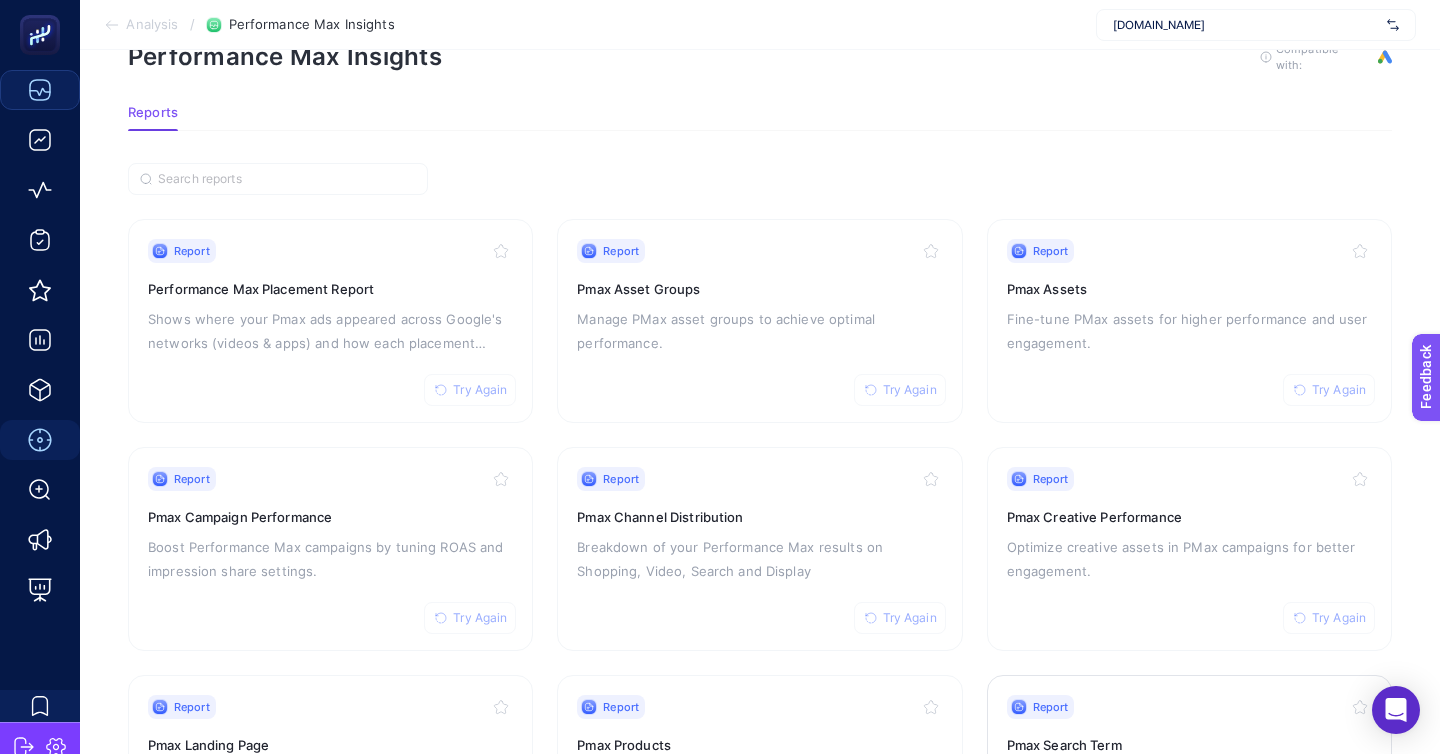 click on "Report Try Again" at bounding box center [1189, 707] 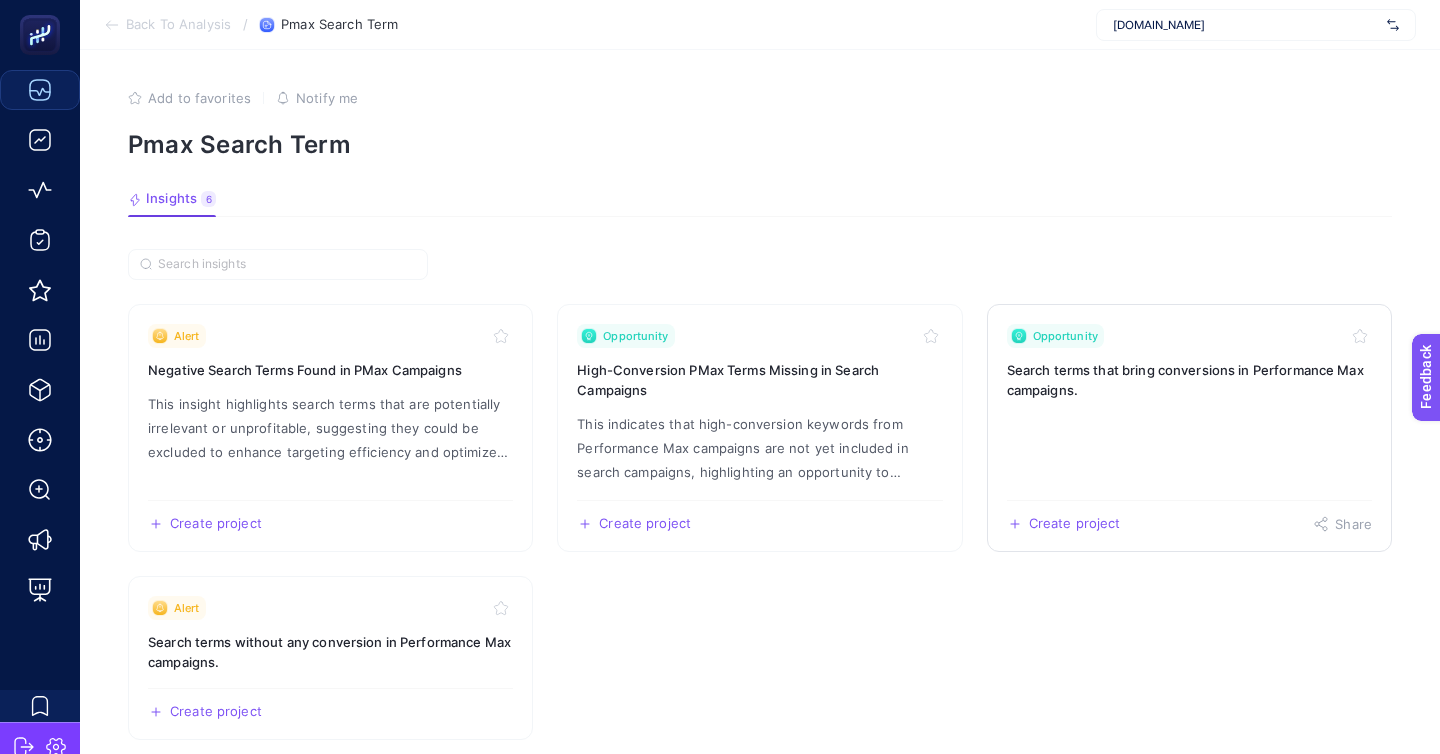 click on "Opportunity Search terms that bring conversions in Performance Max campaigns.  Create project   Share" 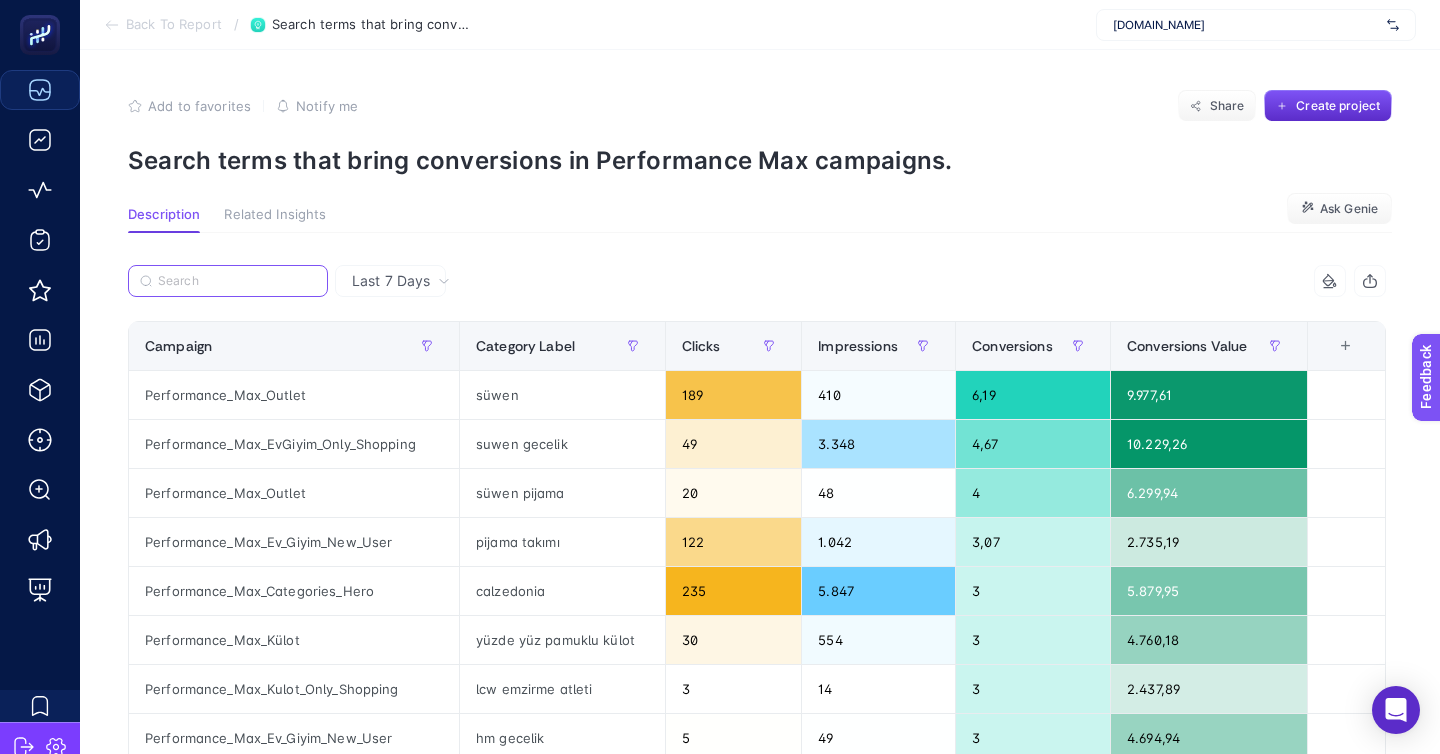 click at bounding box center [237, 281] 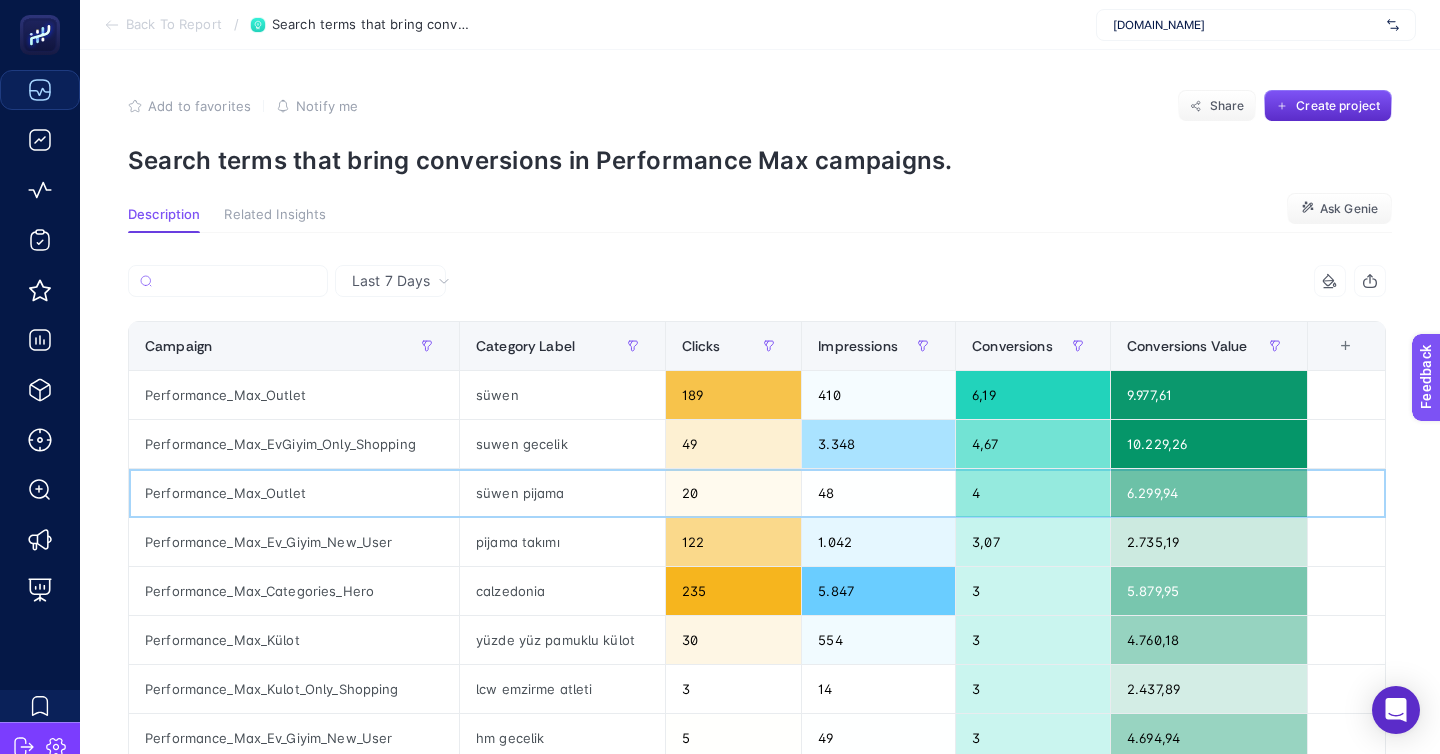 click on "süwen pijama" 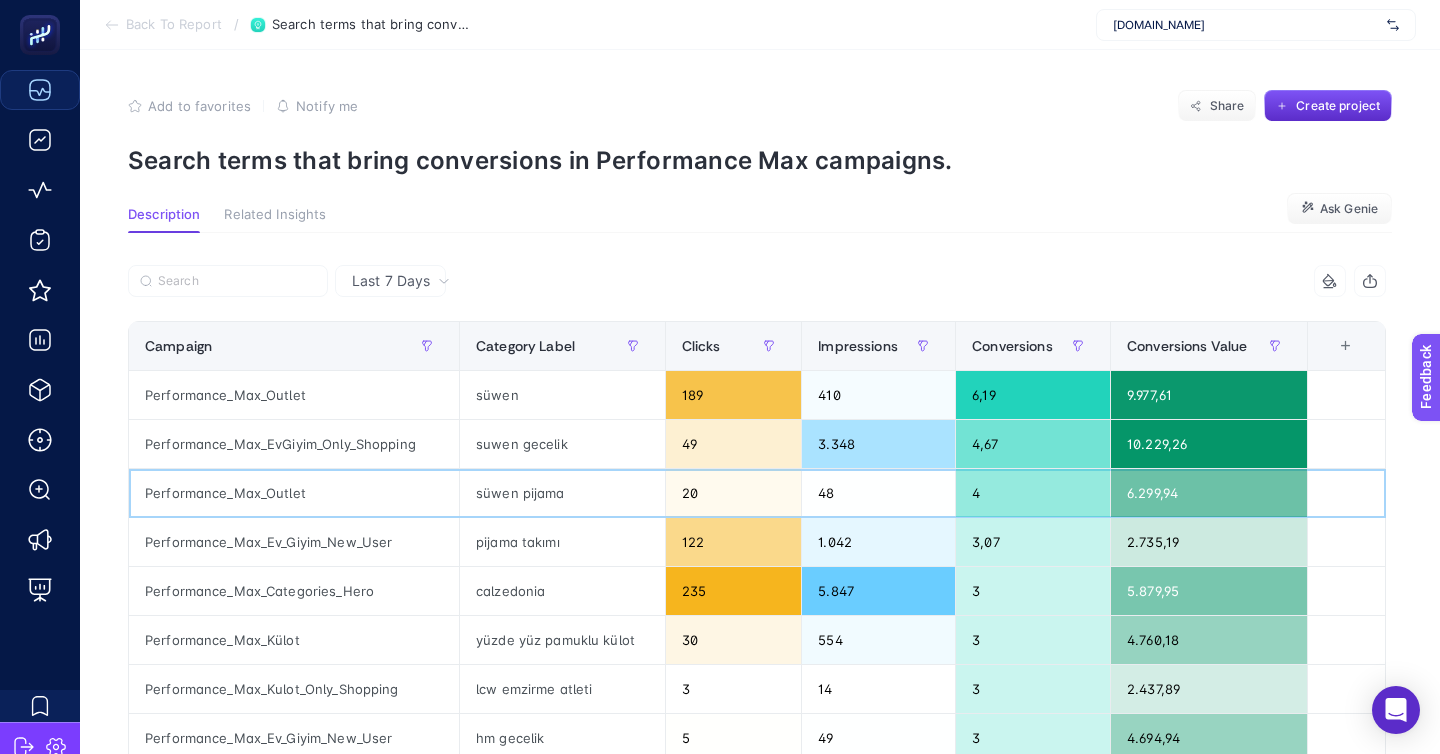 click on "süwen pijama" 